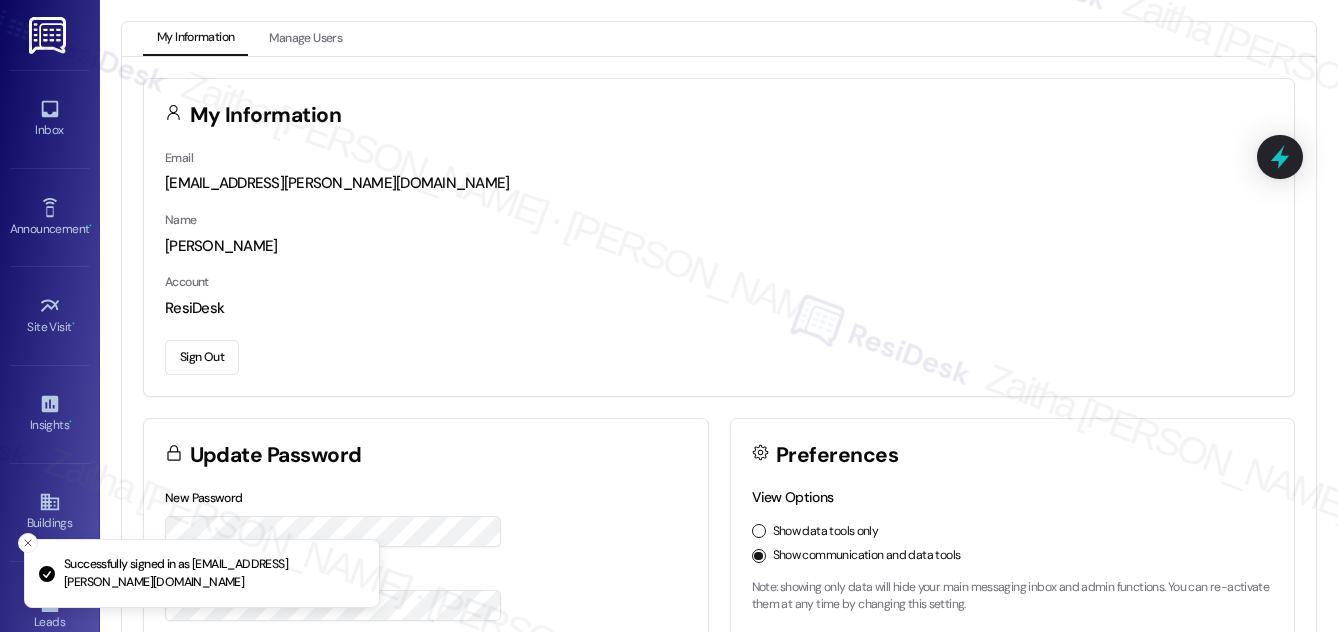 scroll, scrollTop: 0, scrollLeft: 0, axis: both 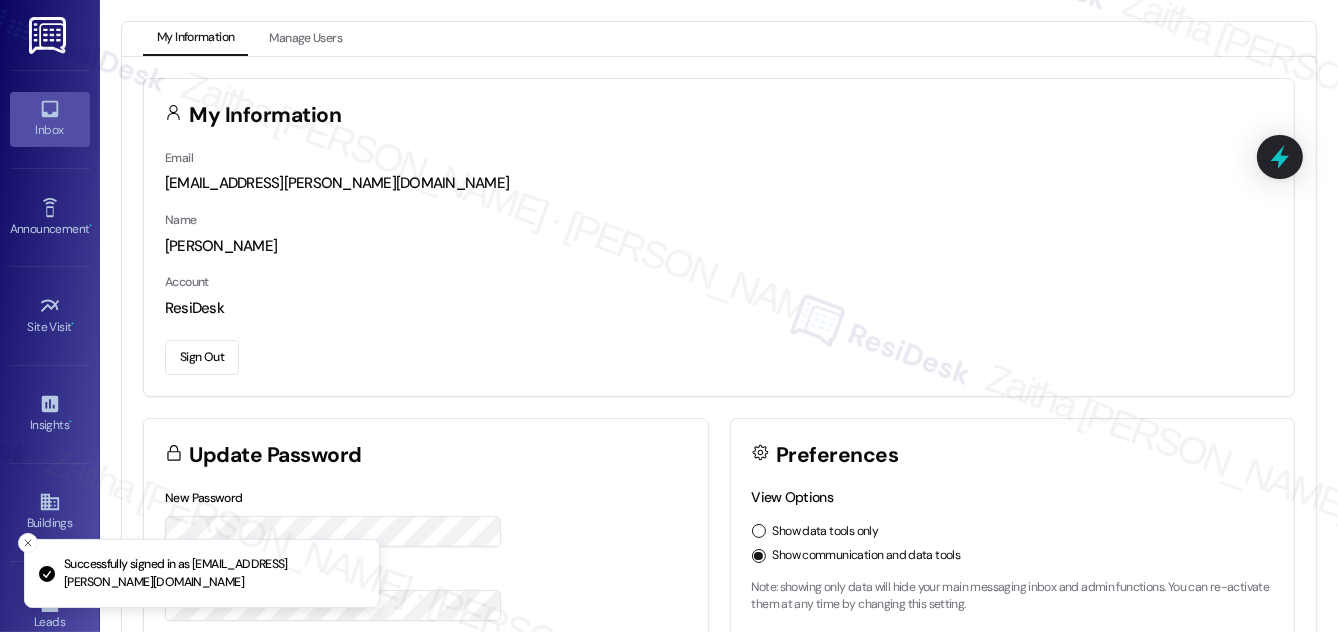 click on "Inbox" at bounding box center (50, 130) 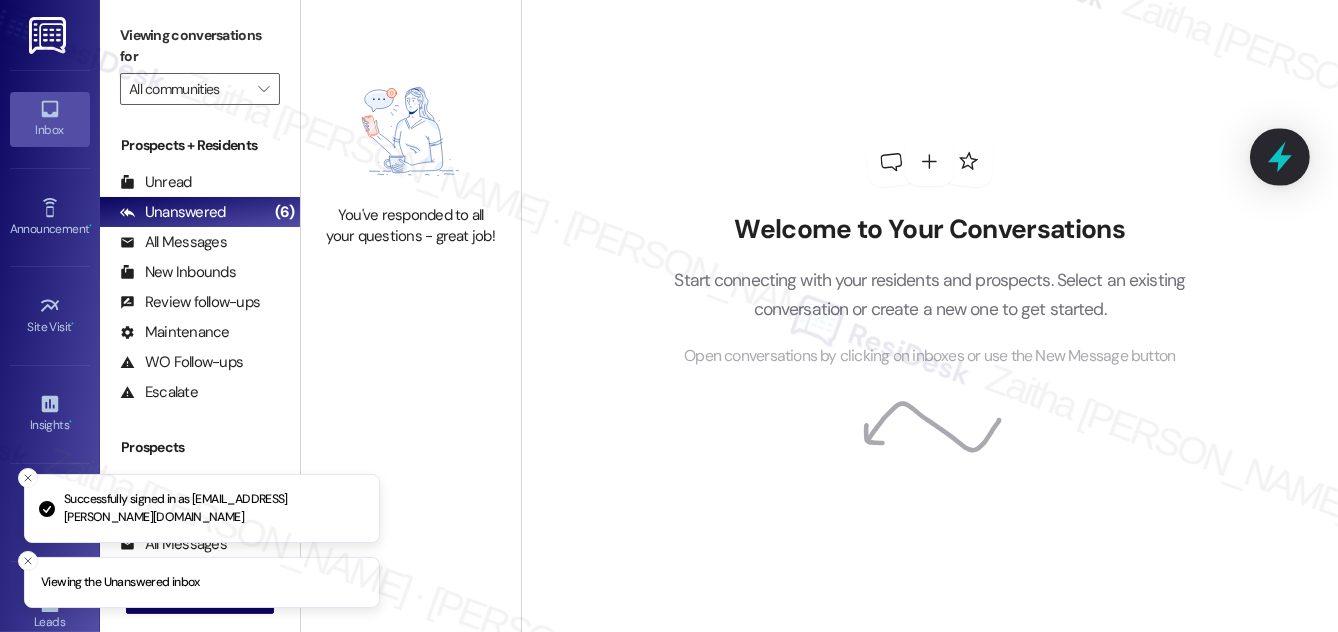 click 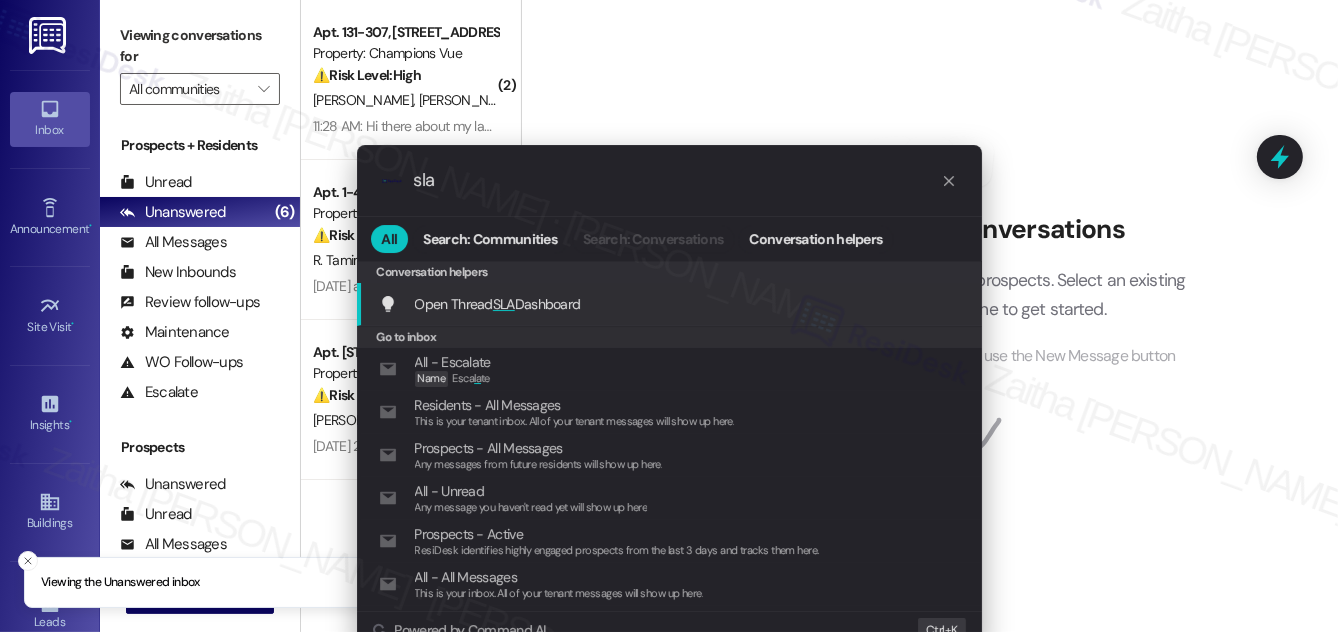 type on "sla" 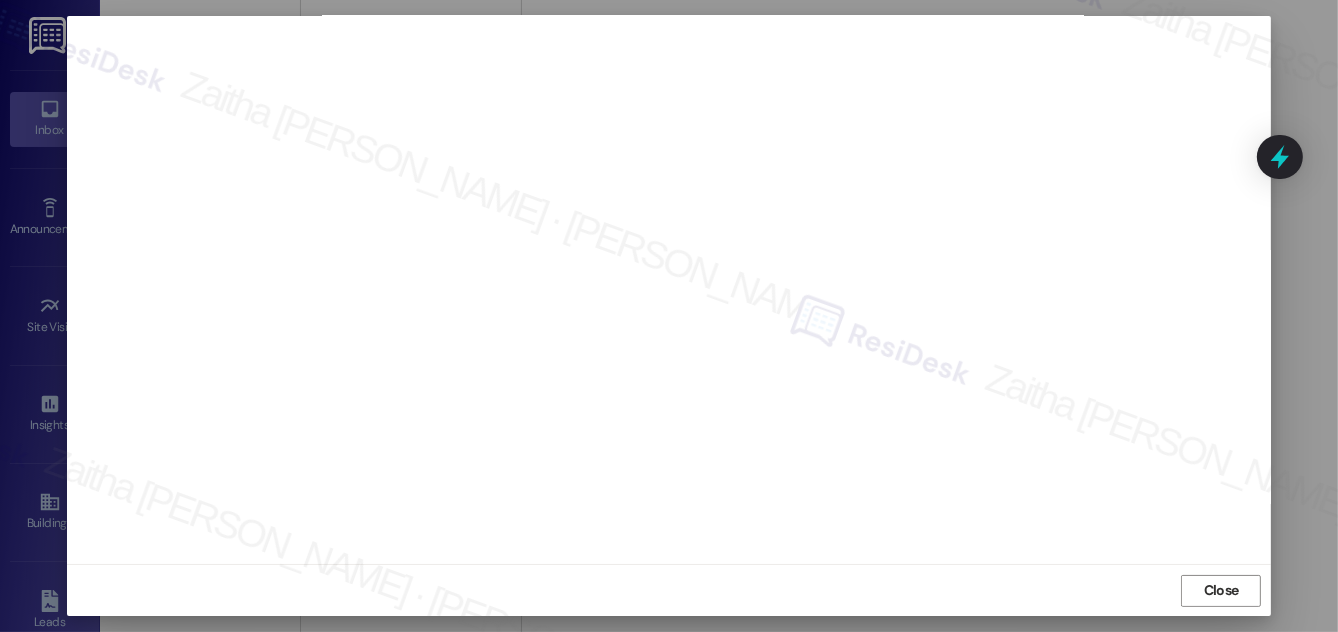 scroll, scrollTop: 0, scrollLeft: 0, axis: both 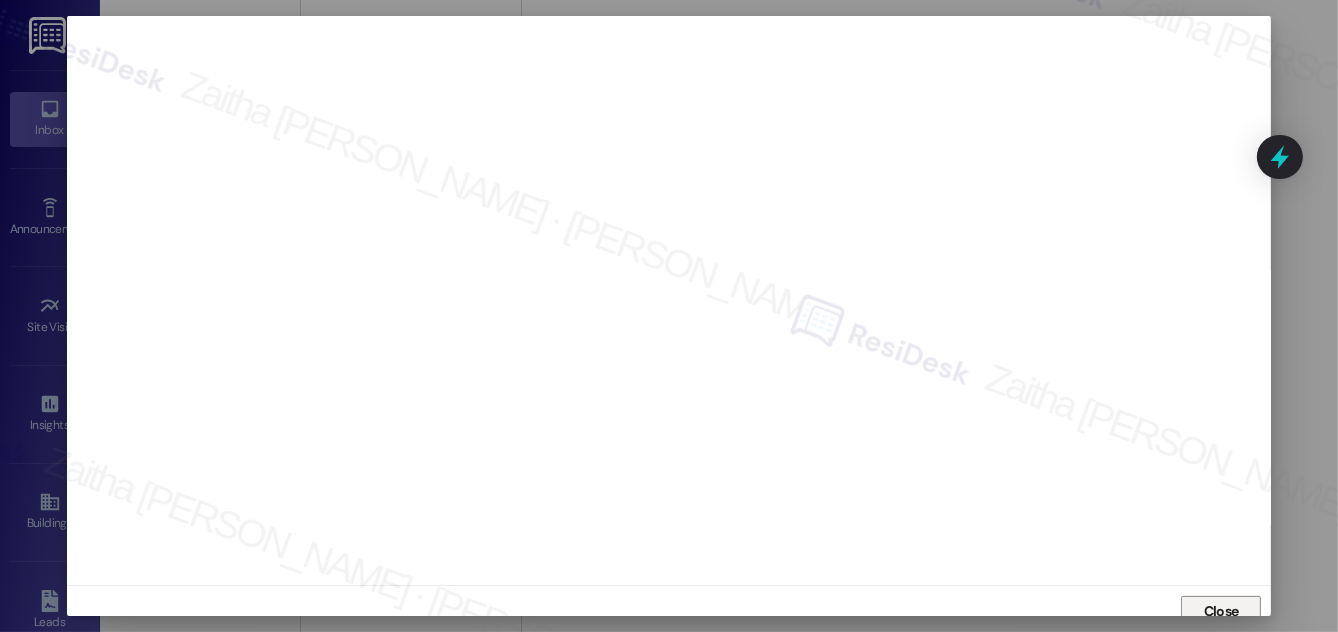 click on "Close" at bounding box center (1221, 611) 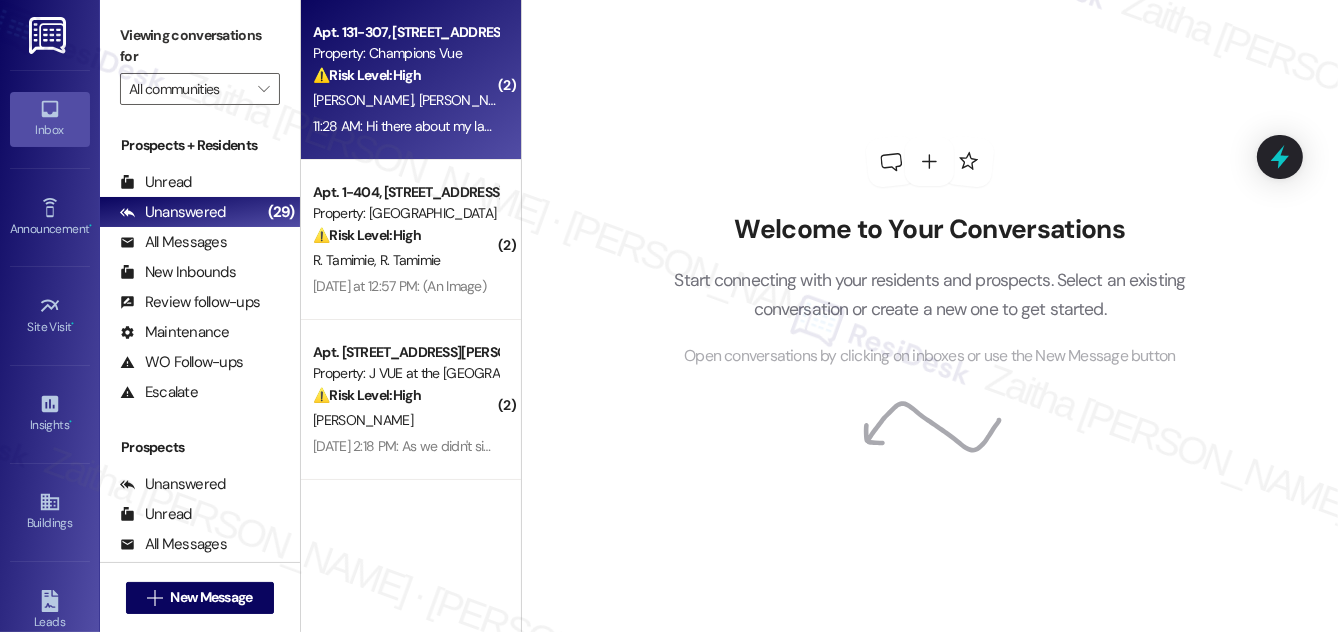 click on "⚠️  Risk Level:  High The resident is inquiring about an inspection related to their move-out, which is time-sensitive. The lack of communication and approaching move-out date elevates this to urgent as it could impact the move-out process and potential charges." at bounding box center [405, 75] 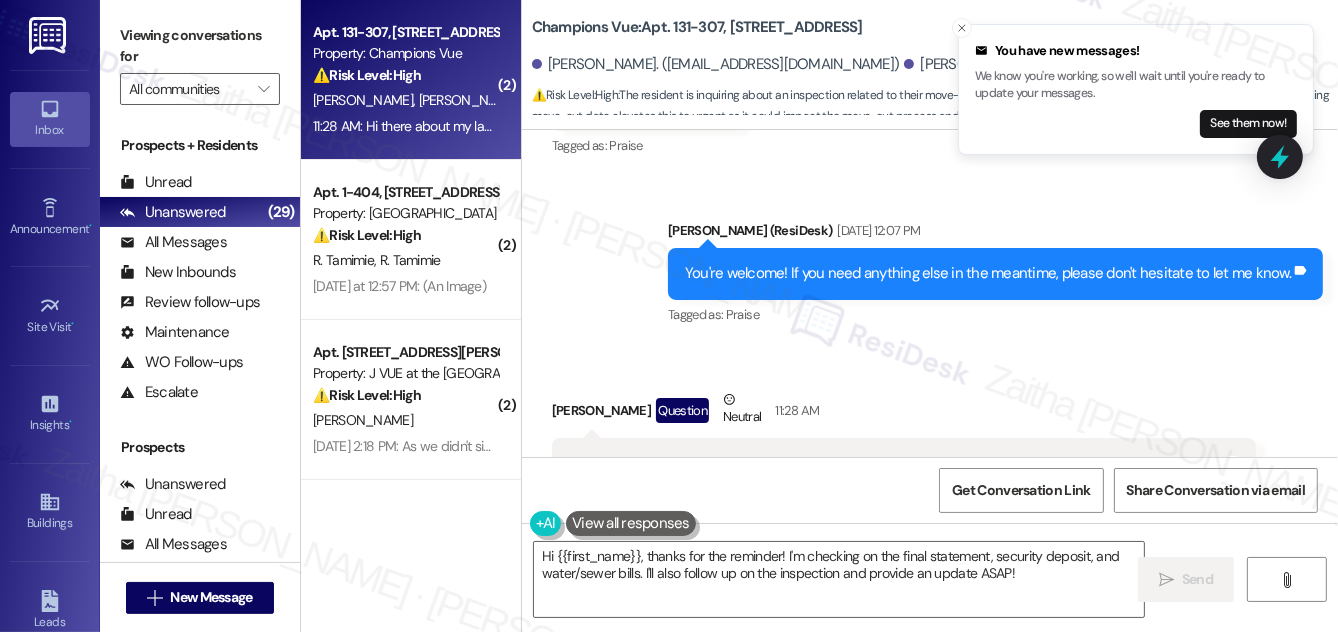 scroll, scrollTop: 19192, scrollLeft: 0, axis: vertical 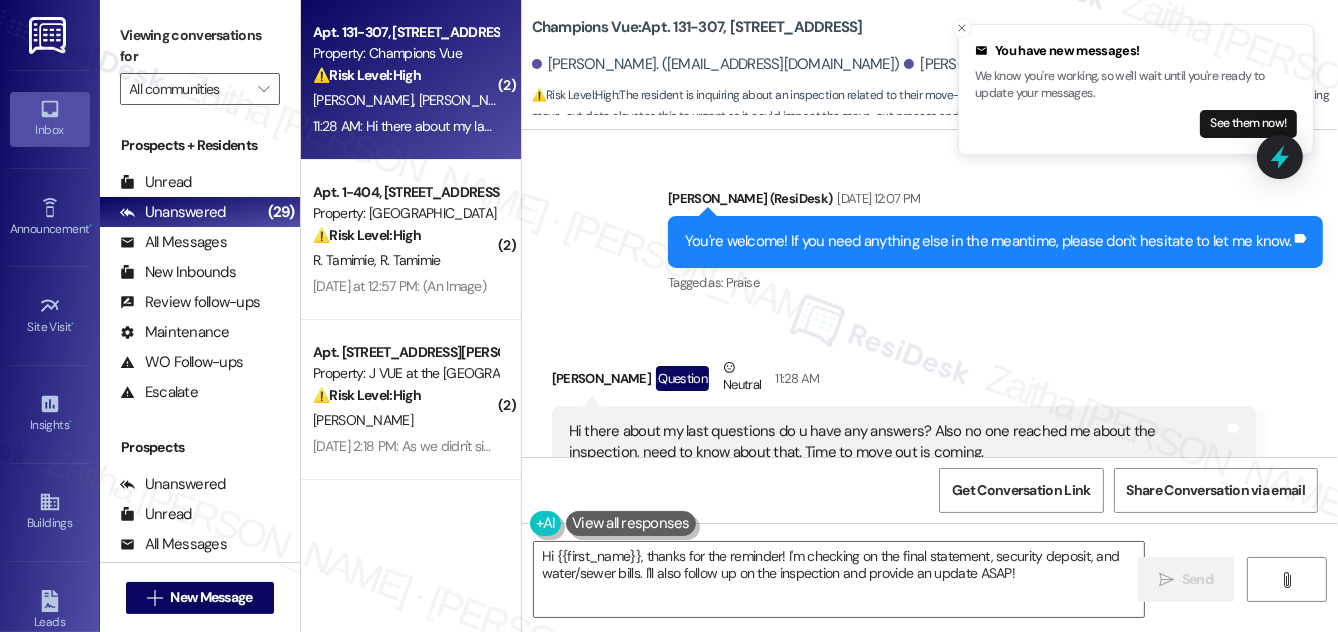 click on "[PERSON_NAME] Question   Neutral 11:28 AM" at bounding box center (904, 381) 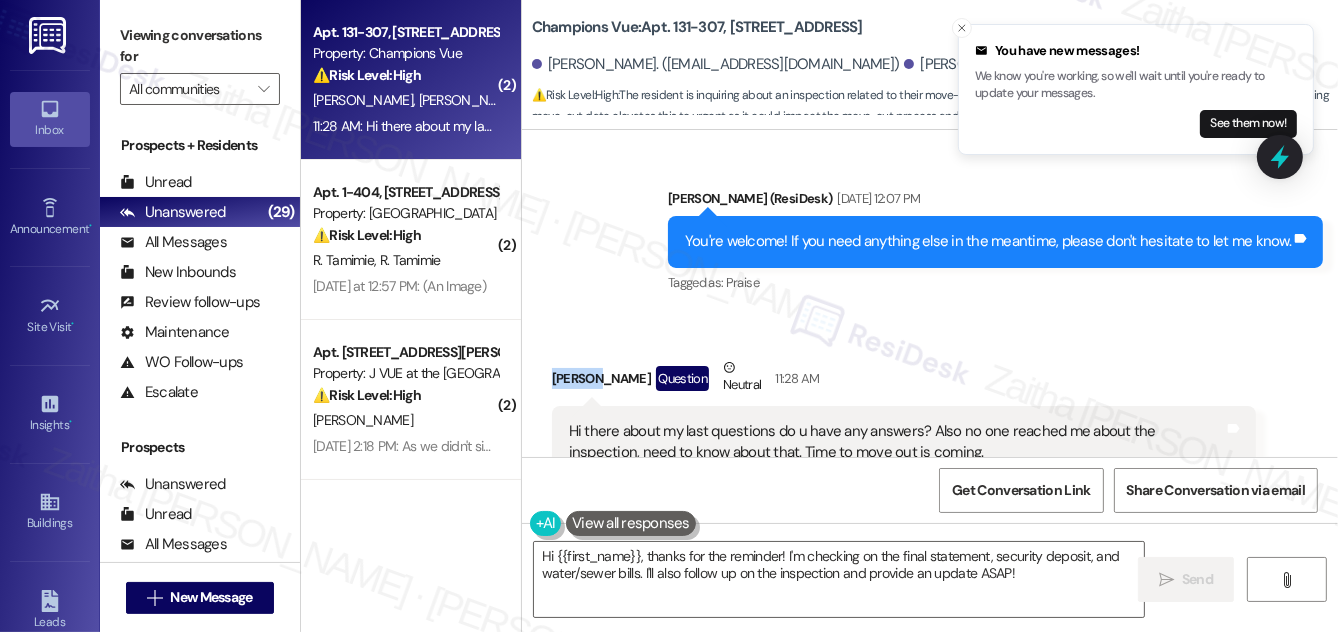 click on "[PERSON_NAME] Question   Neutral 11:28 AM" at bounding box center [904, 381] 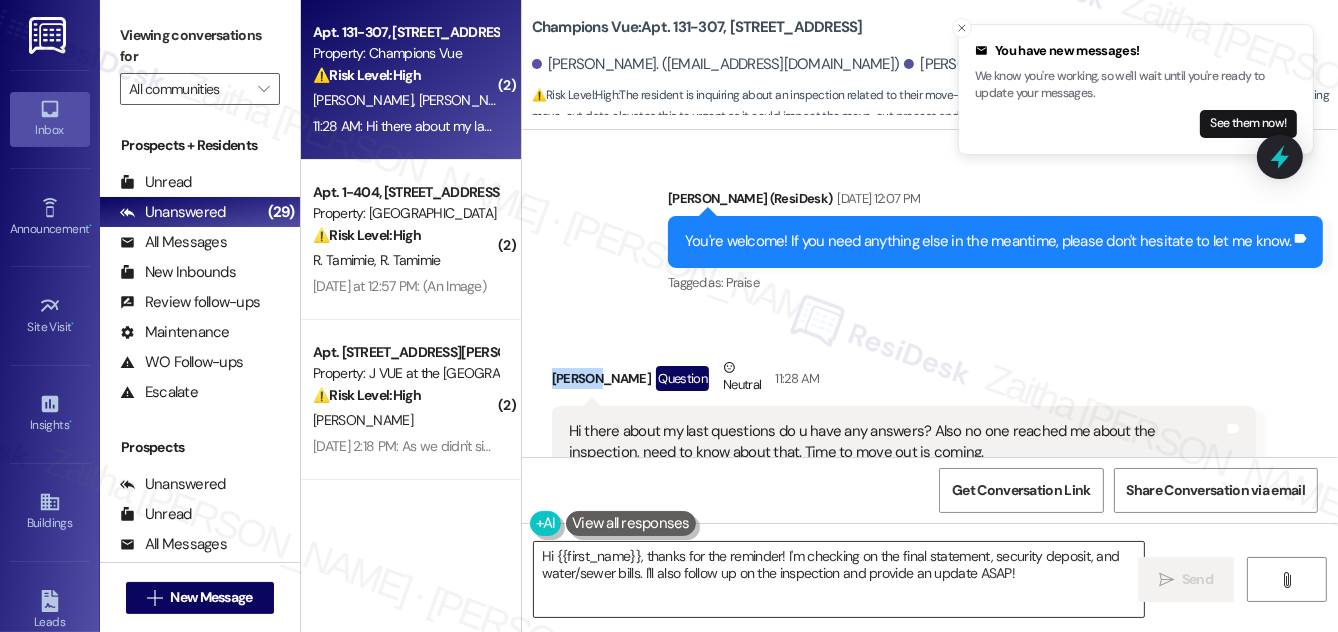 click on "Hi {{first_name}}, thanks for the reminder! I'm checking on the final statement, security deposit, and water/sewer bills. I'll also follow up on the inspection and provide an update ASAP!" at bounding box center (839, 579) 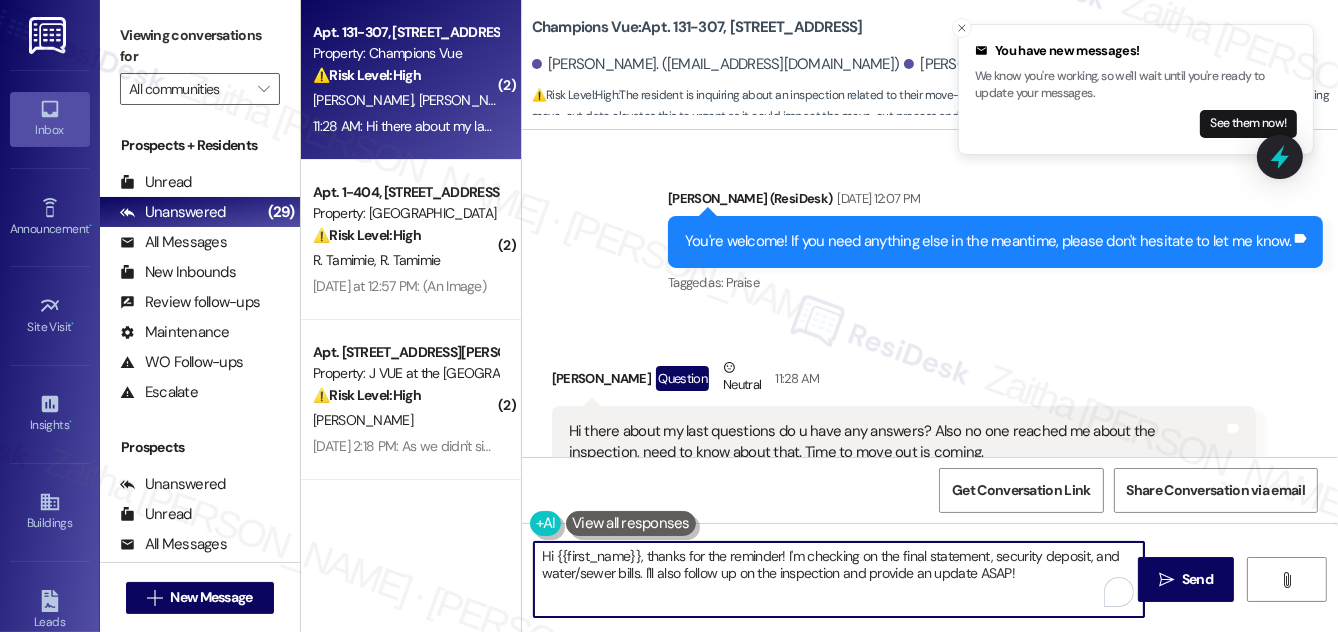 click on "Hi {{first_name}}, thanks for the reminder! I'm checking on the final statement, security deposit, and water/sewer bills. I'll also follow up on the inspection and provide an update ASAP!" at bounding box center [839, 579] 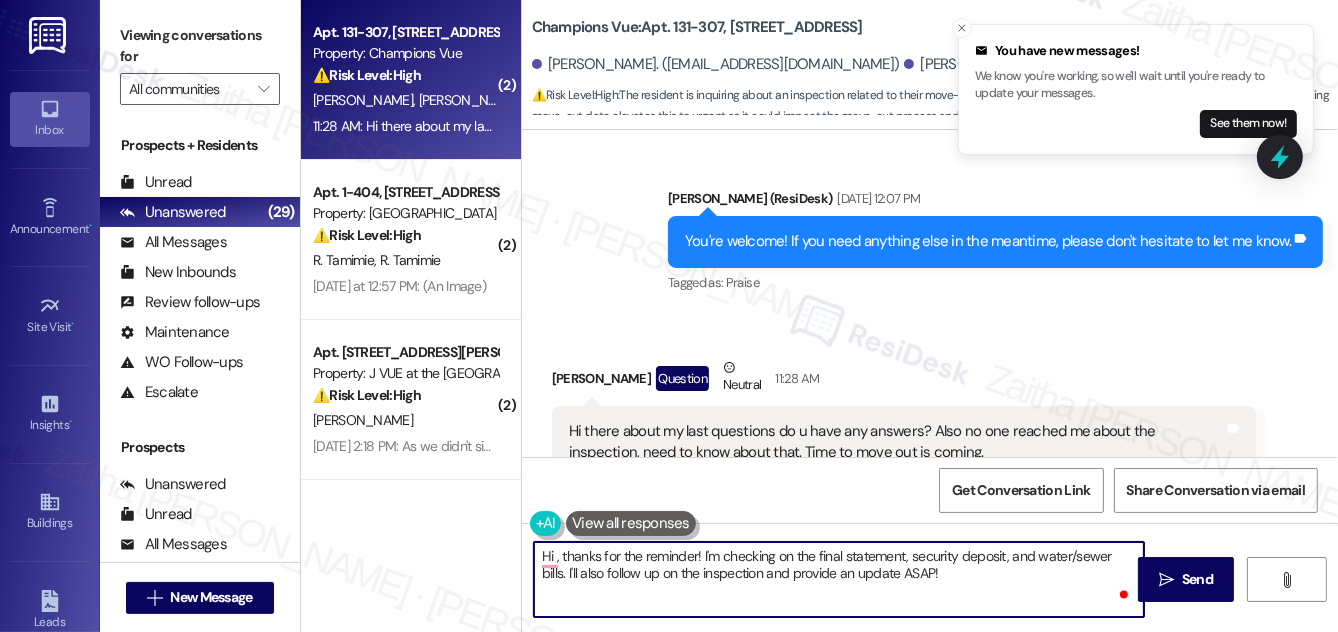 paste on "Otavio" 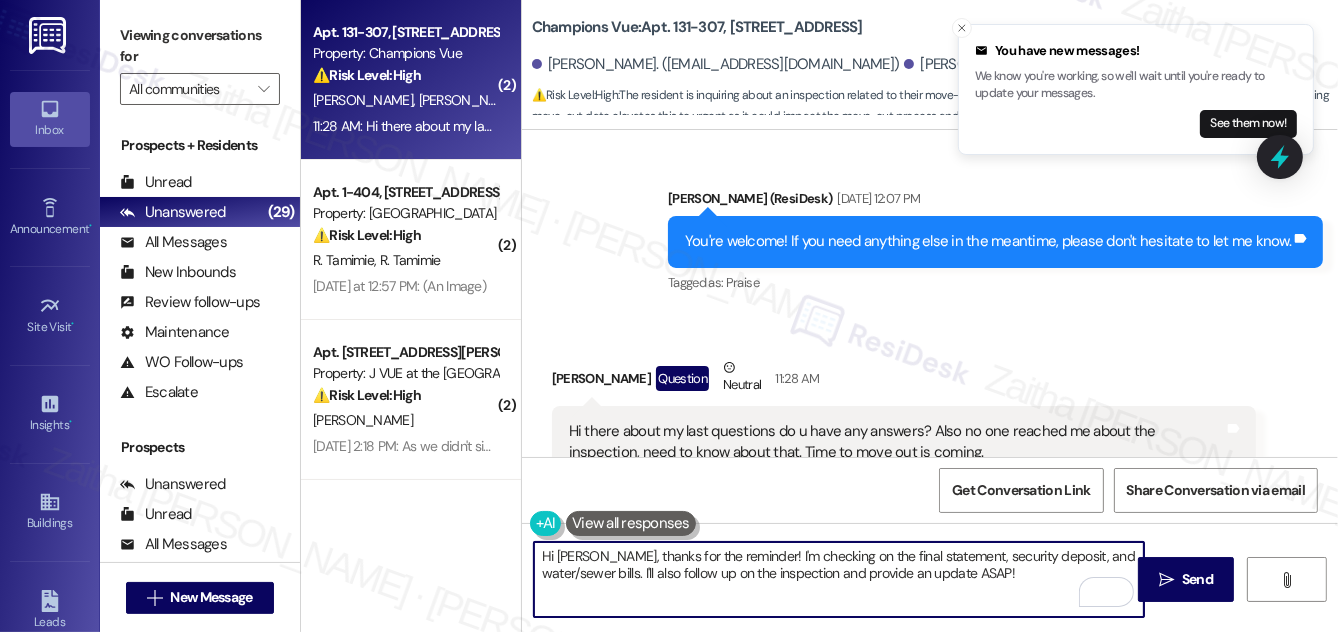 click on "Hi [PERSON_NAME], thanks for the reminder! I'm checking on the final statement, security deposit, and water/sewer bills. I'll also follow up on the inspection and provide an update ASAP!" at bounding box center [839, 579] 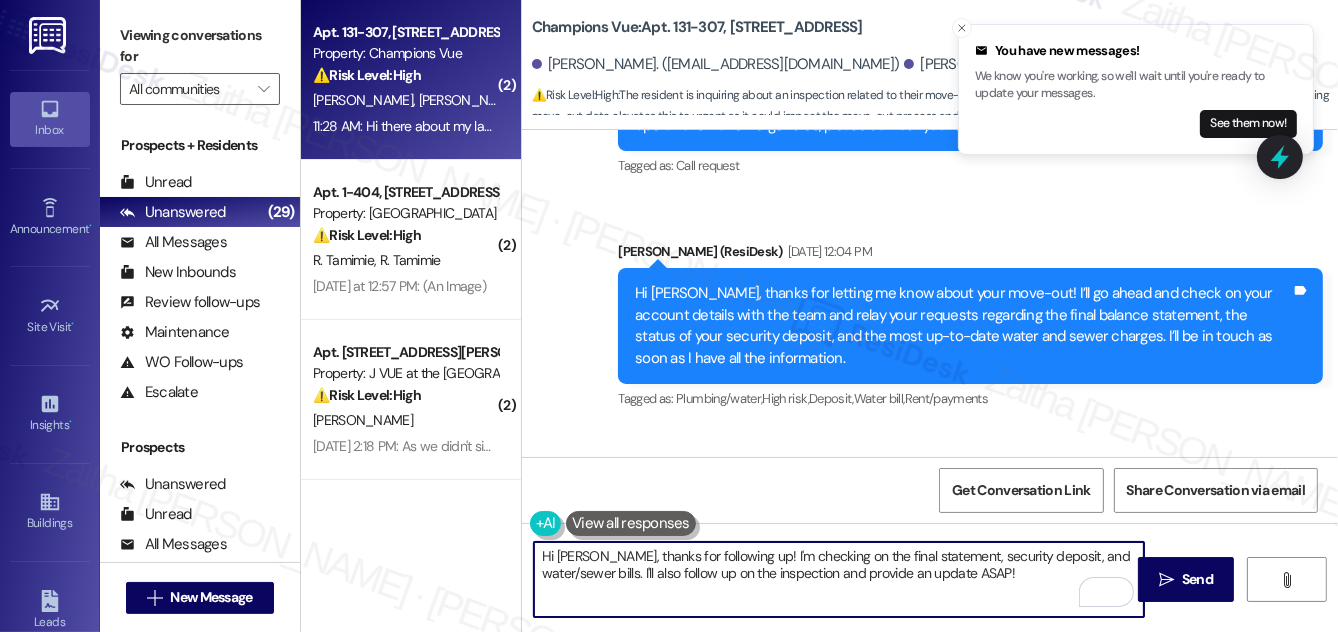 scroll, scrollTop: 19010, scrollLeft: 0, axis: vertical 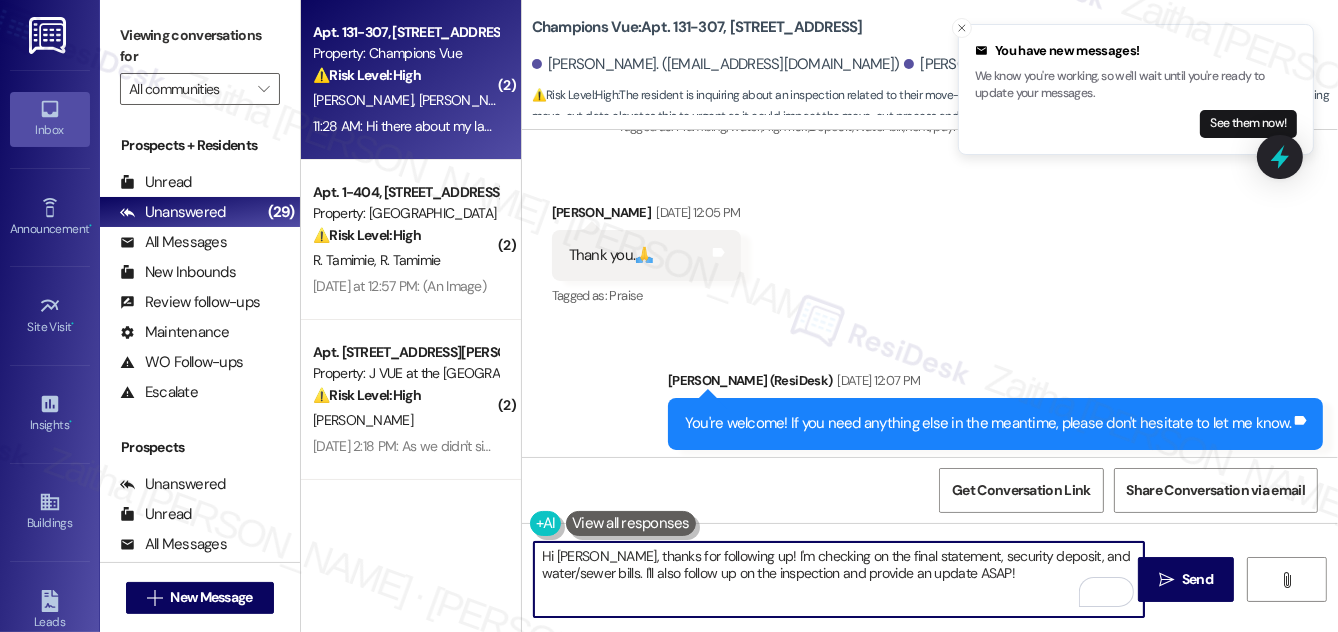 drag, startPoint x: 976, startPoint y: 570, endPoint x: 1035, endPoint y: 571, distance: 59.008472 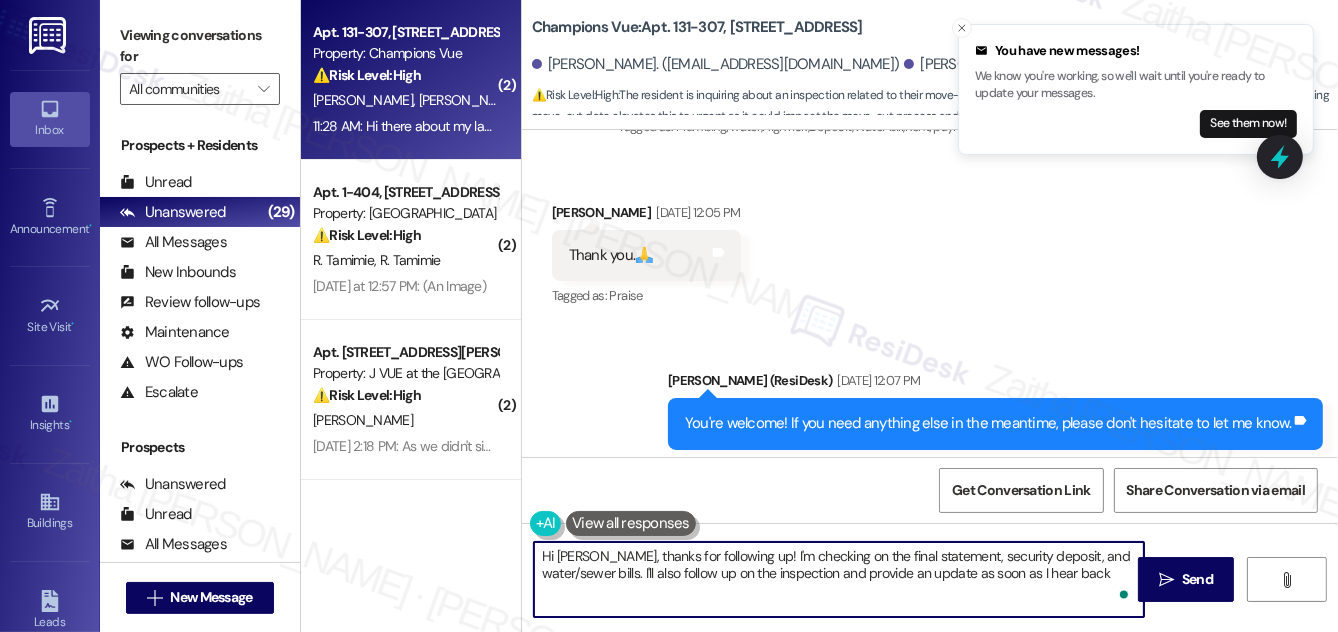 type on "Hi [PERSON_NAME], thanks for following up! I'm checking on the final statement, security deposit, and water/sewer bills. I'll also follow up on the inspection and provide an update as soon as I hear back." 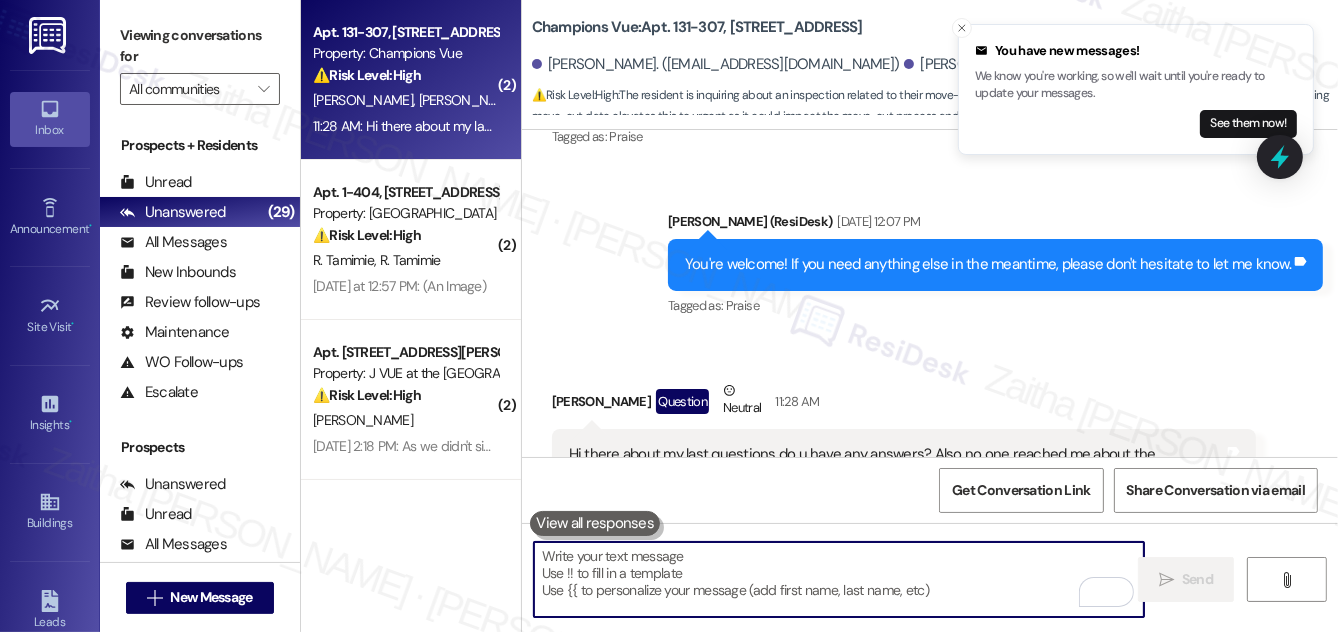 scroll, scrollTop: 19353, scrollLeft: 0, axis: vertical 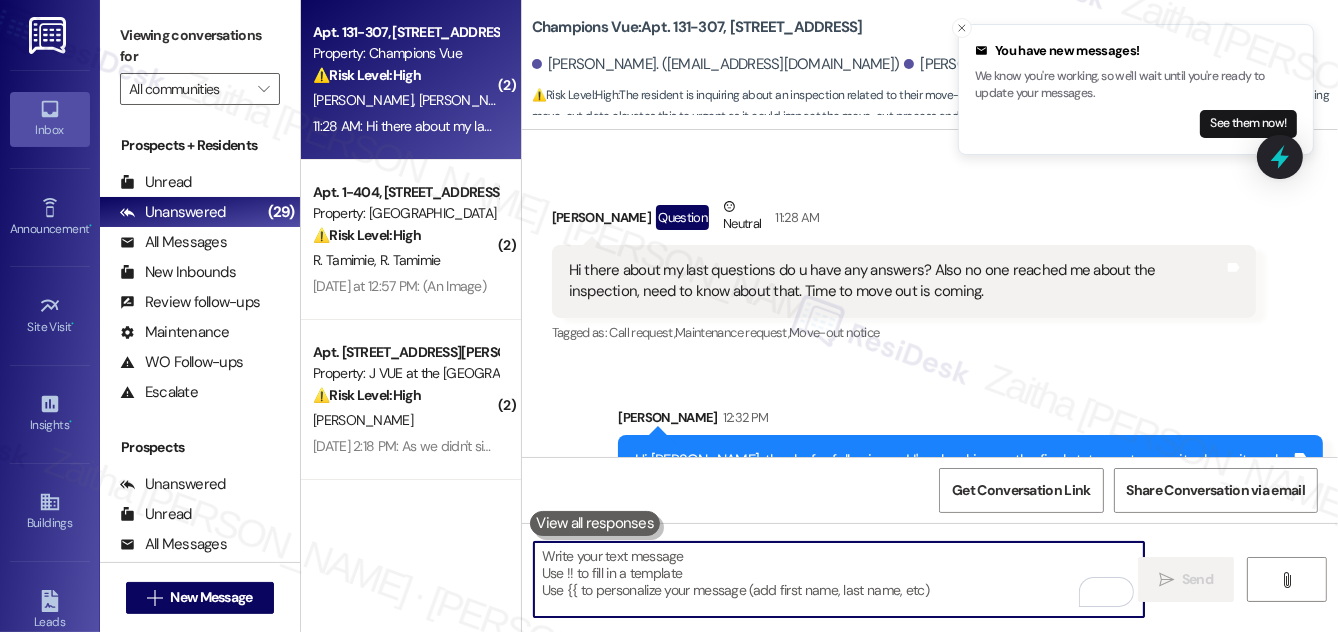 type 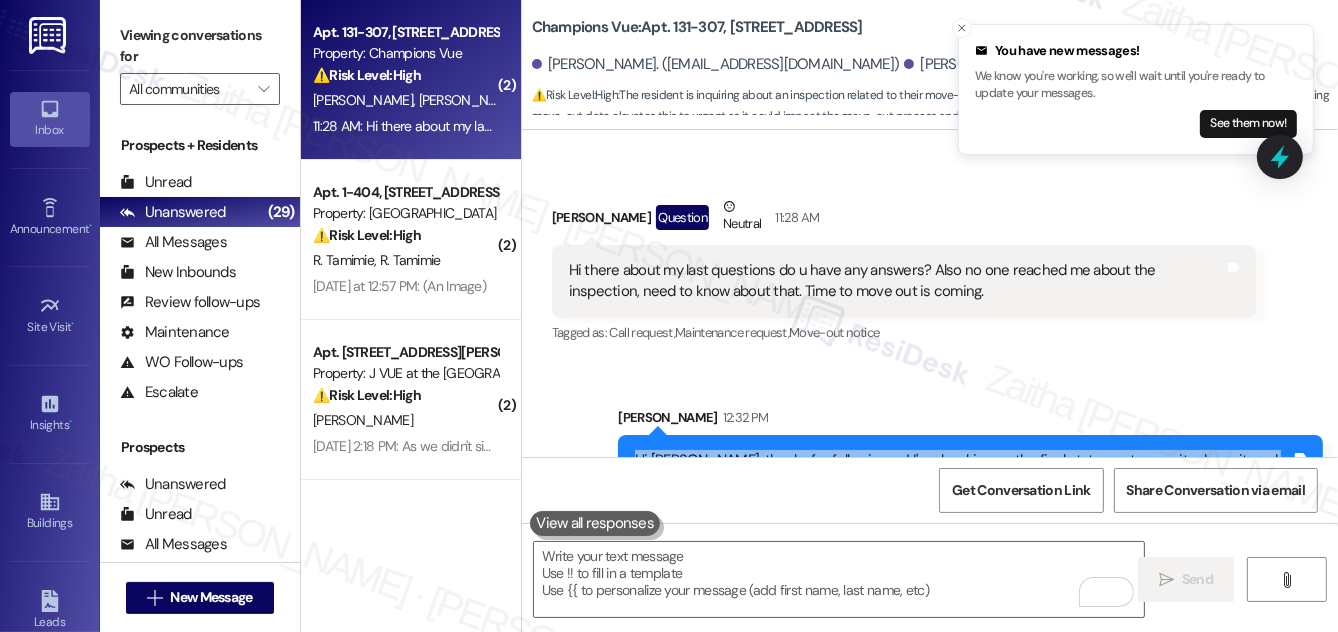 drag, startPoint x: 626, startPoint y: 391, endPoint x: 1233, endPoint y: 427, distance: 608.0666 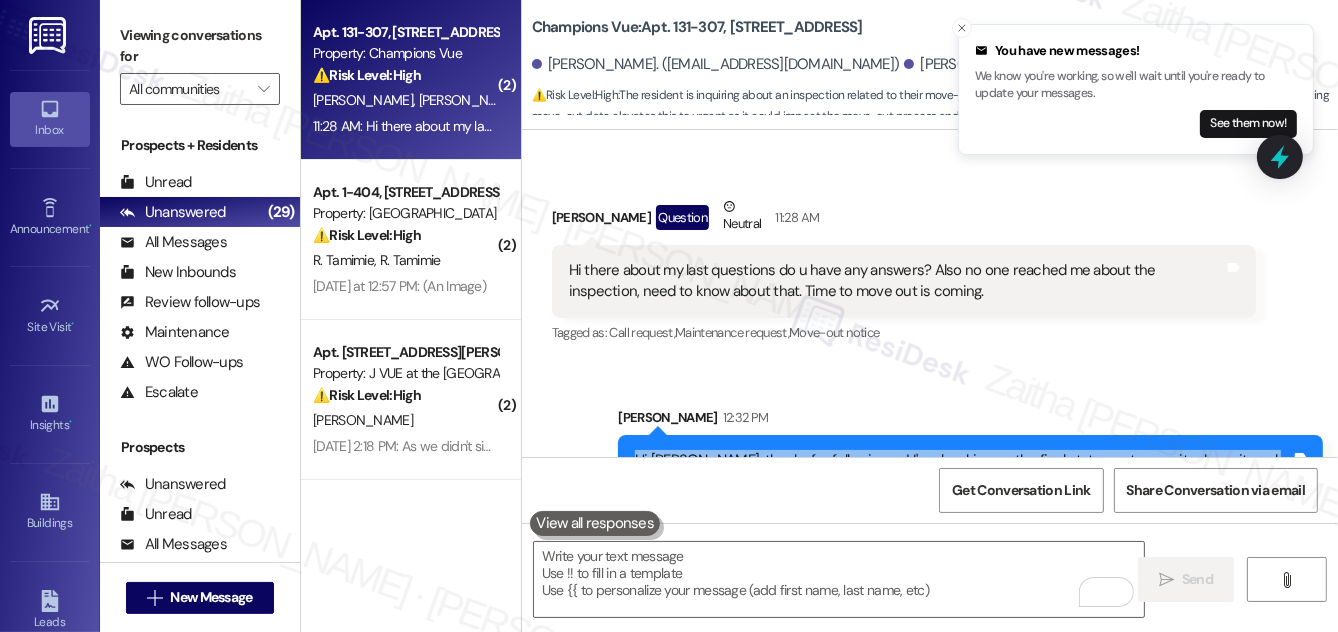copy on "Hi [PERSON_NAME], thanks for following up! I'm checking on the final statement, security deposit, and water/sewer bills. I'll also follow up on the inspection and provide an update as soon as I hear back." 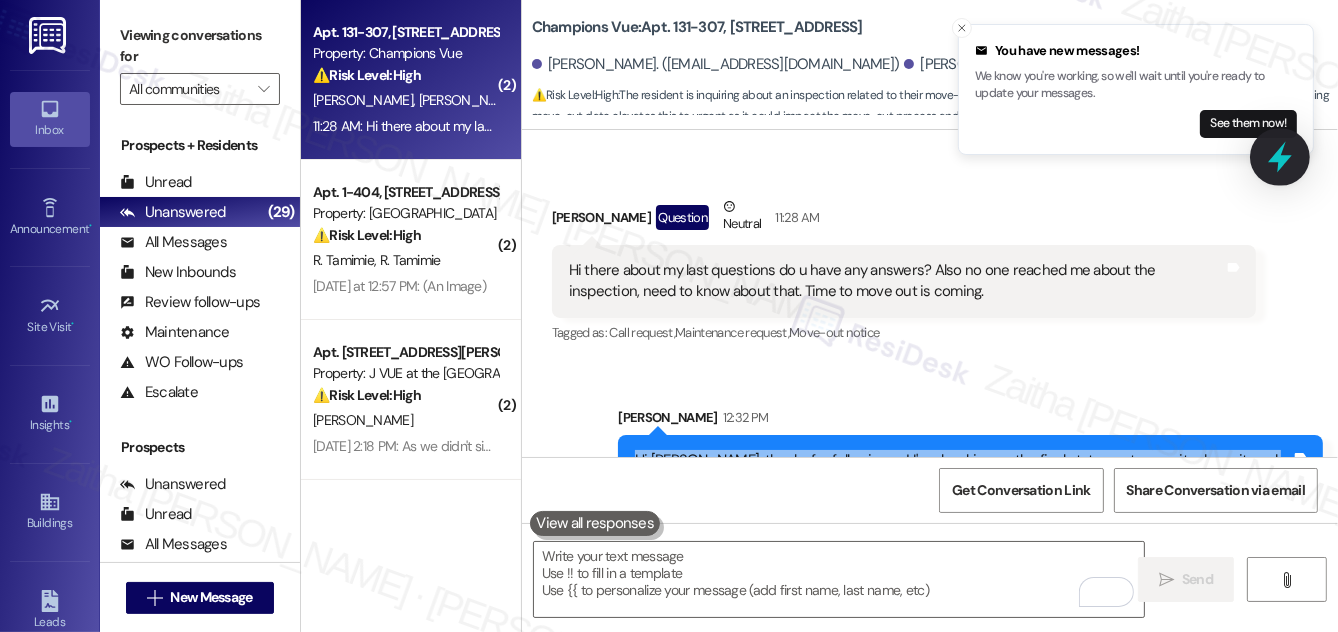 click 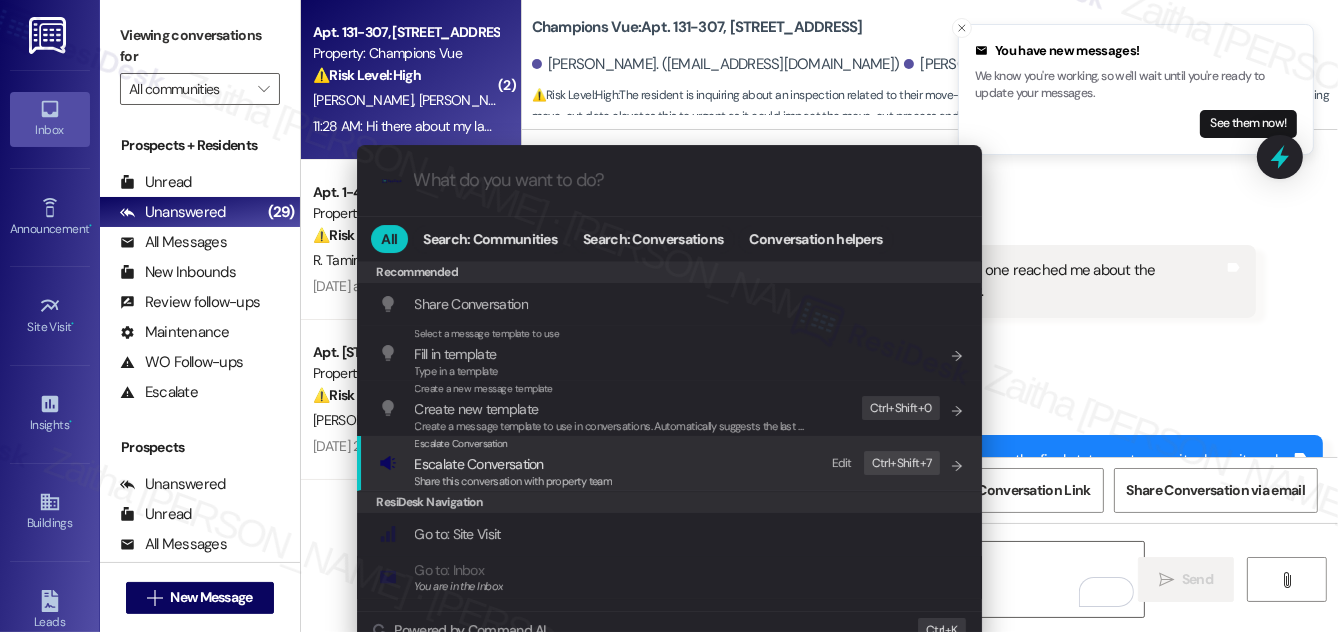 click on "Escalate Conversation" at bounding box center (479, 464) 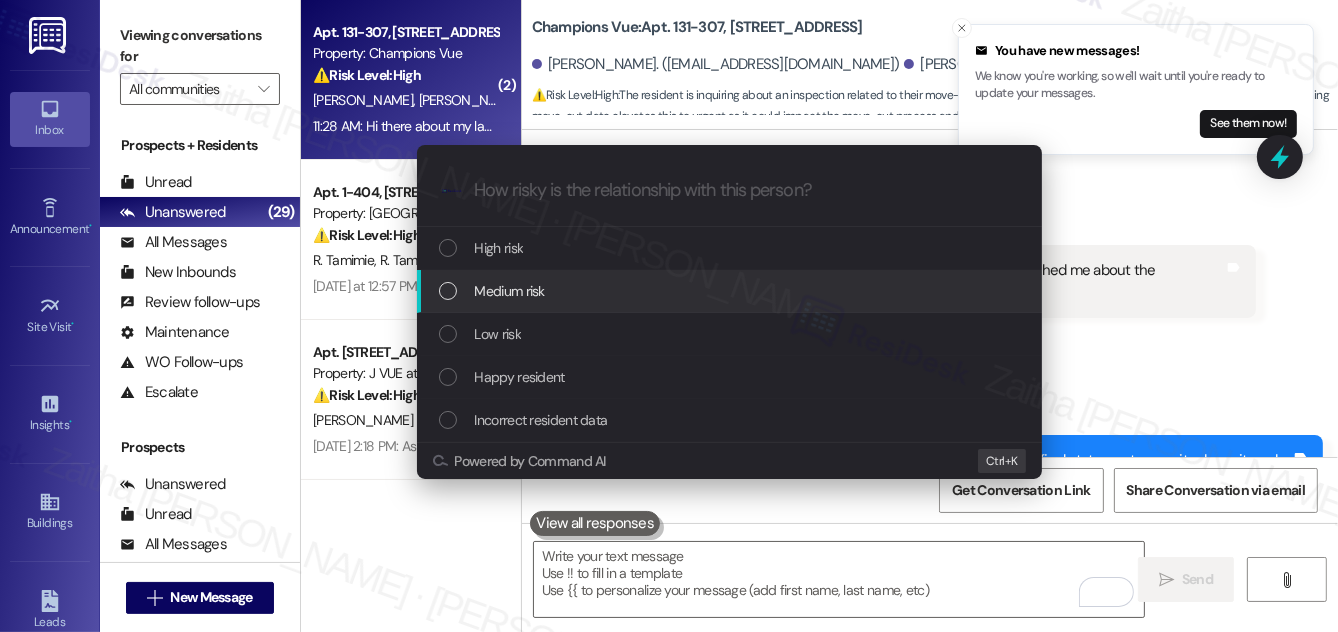 click on "Medium risk" at bounding box center [510, 291] 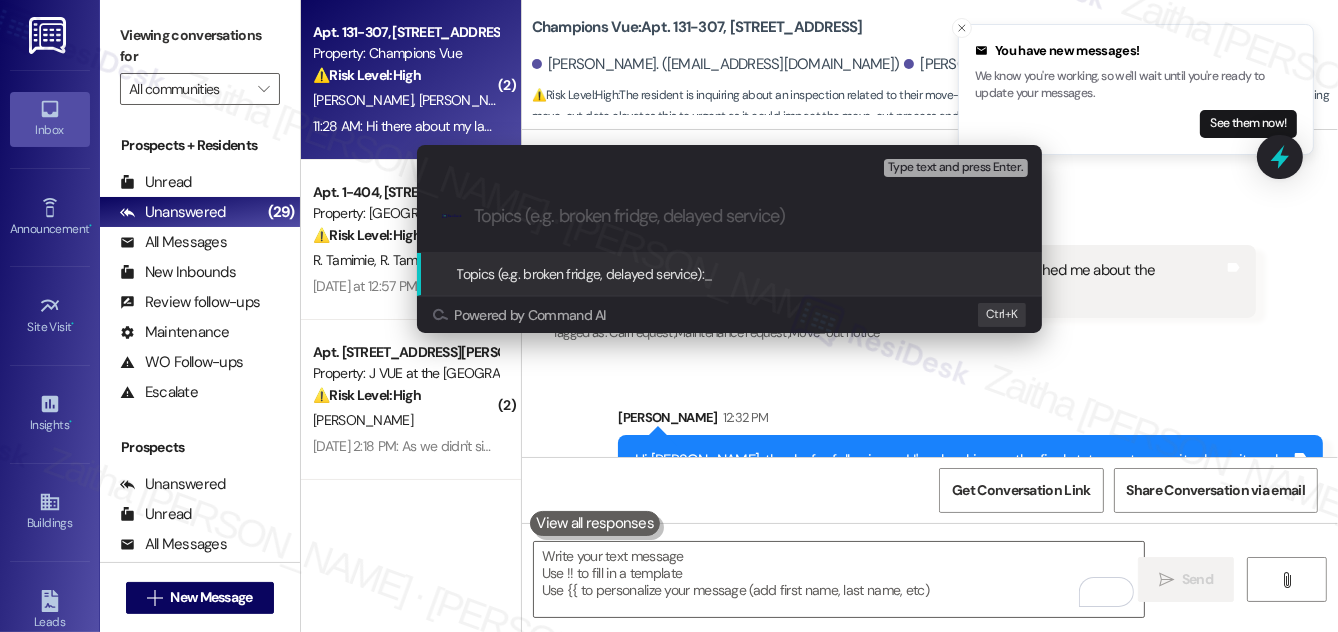 paste on "Final Move-Out Follow-Up and Pending Items Update" 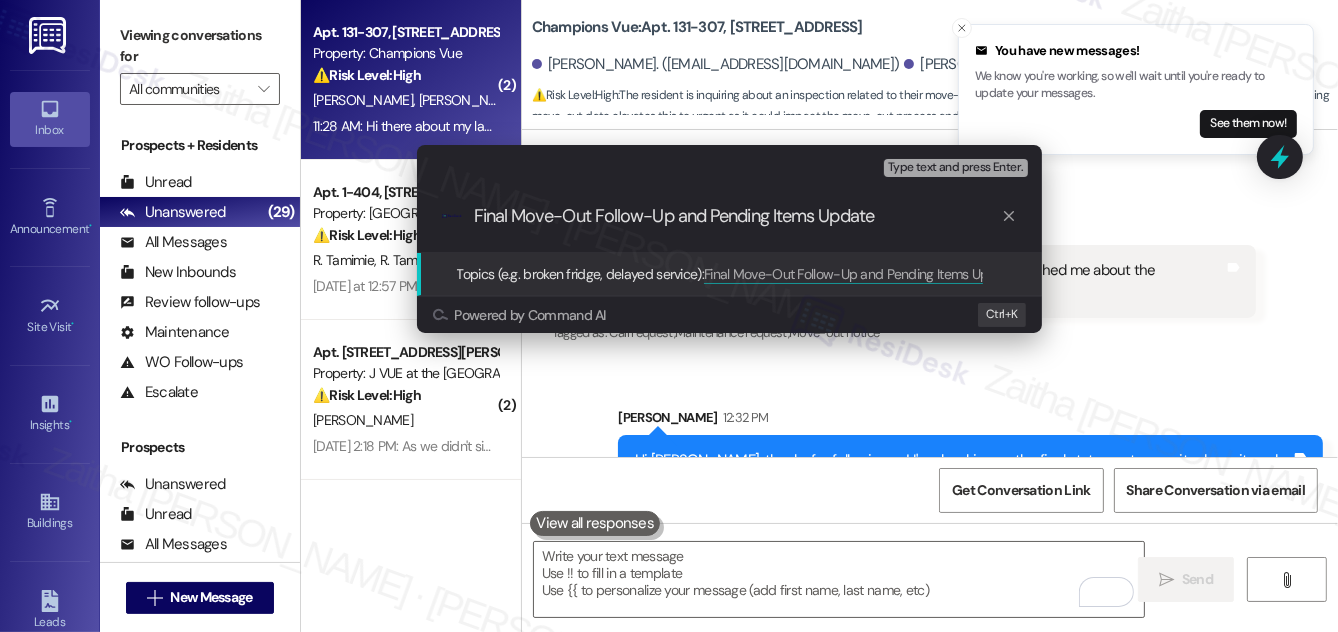 type 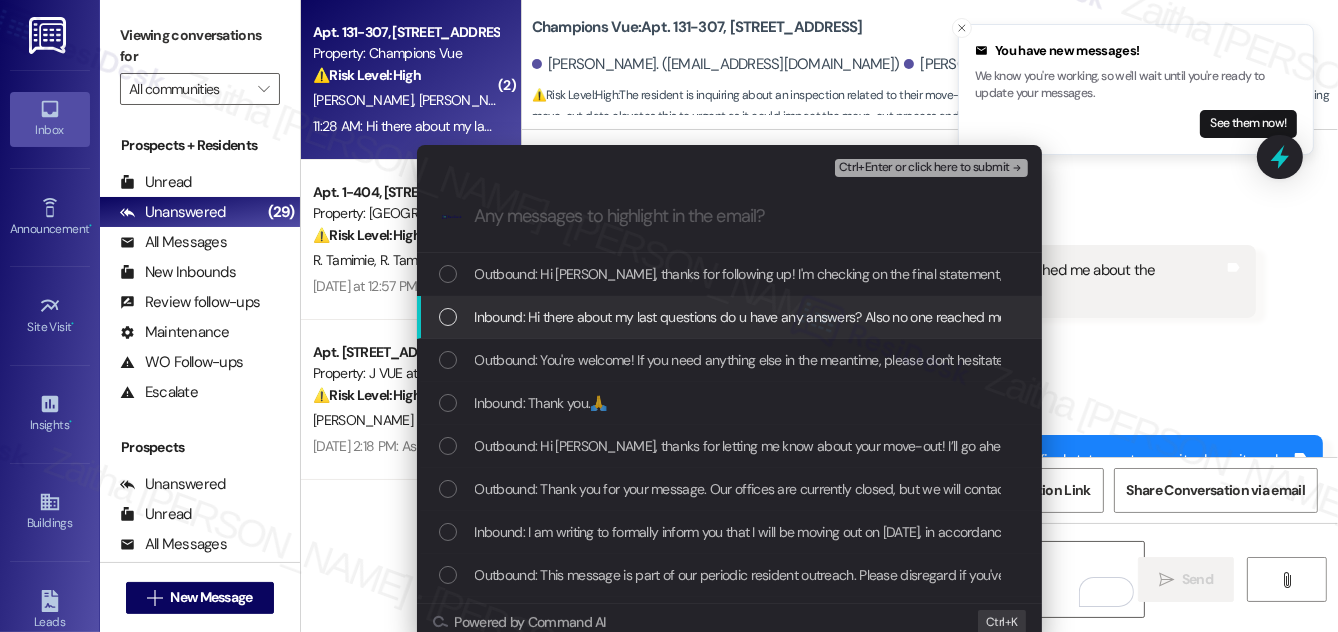 click at bounding box center (448, 317) 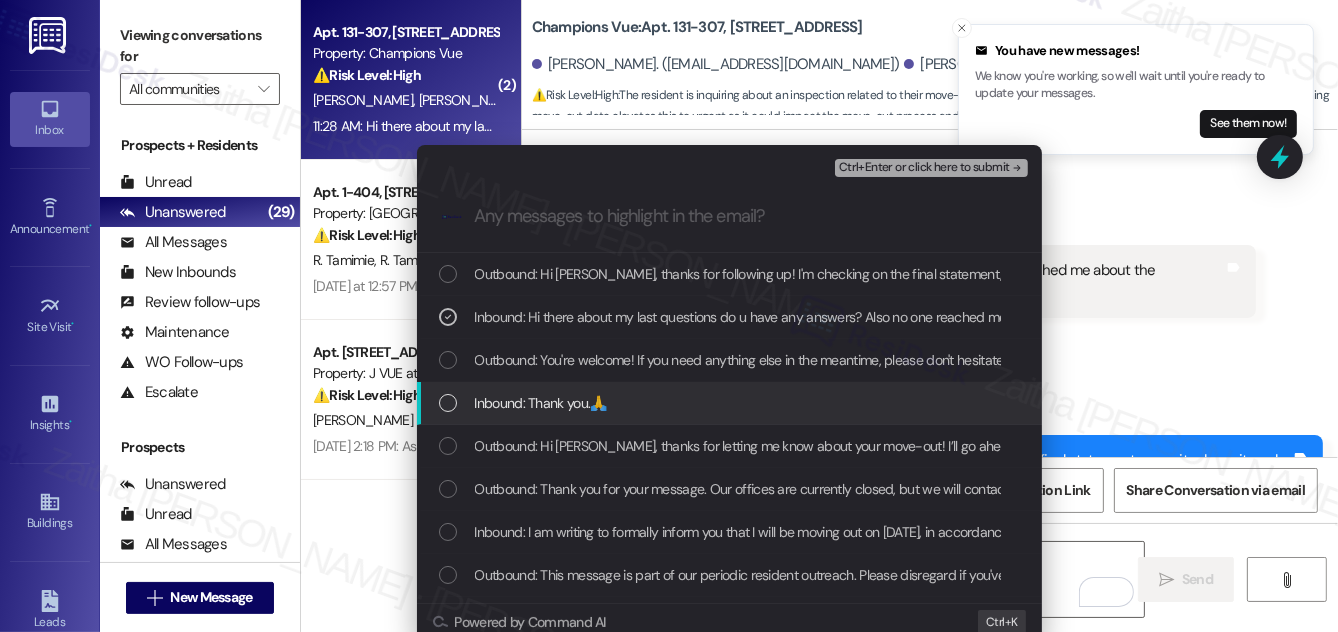 scroll, scrollTop: 90, scrollLeft: 0, axis: vertical 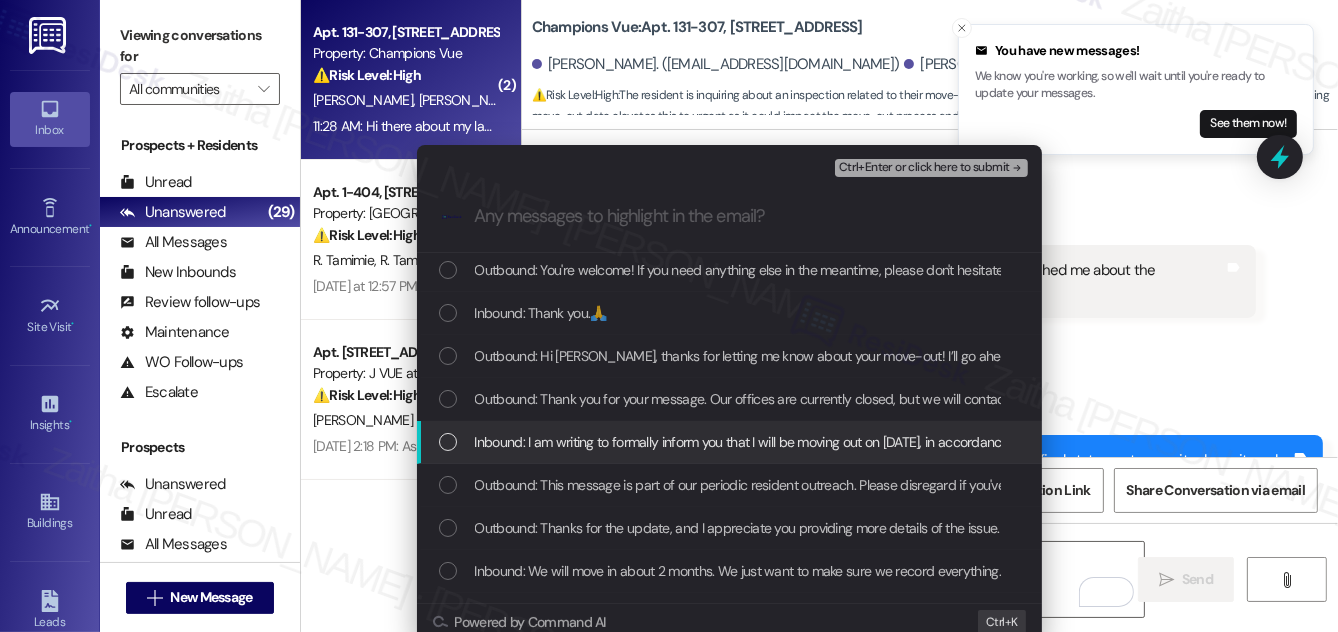 click at bounding box center (448, 442) 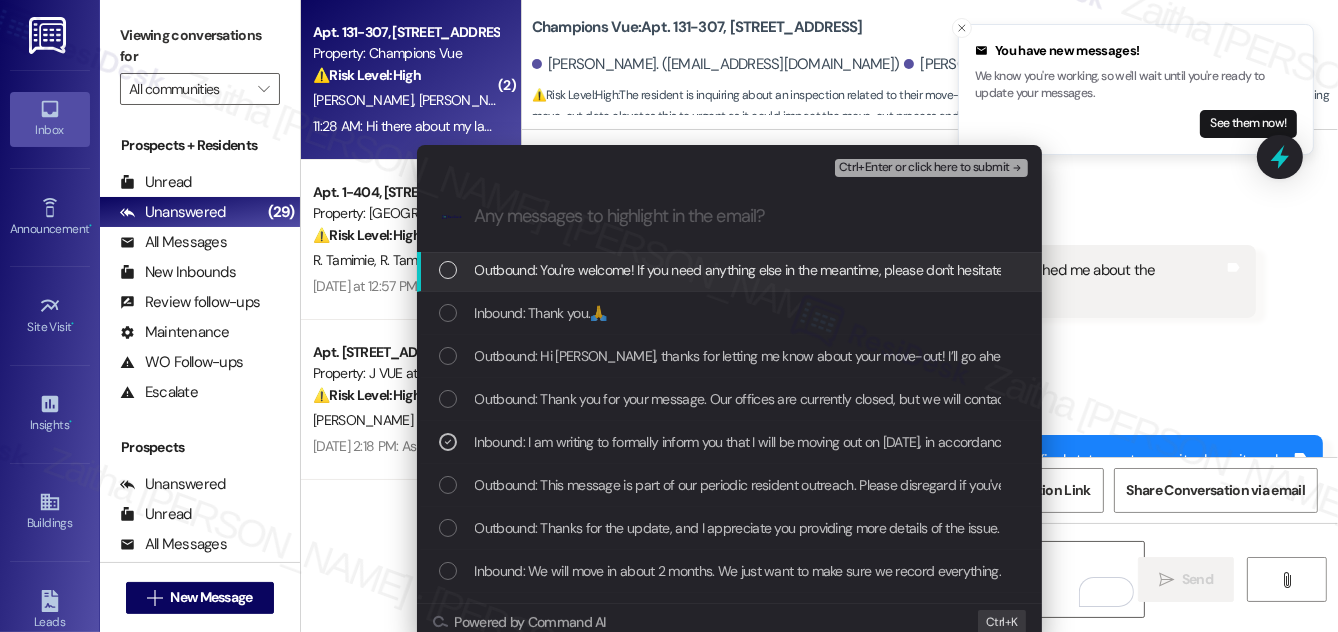 click on "Ctrl+Enter or click here to submit" at bounding box center [924, 168] 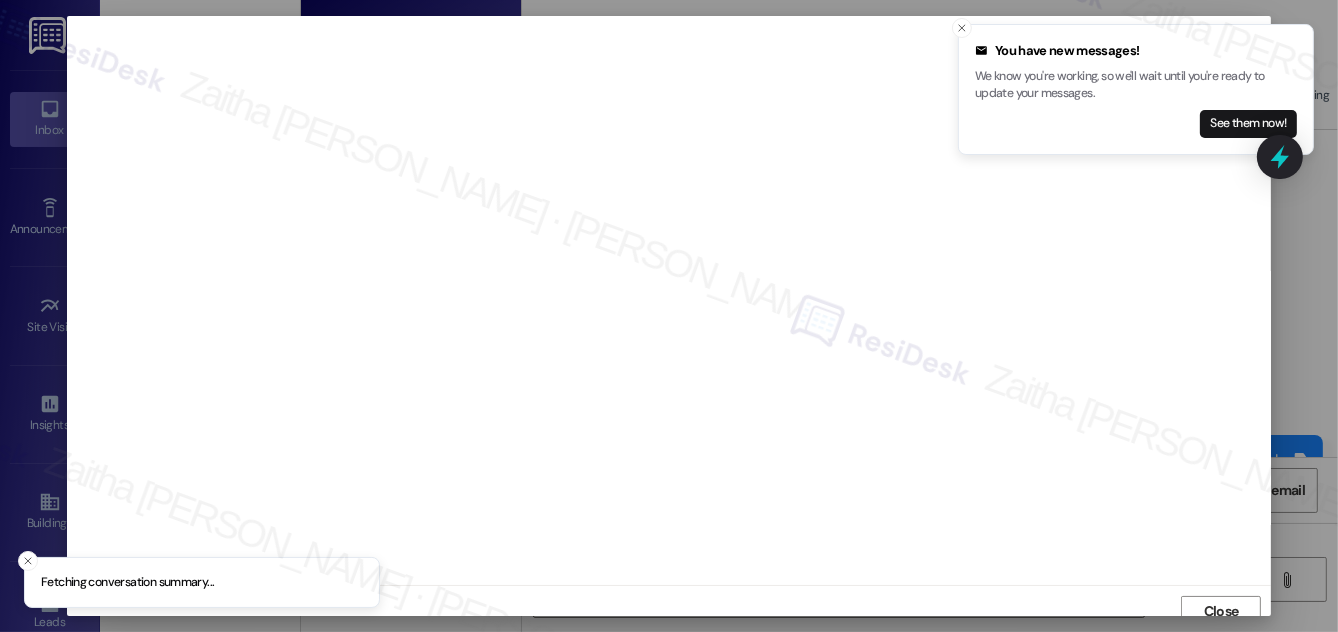scroll, scrollTop: 11, scrollLeft: 0, axis: vertical 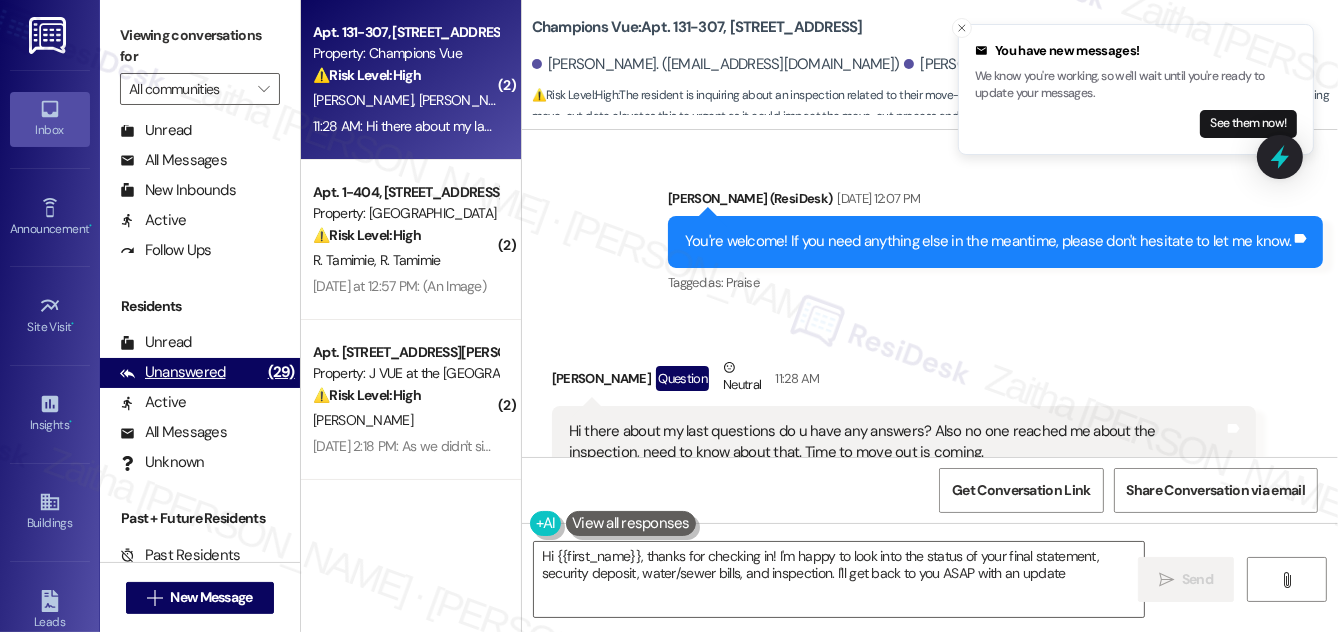 type on "Hi {{first_name}}, thanks for checking in! I'm happy to look into the status of your final statement, security deposit, water/sewer bills, and inspection. I'll get back to you ASAP with an update!" 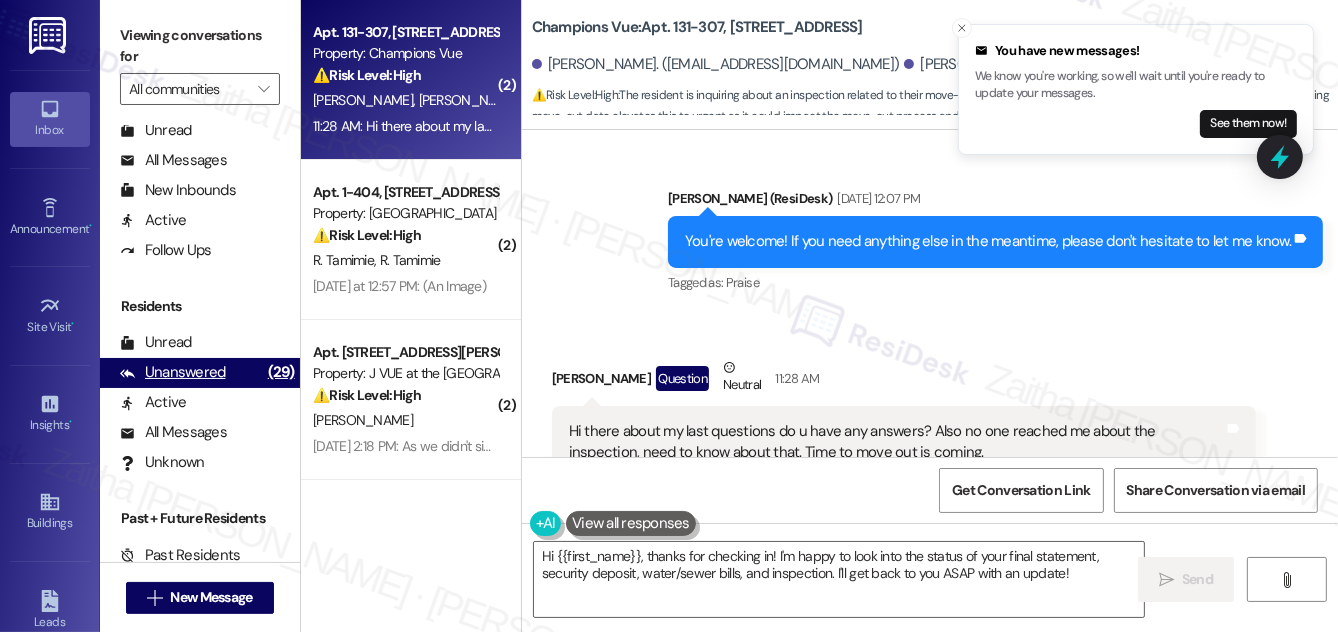 click on "Unanswered" at bounding box center [173, 372] 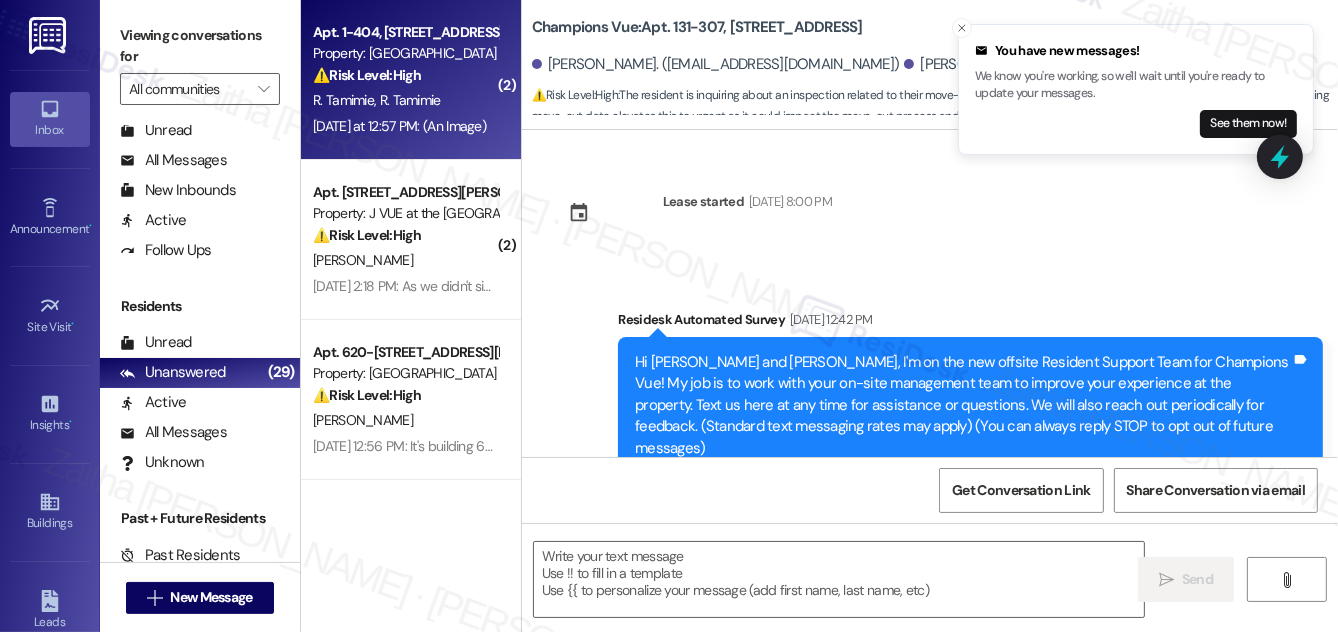 type on "Fetching suggested responses. Please feel free to read through the conversation in the meantime." 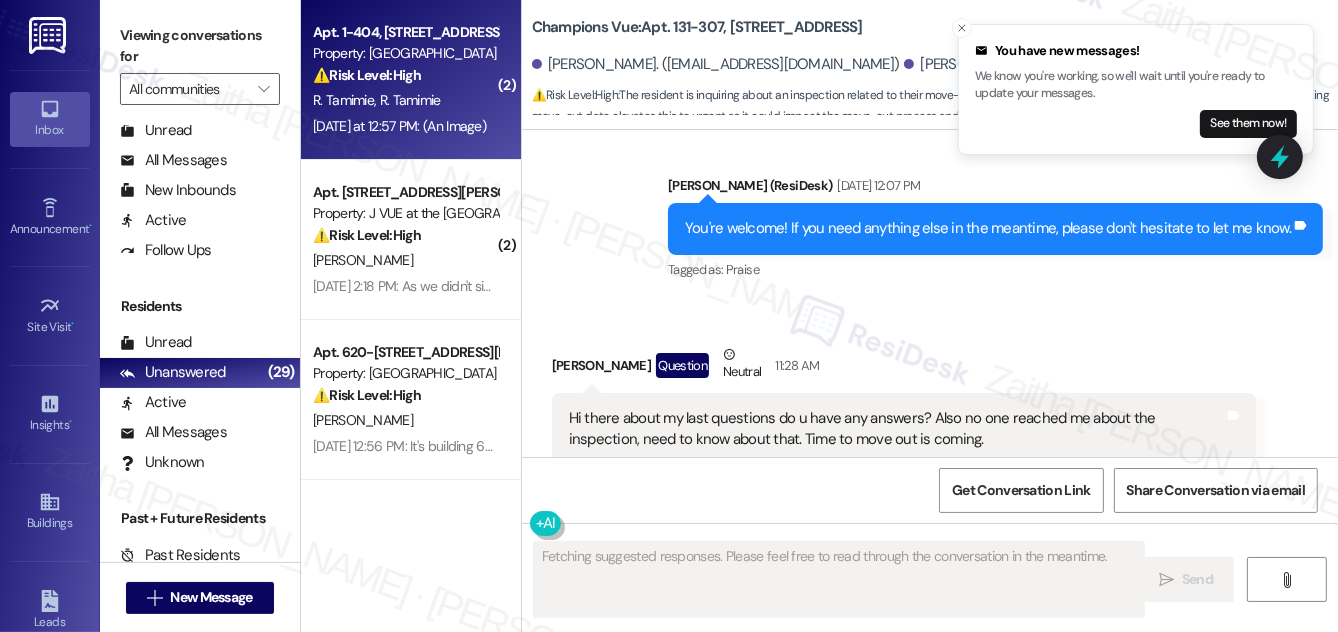 scroll, scrollTop: 19192, scrollLeft: 0, axis: vertical 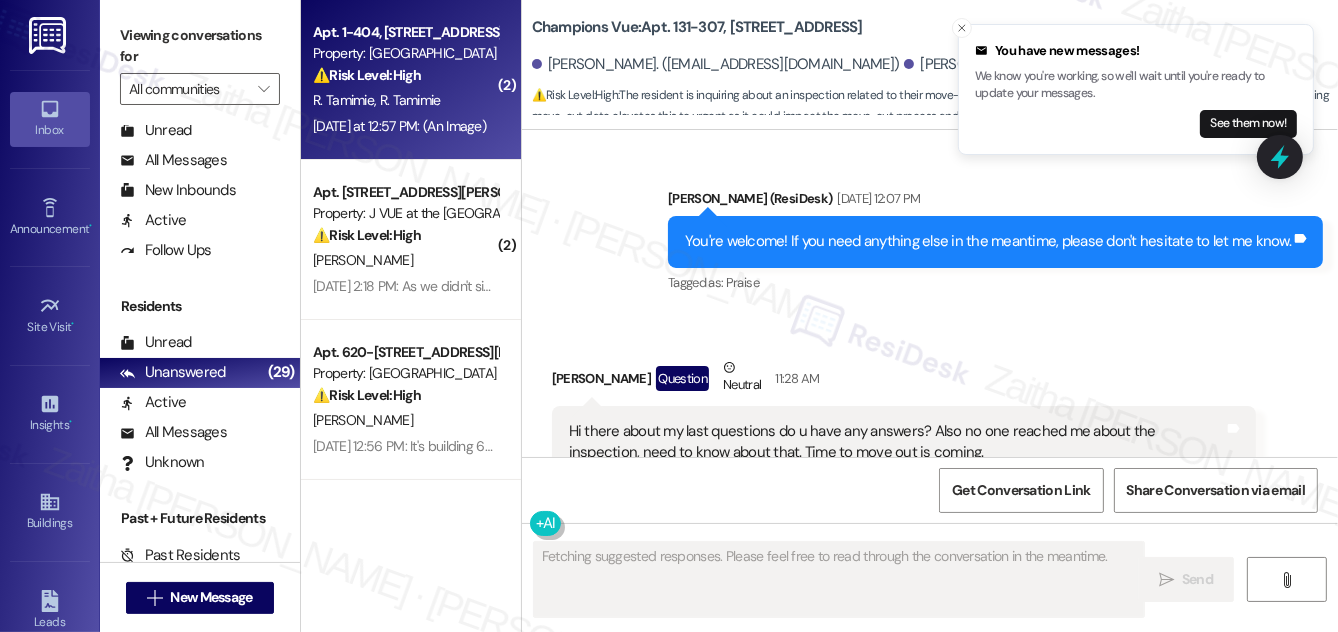 click on "[PERSON_NAME] [PERSON_NAME]" at bounding box center (405, 100) 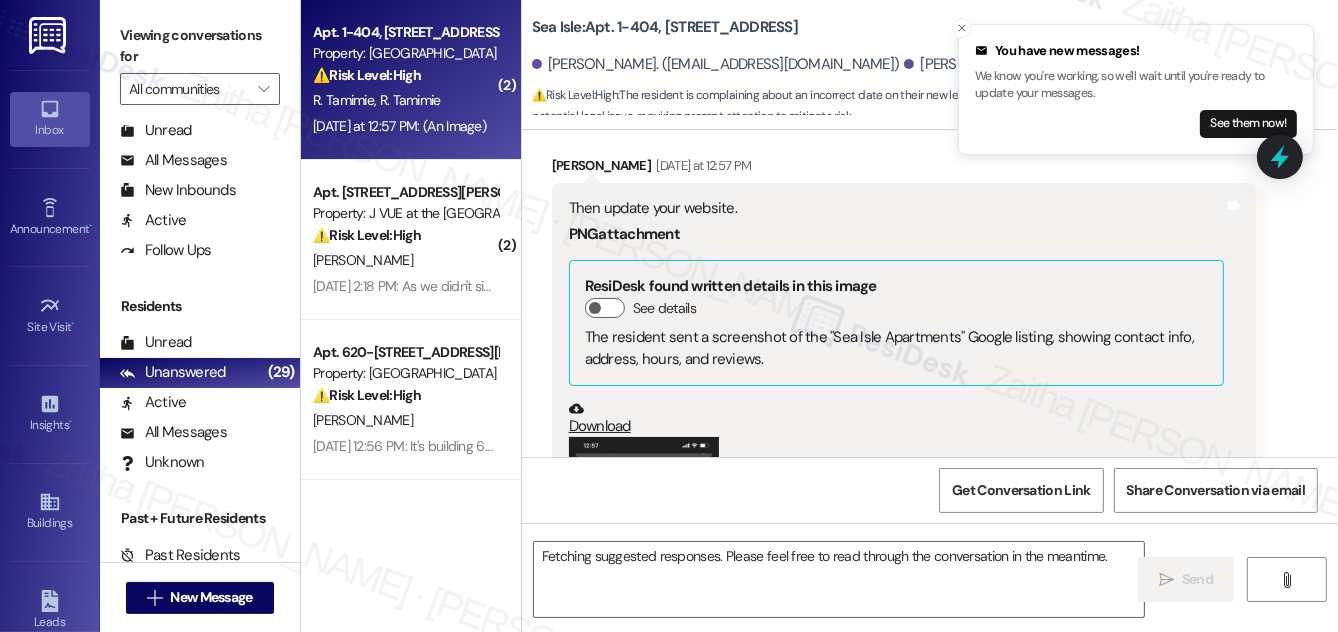 scroll, scrollTop: 1489, scrollLeft: 0, axis: vertical 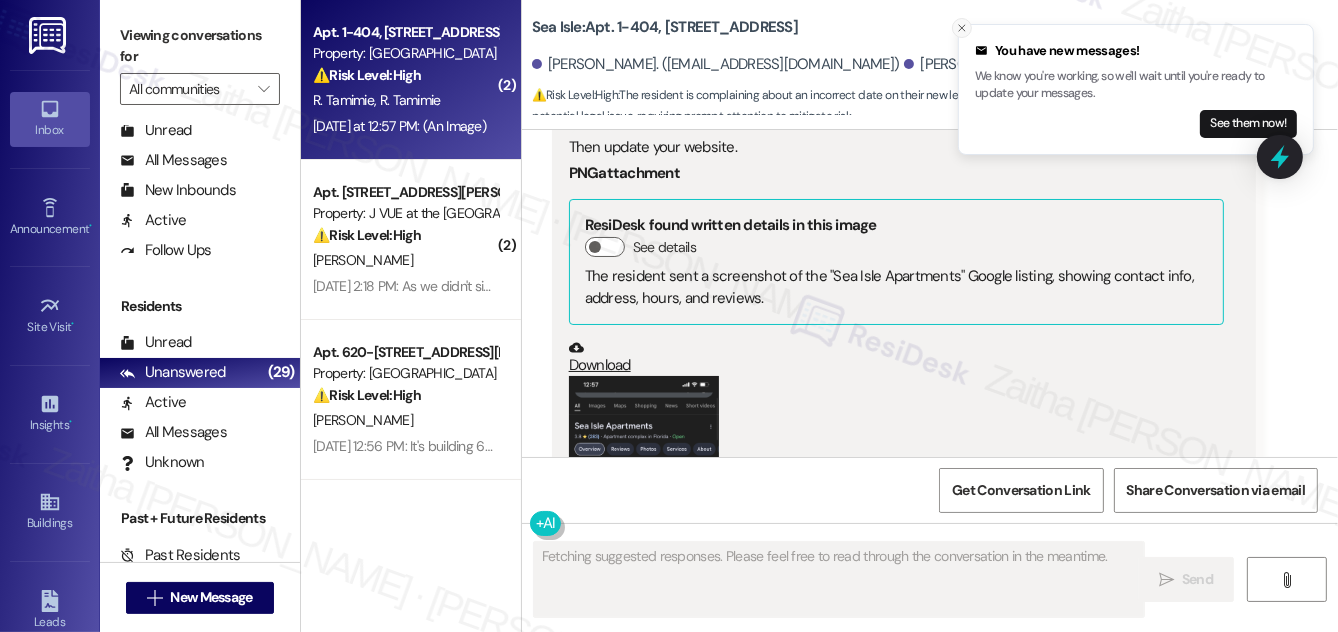 click 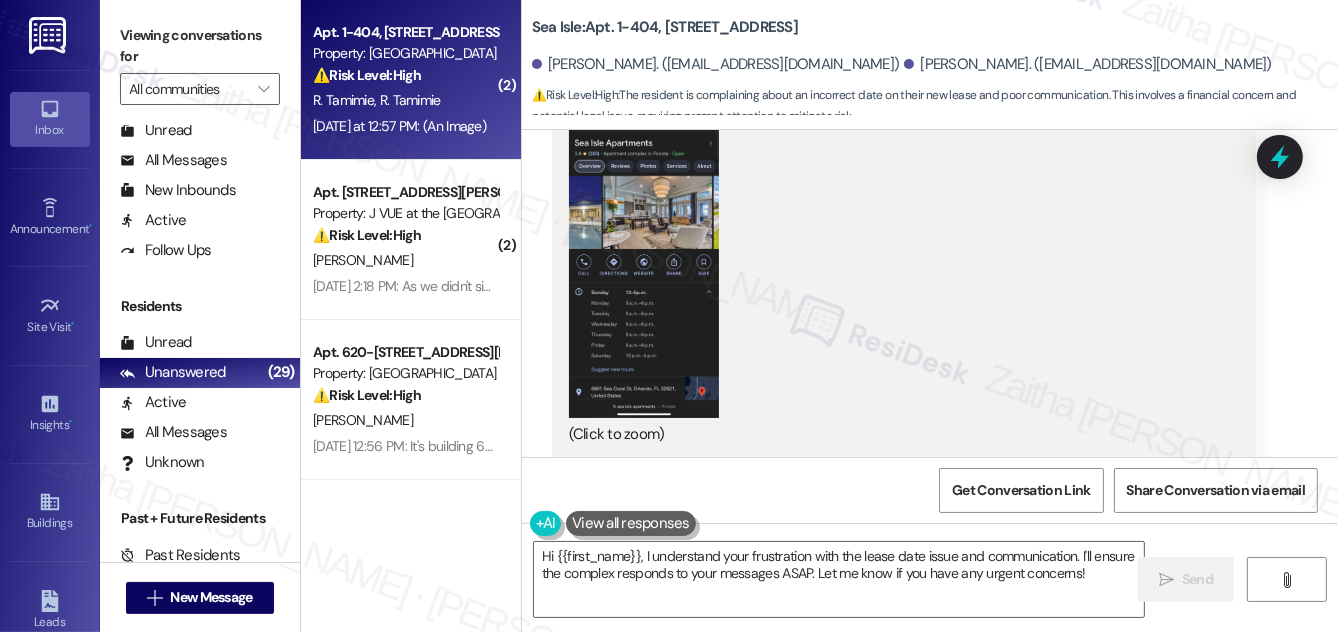 scroll, scrollTop: 1799, scrollLeft: 0, axis: vertical 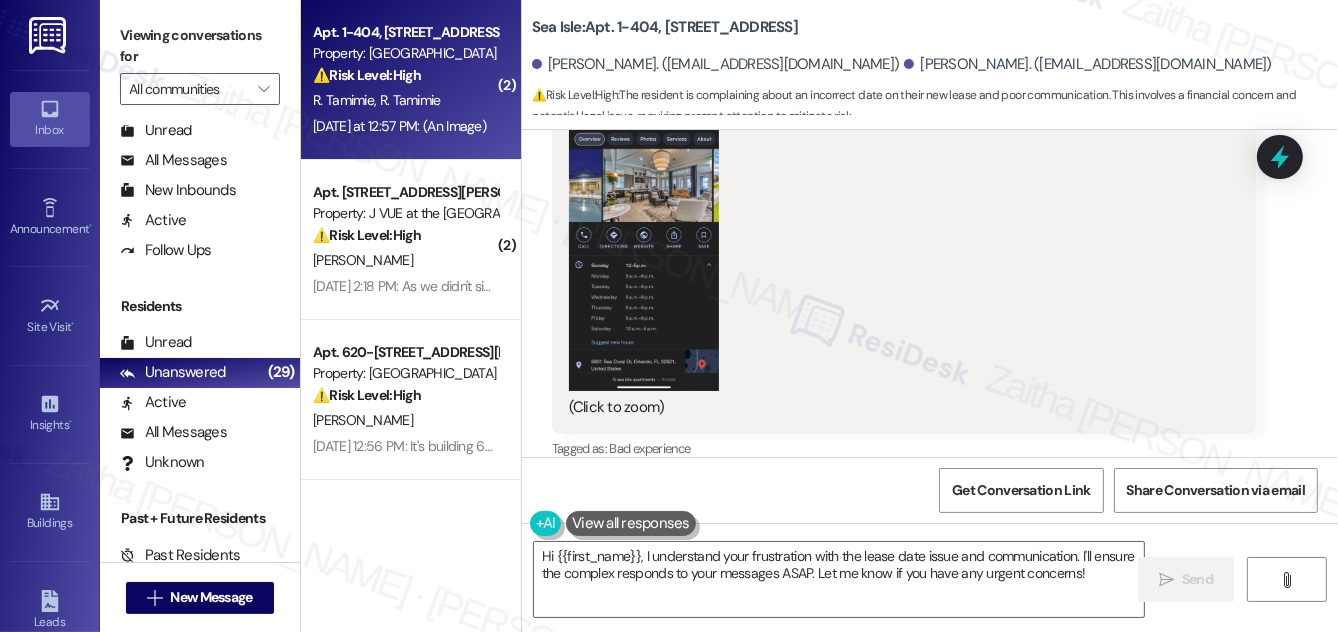 click at bounding box center (644, 228) 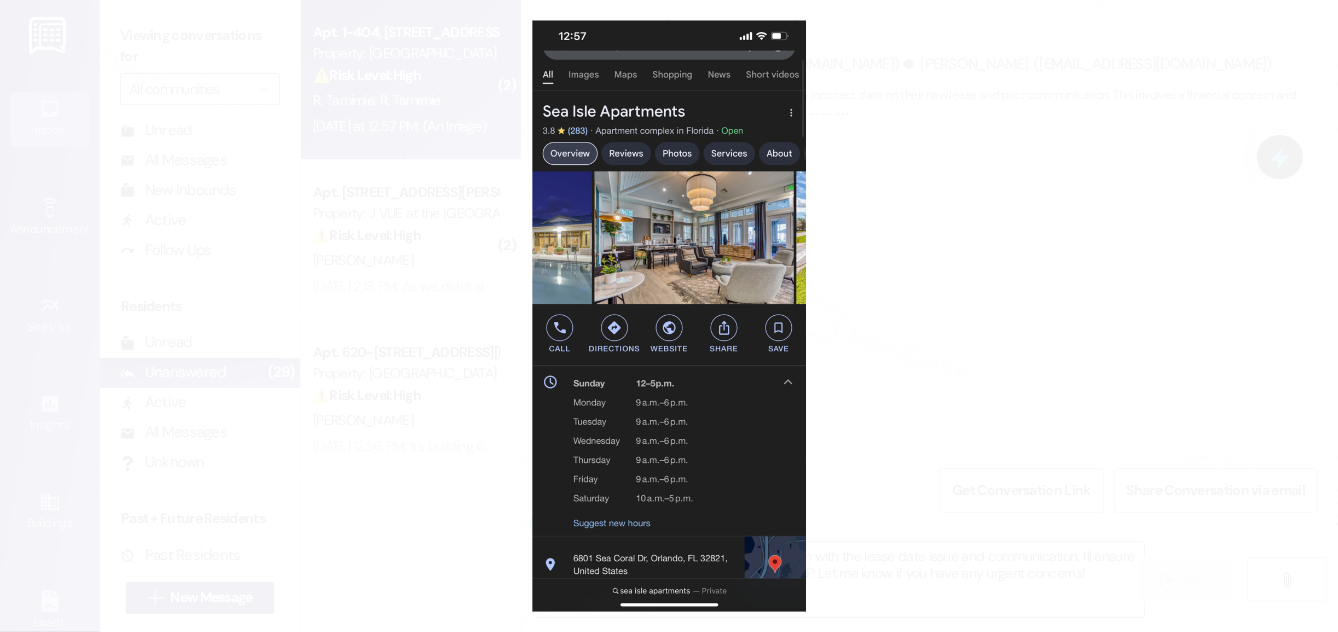 click at bounding box center (669, 316) 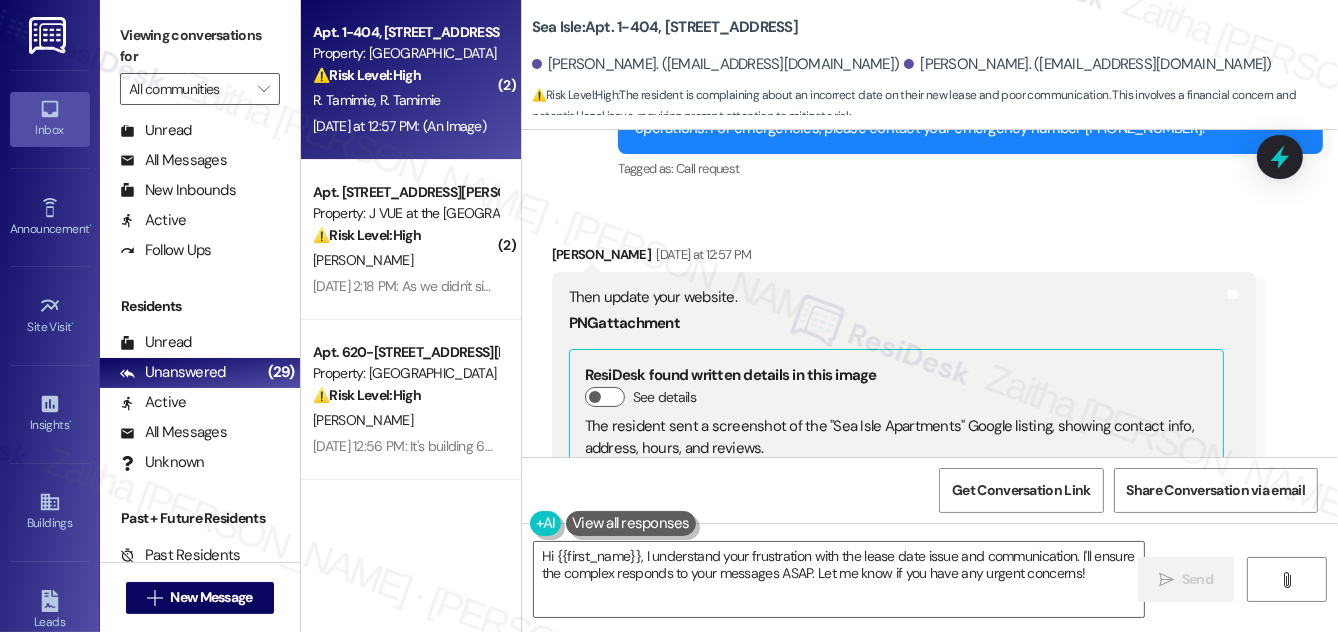 scroll, scrollTop: 1253, scrollLeft: 0, axis: vertical 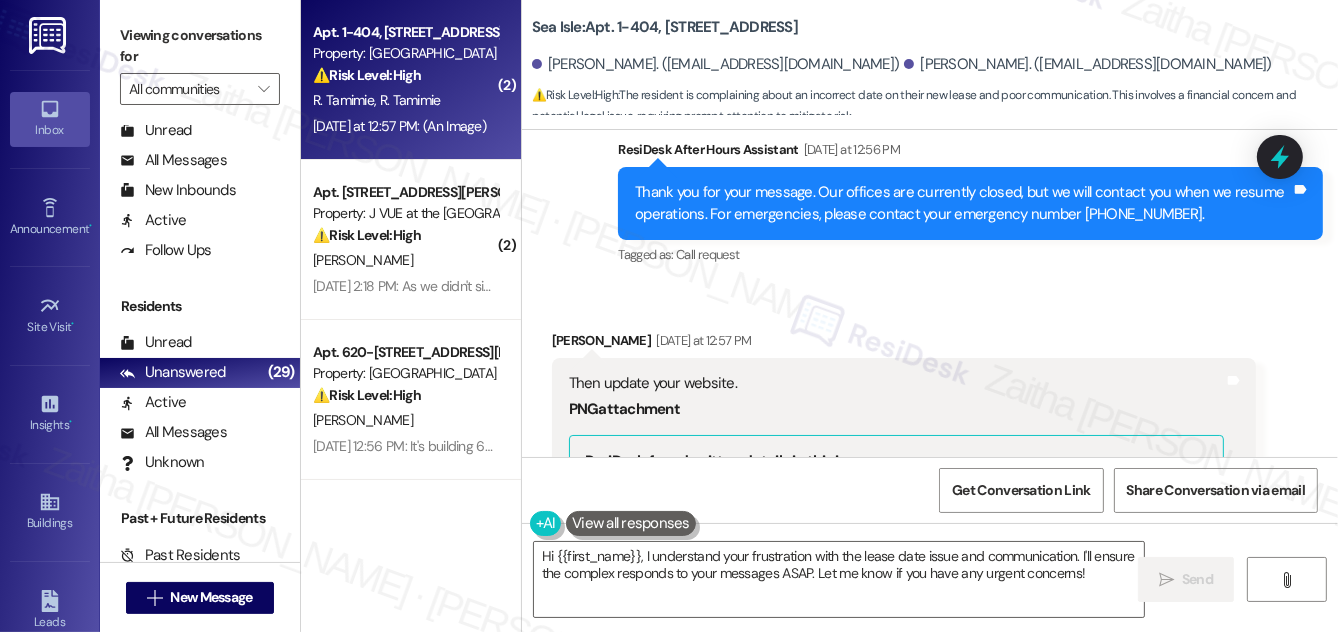 click on "[PERSON_NAME] [DATE] at 12:57 PM" at bounding box center [904, 344] 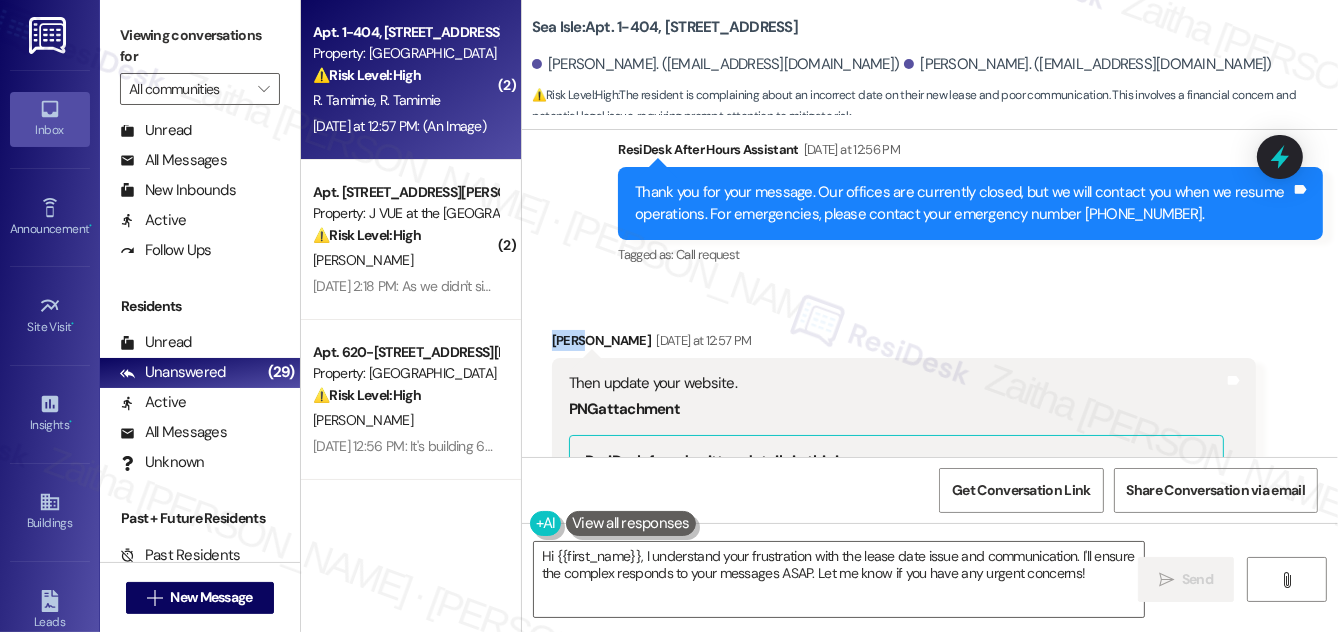 click on "[PERSON_NAME] [DATE] at 12:57 PM" at bounding box center (904, 344) 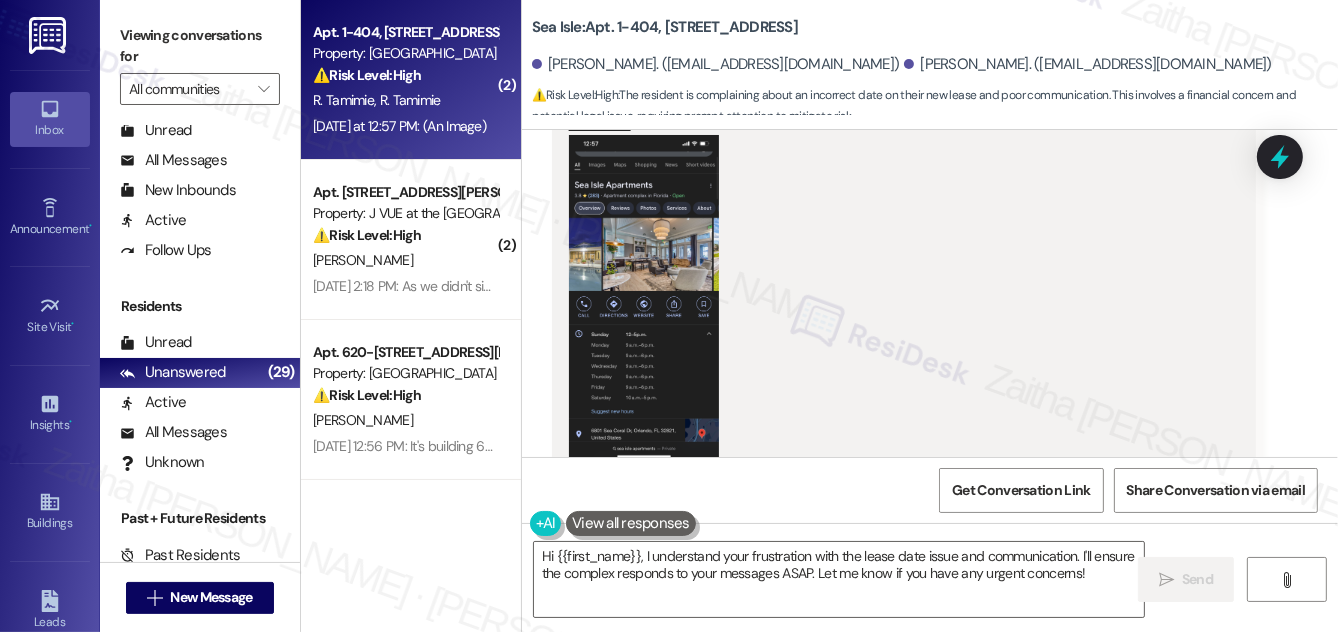 scroll, scrollTop: 1799, scrollLeft: 0, axis: vertical 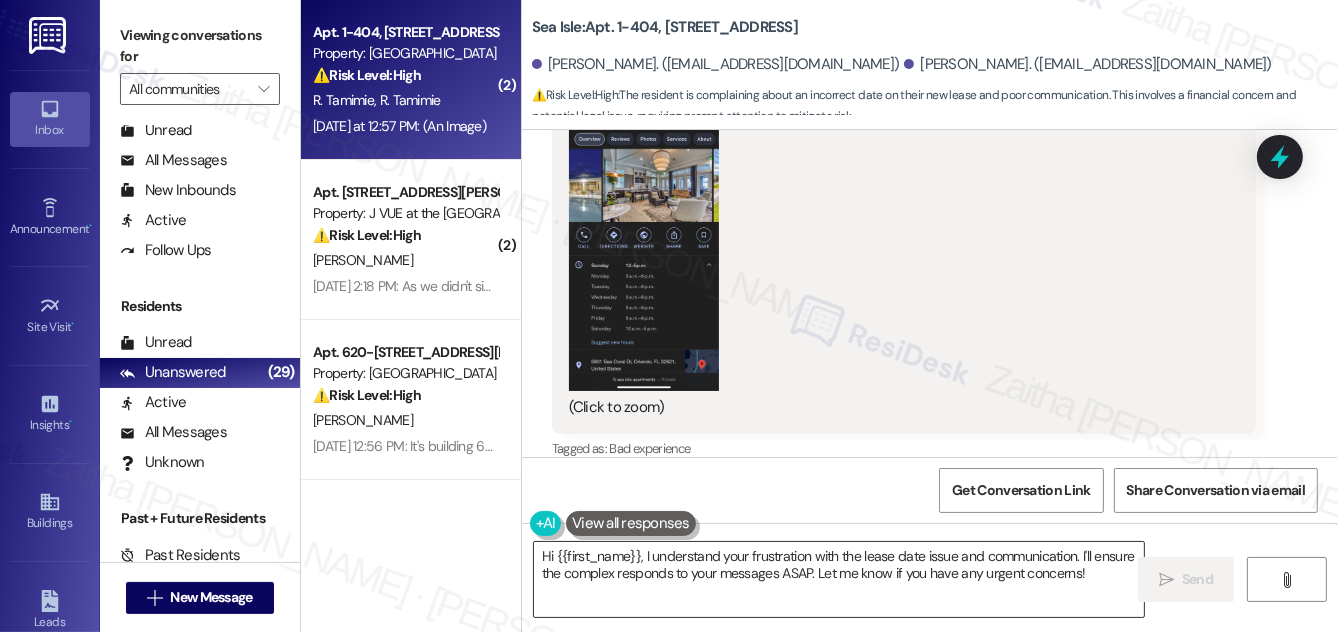 click on "Hi {{first_name}}, I understand your frustration with the lease date issue and communication. I'll ensure the complex responds to your messages ASAP. Let me know if you have any urgent concerns!" at bounding box center (839, 579) 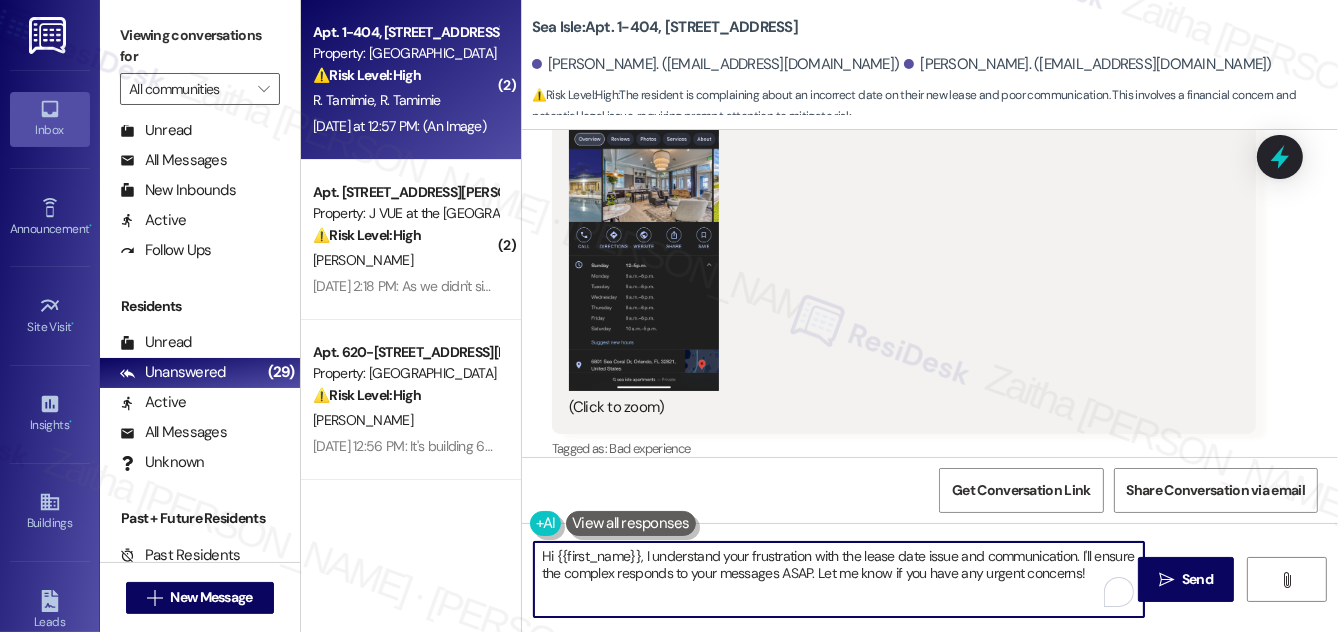 click on "Hi {{first_name}}, I understand your frustration with the lease date issue and communication. I'll ensure the complex responds to your messages ASAP. Let me know if you have any urgent concerns!" at bounding box center (839, 579) 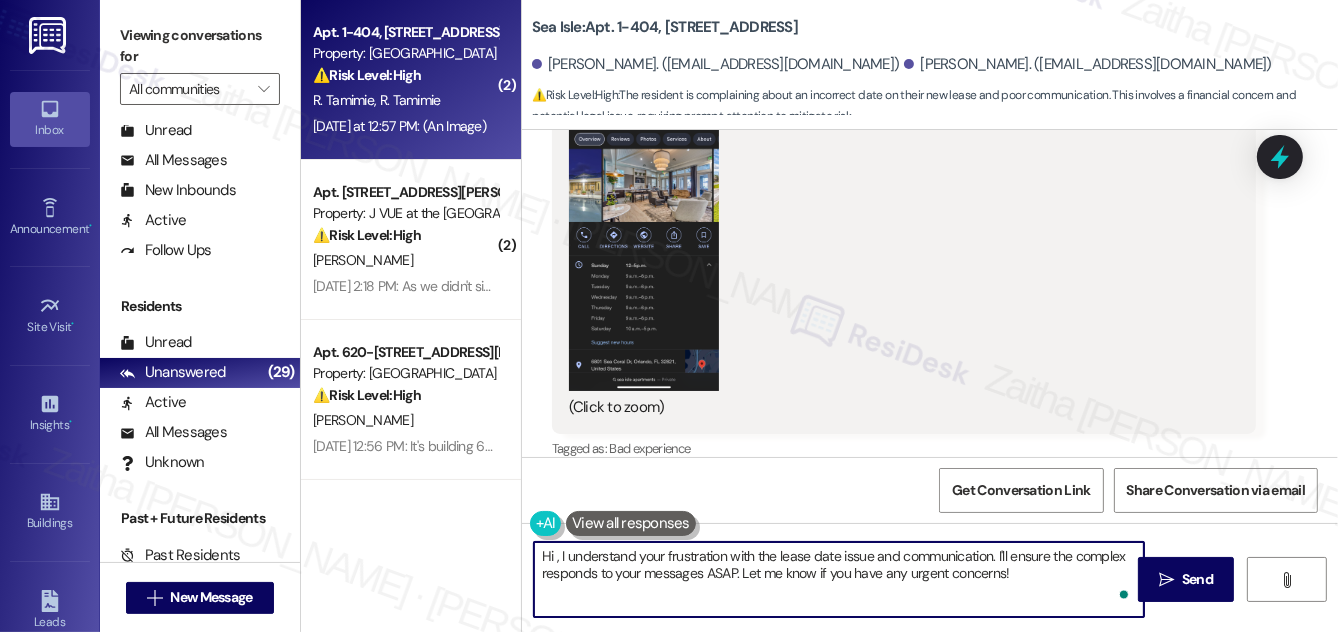 paste on "[PERSON_NAME]" 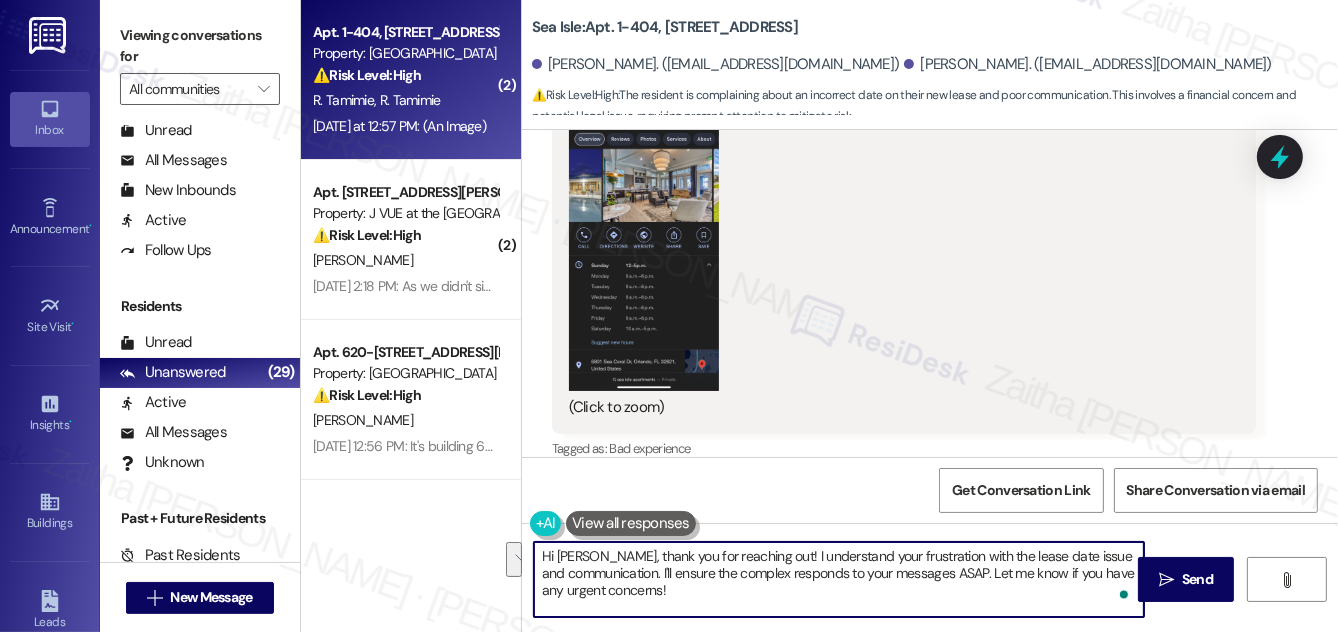 drag, startPoint x: 651, startPoint y: 572, endPoint x: 653, endPoint y: 591, distance: 19.104973 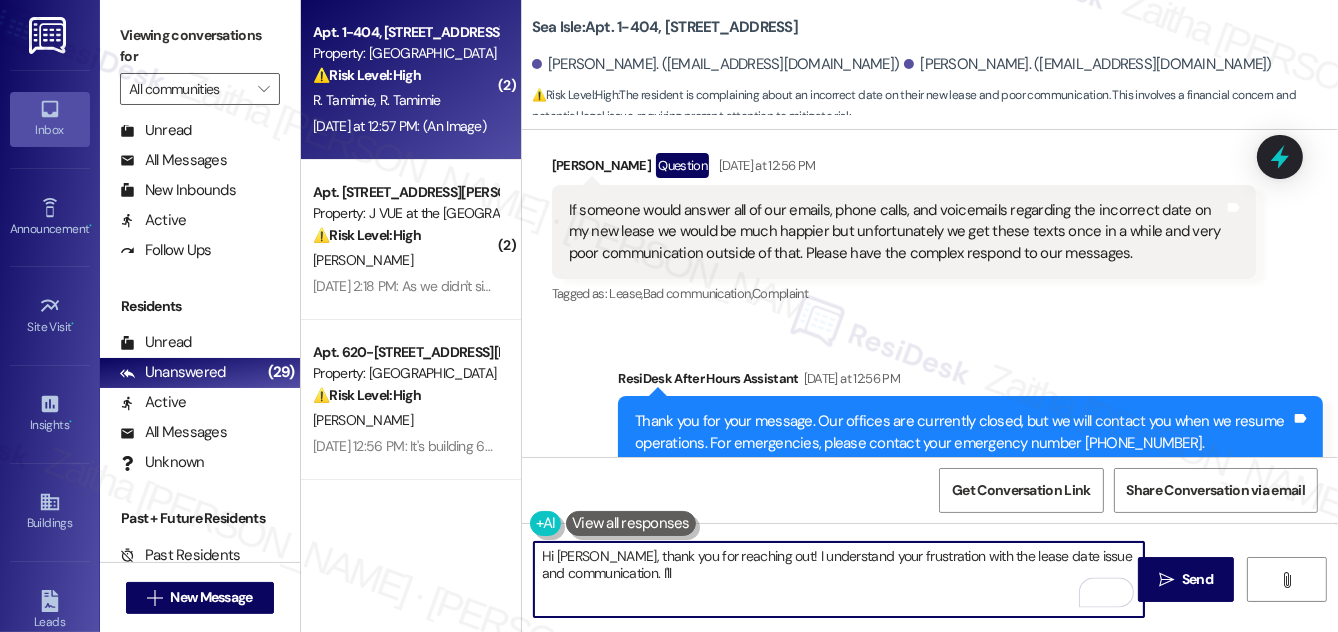 scroll, scrollTop: 890, scrollLeft: 0, axis: vertical 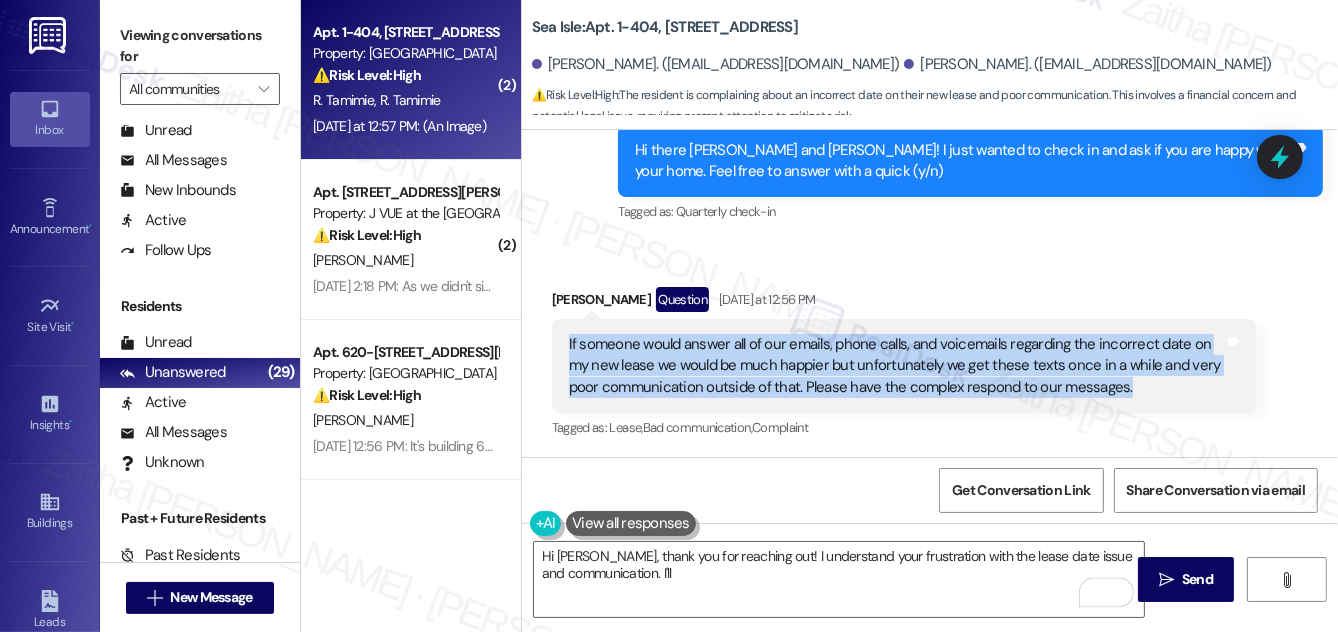 drag, startPoint x: 559, startPoint y: 322, endPoint x: 1204, endPoint y: 382, distance: 647.78467 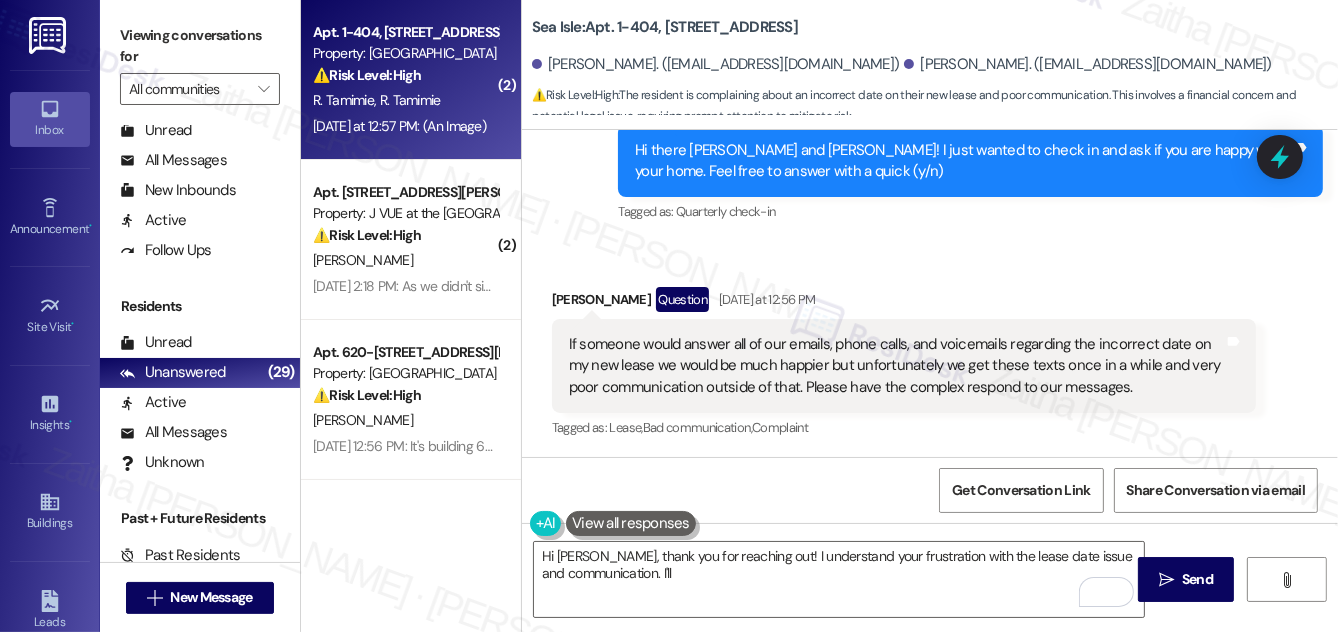 click on "Received via SMS [PERSON_NAME] Question [DATE] at 12:56 PM If someone would answer all of our emails, phone calls, and voicemails regarding the incorrect date on my new lease we would be much happier but unfortunately we get these texts once in a while and very poor communication outside of that. Please have the complex respond to our messages. Tags and notes Tagged as:   Lease ,  Click to highlight conversations about Lease Bad communication ,  Click to highlight conversations about Bad communication Complaint Click to highlight conversations about Complaint" at bounding box center [930, 350] 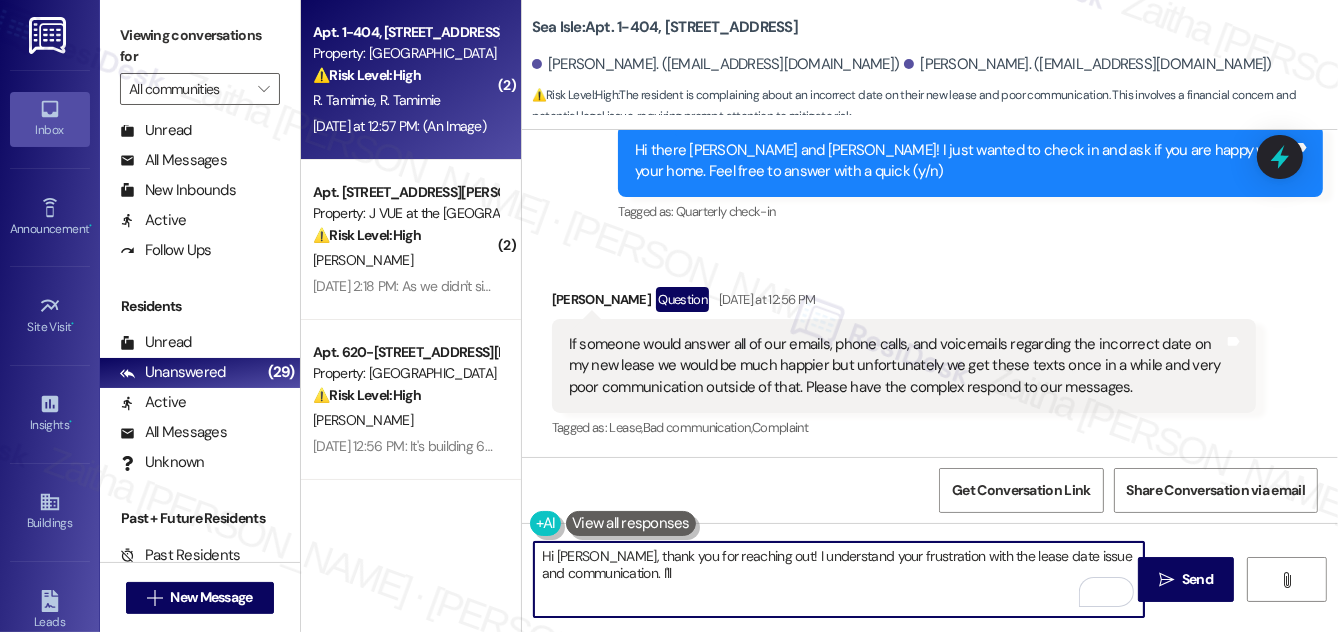 drag, startPoint x: 737, startPoint y: 554, endPoint x: 749, endPoint y: 564, distance: 15.6205 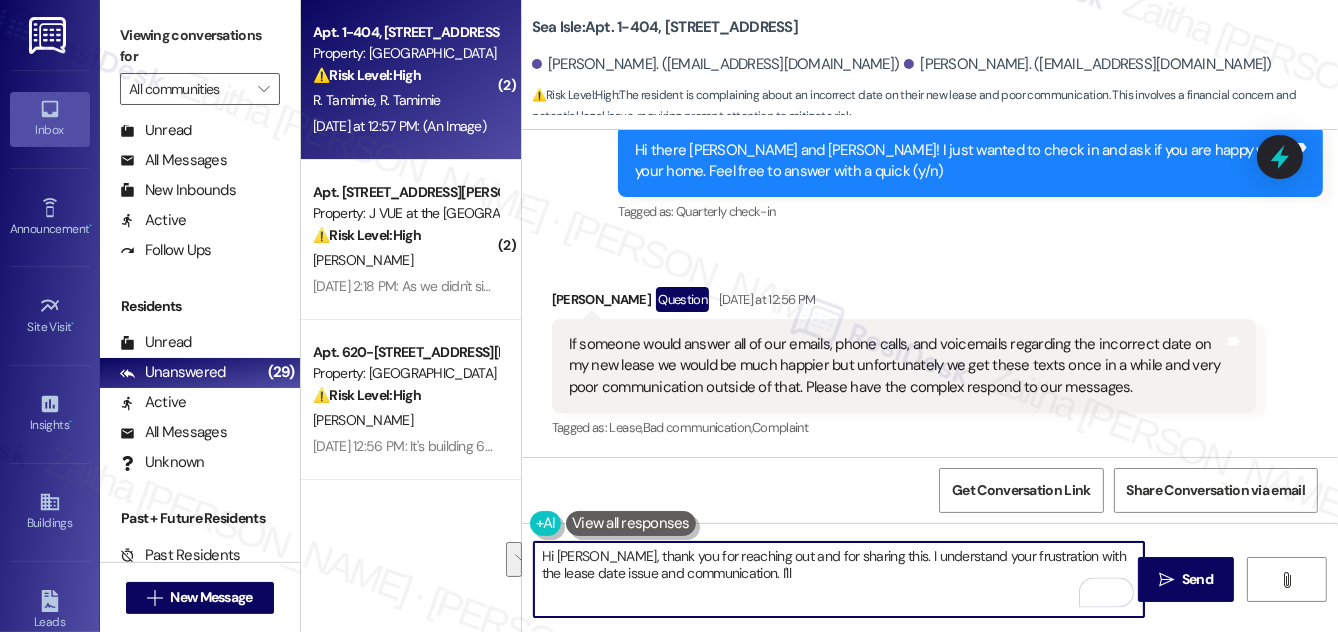 drag, startPoint x: 856, startPoint y: 559, endPoint x: 866, endPoint y: 575, distance: 18.867962 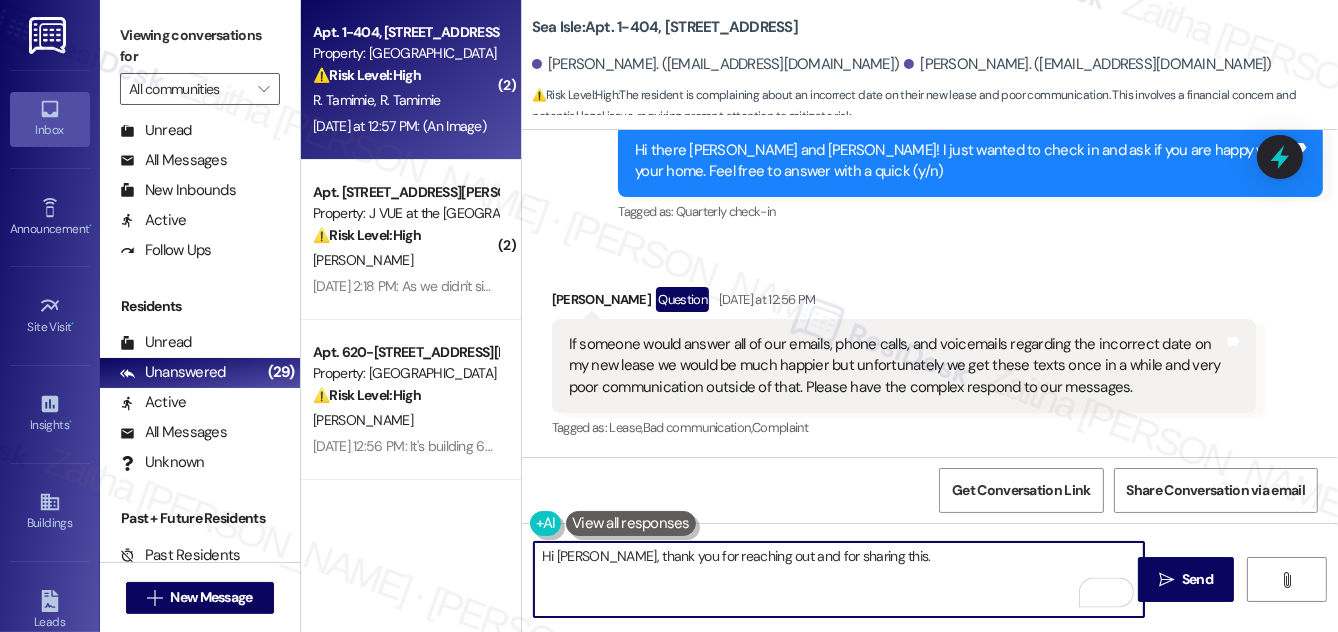 paste on "I understand your frustration, especially regarding the incorrect lease date and the lack of response. I’ll go ahead and follow up with the site team and ask that they get back to you directly" 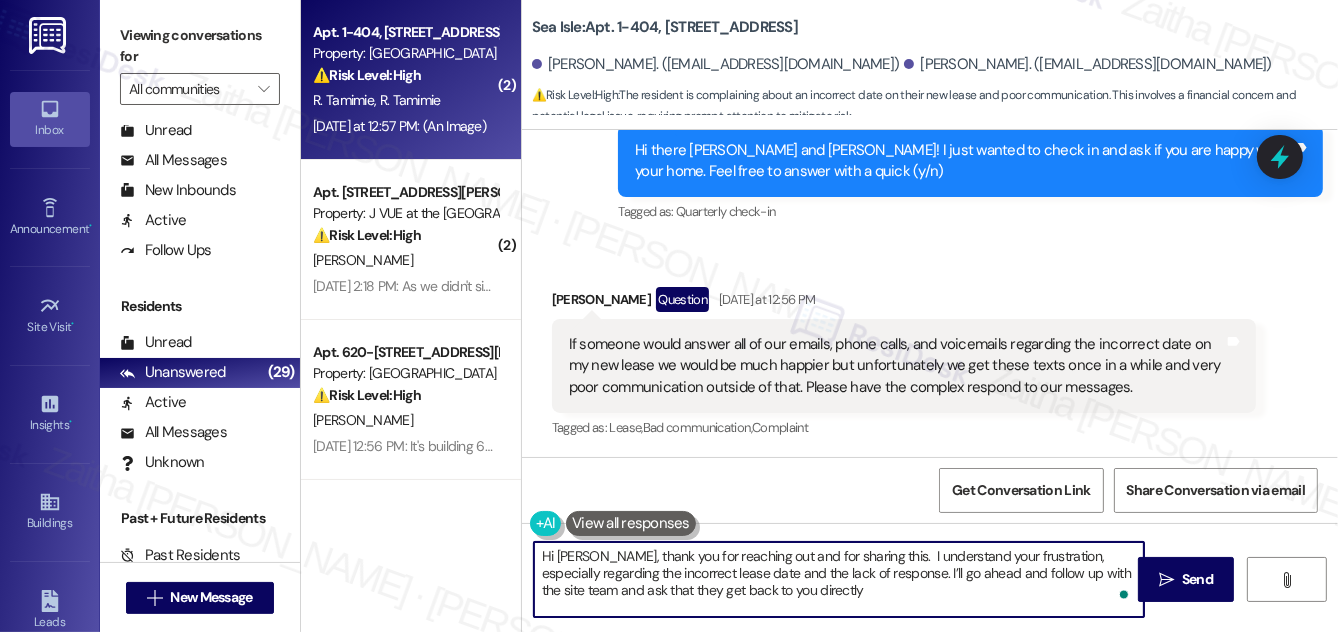 click on "Hi [PERSON_NAME], thank you for reaching out and for sharing this.  I understand your frustration, especially regarding the incorrect lease date and the lack of response. I’ll go ahead and follow up with the site team and ask that they get back to you directly" at bounding box center [839, 579] 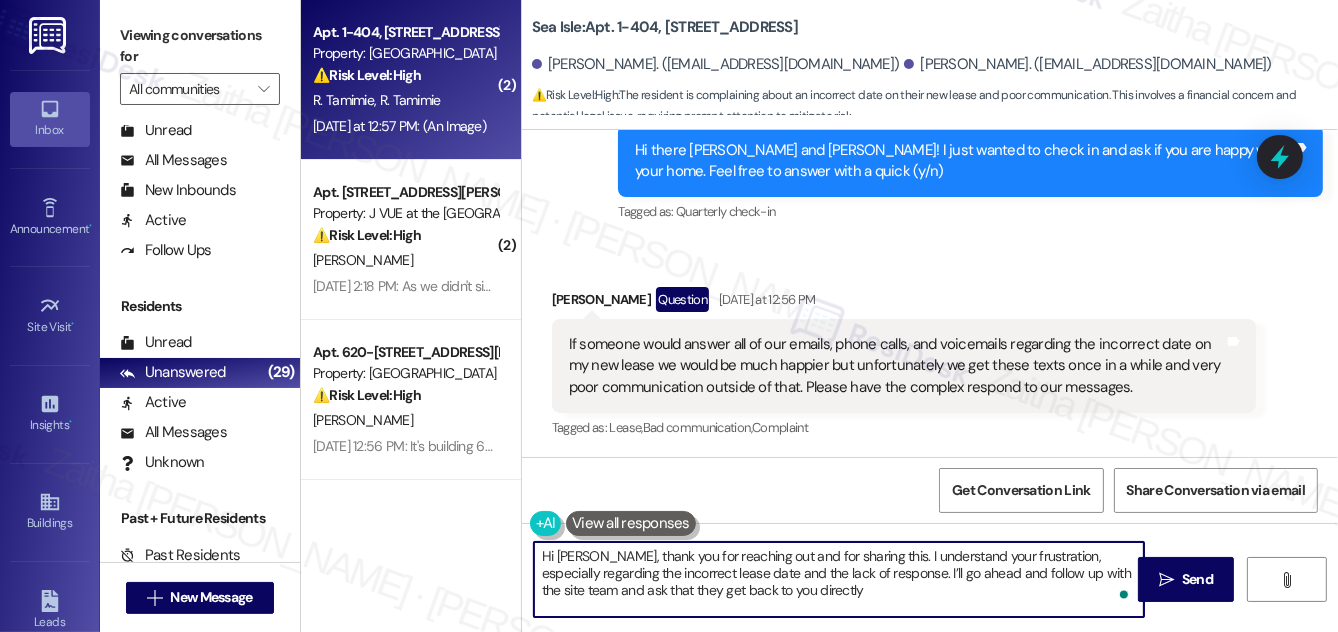 click on "Hi [PERSON_NAME], thank you for reaching out and for sharing this. I understand your frustration, especially regarding the incorrect lease date and the lack of response. I’ll go ahead and follow up with the site team and ask that they get back to you directly" at bounding box center (839, 579) 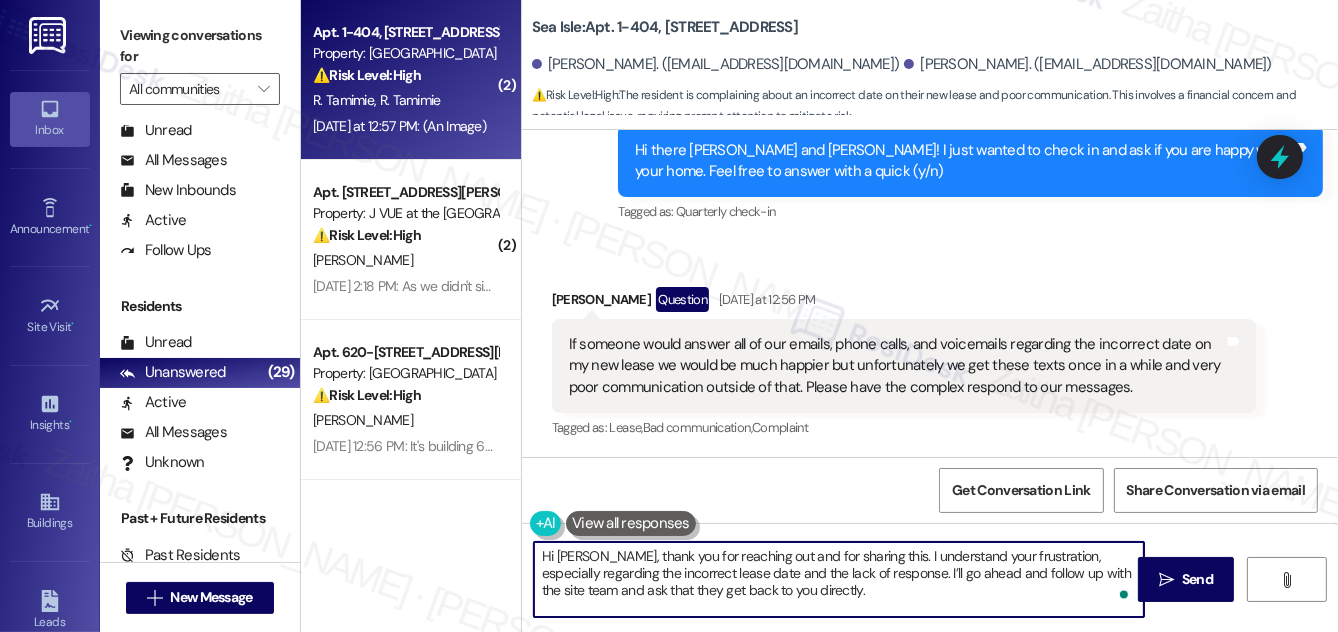 paste on "Thank you for your patience in the meantime." 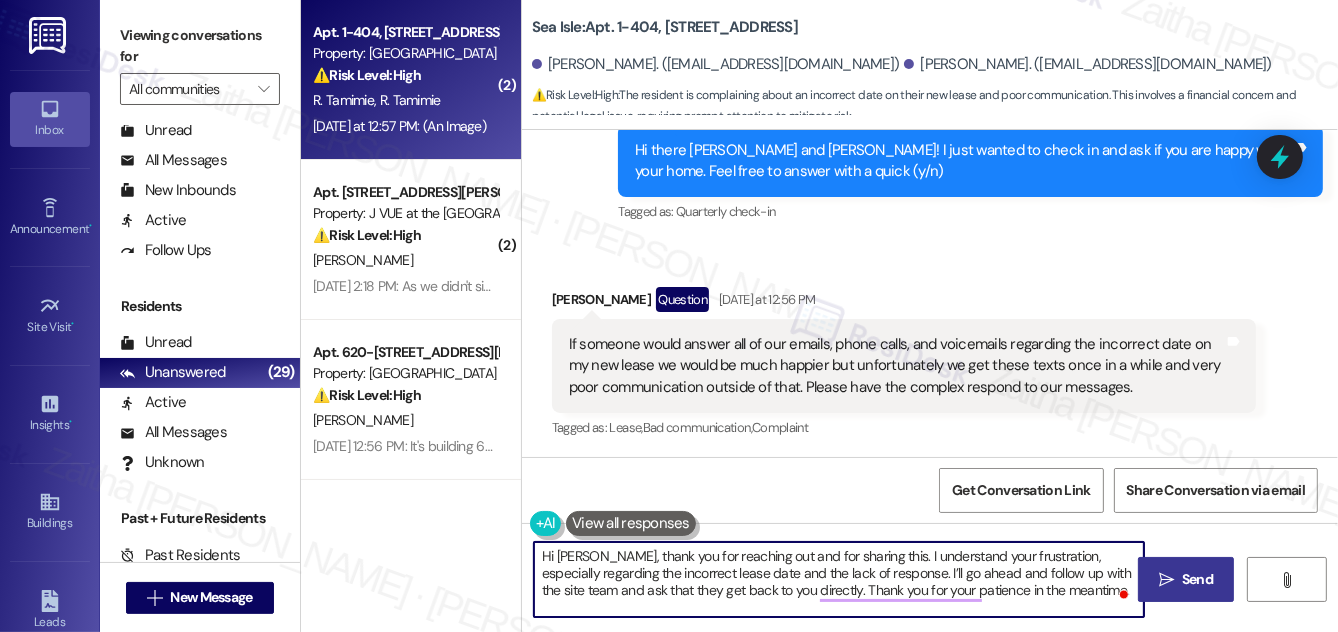 type on "Hi [PERSON_NAME], thank you for reaching out and for sharing this. I understand your frustration, especially regarding the incorrect lease date and the lack of response. I’ll go ahead and follow up with the site team and ask that they get back to you directly. Thank you for your patience in the meantime." 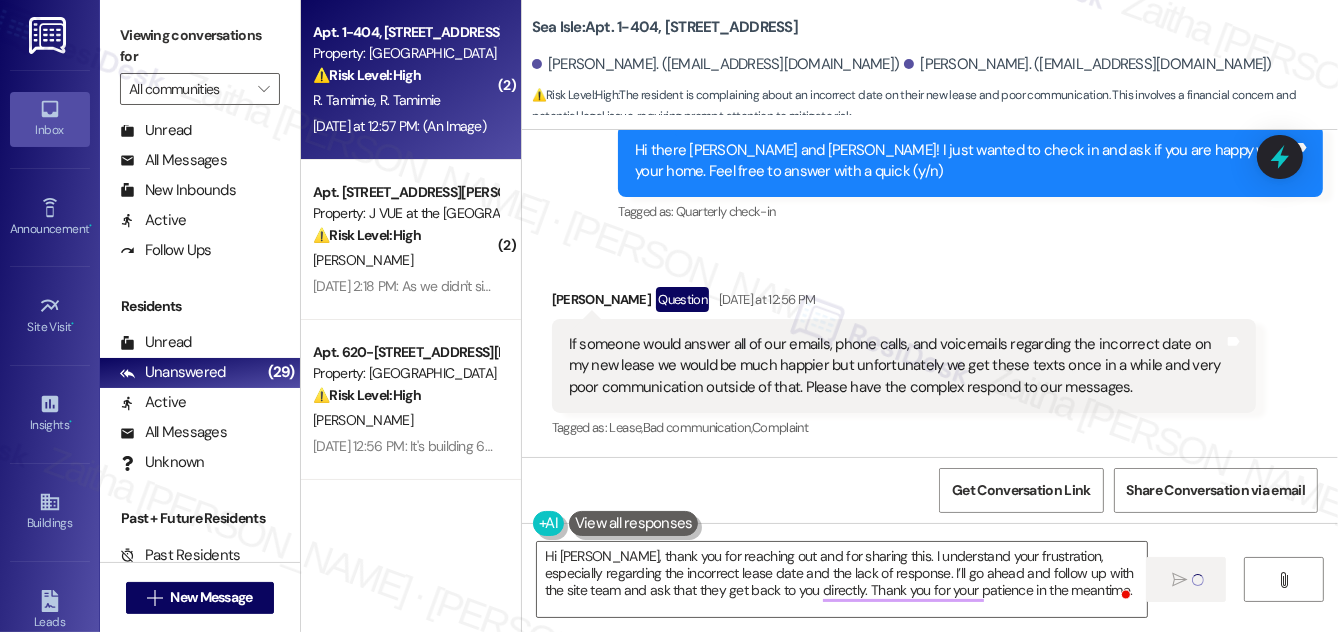 type 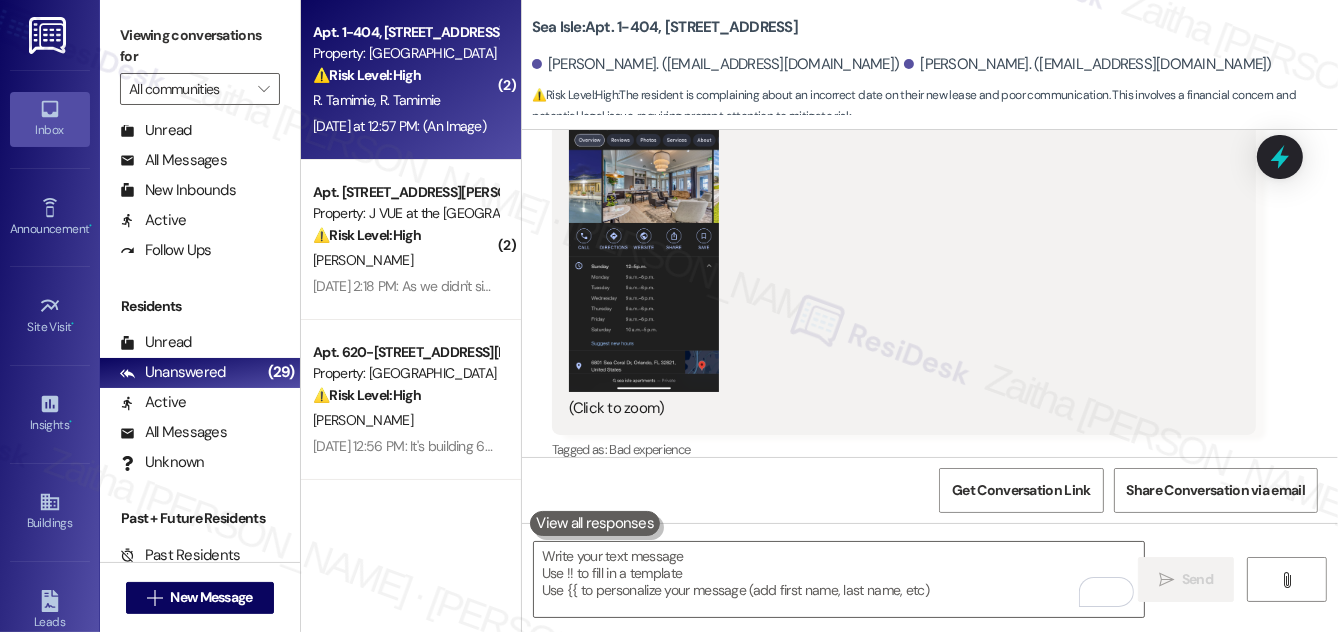 scroll, scrollTop: 1981, scrollLeft: 0, axis: vertical 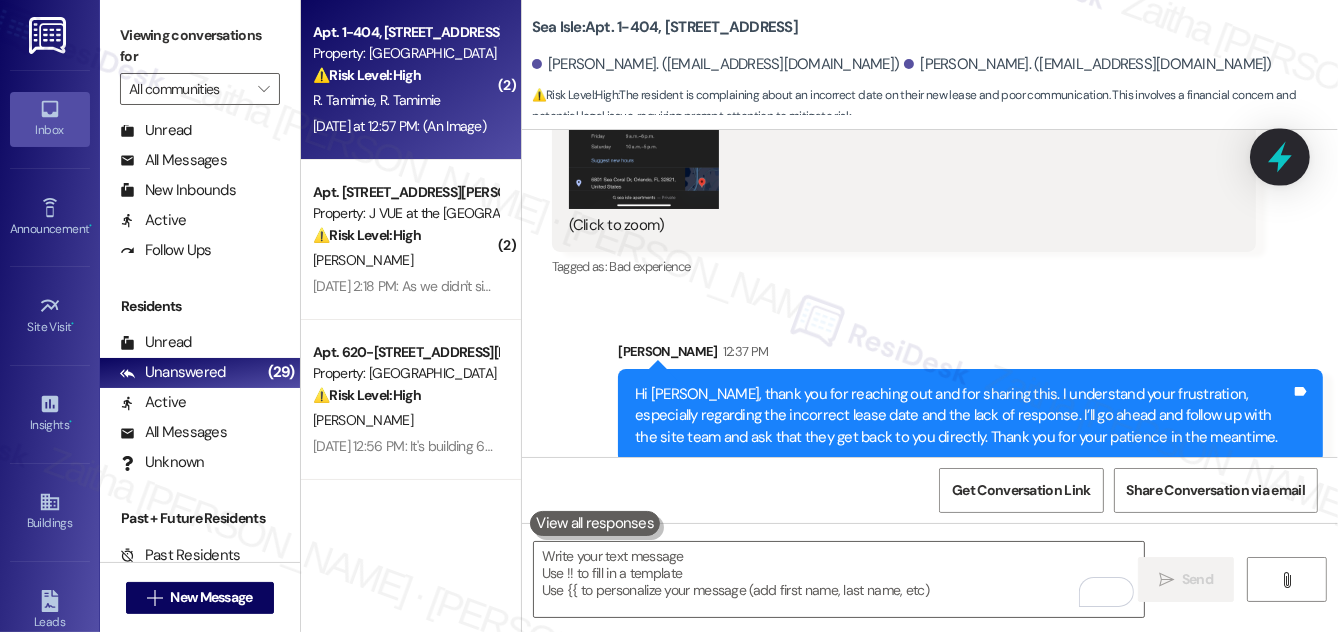 click 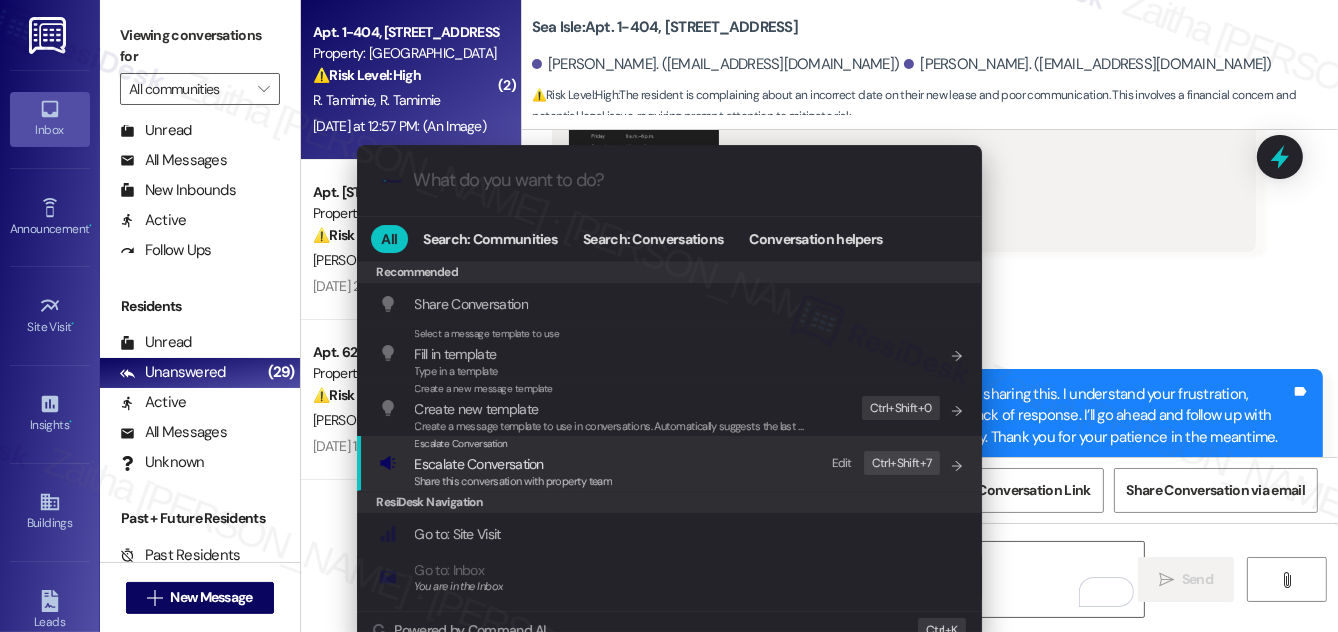 click on "Escalate Conversation" at bounding box center (514, 464) 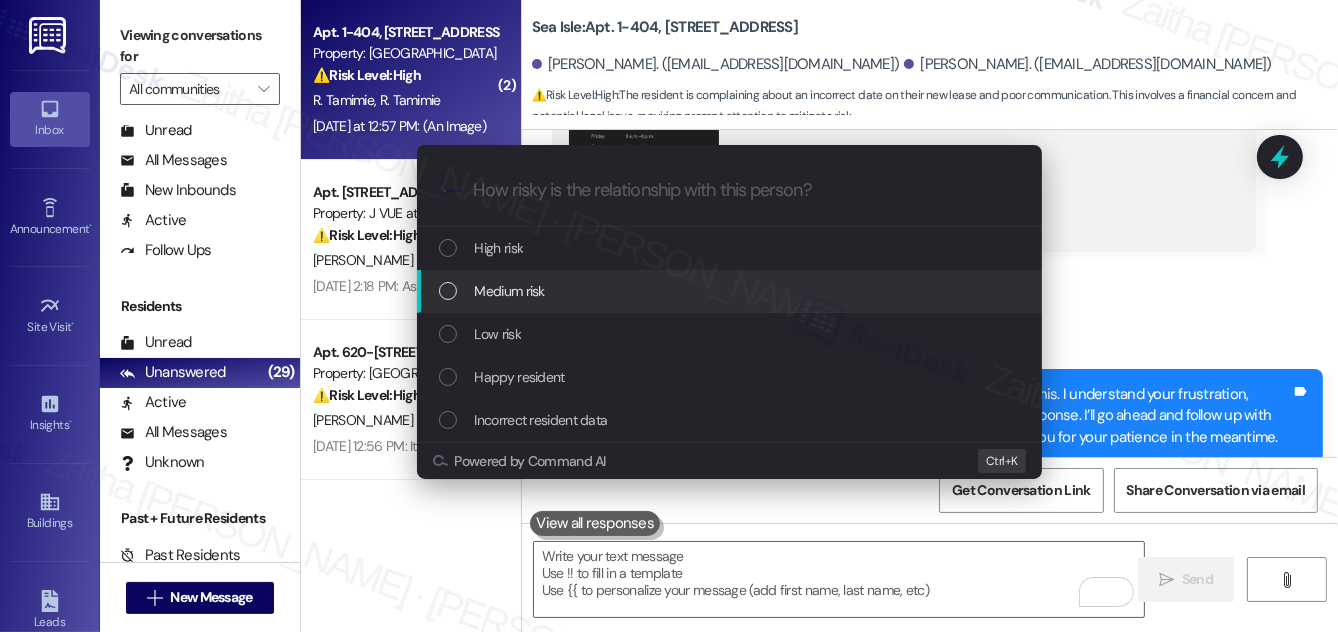 click on "Medium risk" at bounding box center (510, 291) 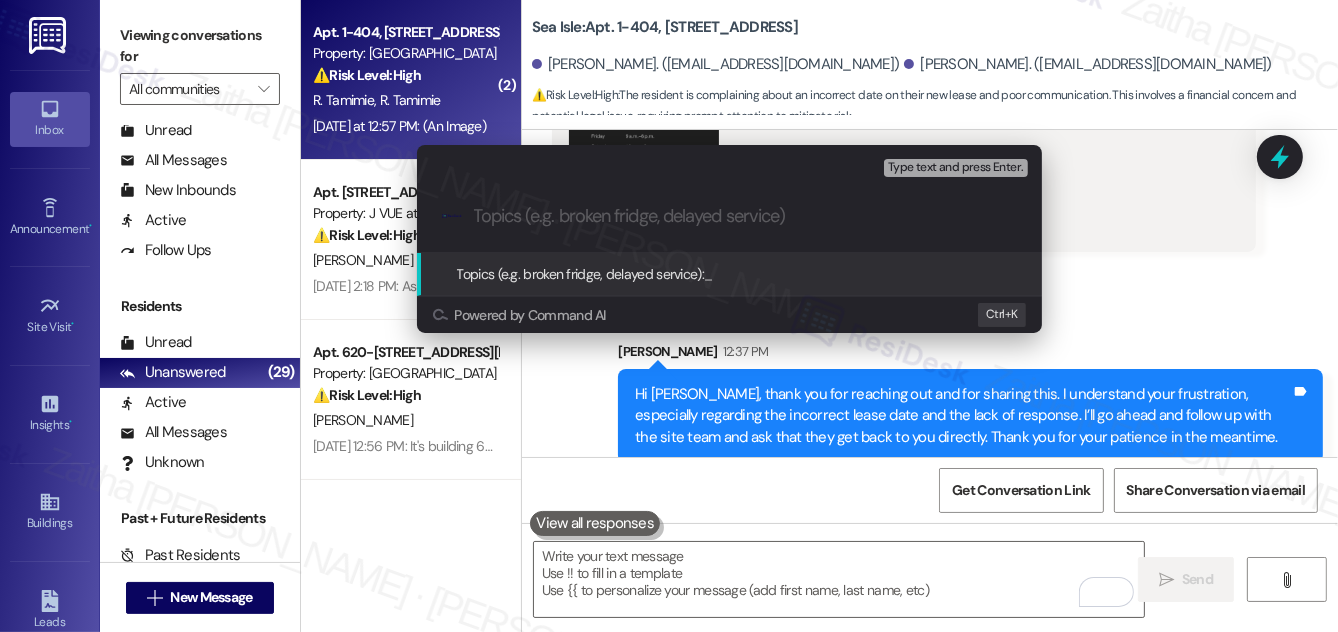 paste on "Request for Response Regarding Lease Issue and Communication Concerns" 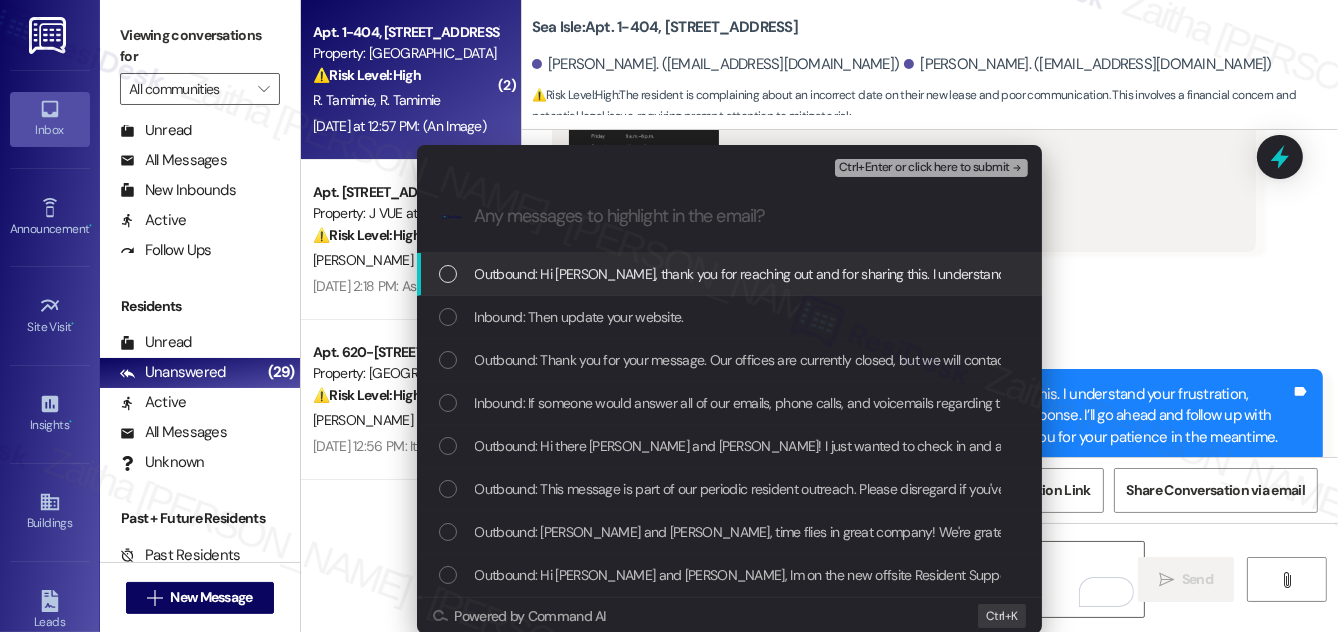 scroll, scrollTop: 0, scrollLeft: 0, axis: both 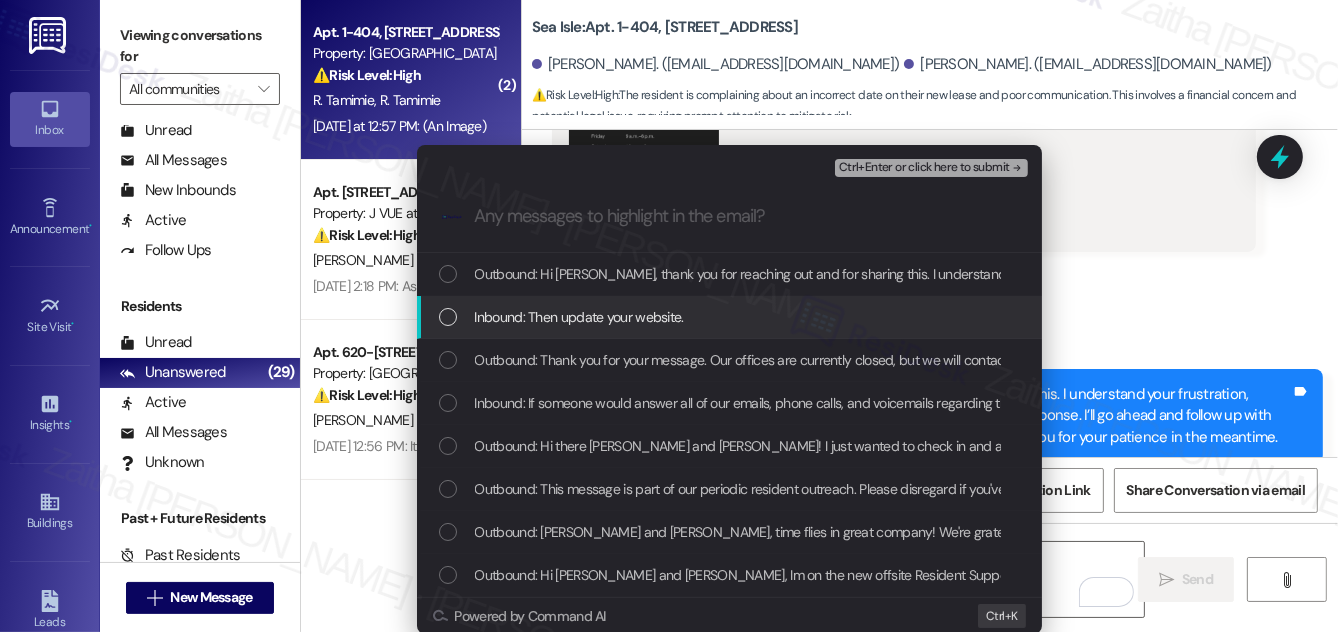 click at bounding box center (448, 317) 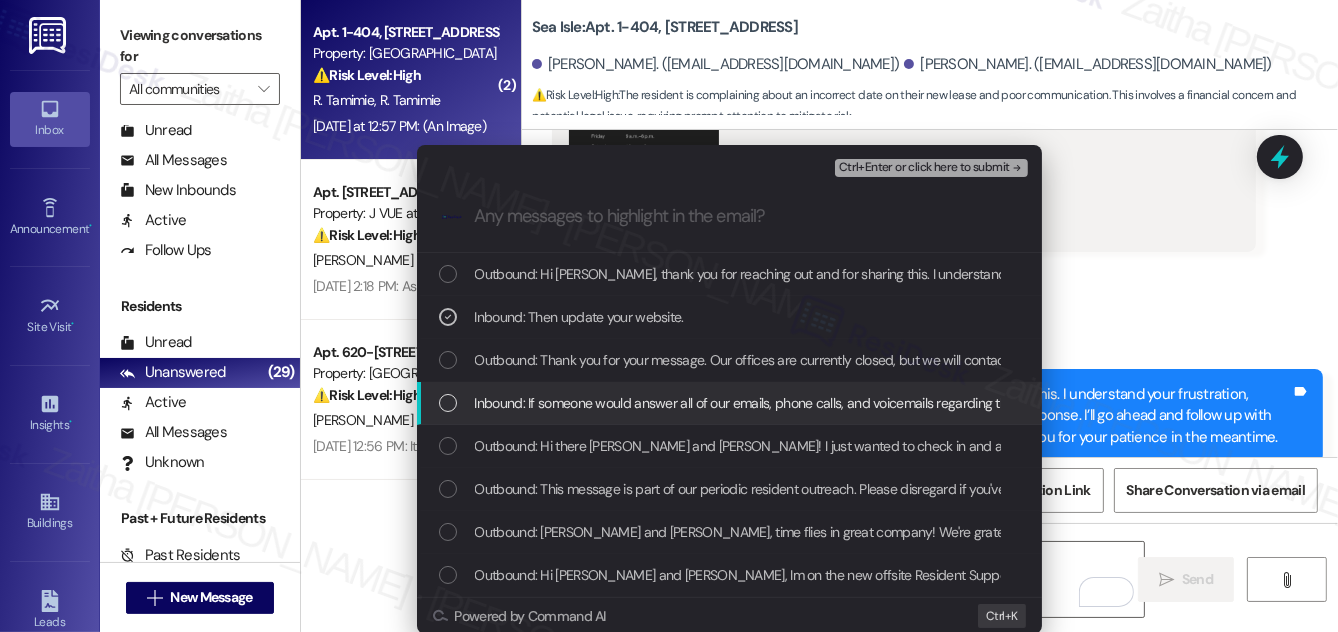 click at bounding box center [448, 403] 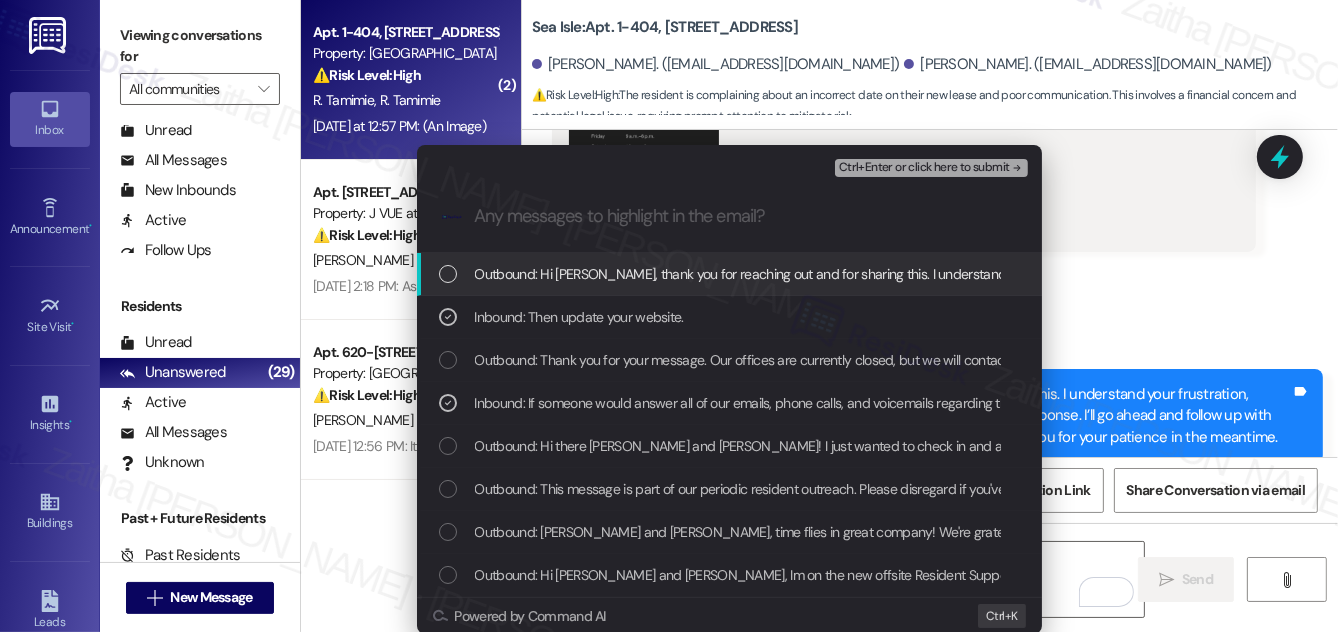 click on "Ctrl+Enter or click here to submit" at bounding box center [924, 168] 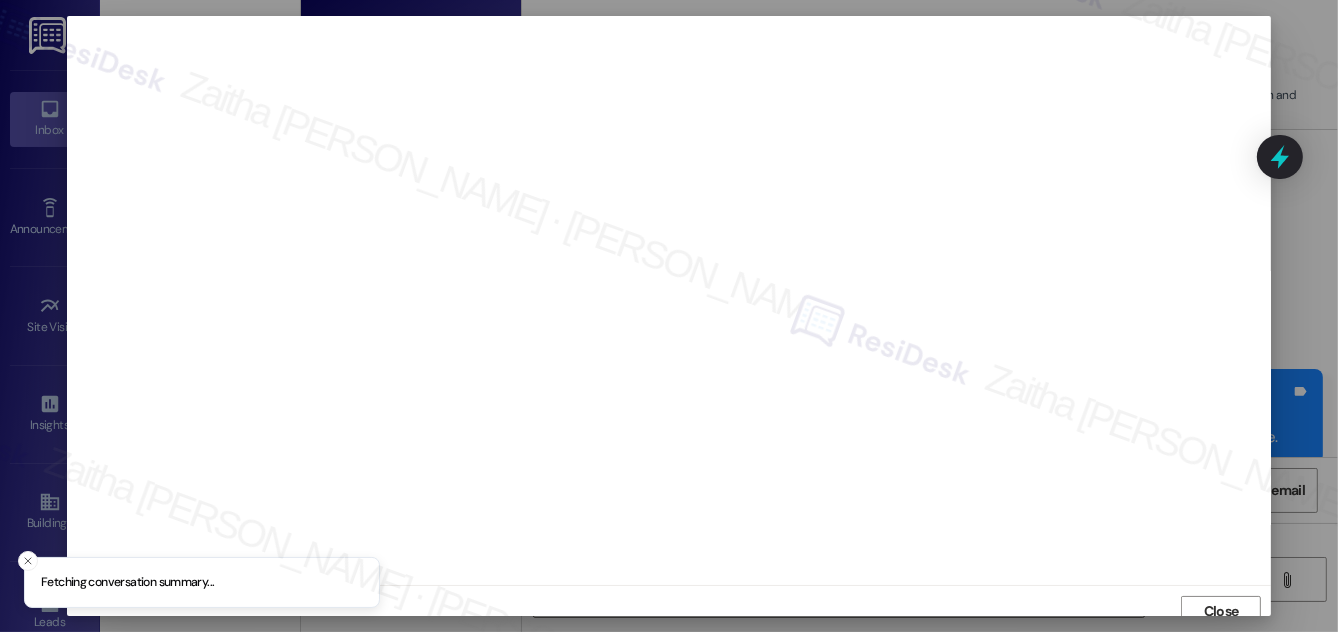 scroll, scrollTop: 11, scrollLeft: 0, axis: vertical 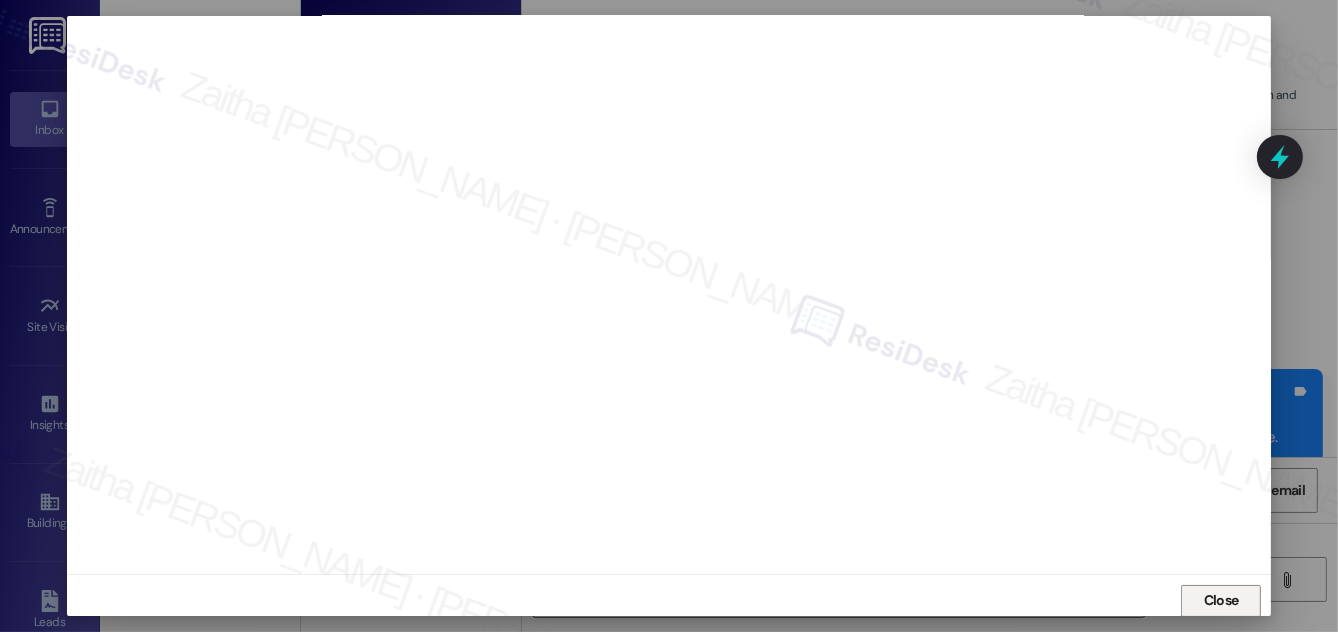 click on "Close" at bounding box center (1221, 600) 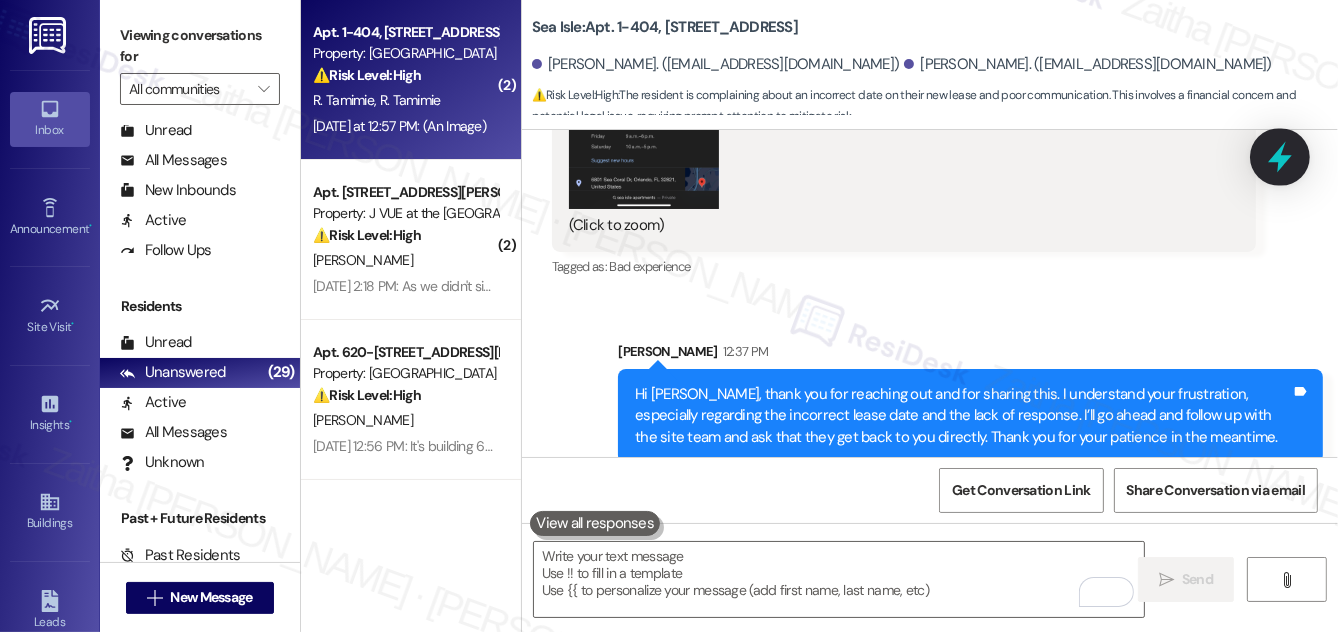 click 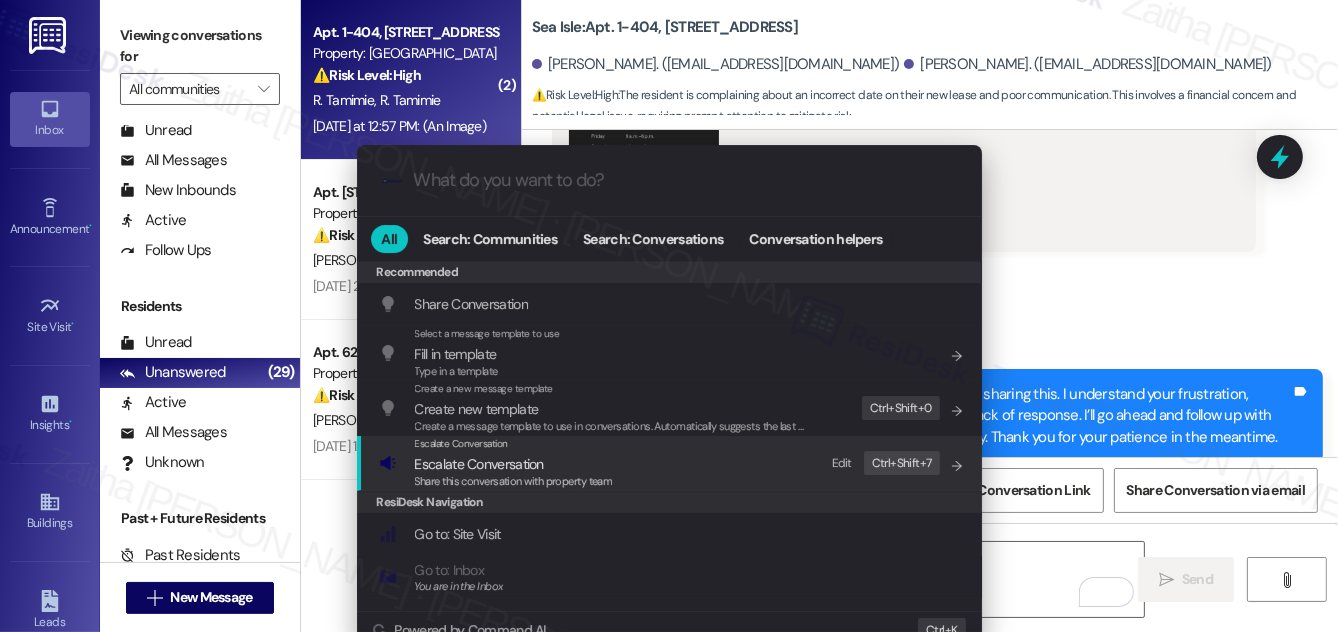 click on "Escalate Conversation" at bounding box center (479, 464) 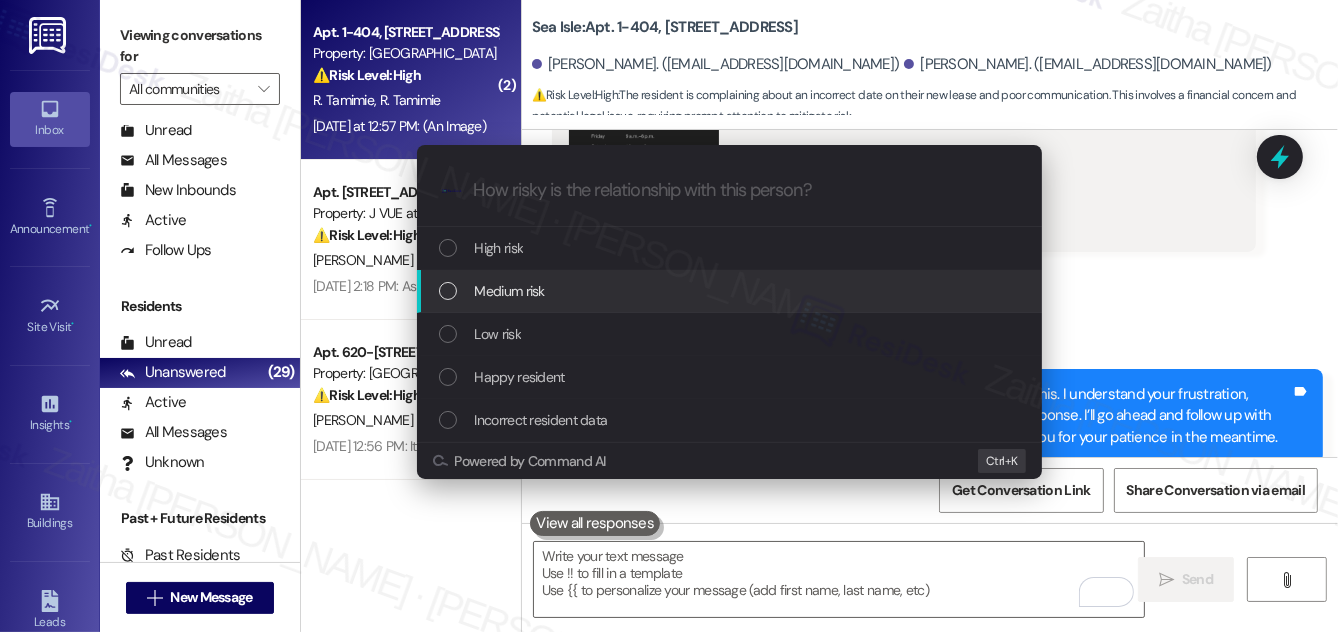 click on "Medium risk" at bounding box center [510, 291] 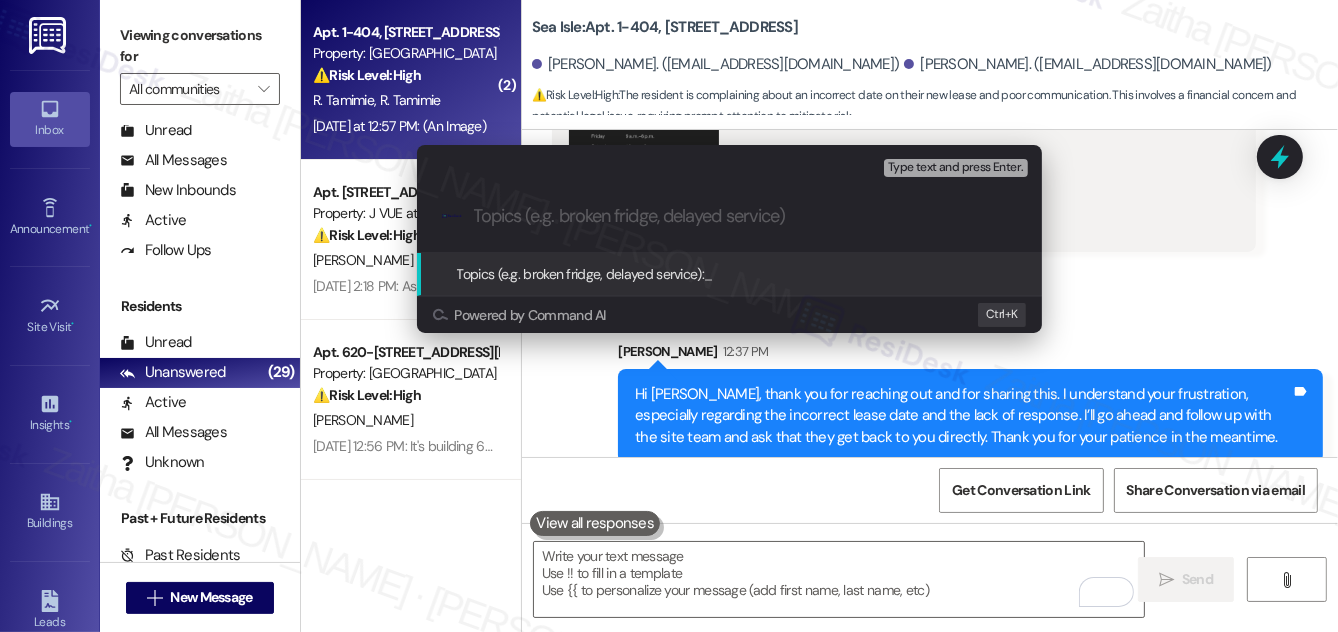 paste on "Request for Response Regarding Lease Issue and Communication Concerns" 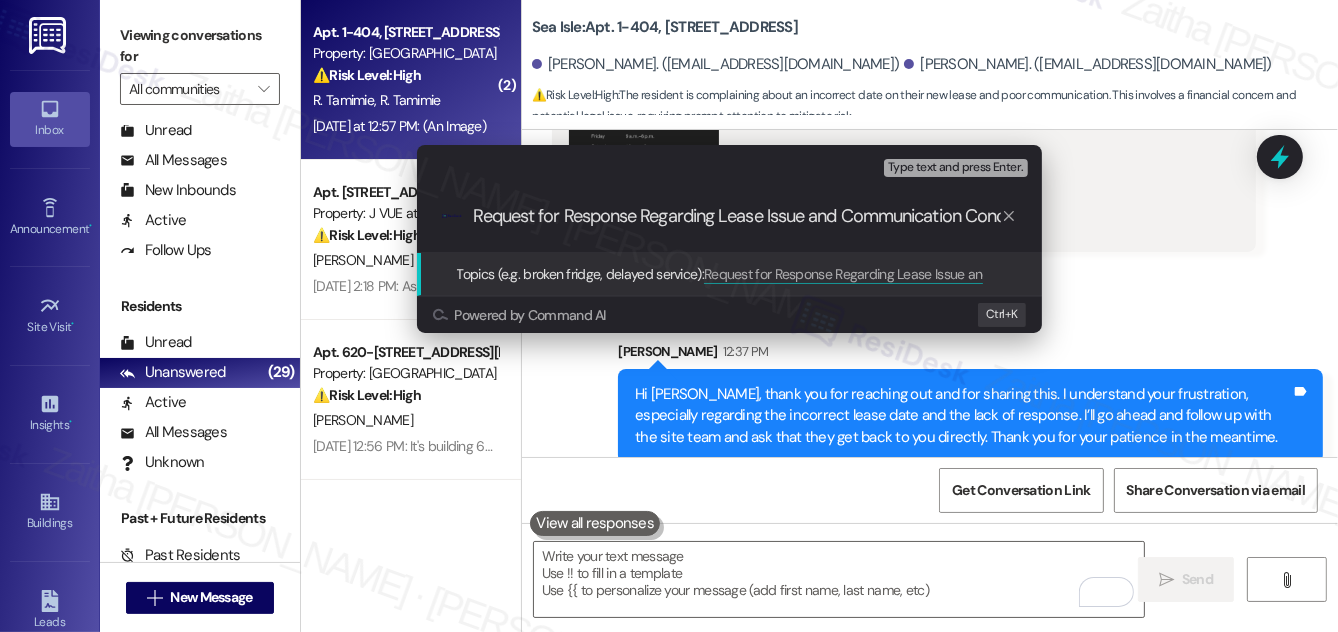 scroll, scrollTop: 0, scrollLeft: 45, axis: horizontal 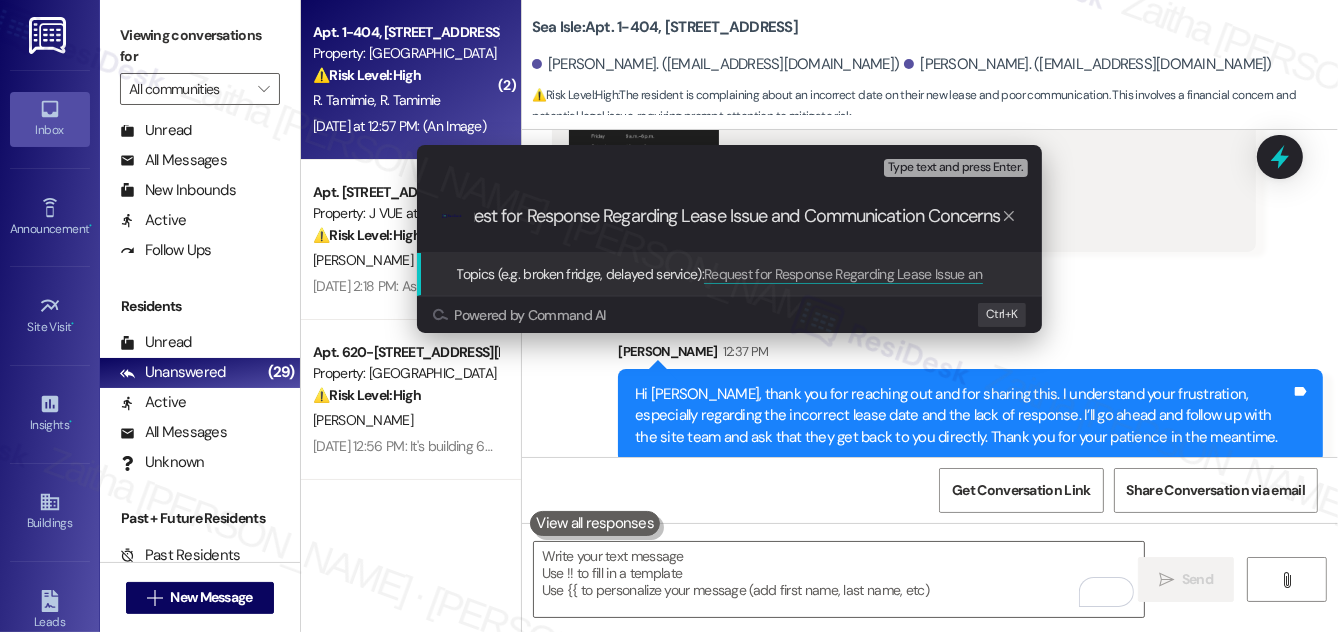 type 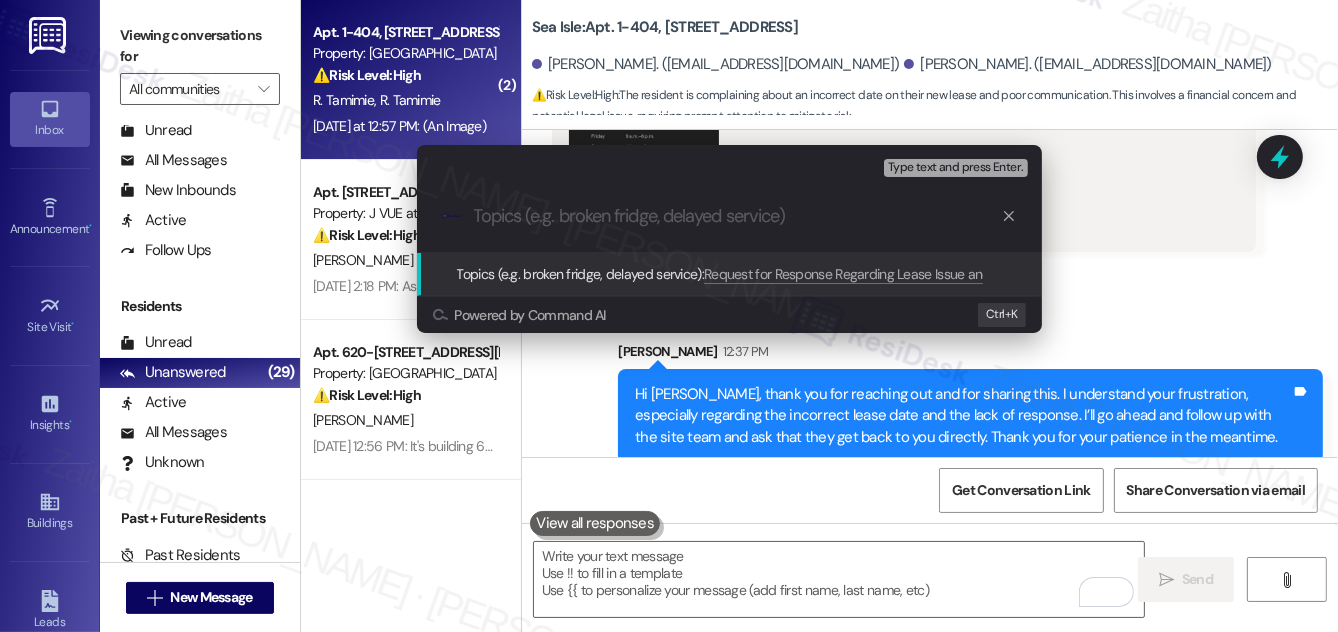 scroll, scrollTop: 0, scrollLeft: 0, axis: both 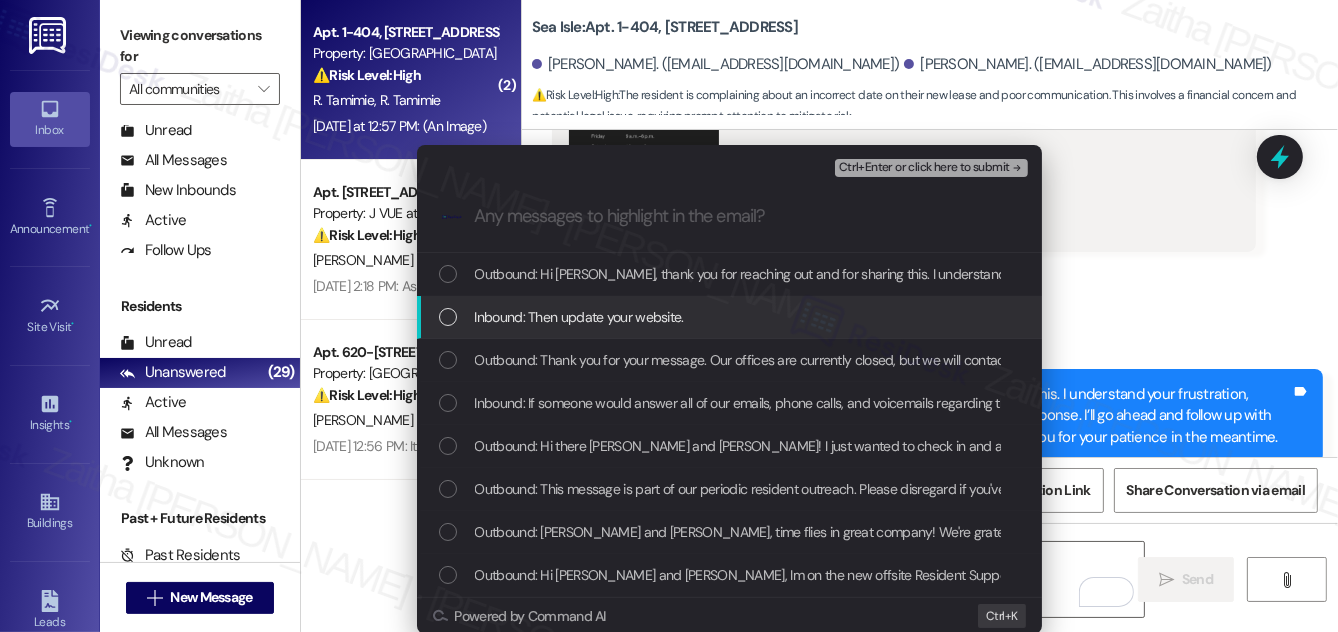 drag, startPoint x: 440, startPoint y: 311, endPoint x: 456, endPoint y: 325, distance: 21.260292 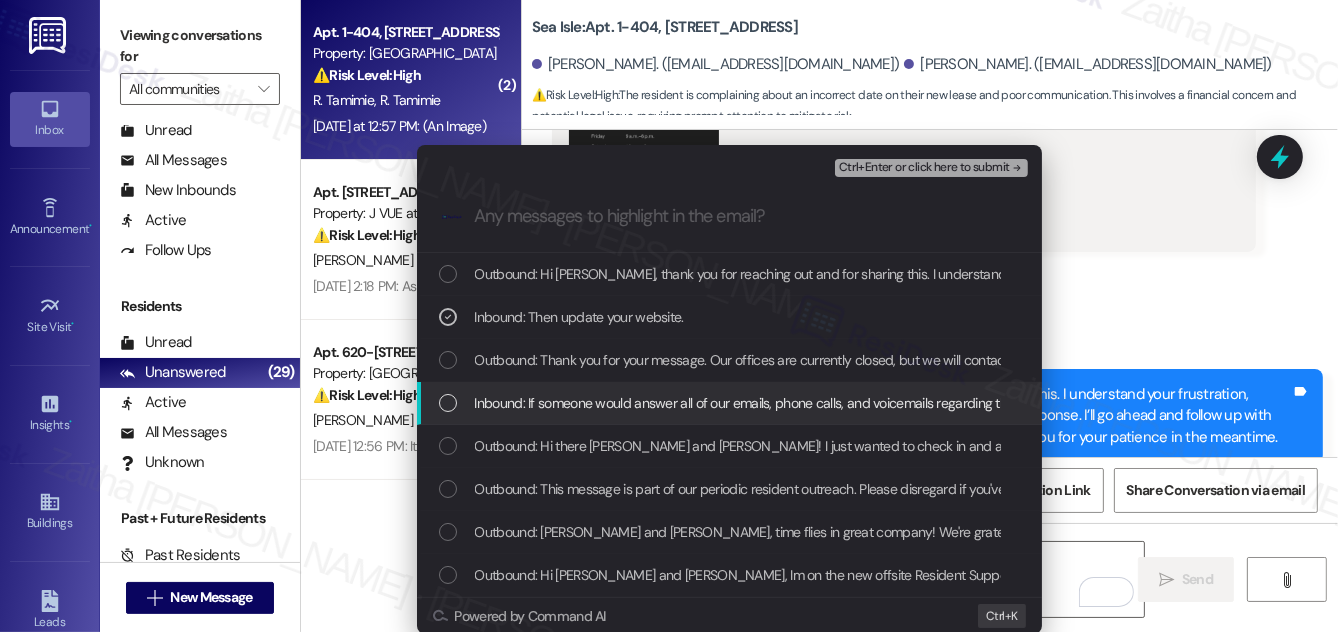 click at bounding box center [448, 403] 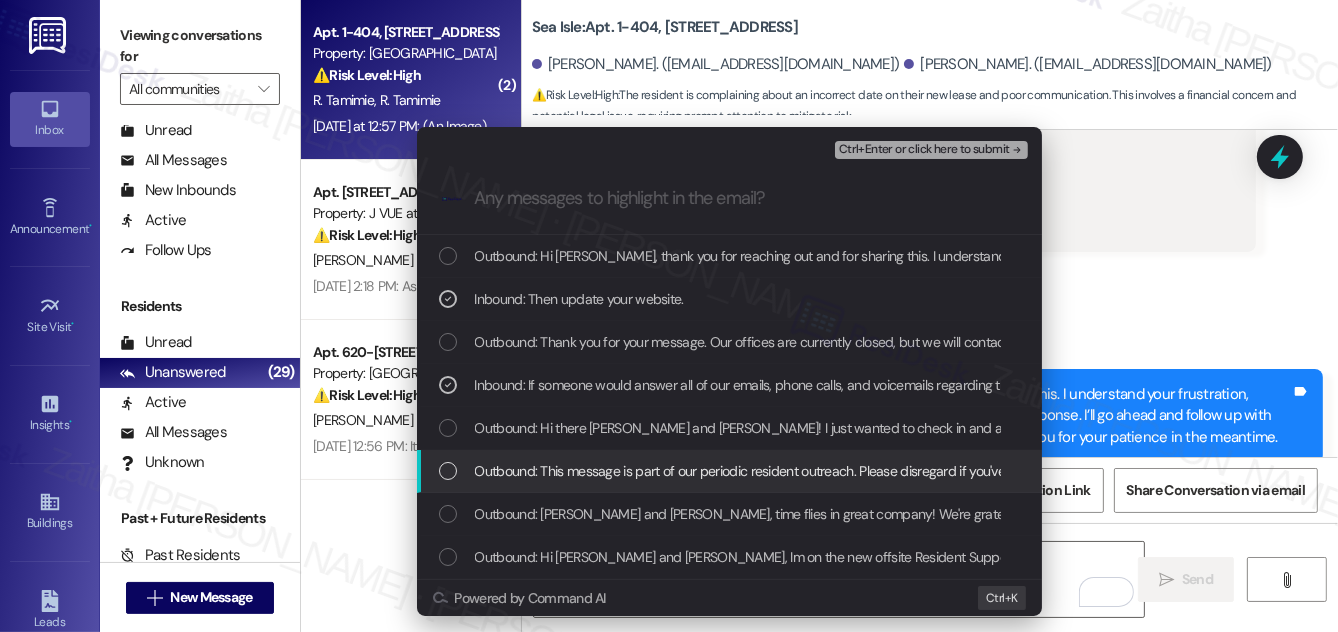 scroll, scrollTop: 21, scrollLeft: 0, axis: vertical 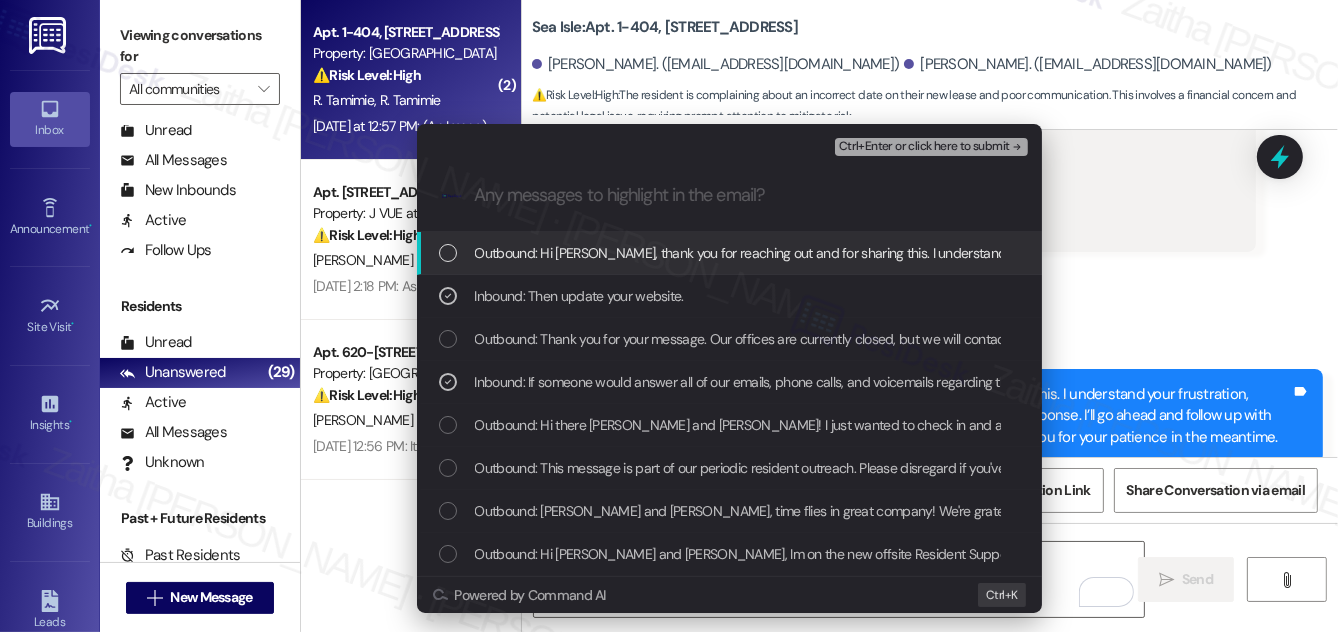 click on "Ctrl+Enter or click here to submit" at bounding box center [924, 147] 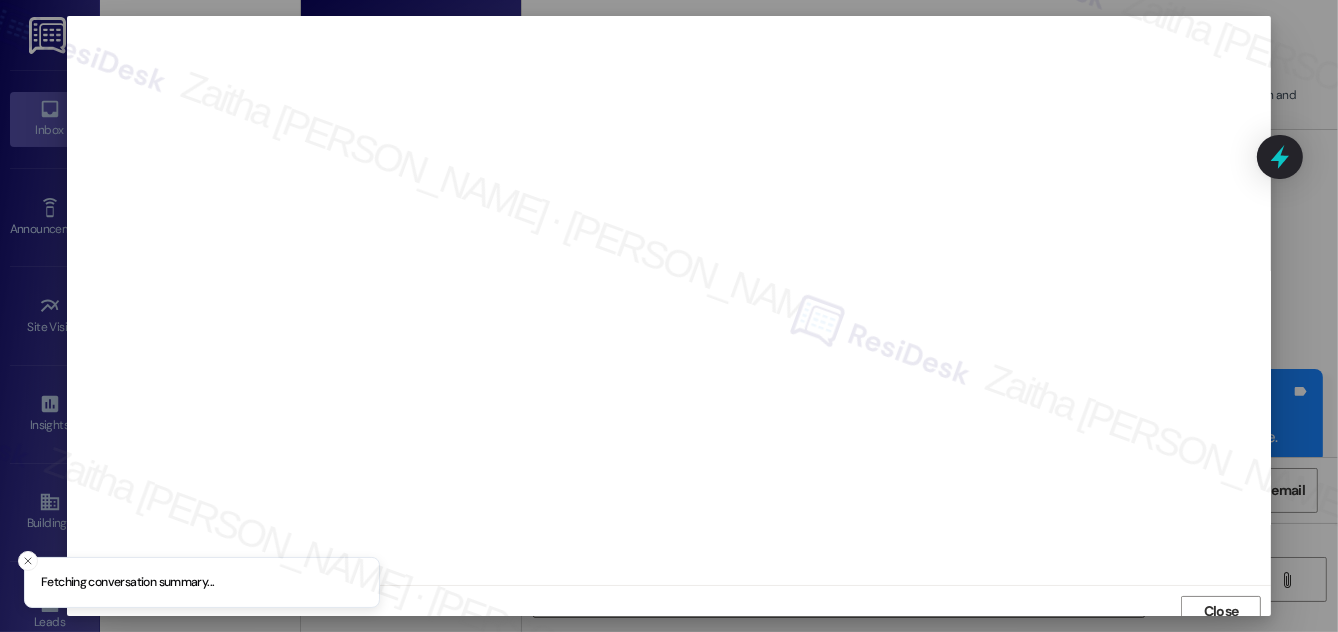 scroll, scrollTop: 11, scrollLeft: 0, axis: vertical 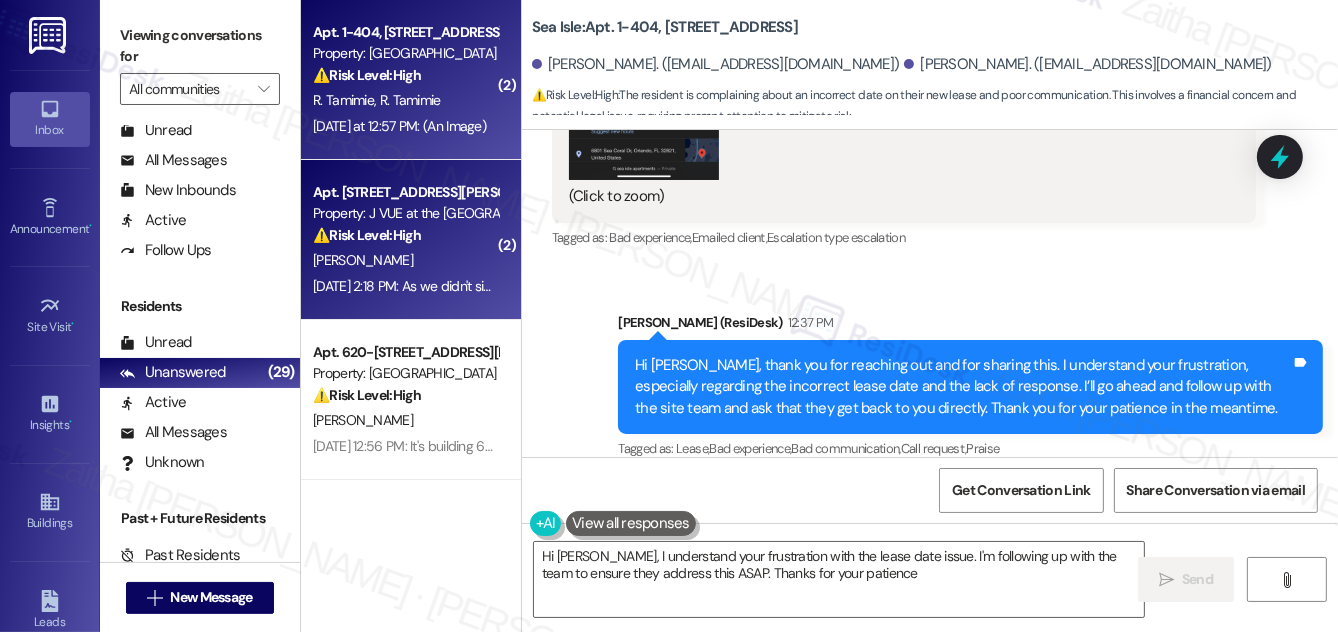 type on "Hi [PERSON_NAME], I understand your frustration with the lease date issue. I'm following up with the team to ensure they address this ASAP. Thanks for your patience!" 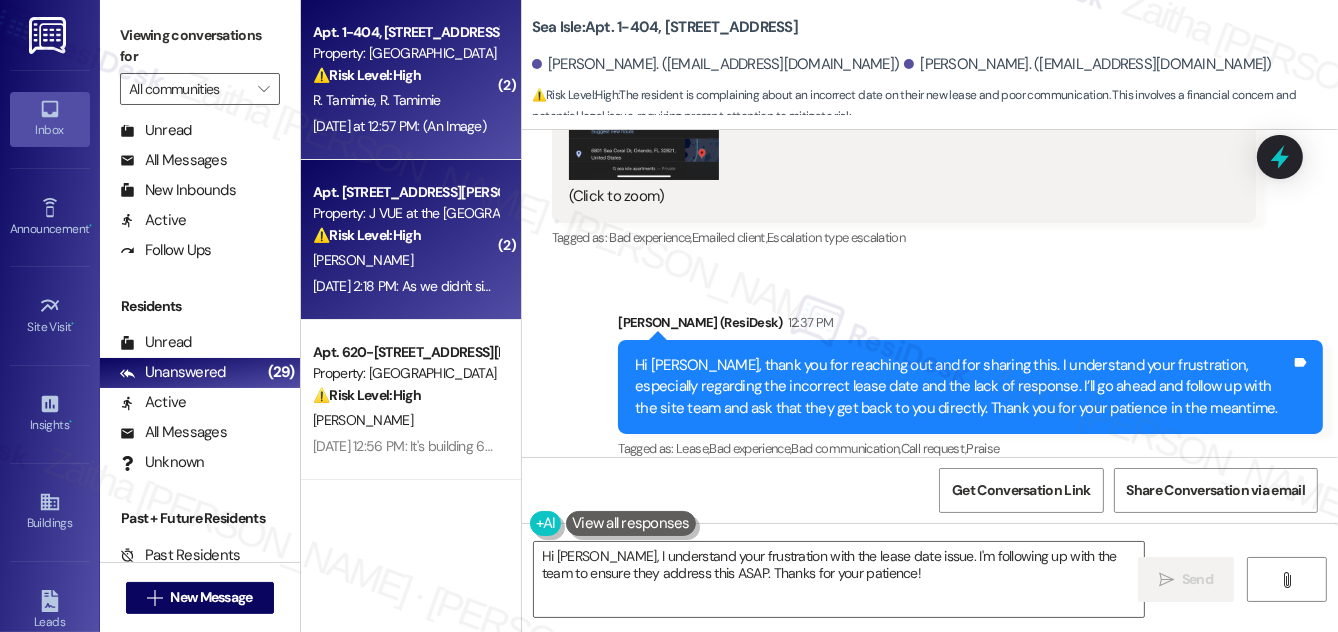 click on "[PERSON_NAME]" at bounding box center (405, 260) 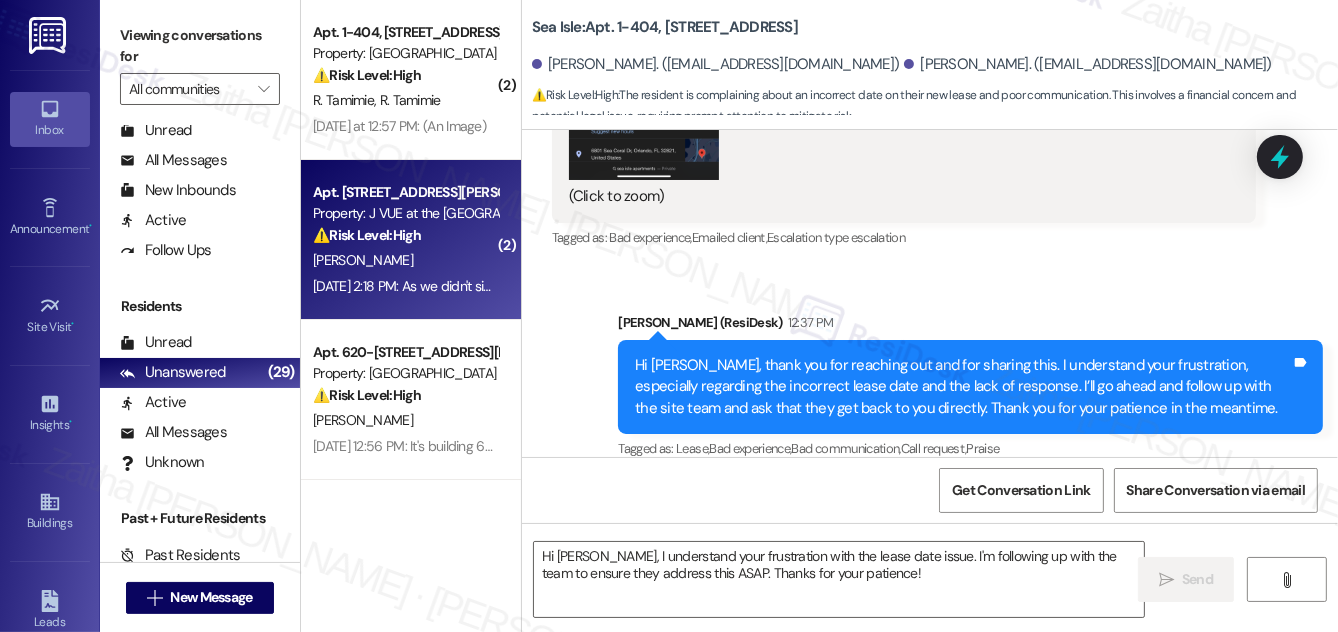 type on "Fetching suggested responses. Please feel free to read through the conversation in the meantime." 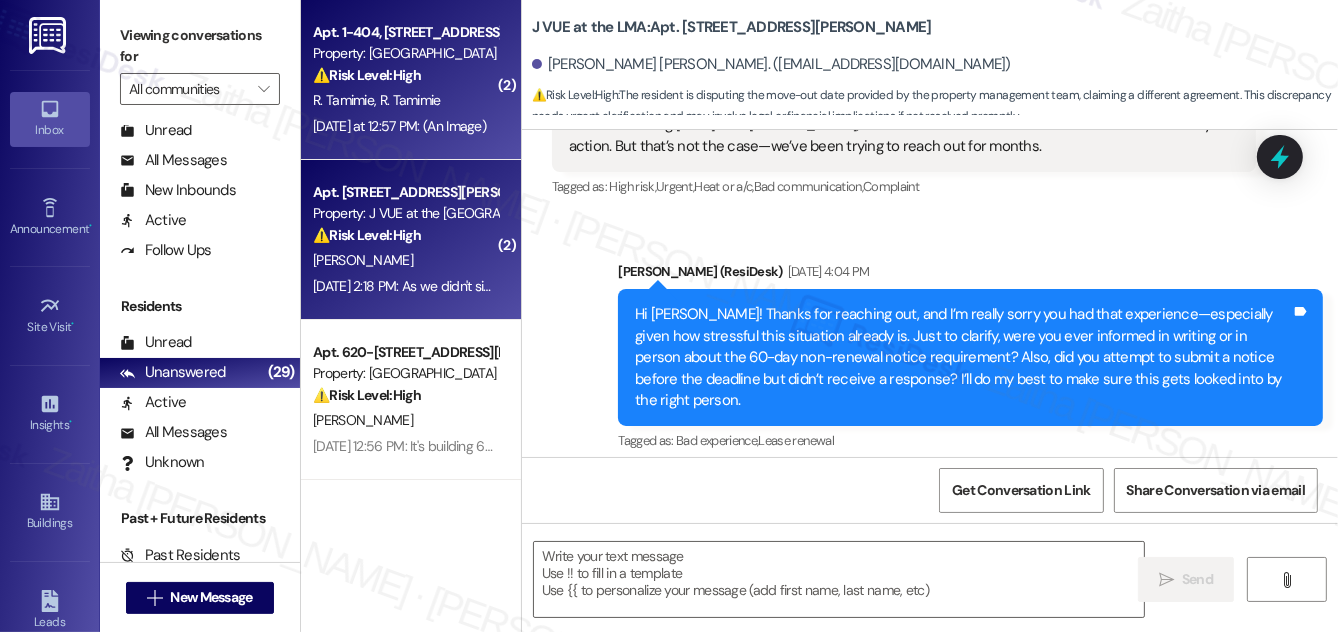 type on "Fetching suggested responses. Please feel free to read through the conversation in the meantime." 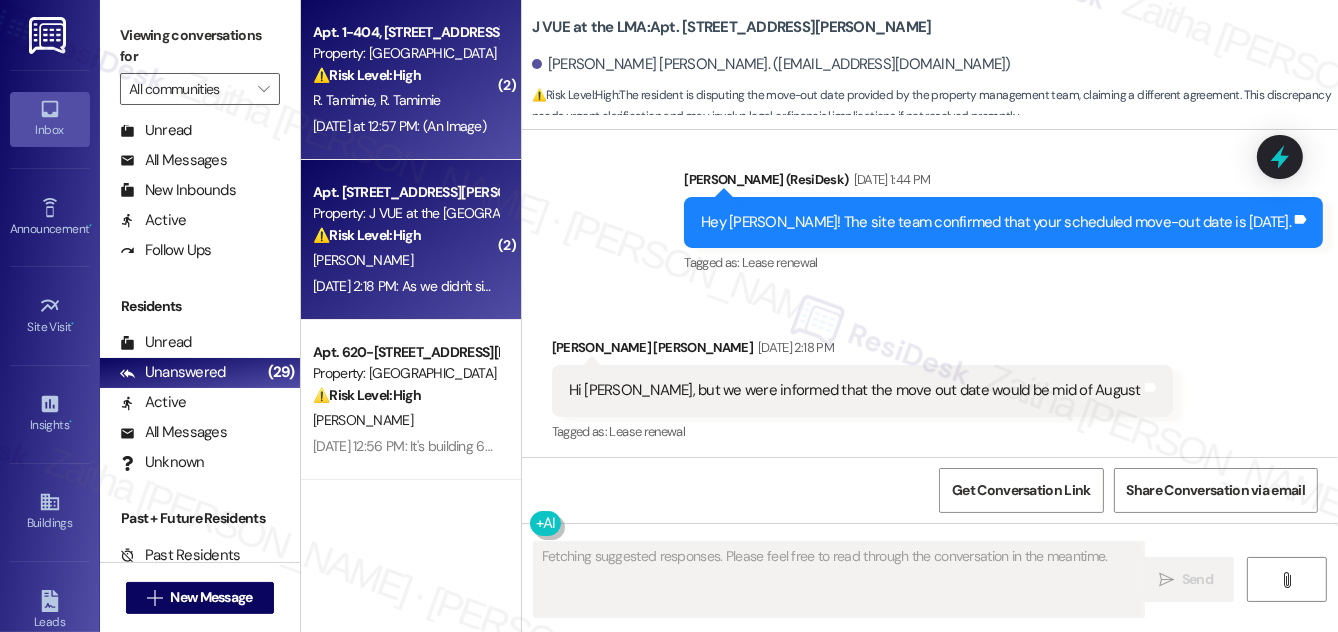 click on "⚠️  Risk Level:  High The resident is complaining about an incorrect date on their new lease and poor communication. This involves a financial concern and potential legal issue, requiring prompt attention to mitigate risk." at bounding box center (405, 75) 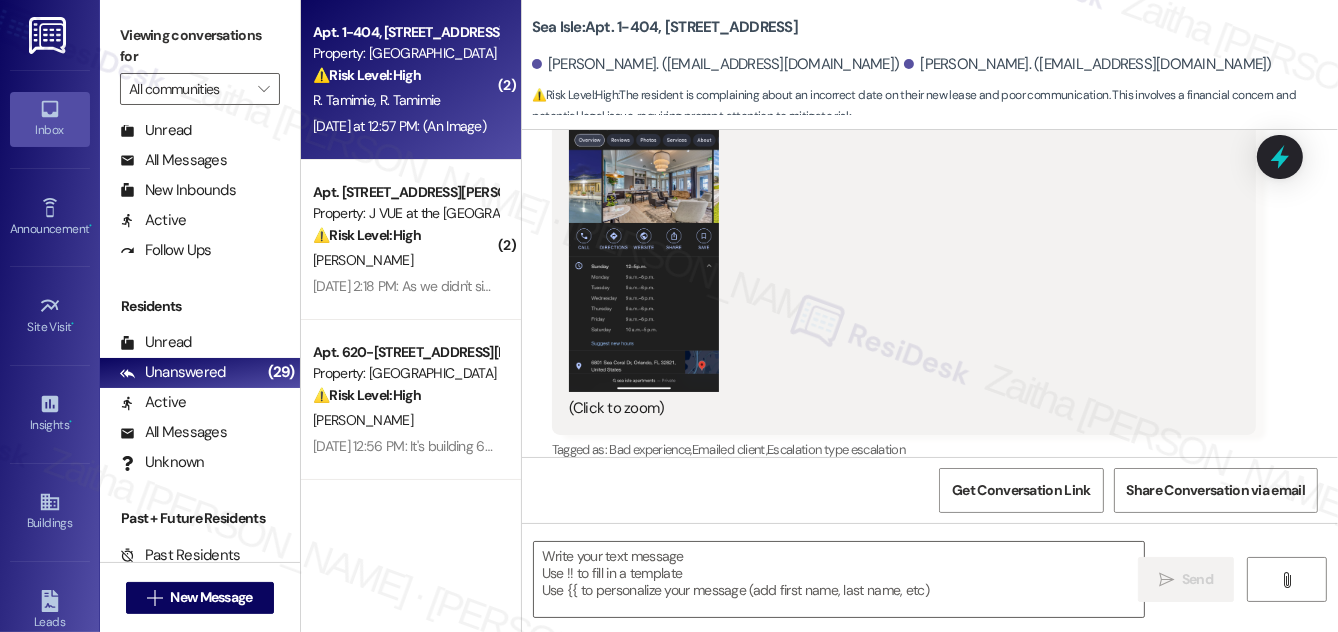 type on "Fetching suggested responses. Please feel free to read through the conversation in the meantime." 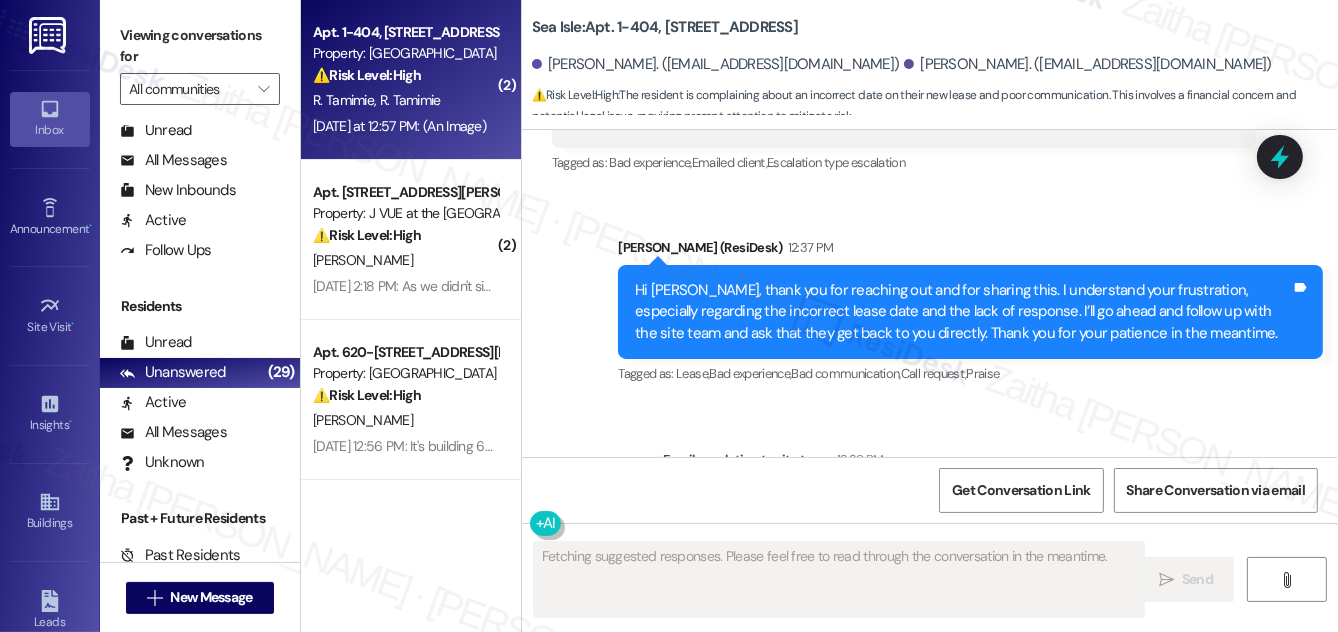scroll, scrollTop: 2278, scrollLeft: 0, axis: vertical 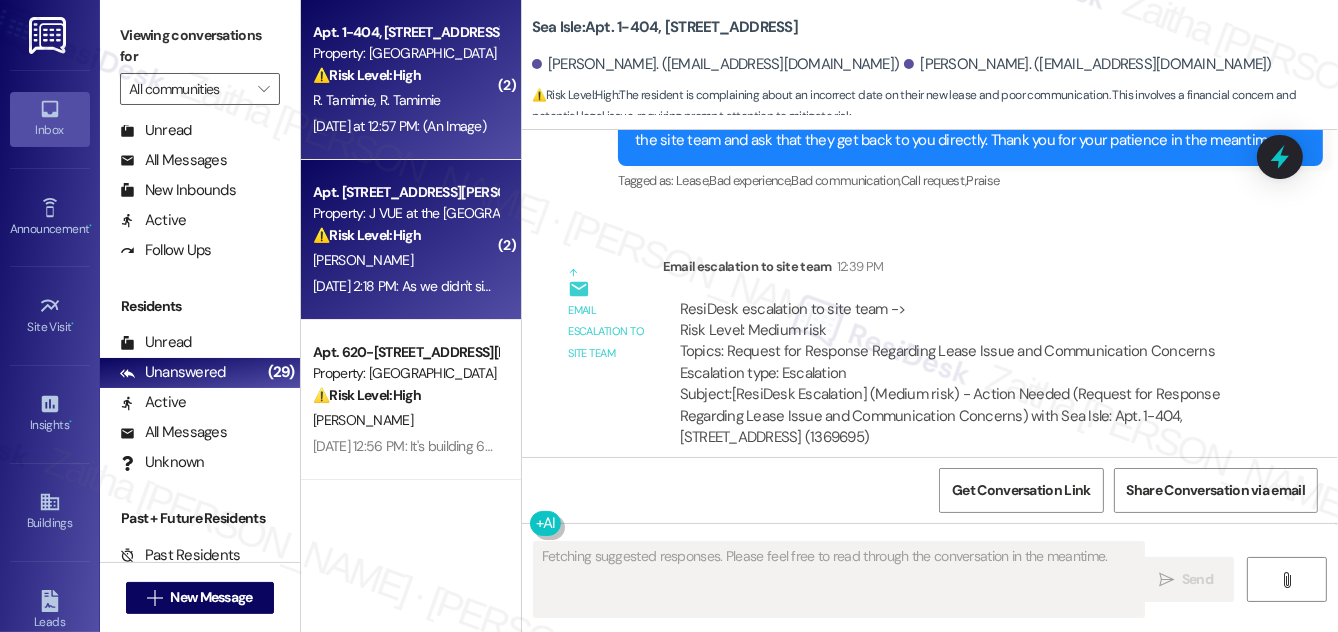 click on "[PERSON_NAME]" at bounding box center (405, 260) 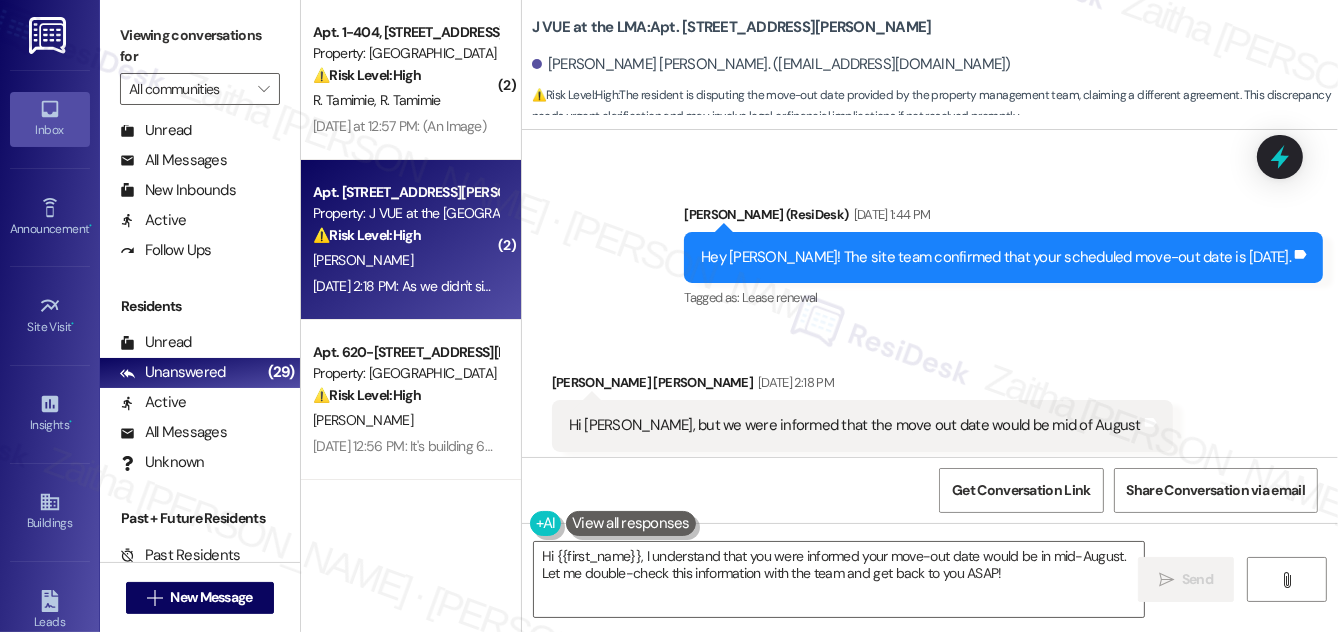 scroll, scrollTop: 14906, scrollLeft: 0, axis: vertical 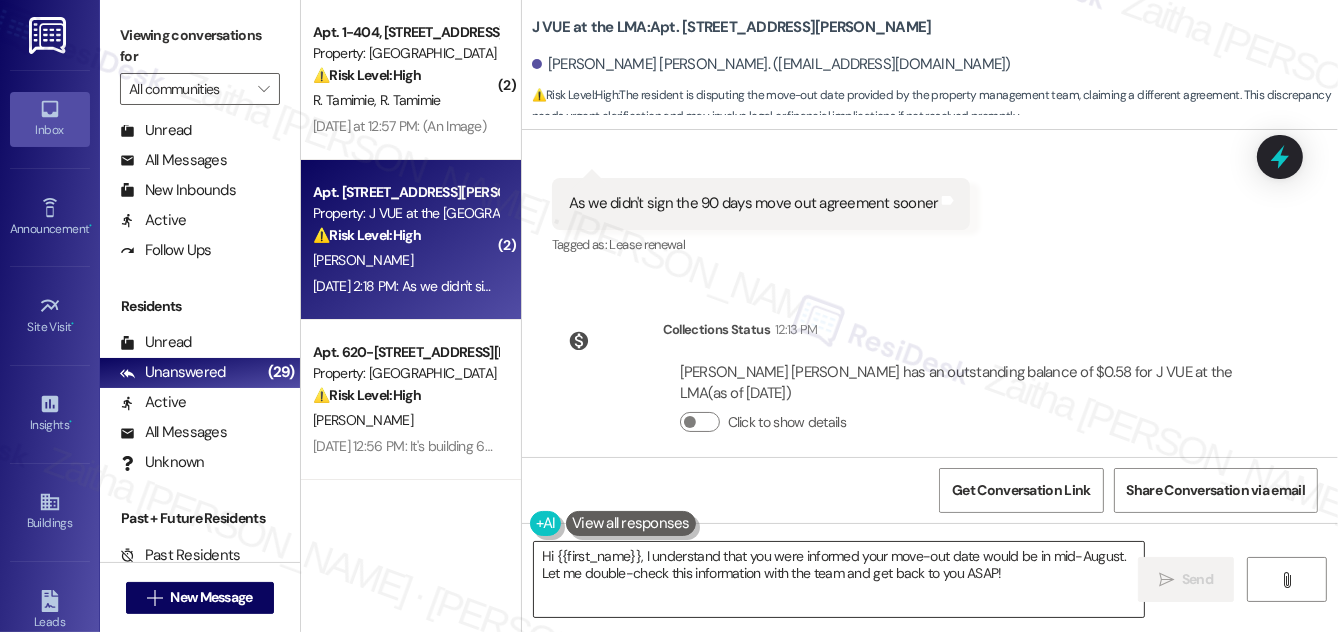 click on "Hi {{first_name}}, I understand that you were informed your move-out date would be in mid-August. Let me double-check this information with the team and get back to you ASAP!" at bounding box center (839, 579) 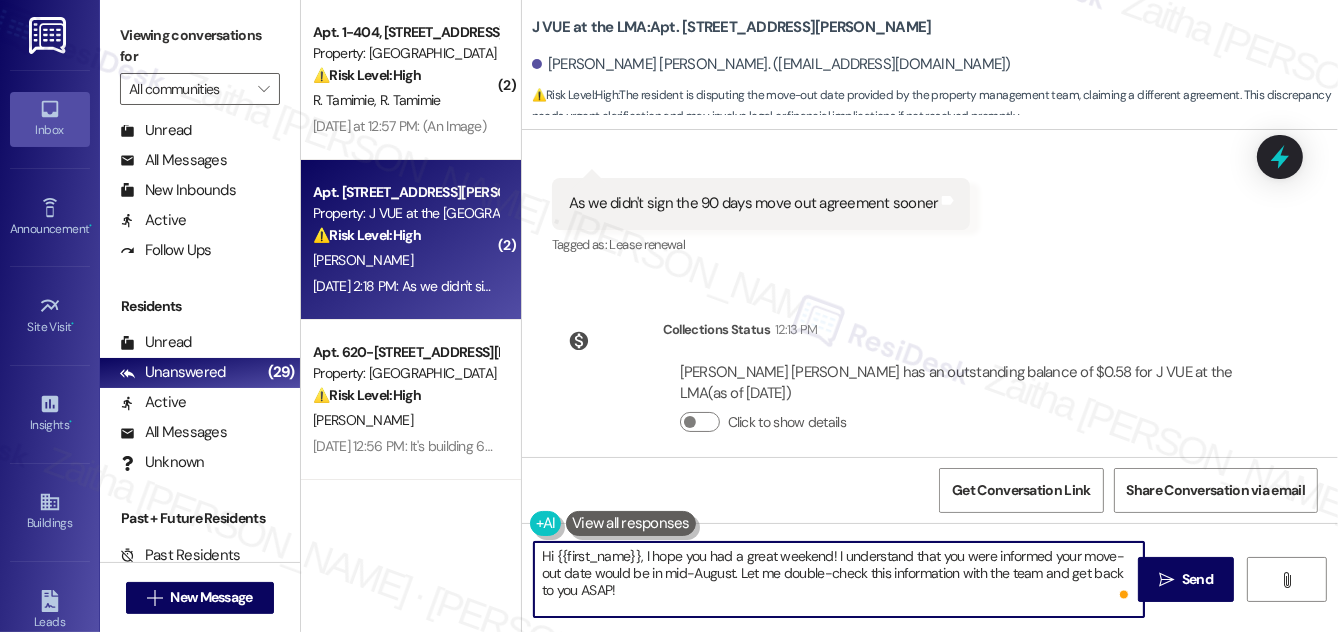 drag, startPoint x: 567, startPoint y: 588, endPoint x: 607, endPoint y: 587, distance: 40.012497 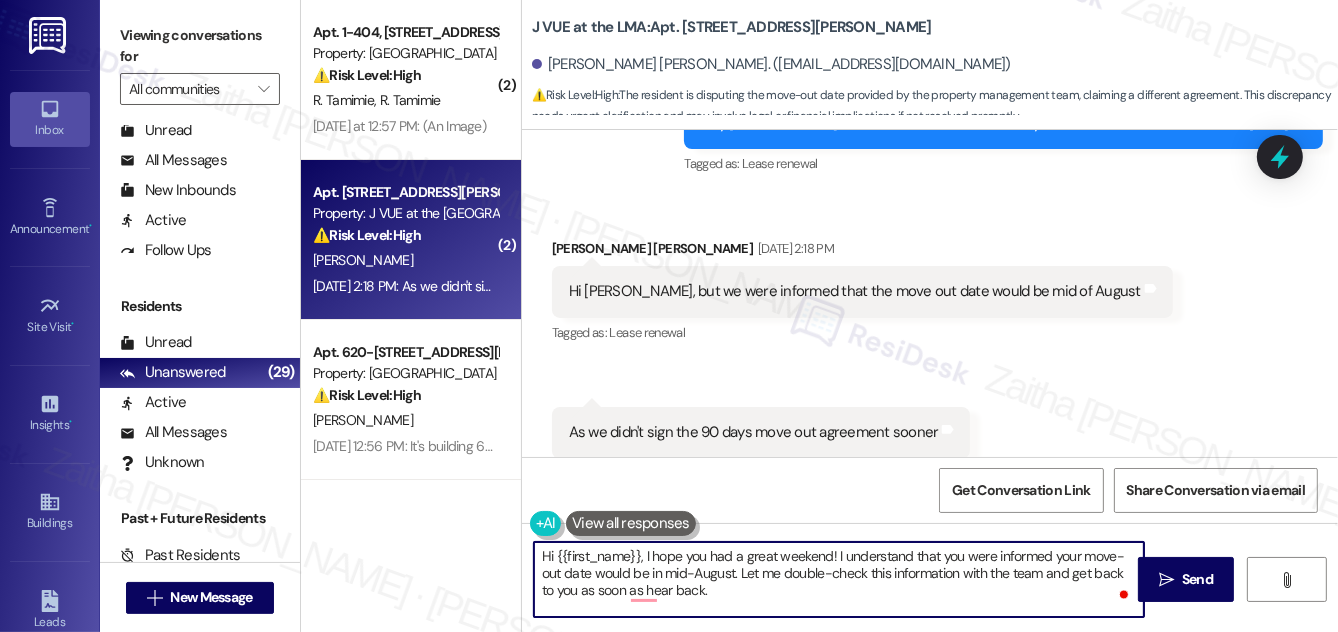scroll, scrollTop: 14931, scrollLeft: 0, axis: vertical 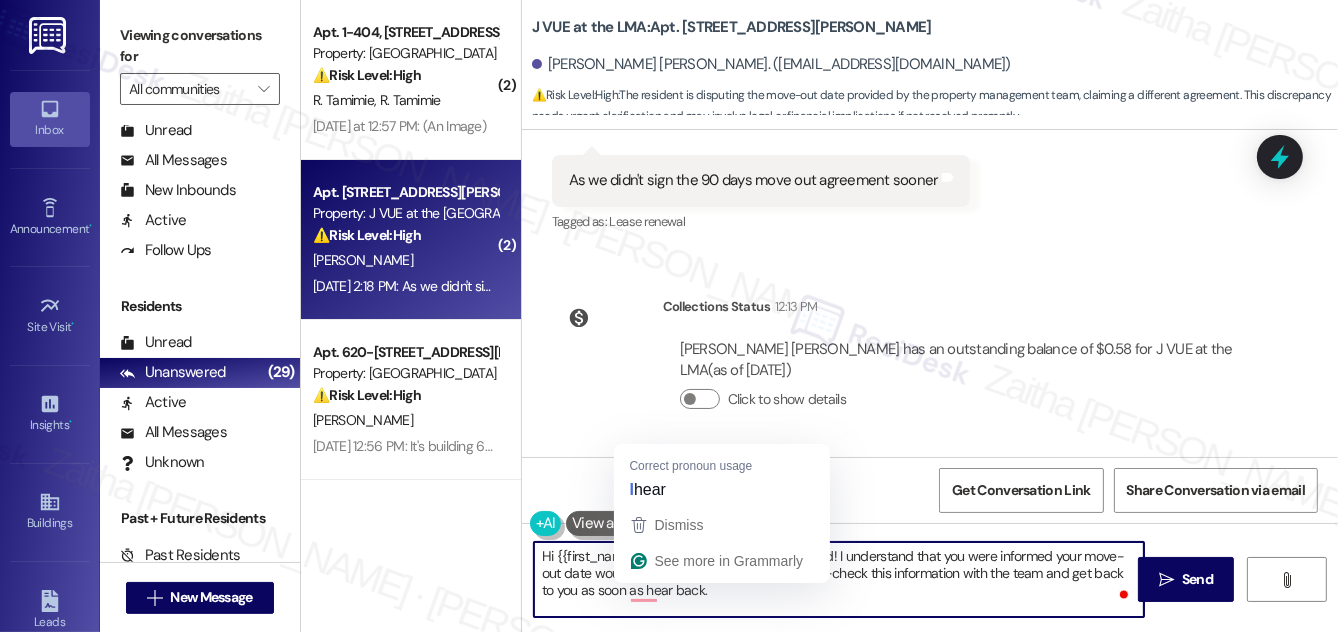 click on "Hi {{first_name}}, I hope you had a great weekend! I understand that you were informed your move-out date would be in mid-August. Let me double-check this information with the team and get back to you as soon as hear back." at bounding box center [839, 579] 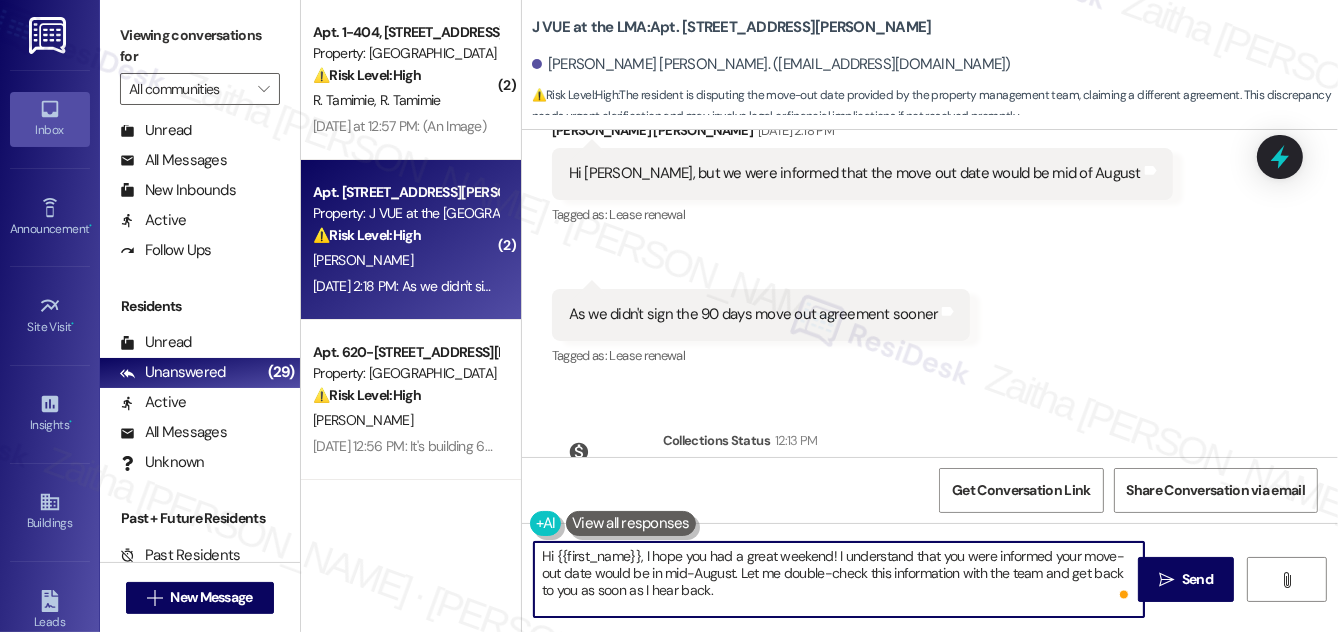 scroll, scrollTop: 14931, scrollLeft: 0, axis: vertical 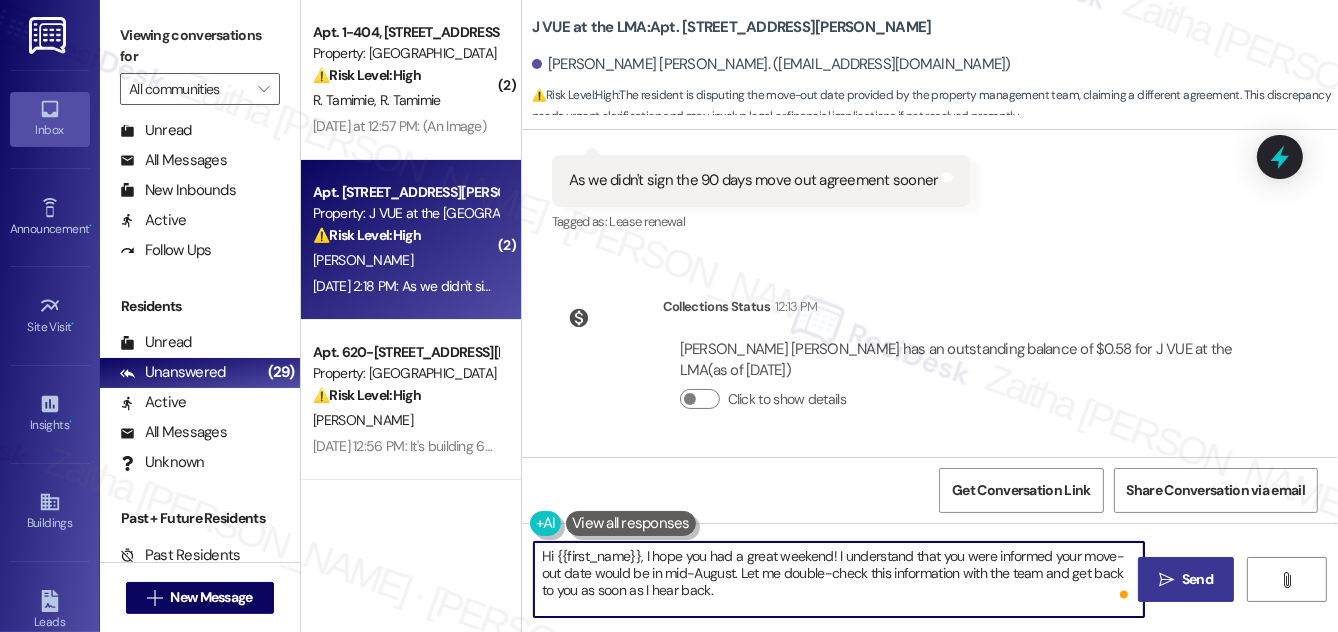 type on "Hi {{first_name}}, I hope you had a great weekend! I understand that you were informed your move-out date would be in mid-August. Let me double-check this information with the team and get back to you as soon as I hear back." 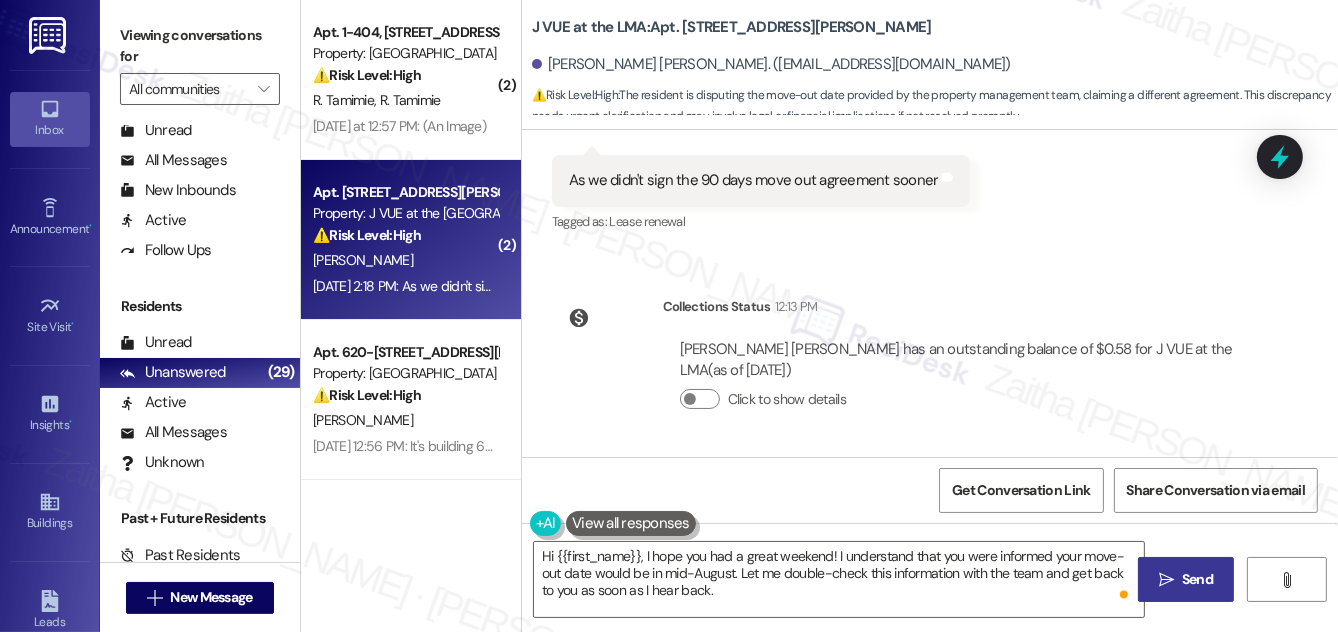 click on "Send" at bounding box center (1197, 579) 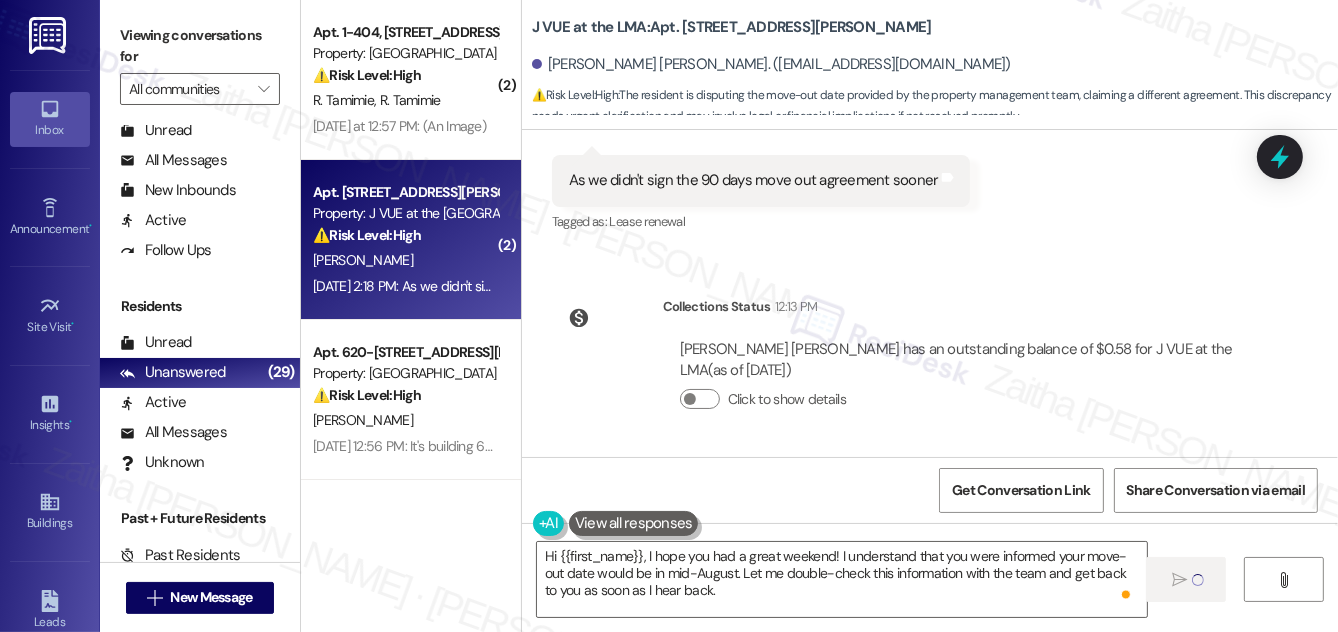 type 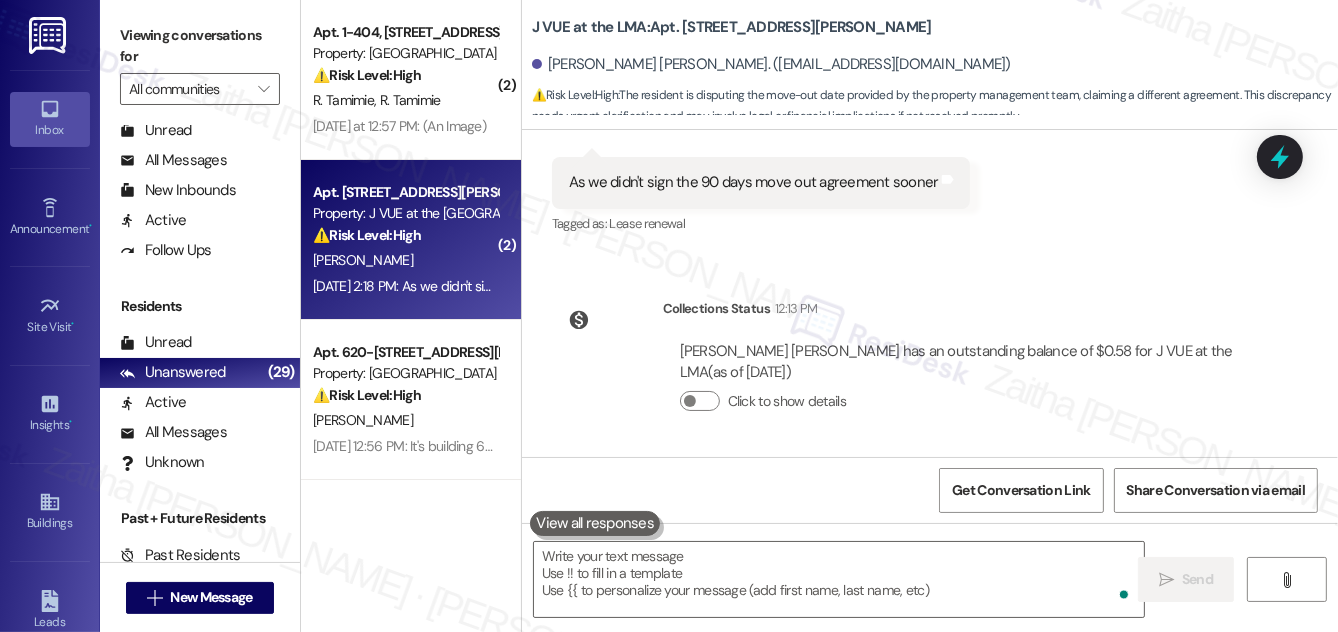 scroll, scrollTop: 15113, scrollLeft: 0, axis: vertical 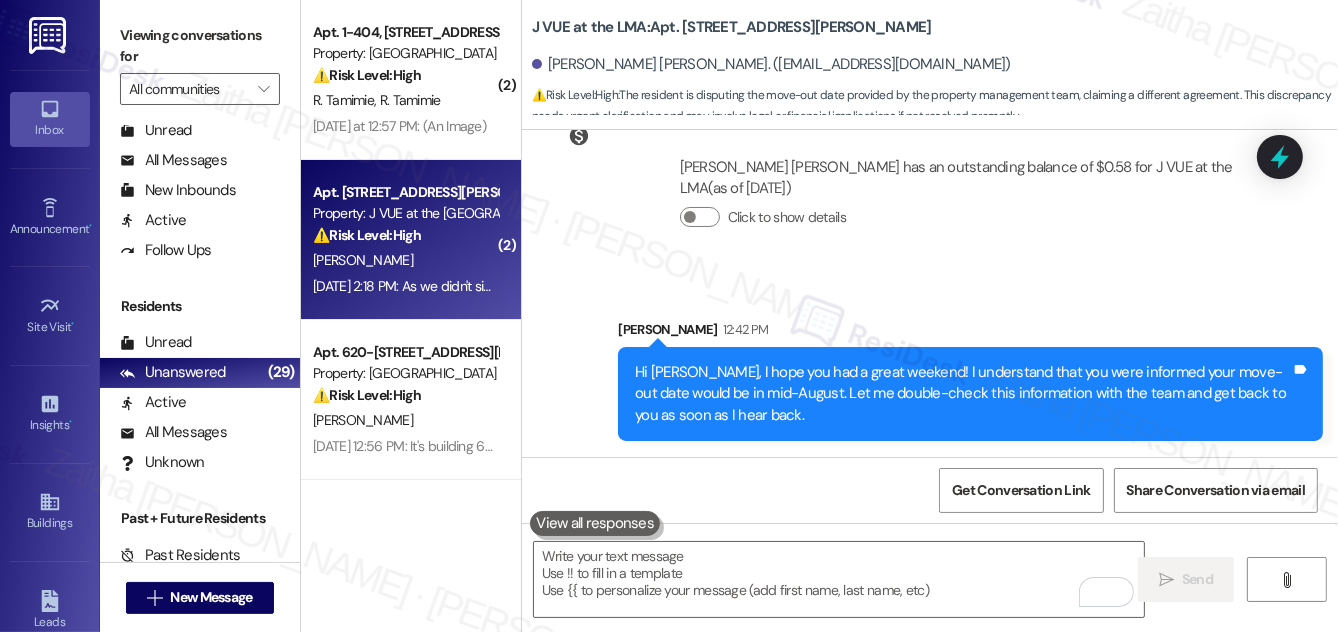 drag, startPoint x: 634, startPoint y: 367, endPoint x: 803, endPoint y: 413, distance: 175.14851 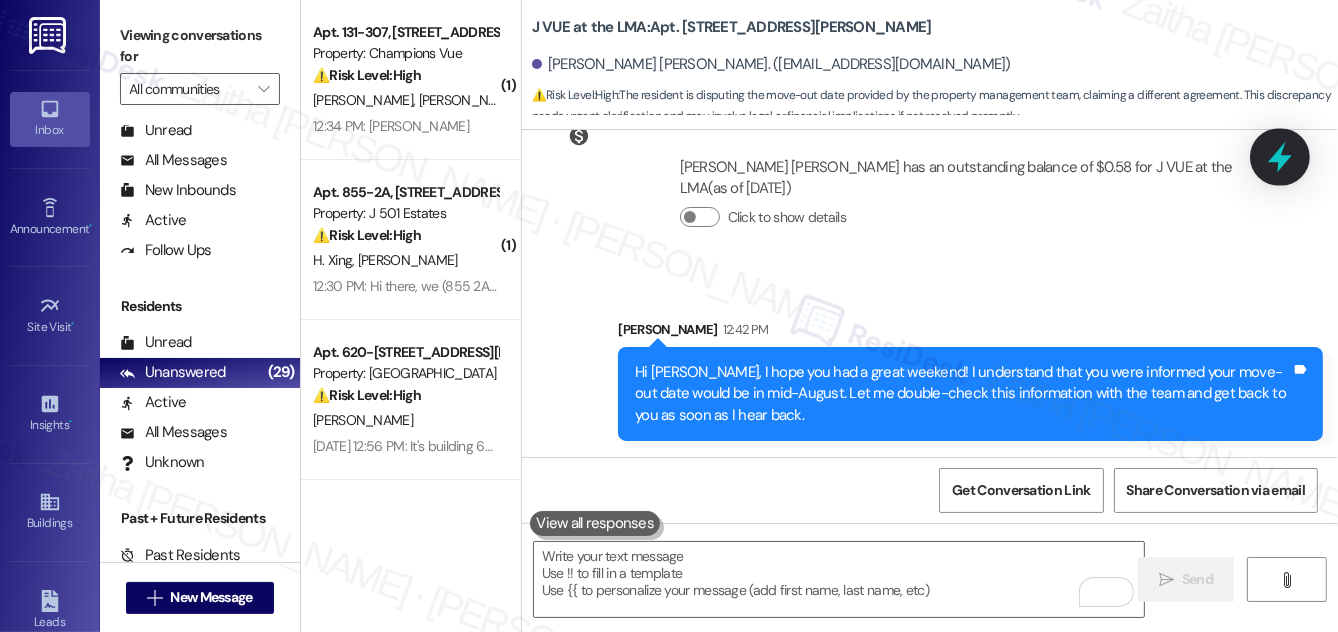 click 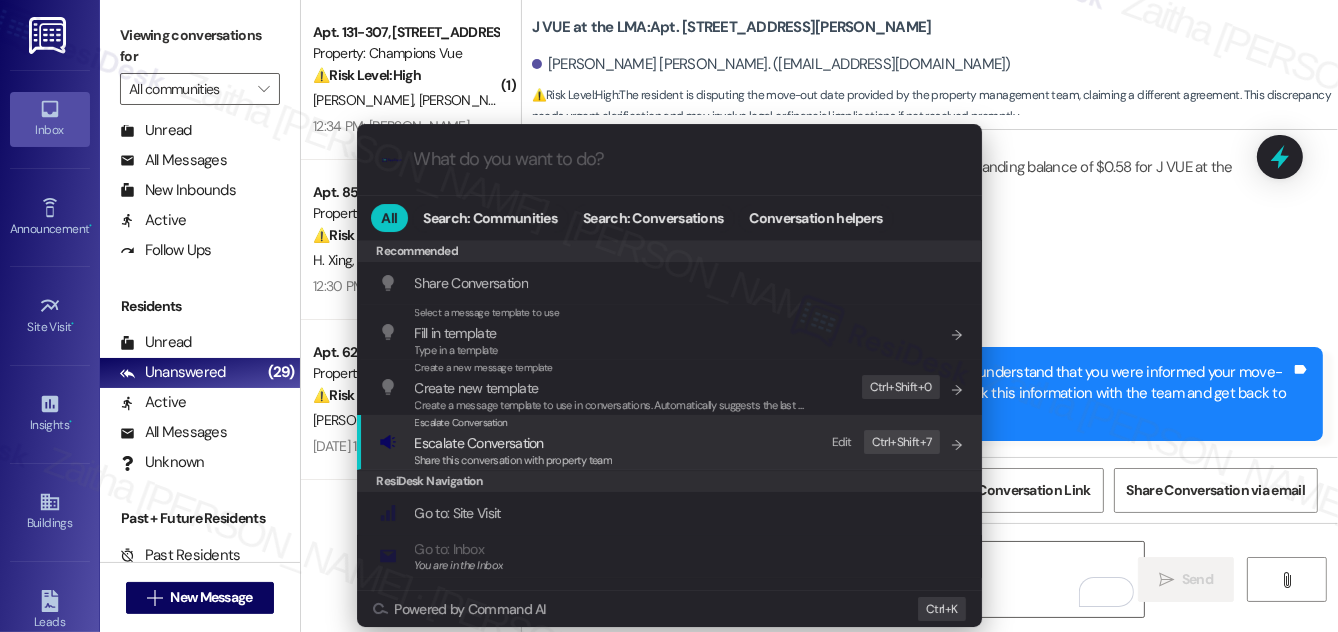 click on "Escalate Conversation" at bounding box center (479, 443) 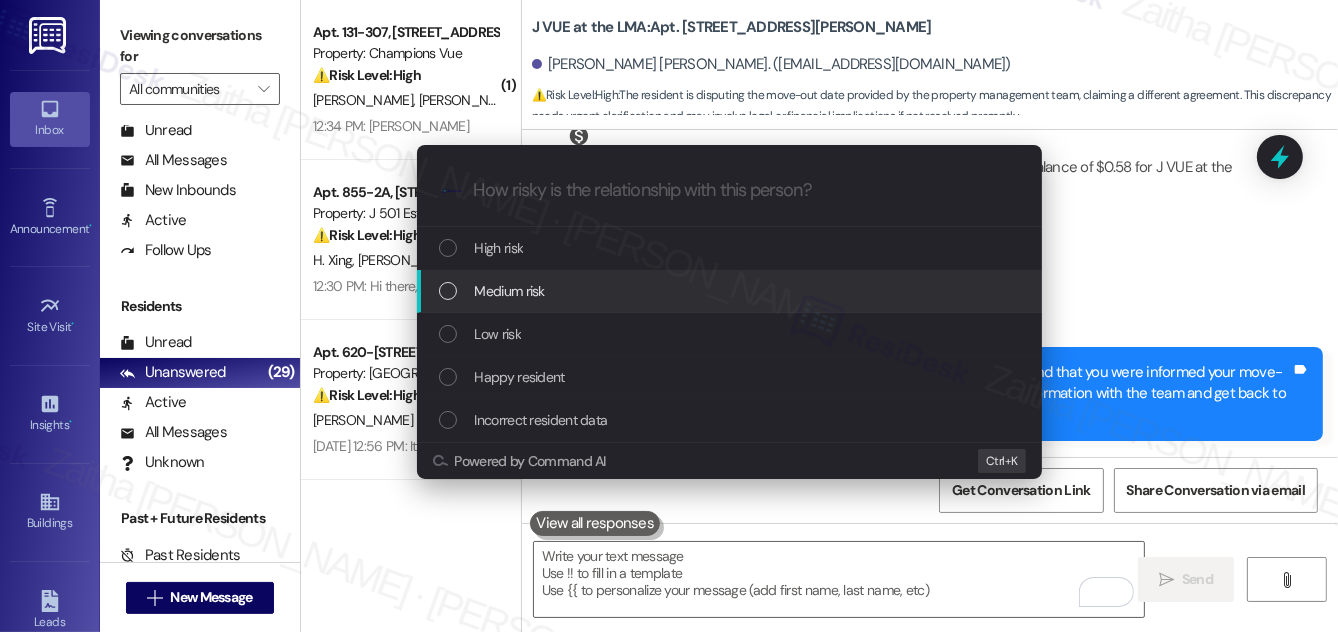 click on "Medium risk" at bounding box center [731, 291] 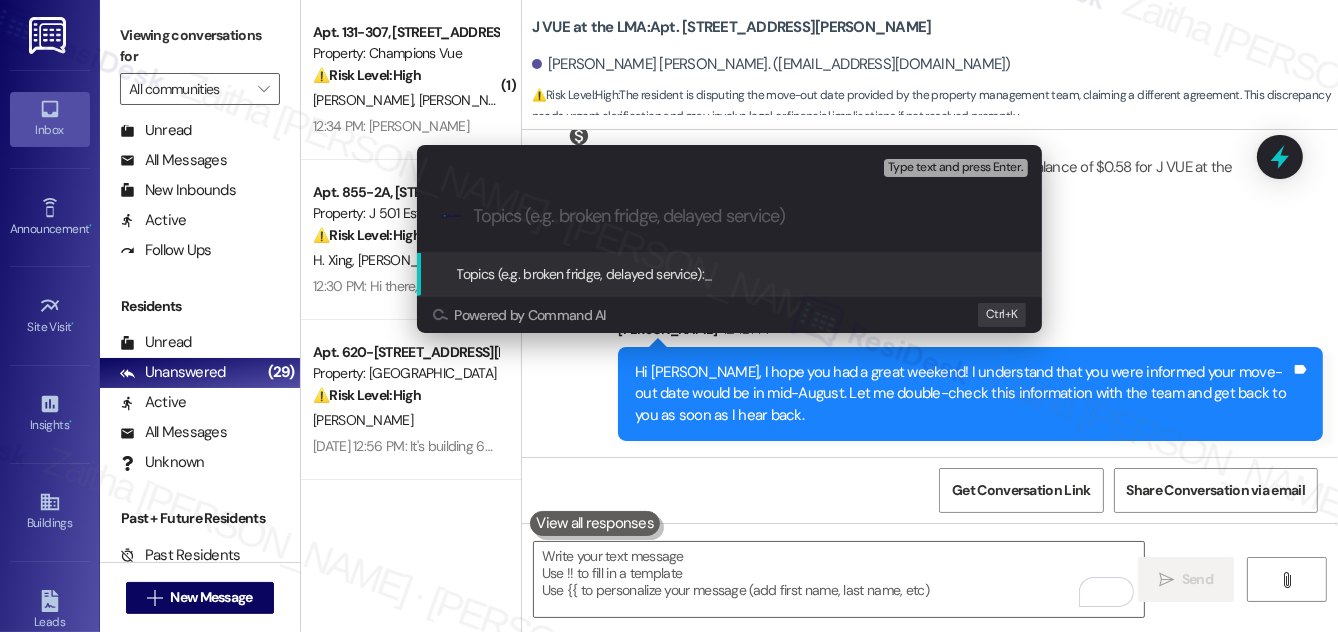 paste on "Move-Out Date Confirmation" 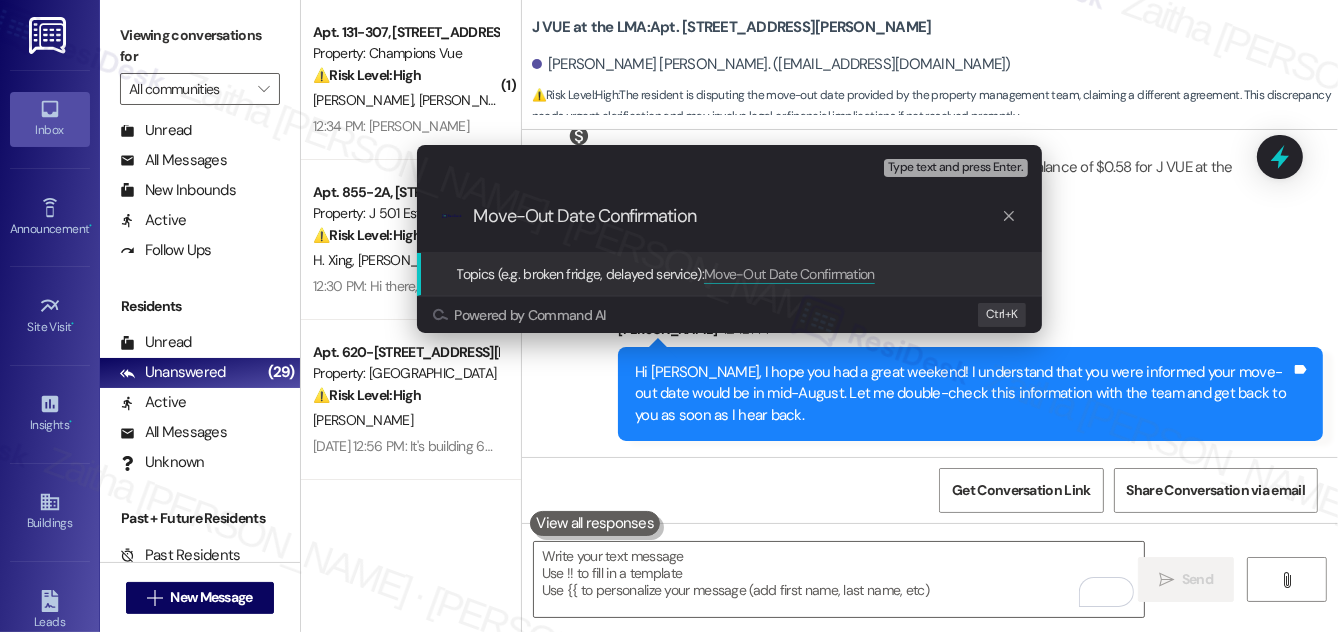 type 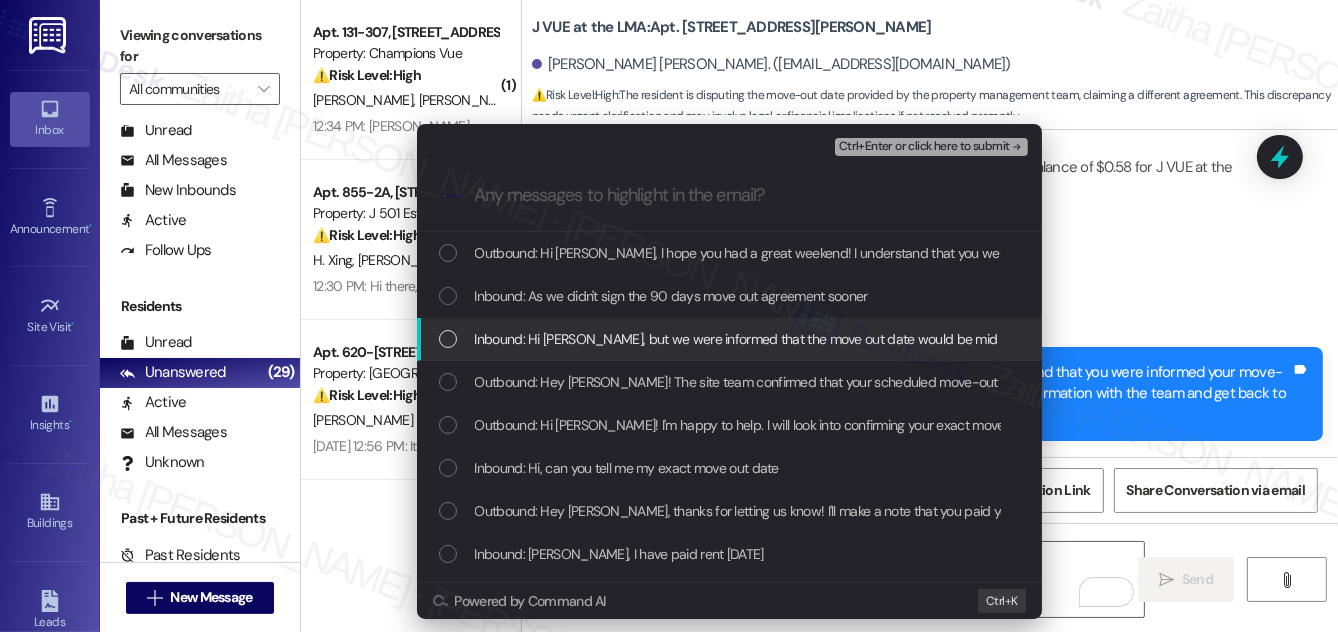 click on "Inbound: Hi [PERSON_NAME], but we were informed that the move out date would be mid of August" at bounding box center [729, 339] 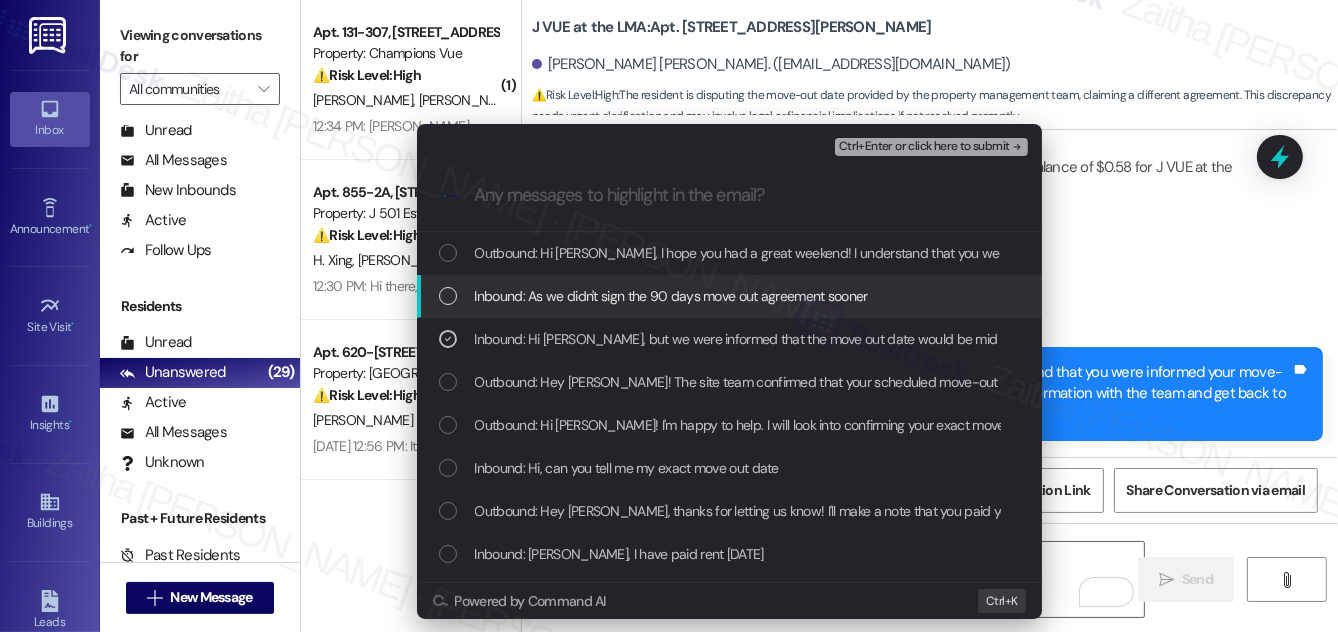 click at bounding box center (448, 296) 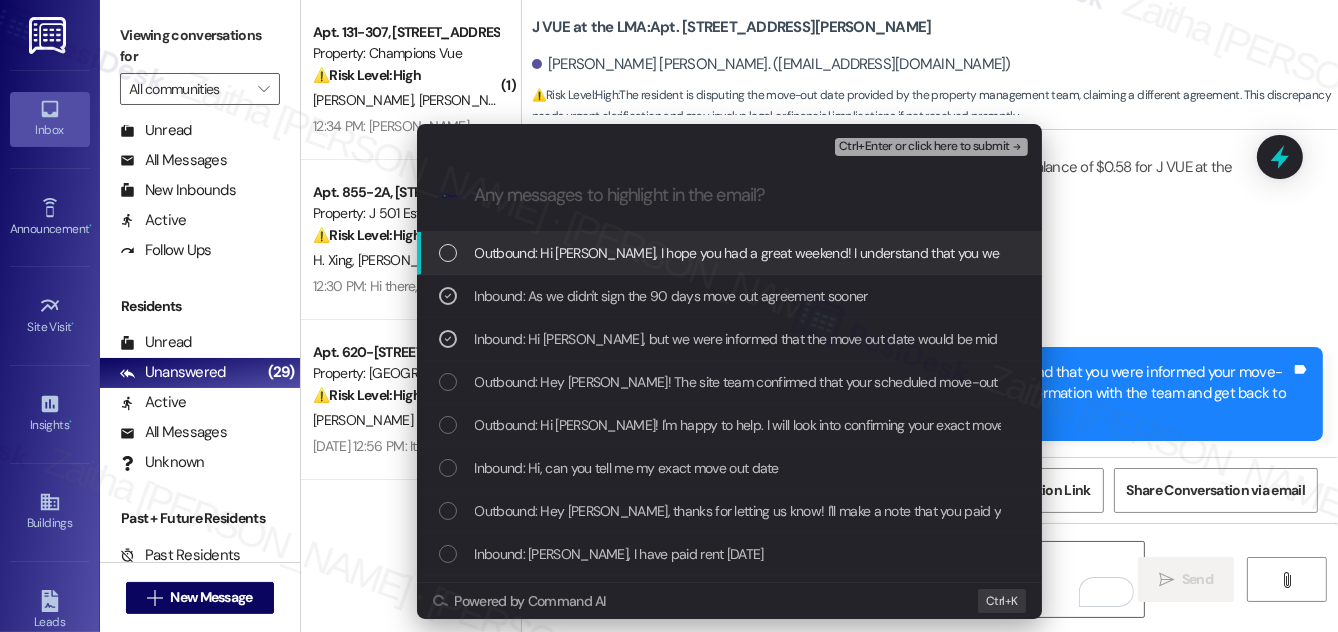 click on "Ctrl+Enter or click here to submit" at bounding box center [924, 147] 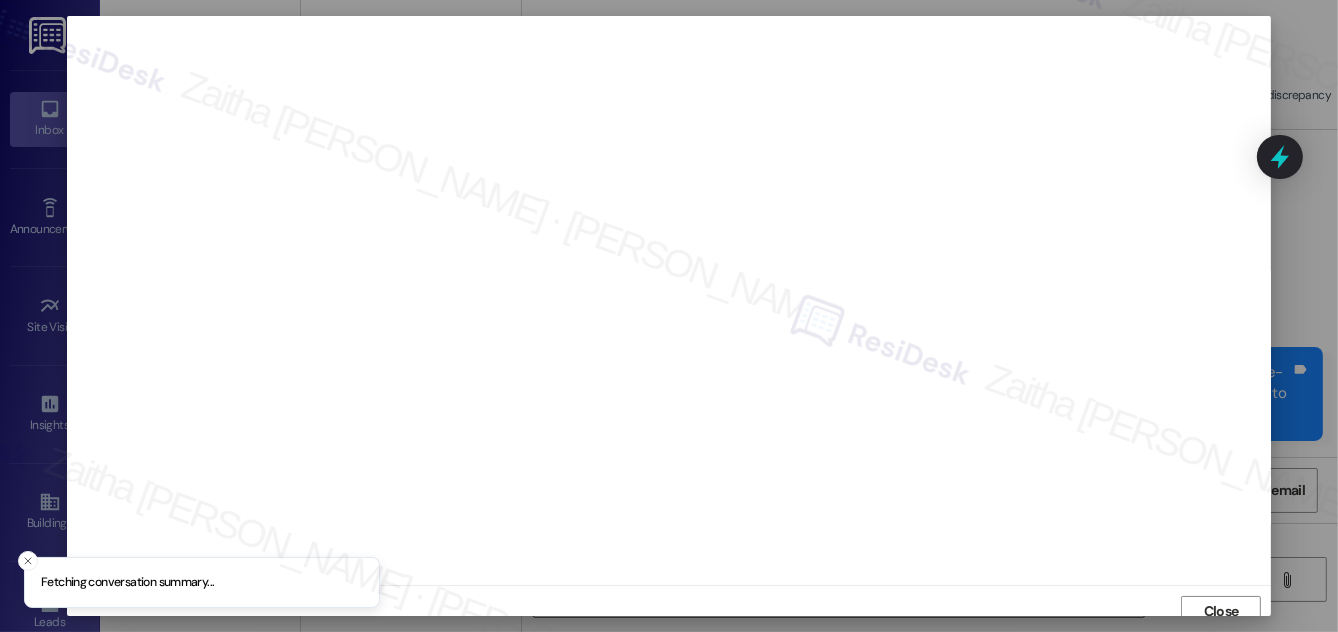 scroll, scrollTop: 11, scrollLeft: 0, axis: vertical 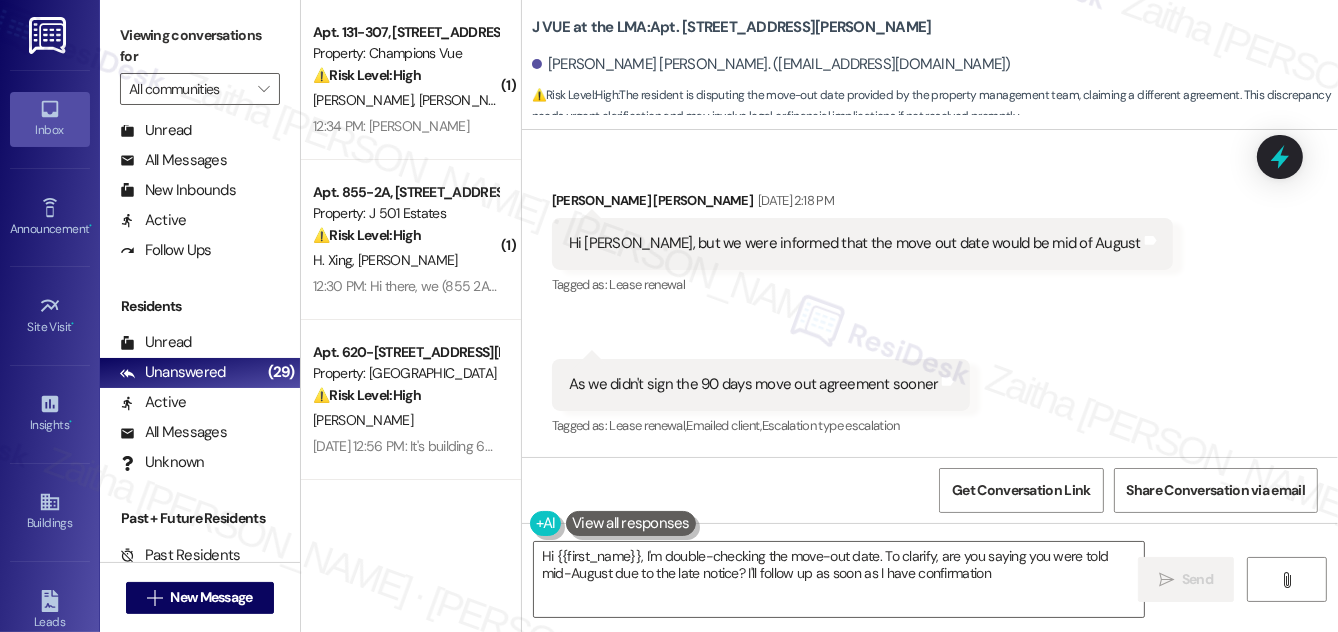 type on "Hi {{first_name}}, I'm double-checking the move-out date. To clarify, are you saying you were told mid-August due to the late notice? I'll follow up as soon as I have confirmation!" 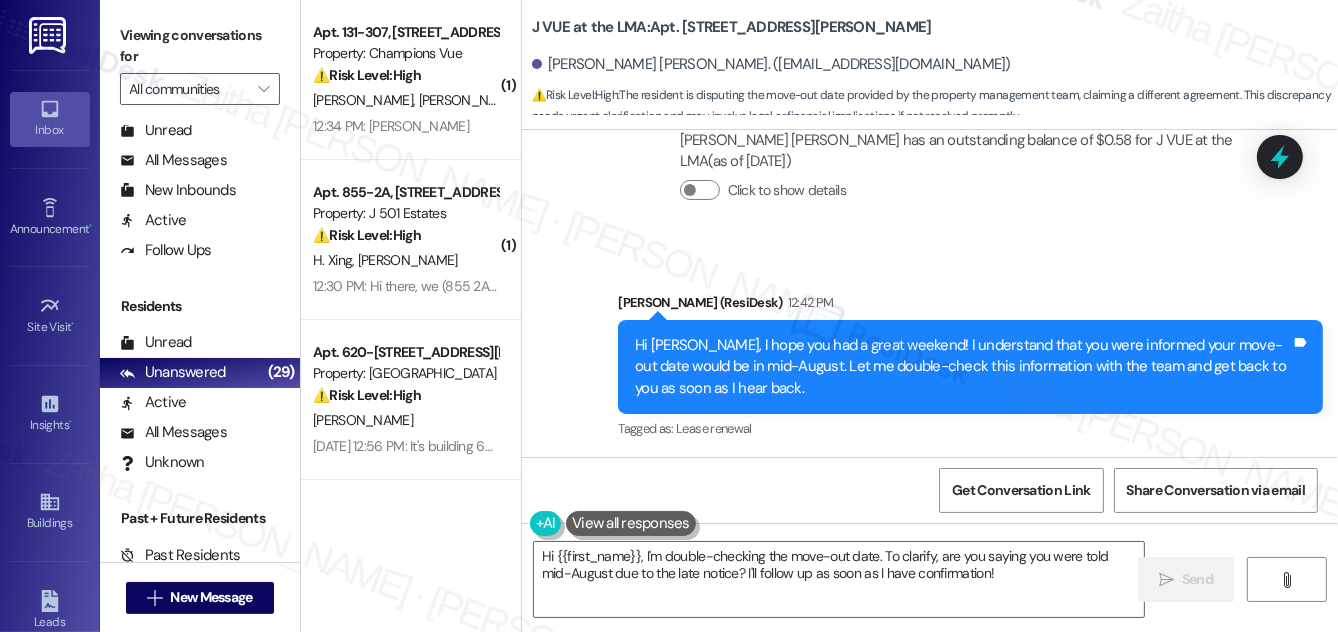 scroll, scrollTop: 15143, scrollLeft: 0, axis: vertical 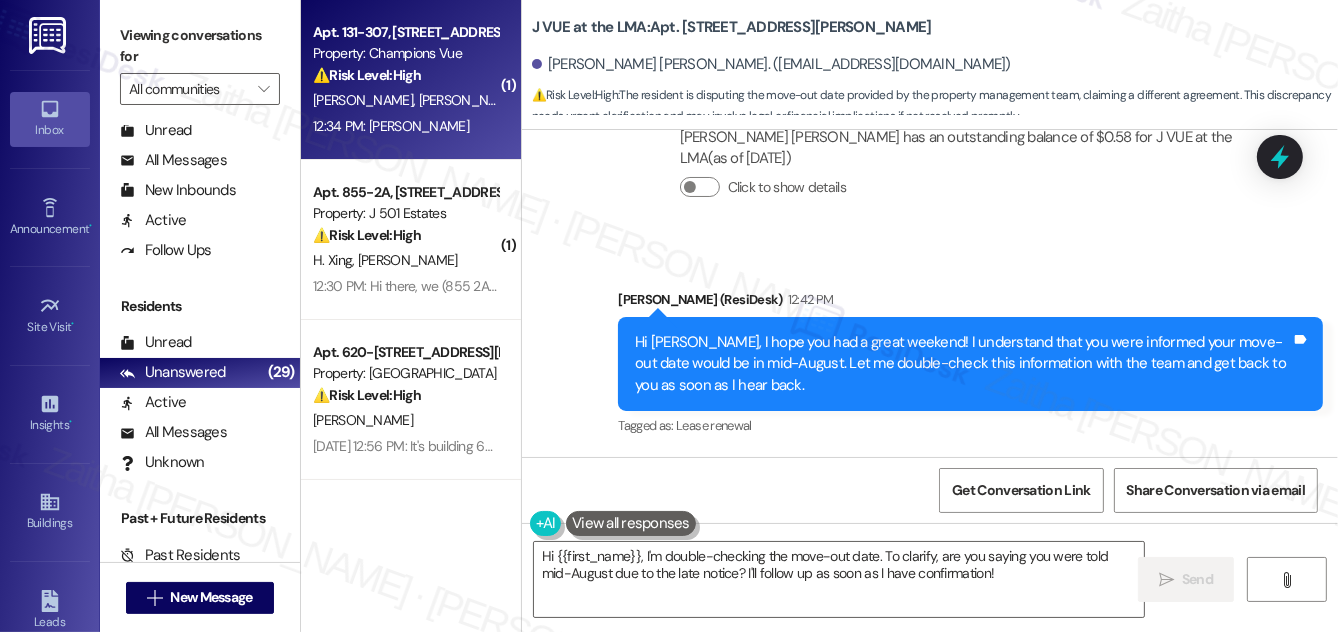 click on "12:34 PM: Ty 12:34 PM: [PERSON_NAME]" at bounding box center (405, 126) 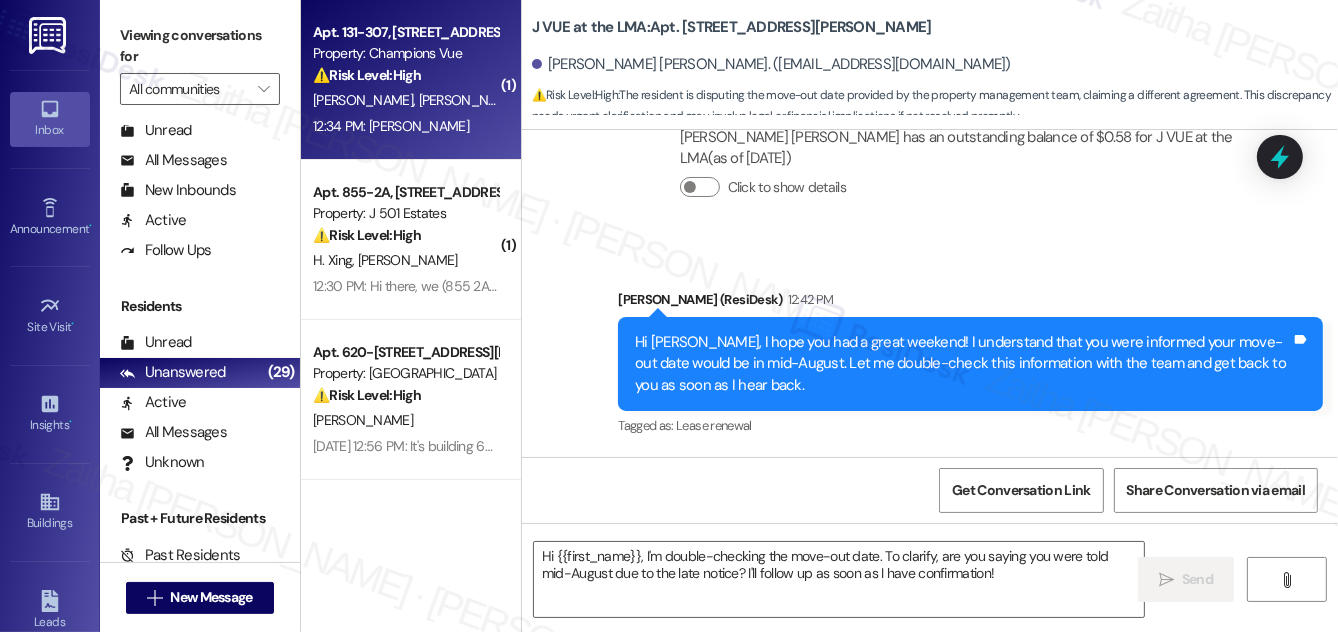 type on "Fetching suggested responses. Please feel free to read through the conversation in the meantime." 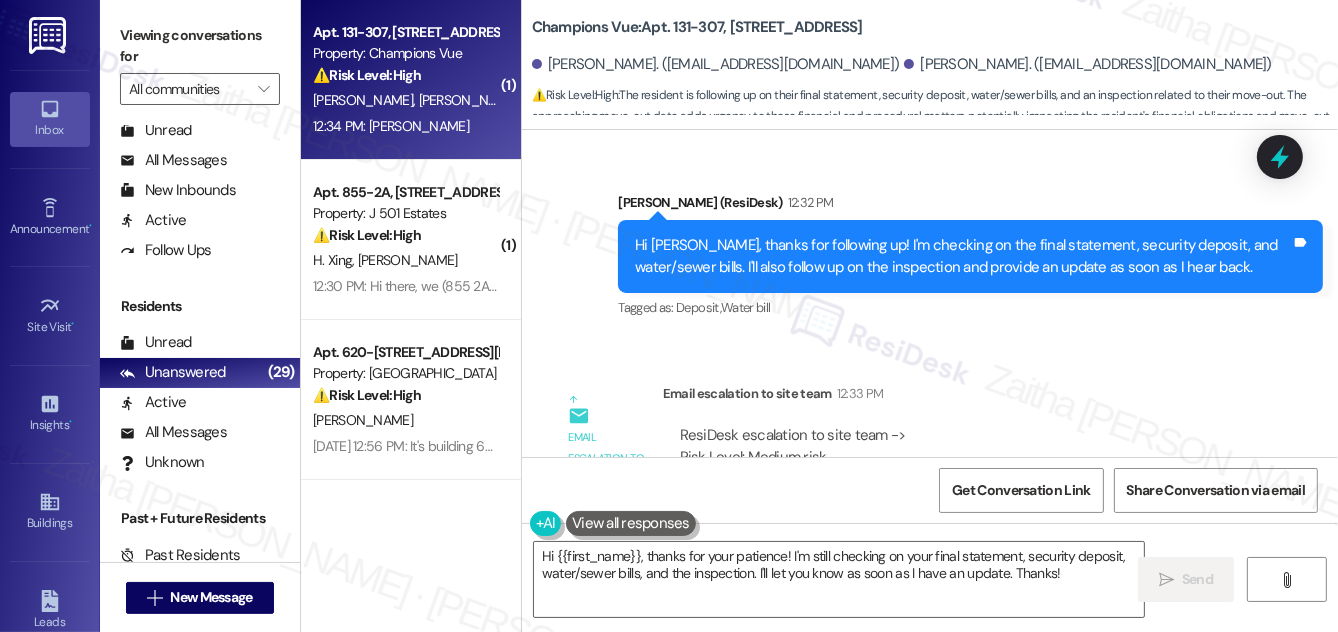 scroll, scrollTop: 20023, scrollLeft: 0, axis: vertical 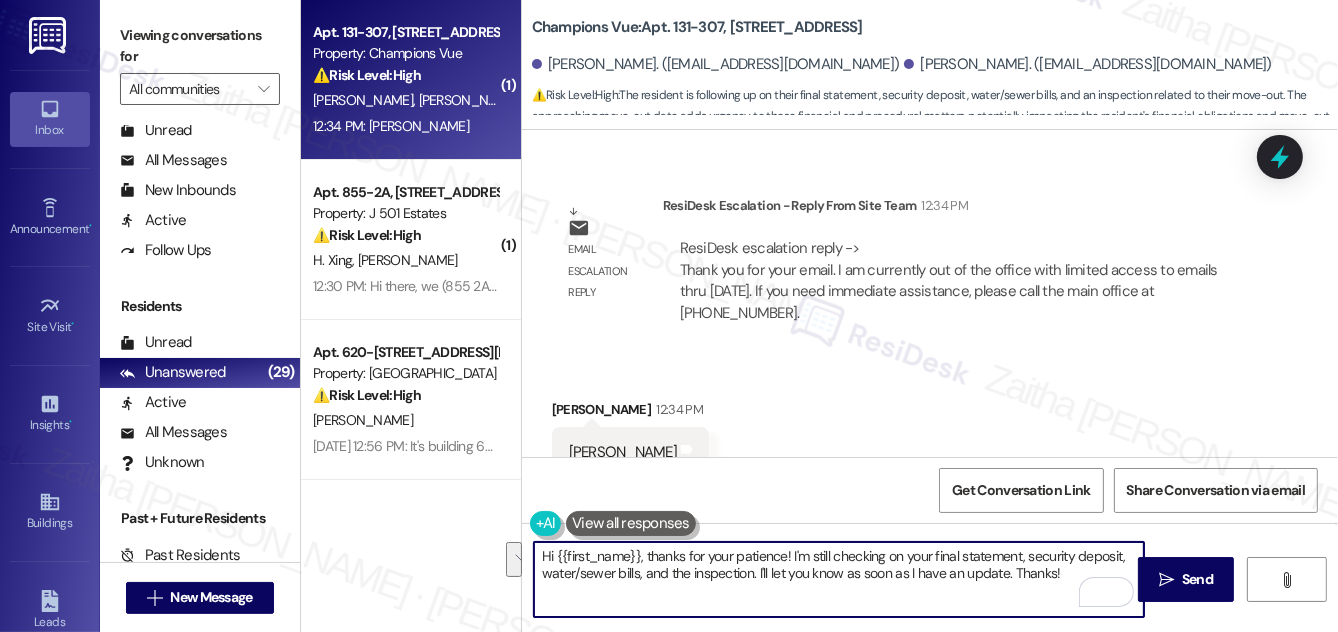 drag, startPoint x: 539, startPoint y: 554, endPoint x: 1076, endPoint y: 591, distance: 538.2732 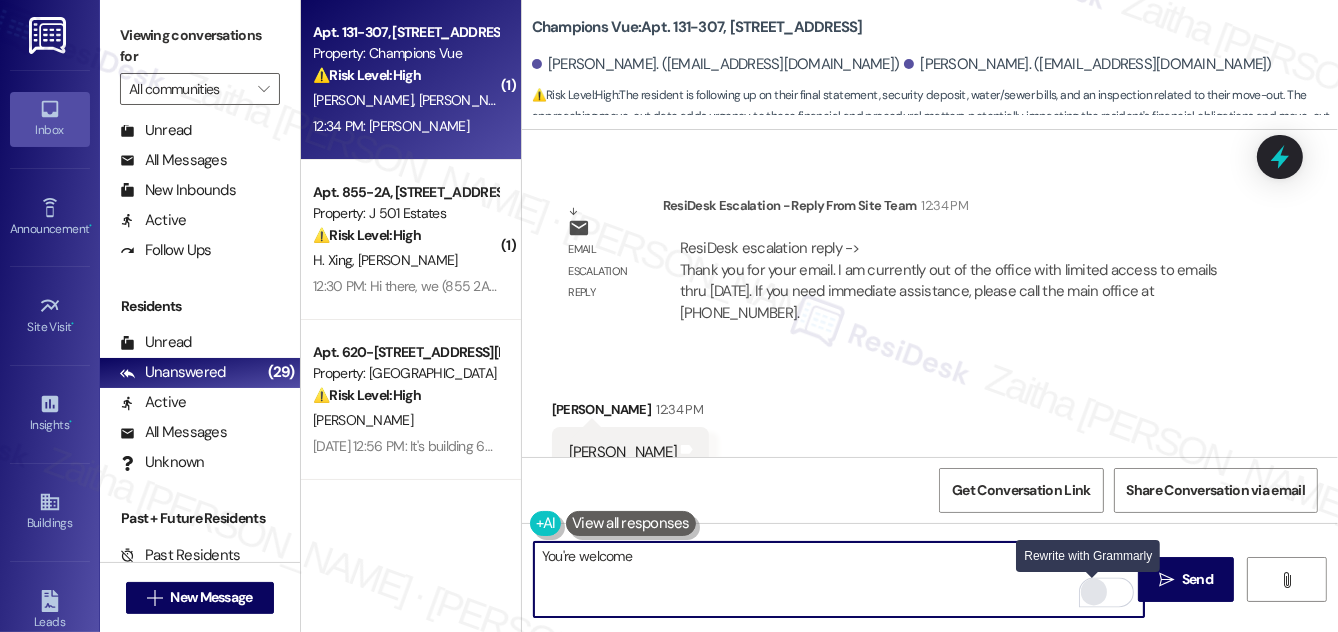 type on "You're welcome!" 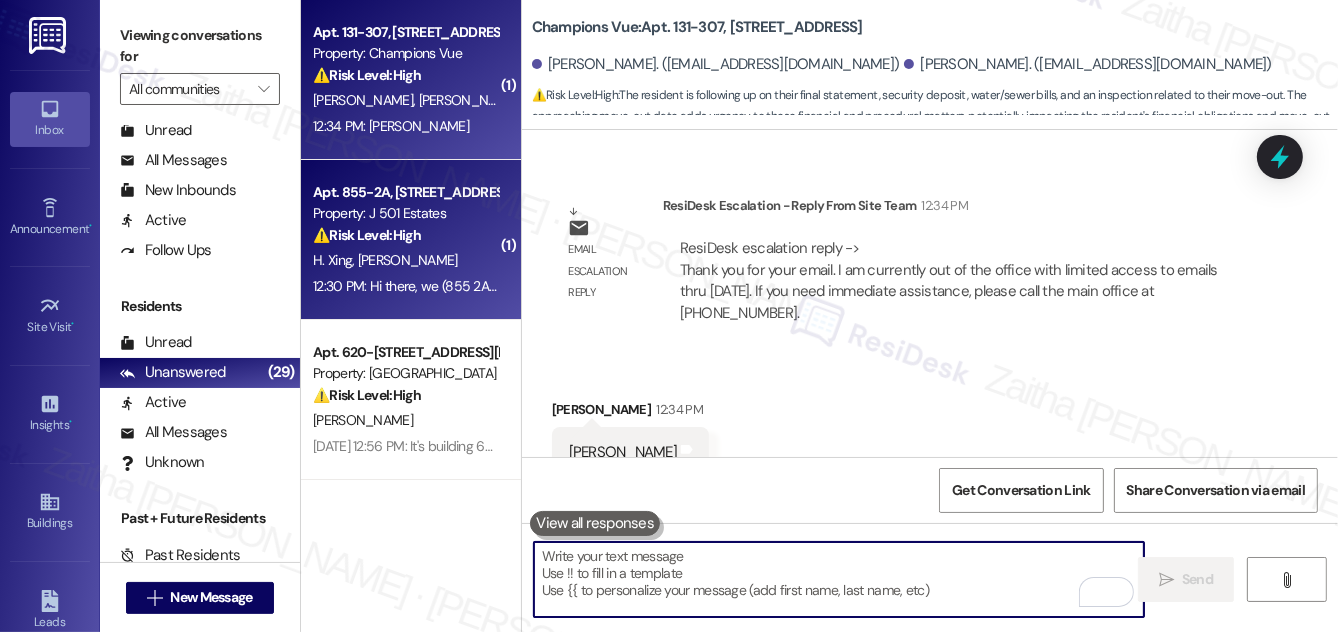 scroll, scrollTop: 20022, scrollLeft: 0, axis: vertical 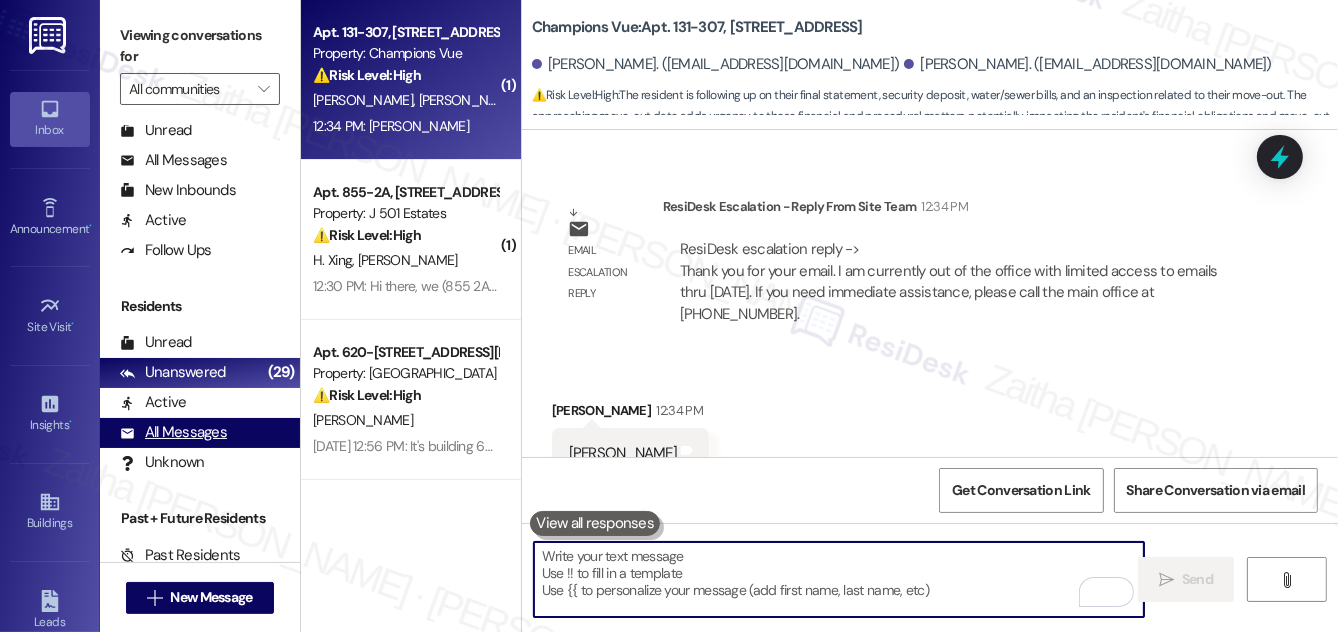 type 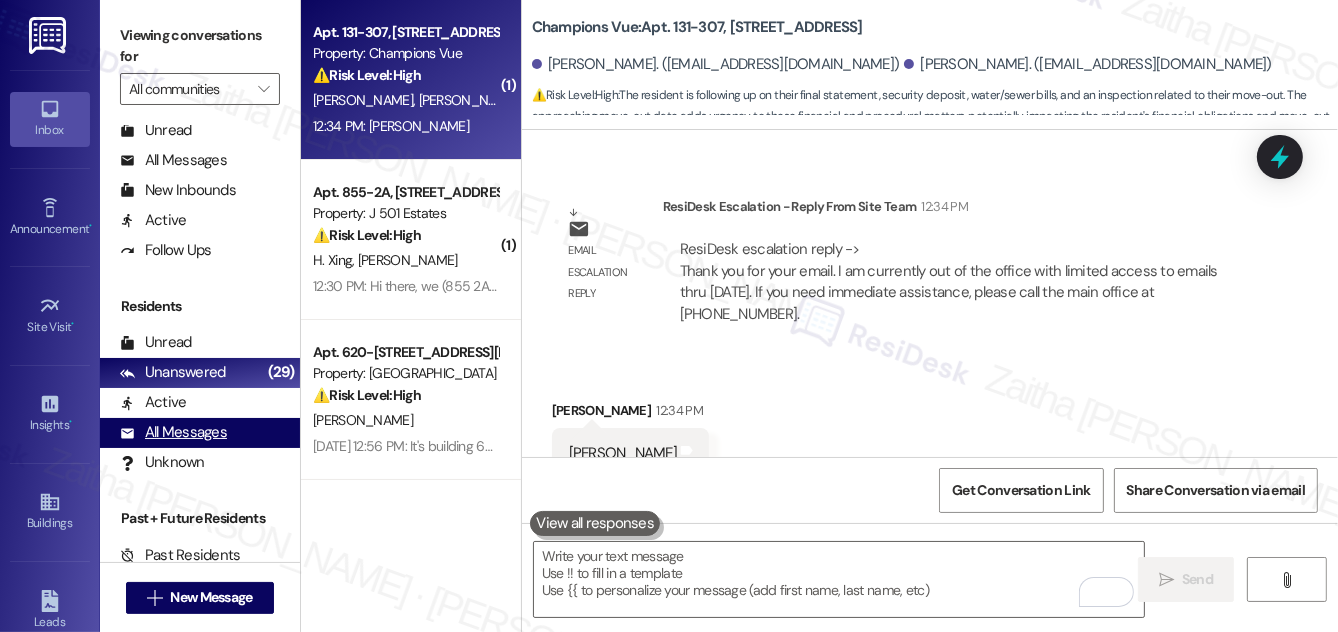 click on "All Messages" at bounding box center (173, 432) 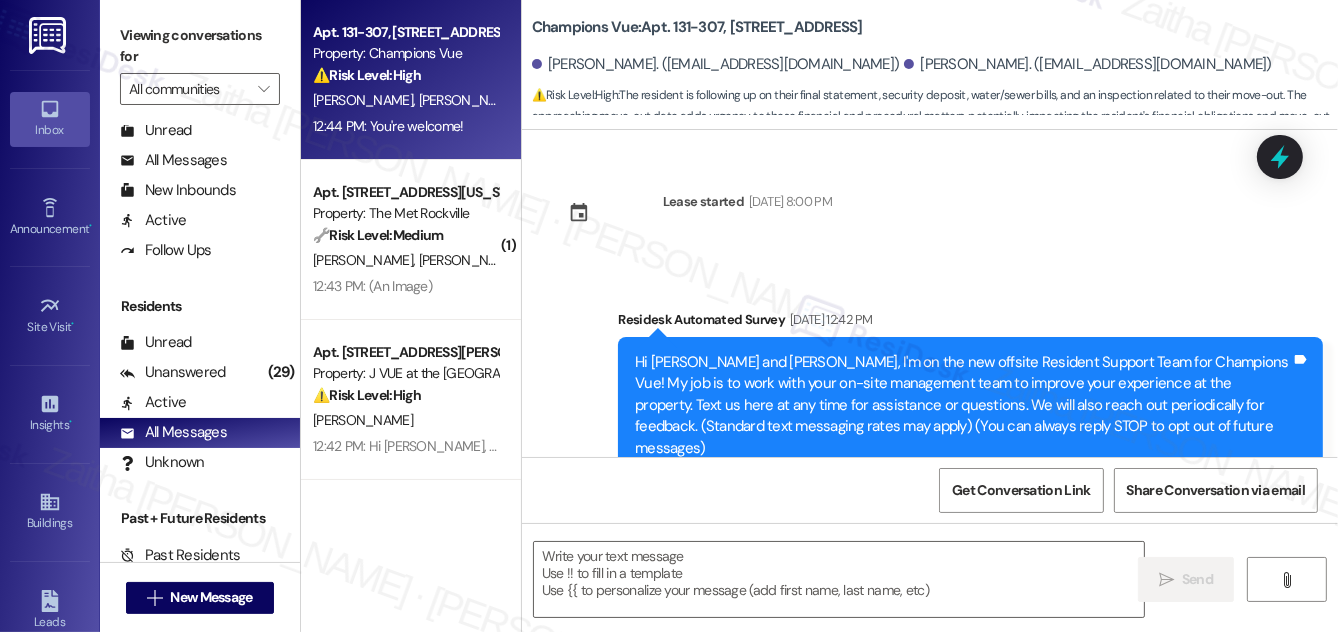 scroll, scrollTop: 20022, scrollLeft: 0, axis: vertical 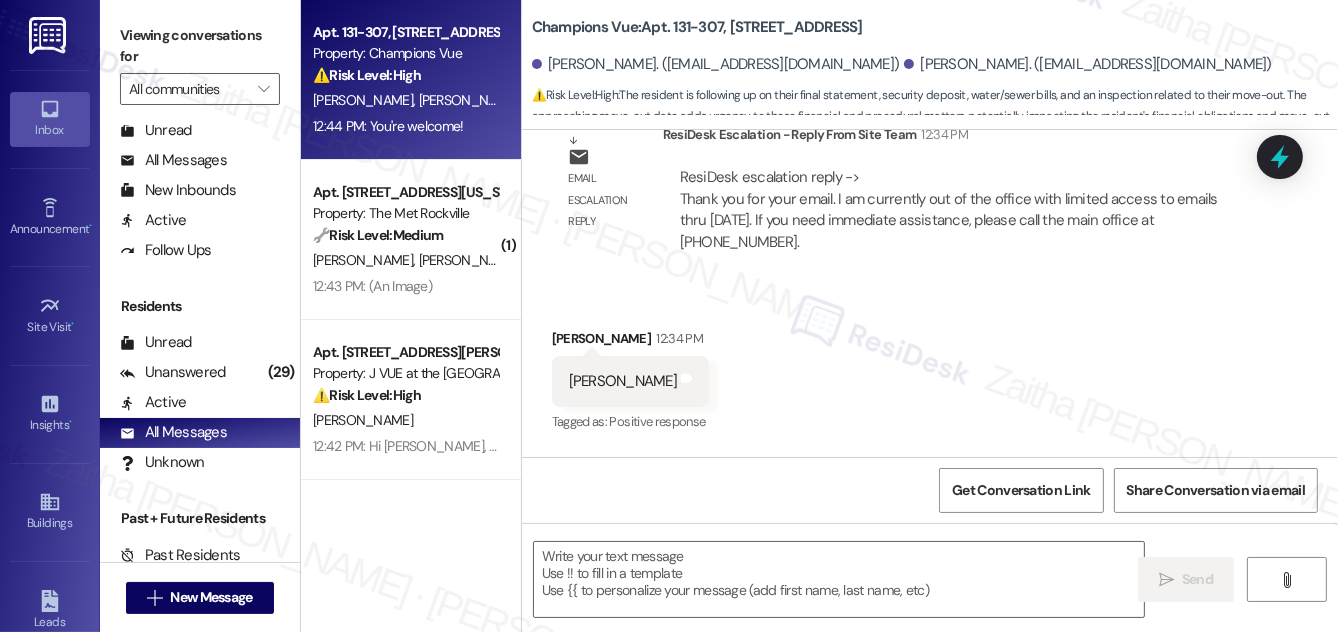 type on "Fetching suggested responses. Please feel free to read through the conversation in the meantime." 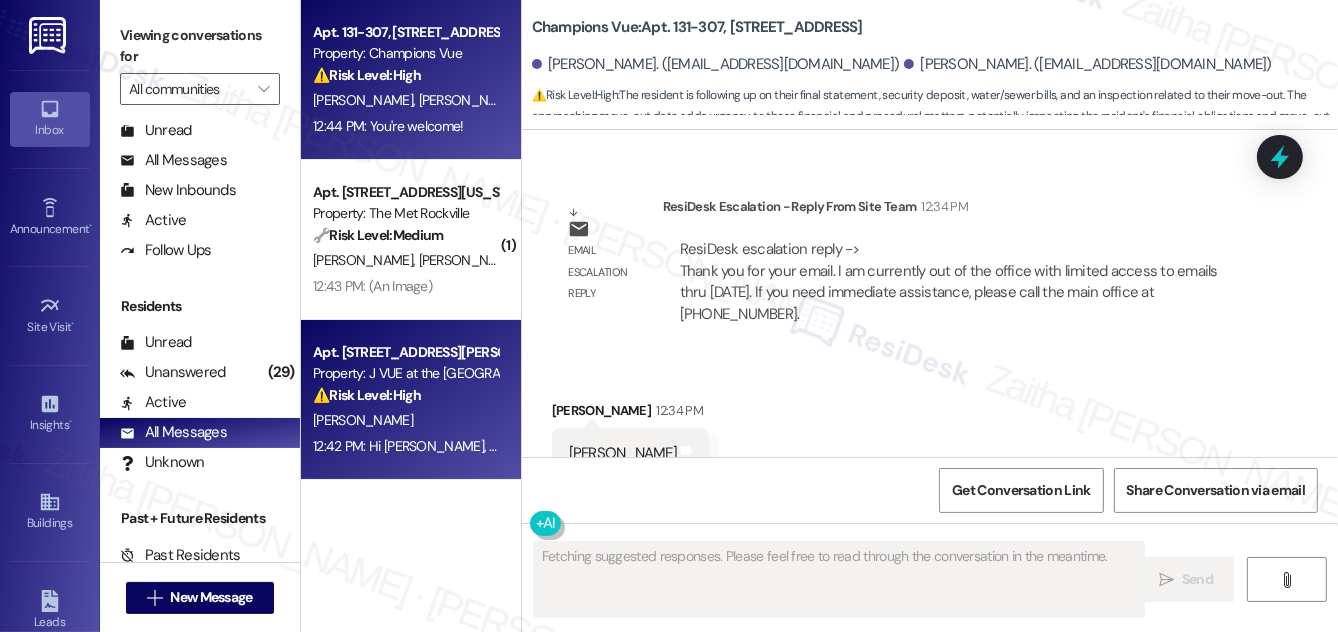 click on "[PERSON_NAME]" at bounding box center [405, 420] 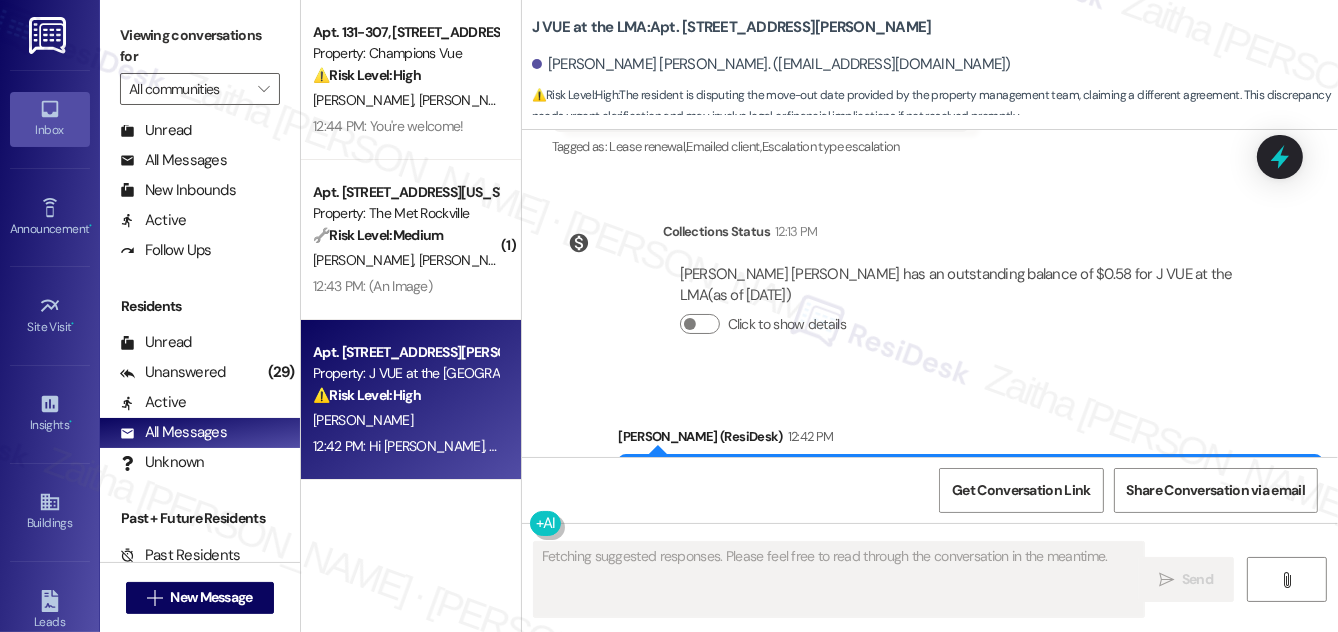 scroll, scrollTop: 15179, scrollLeft: 0, axis: vertical 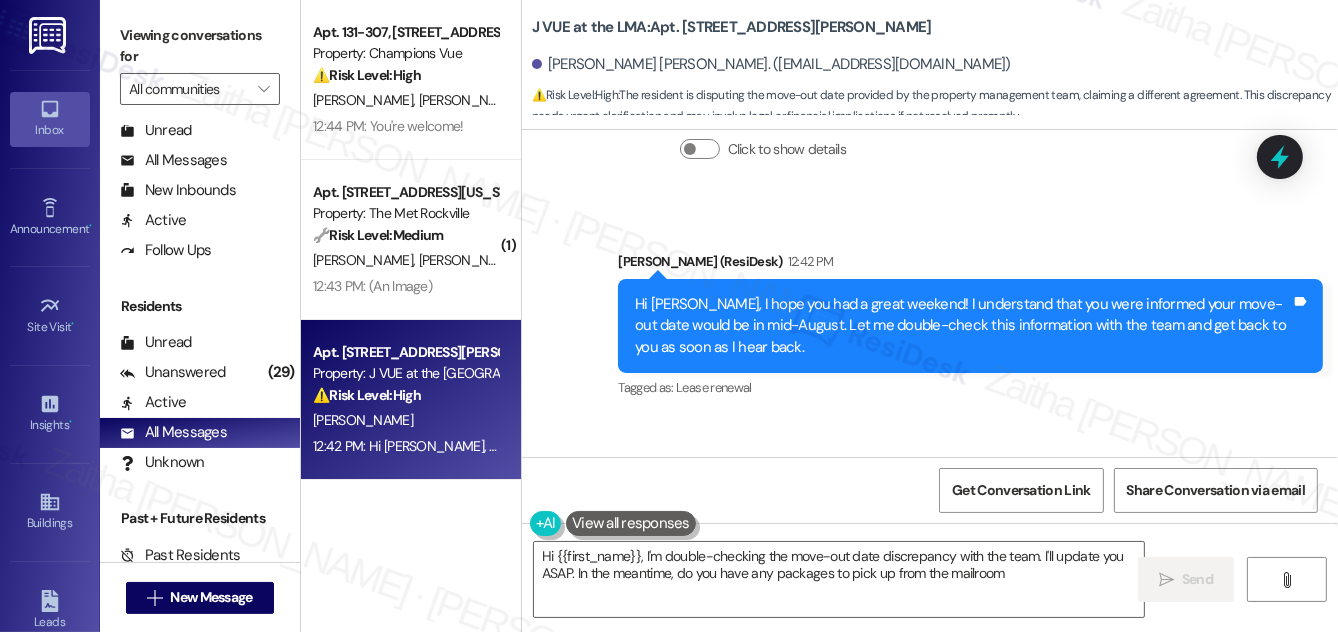 type on "Hi {{first_name}}, I'm double-checking the move-out date discrepancy with the team. I'll update you ASAP. In the meantime, do you have any packages to pick up from the mailroom?" 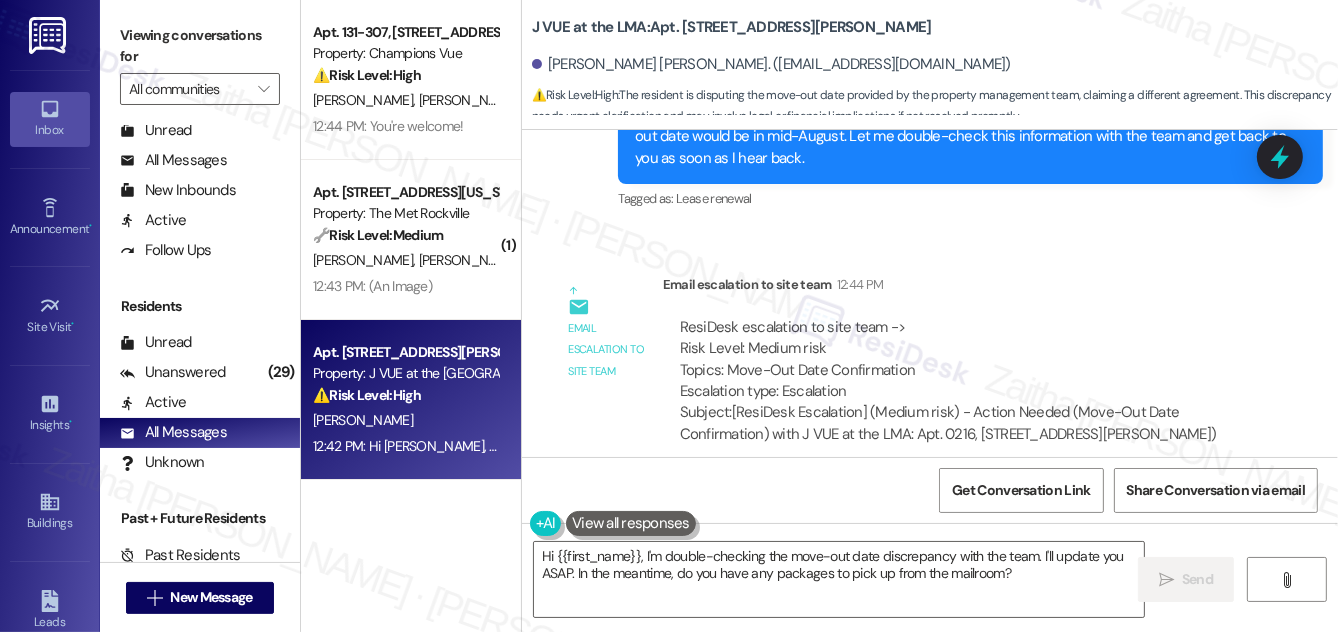 scroll, scrollTop: 15389, scrollLeft: 0, axis: vertical 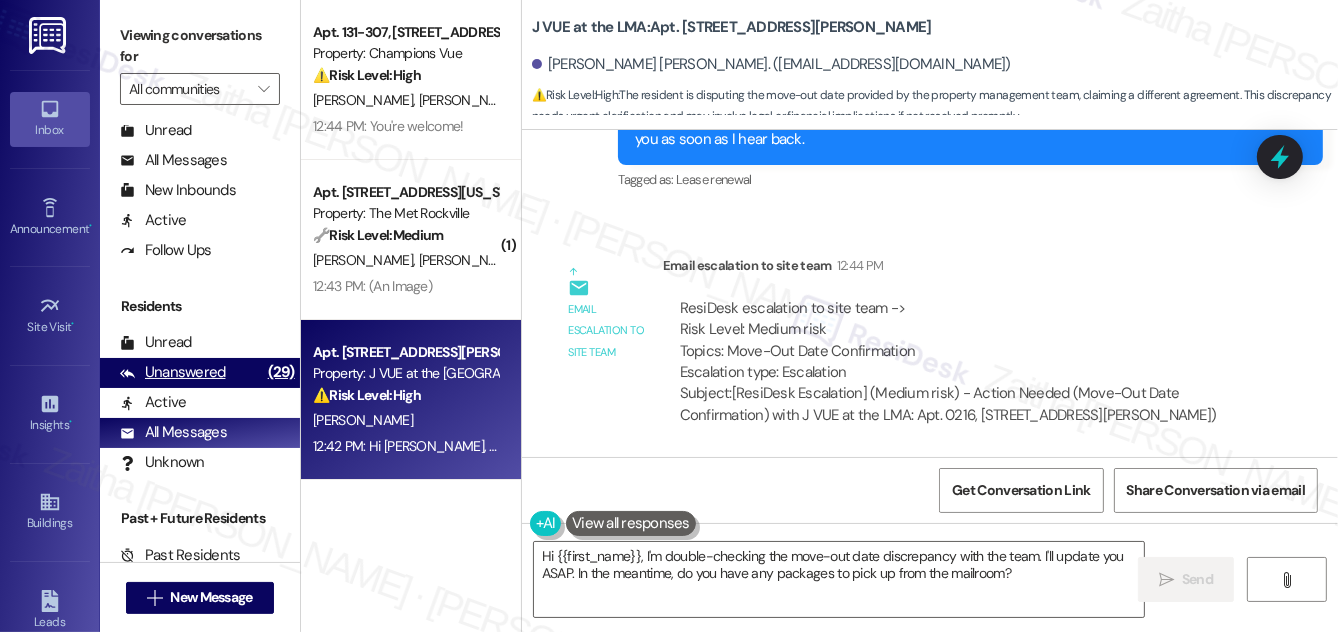 click on "Unanswered" at bounding box center [173, 372] 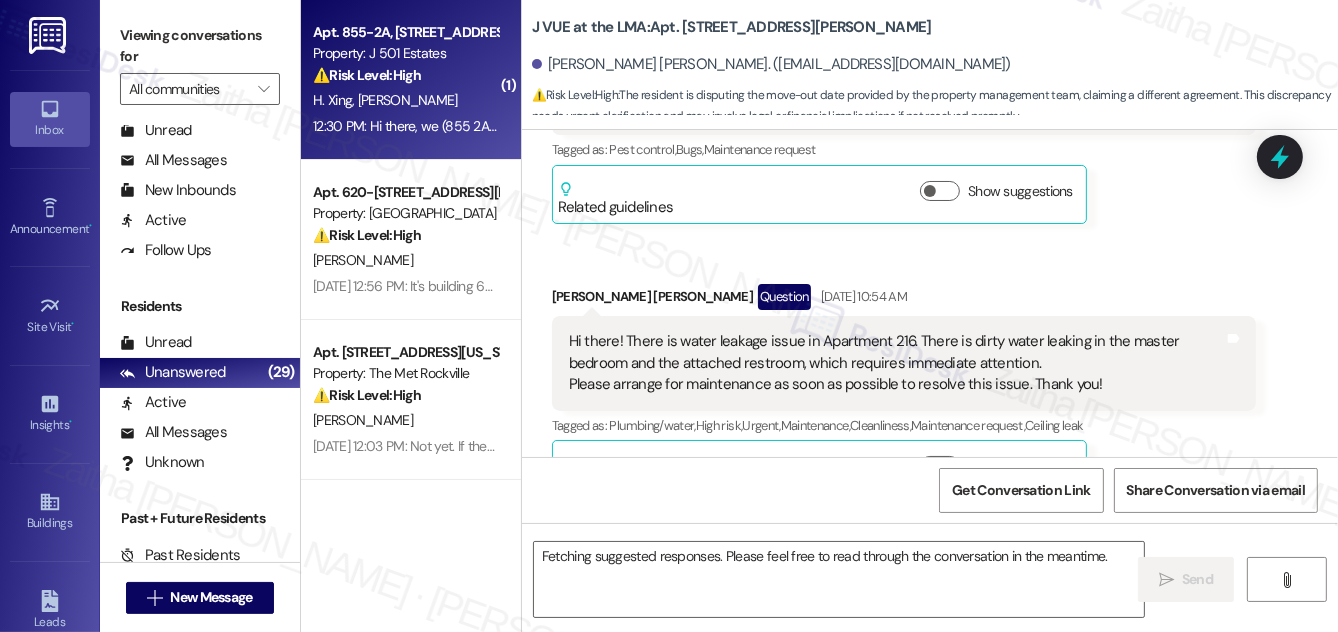 click on "H. [PERSON_NAME]" at bounding box center [405, 100] 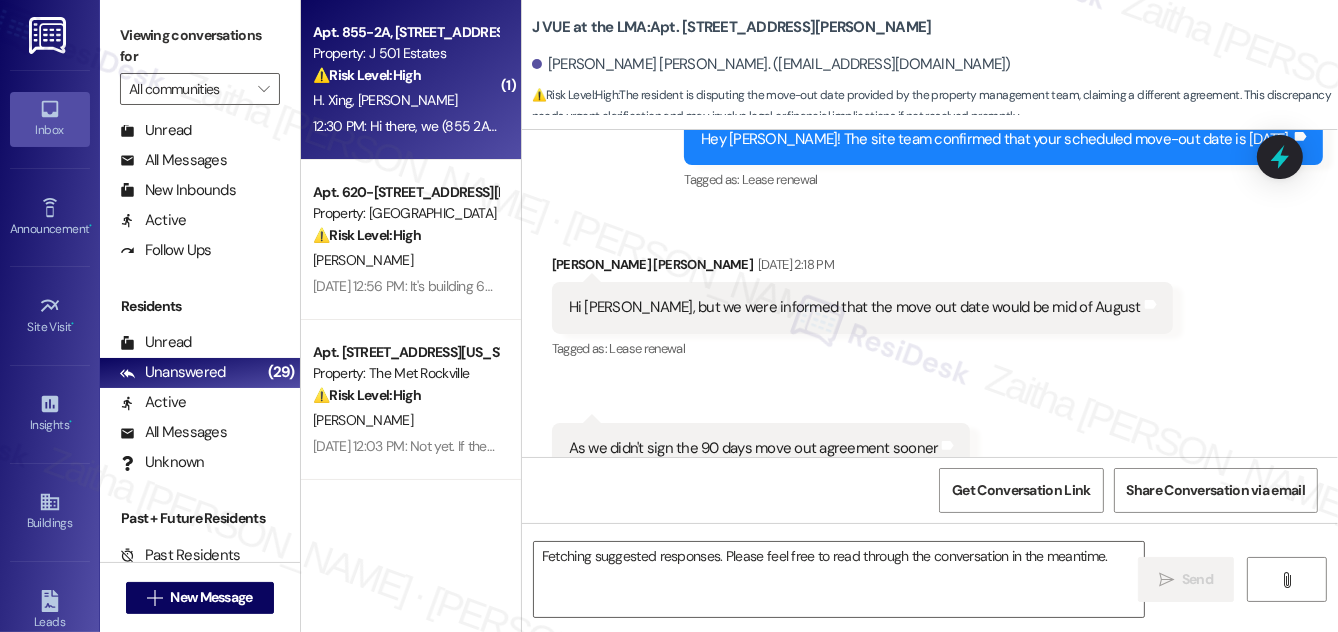 scroll, scrollTop: 14725, scrollLeft: 0, axis: vertical 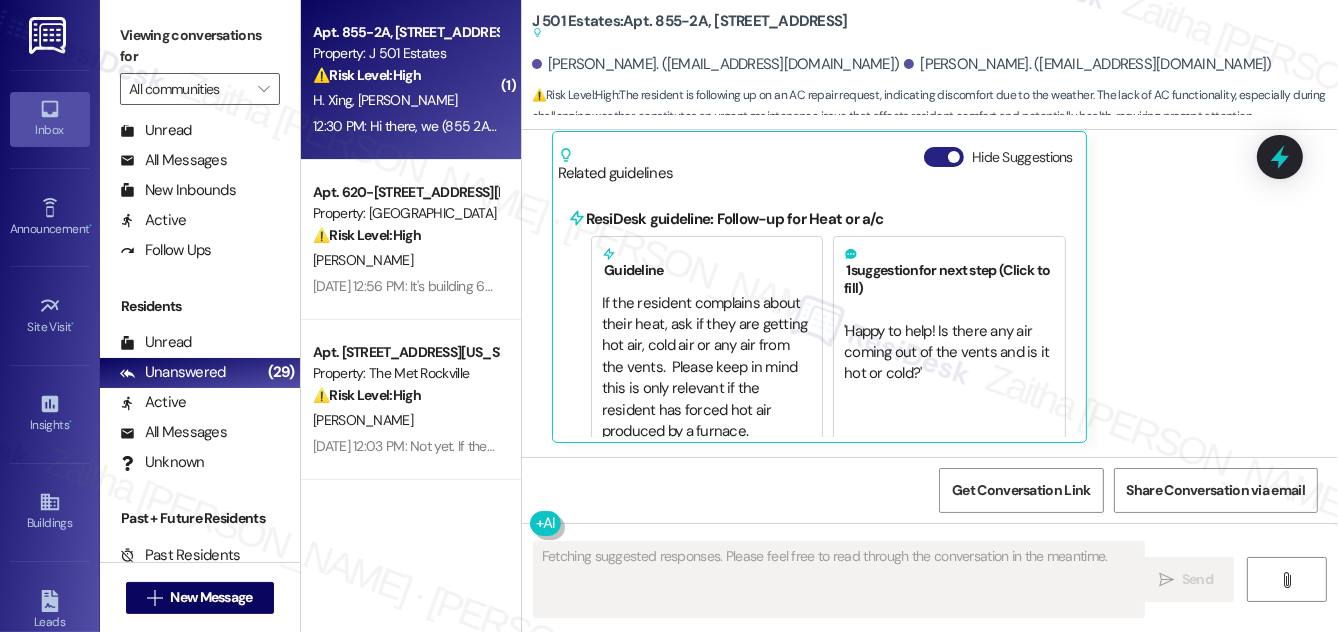click on "Hide Suggestions" at bounding box center (944, 157) 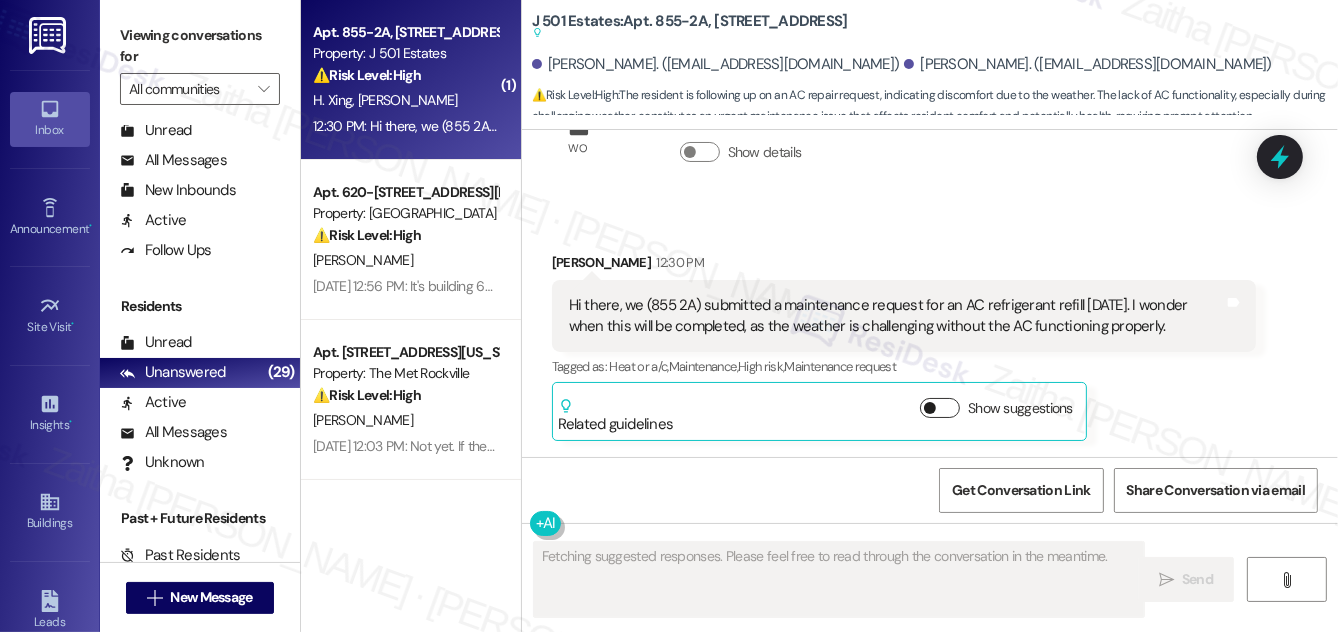 scroll, scrollTop: 2461, scrollLeft: 0, axis: vertical 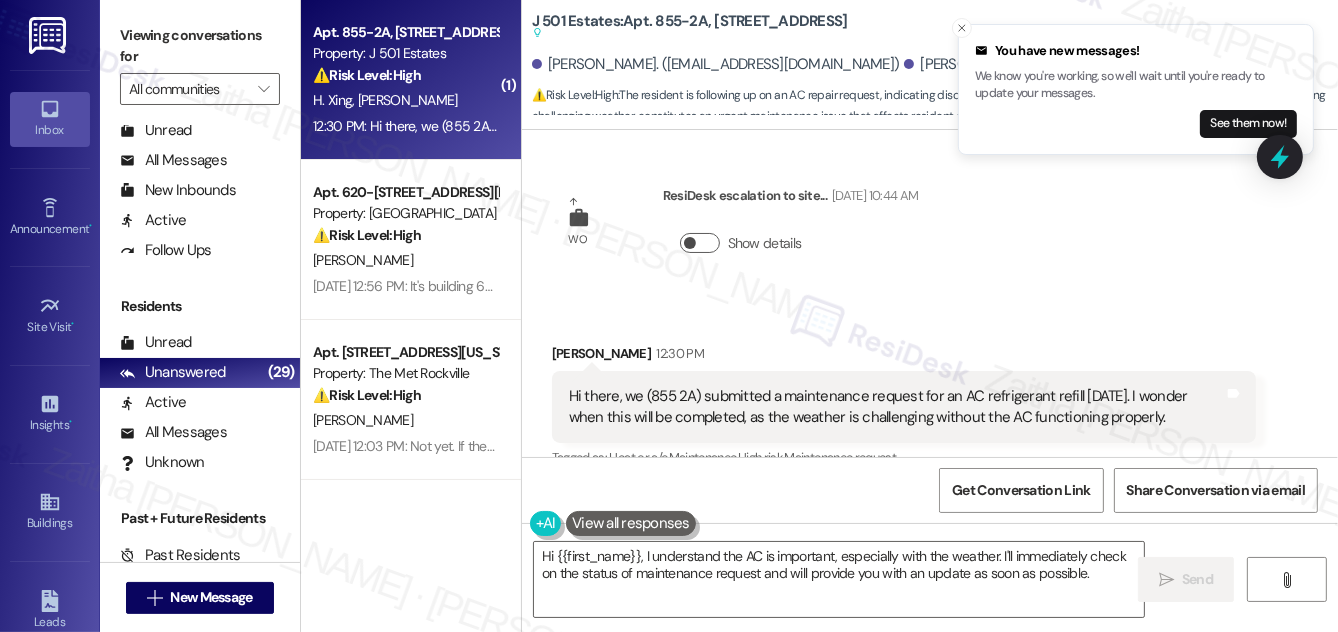 click on "Show details" at bounding box center (700, 243) 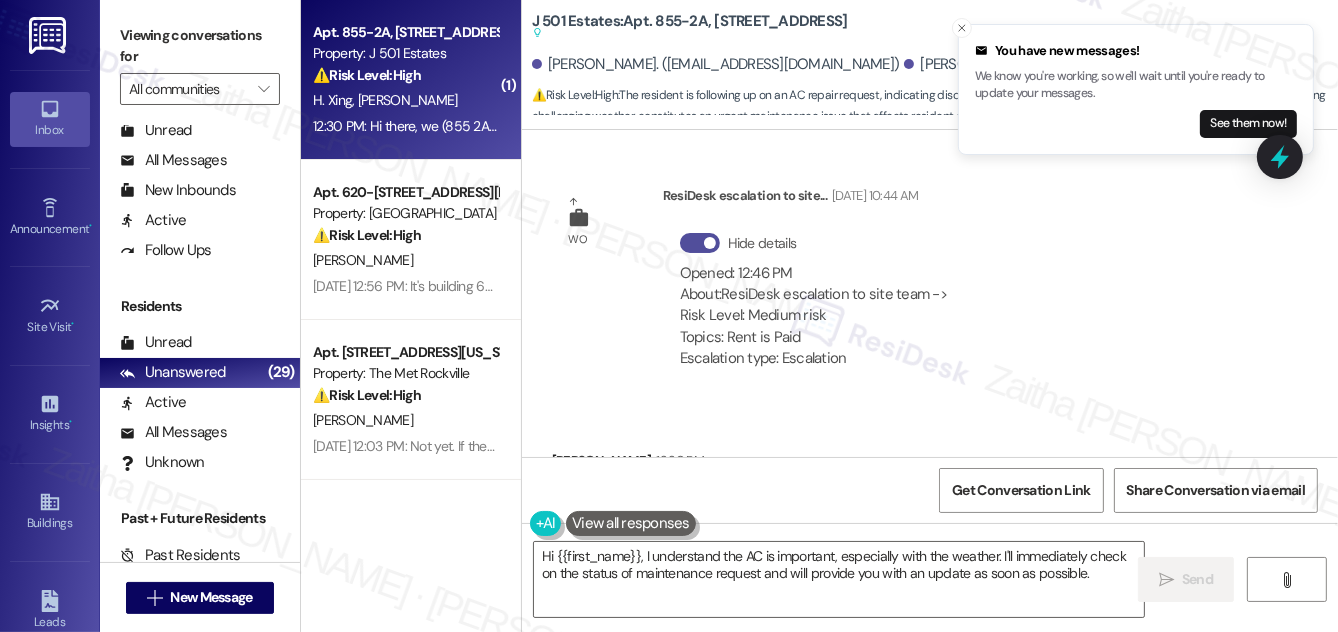 click on "Hide details" at bounding box center (700, 243) 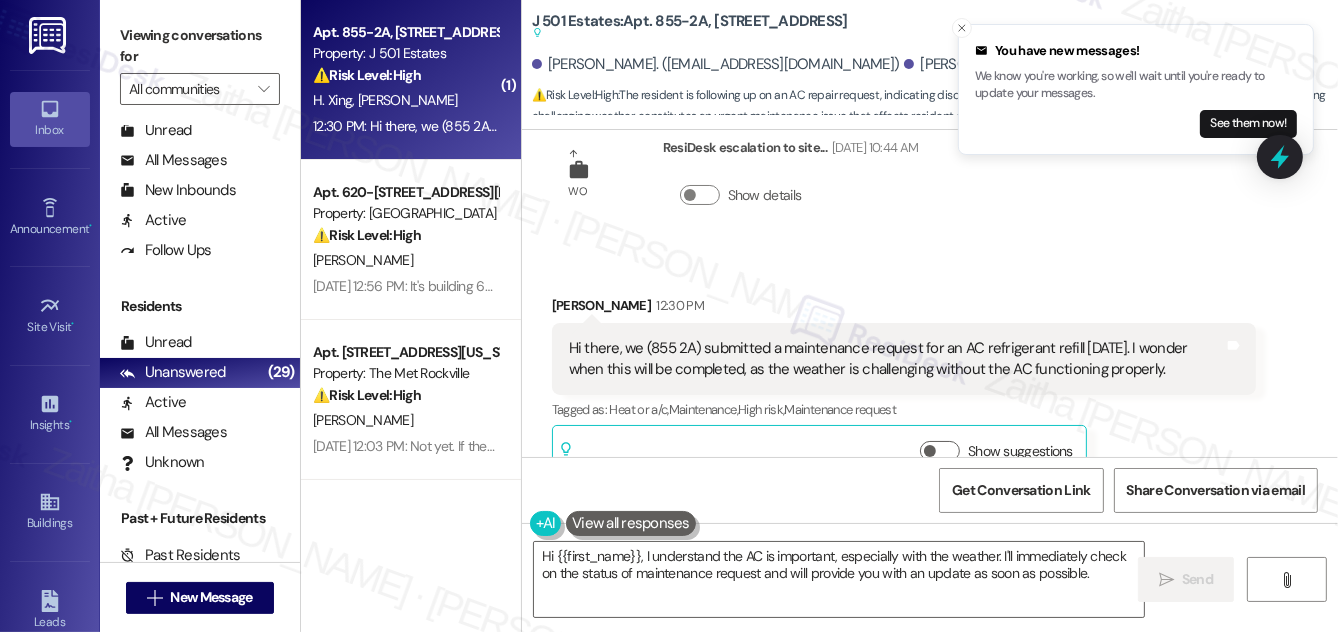 scroll, scrollTop: 2461, scrollLeft: 0, axis: vertical 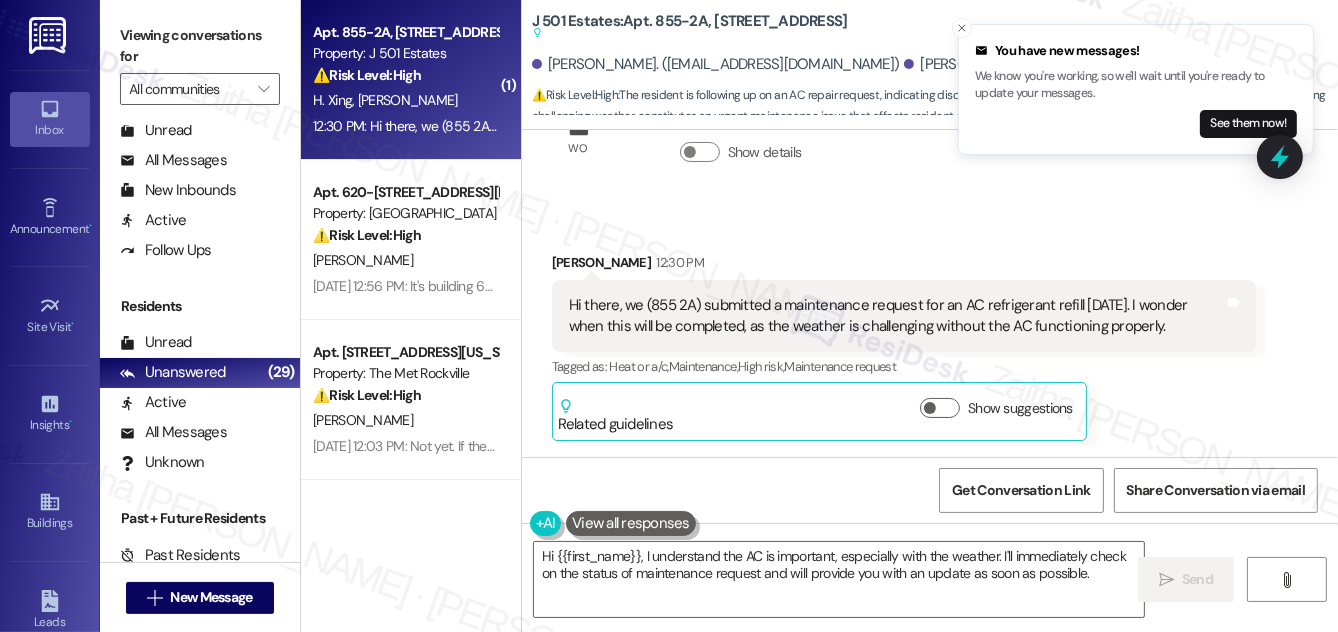 click on "[PERSON_NAME] 12:30 PM" at bounding box center [904, 266] 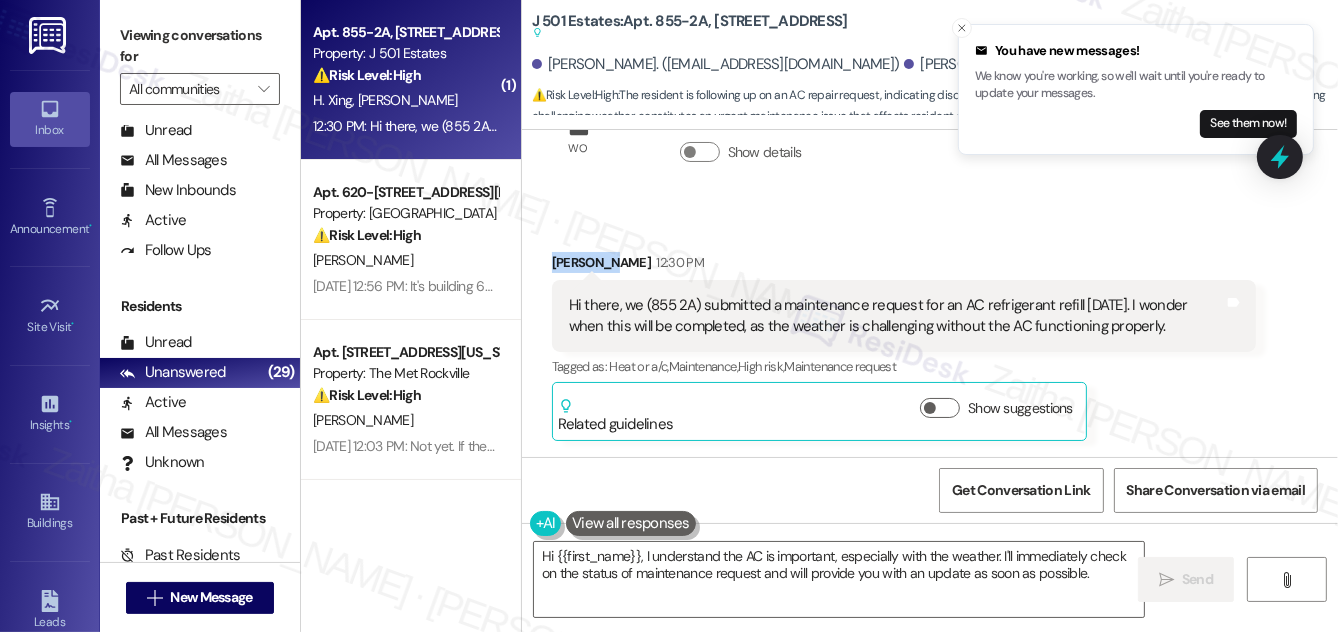 click on "[PERSON_NAME] 12:30 PM" at bounding box center [904, 266] 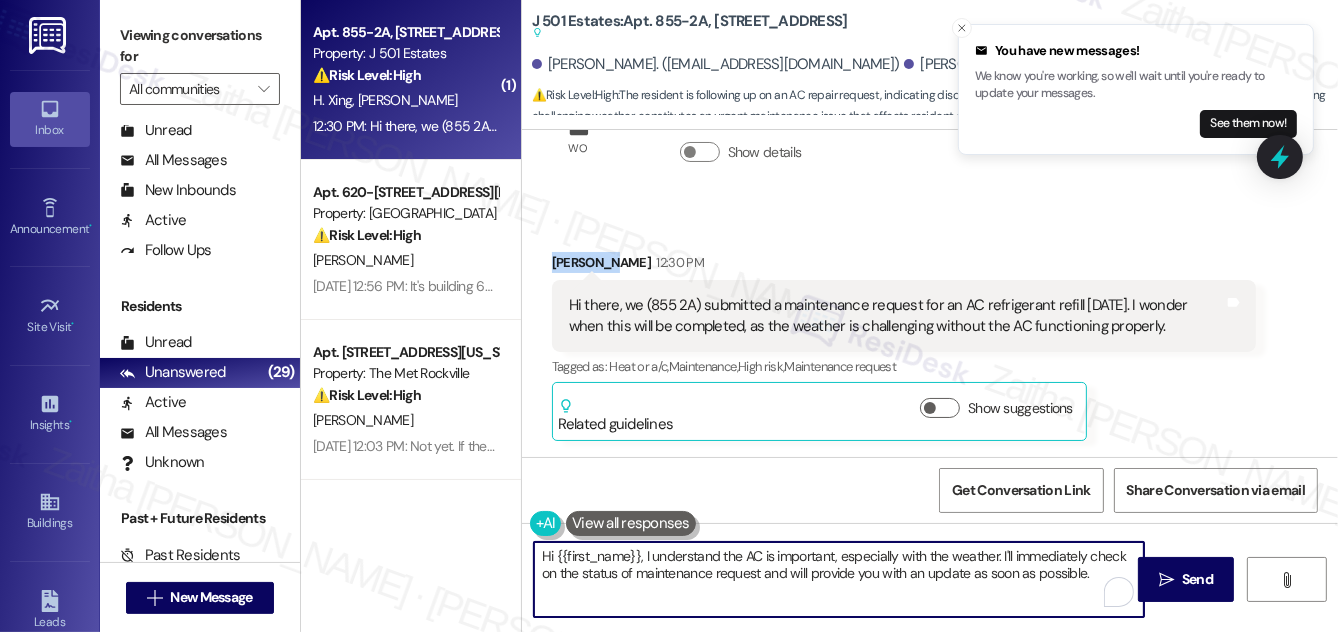 click on "Hi {{first_name}}, I understand the AC is important, especially with the weather. I'll immediately check on the status of maintenance request and will provide you with an update as soon as possible." at bounding box center (839, 579) 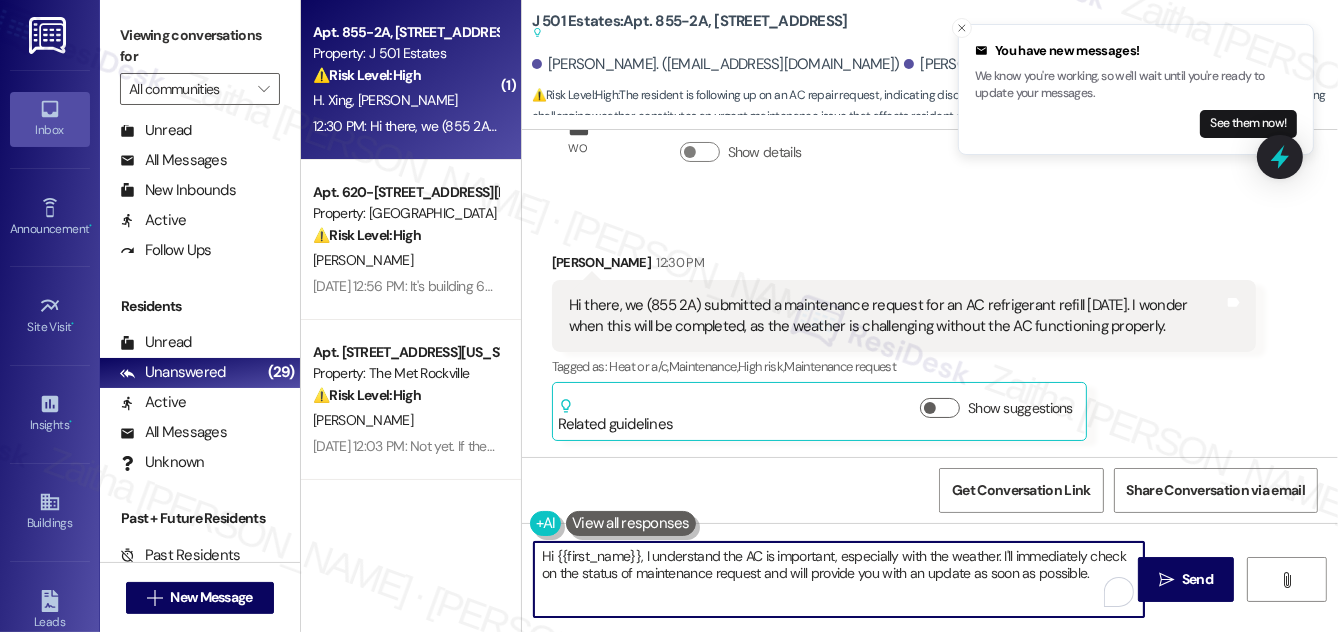 click on "Hi {{first_name}}, I understand the AC is important, especially with the weather. I'll immediately check on the status of maintenance request and will provide you with an update as soon as possible." at bounding box center (839, 579) 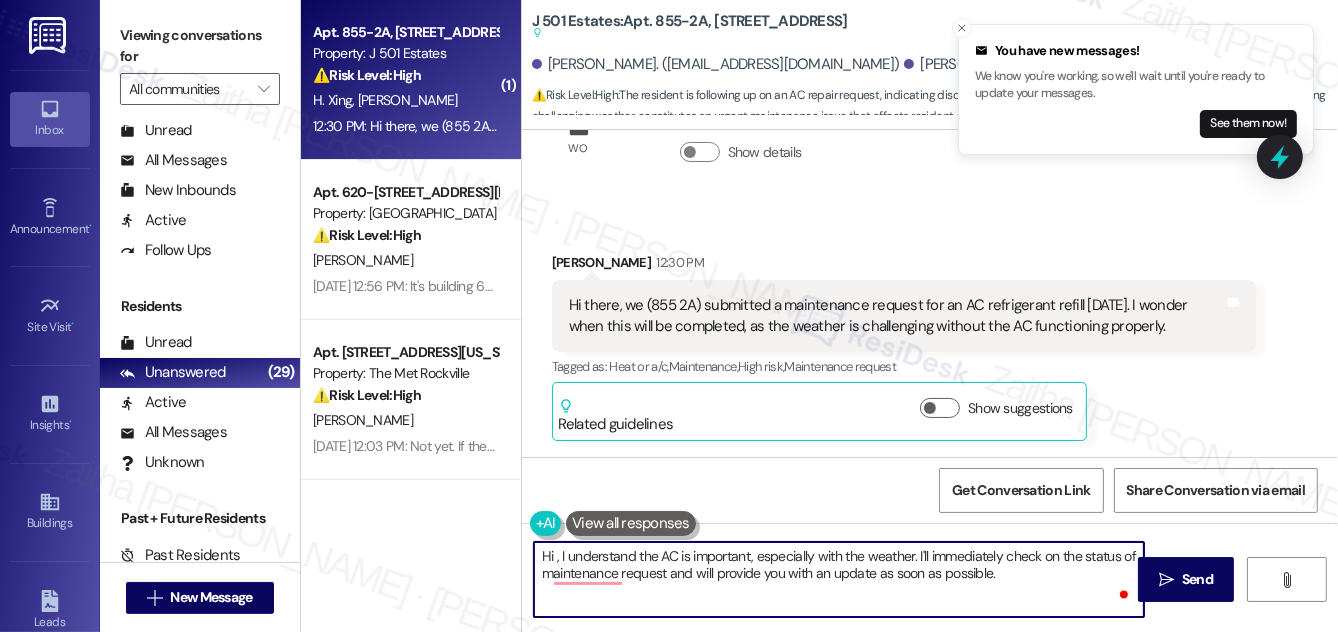 paste on "Jingjing" 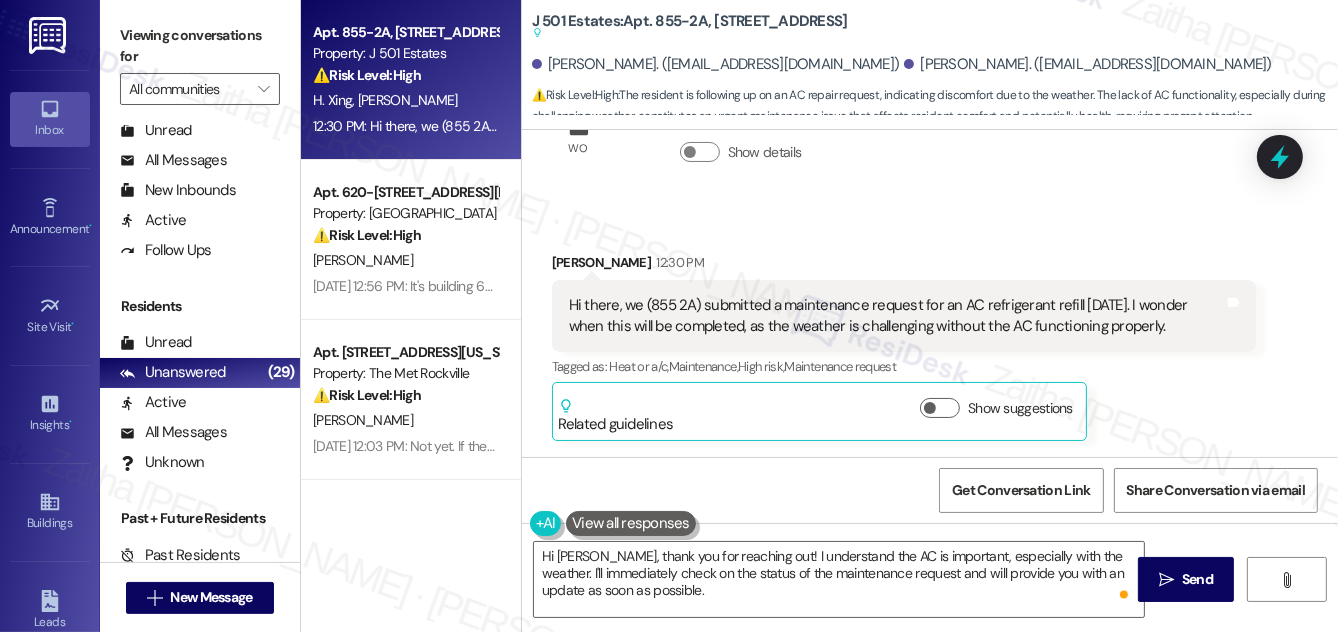 drag, startPoint x: 570, startPoint y: 308, endPoint x: 1171, endPoint y: 332, distance: 601.479 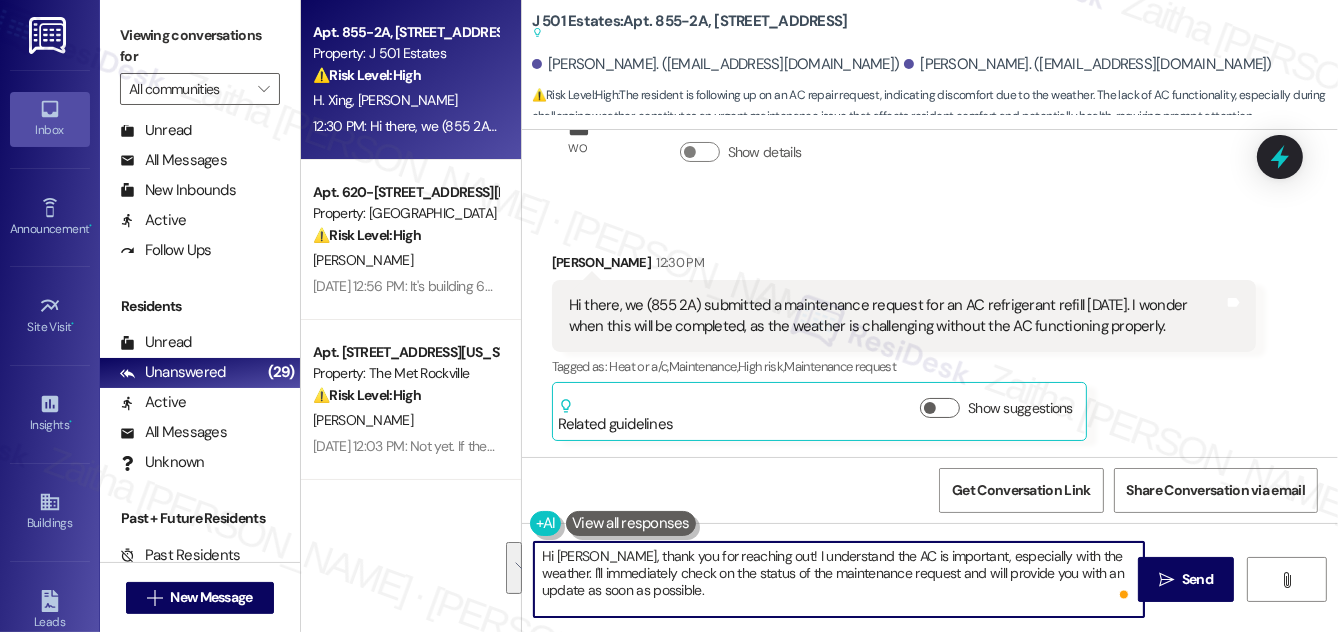 drag, startPoint x: 759, startPoint y: 554, endPoint x: 792, endPoint y: 592, distance: 50.32892 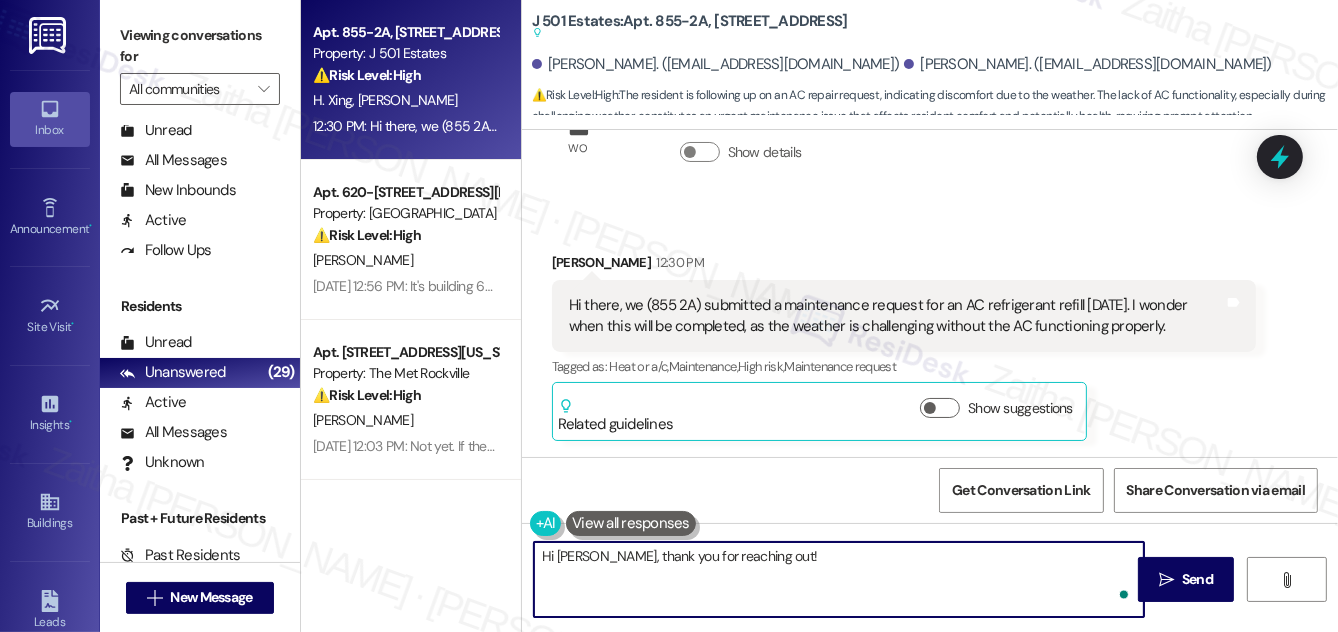 paste on "I understand how uncomfortable it must be with the AC not working properly, especially in this weather. I’ll follow up with the maintenance team to check on the status of your request and let you know as soon as I have an update. We appreciate your patience in the meantime." 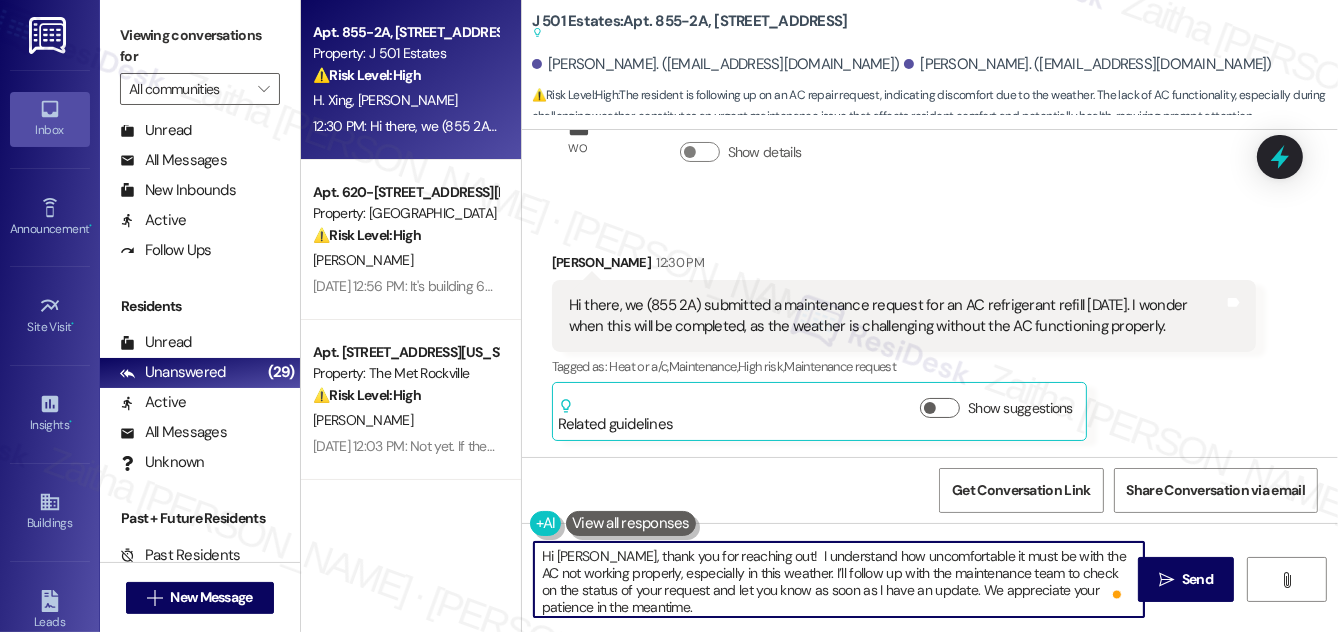 scroll, scrollTop: 5, scrollLeft: 0, axis: vertical 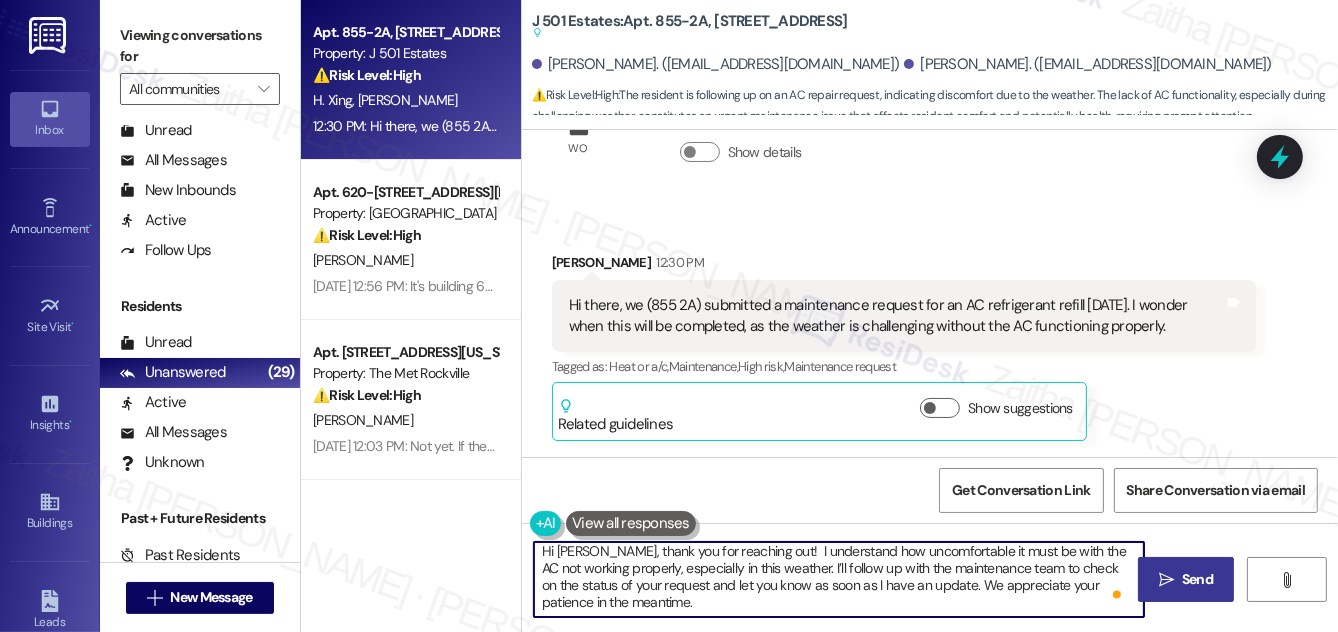 type on "Hi [PERSON_NAME], thank you for reaching out!  I understand how uncomfortable it must be with the AC not working properly, especially in this weather. I’ll follow up with the maintenance team to check on the status of your request and let you know as soon as I have an update. We appreciate your patience in the meantime." 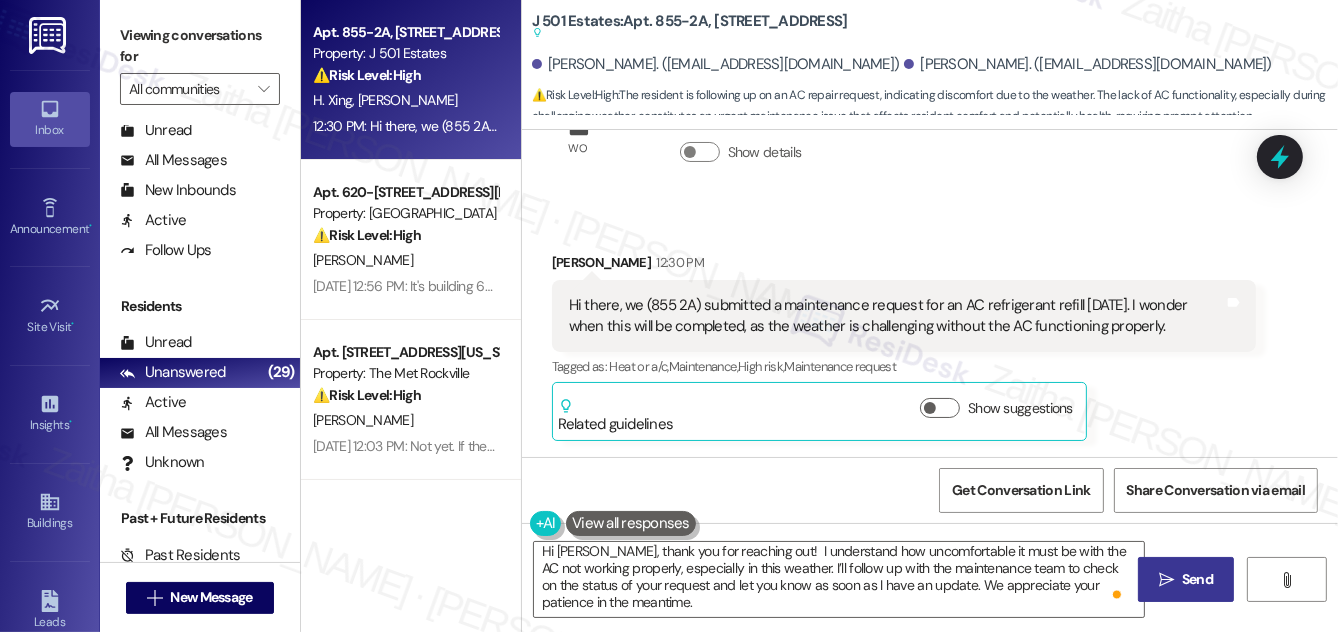 click on "Send" at bounding box center (1197, 579) 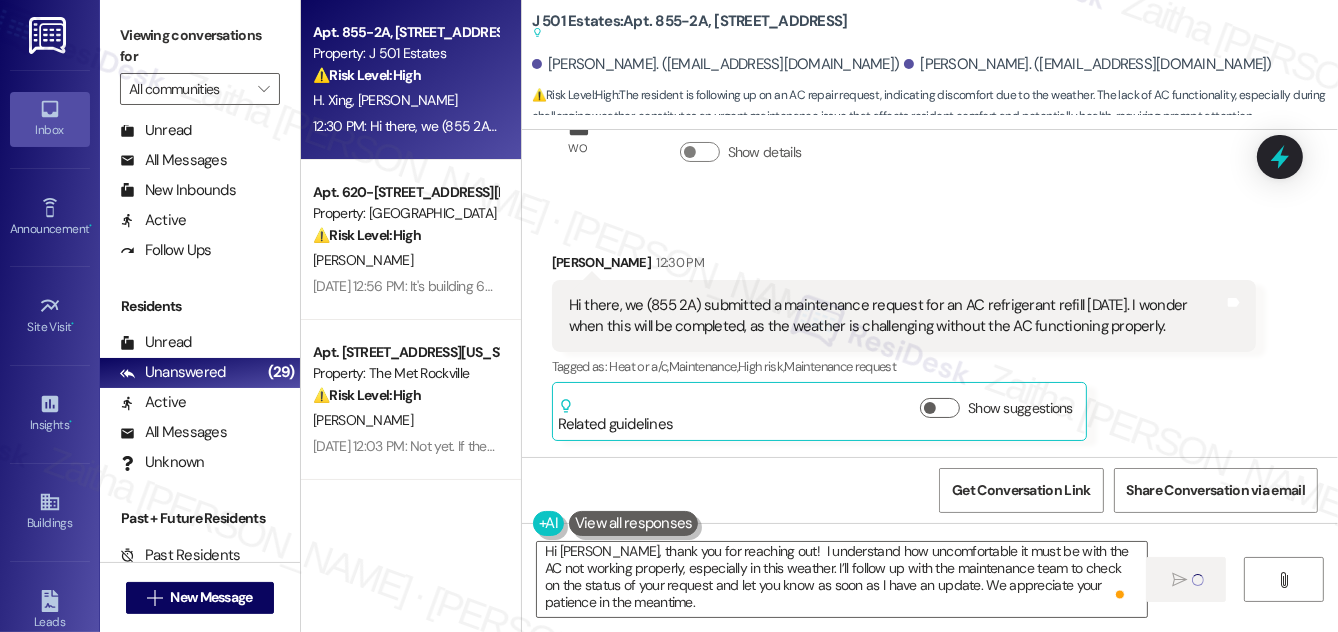 type 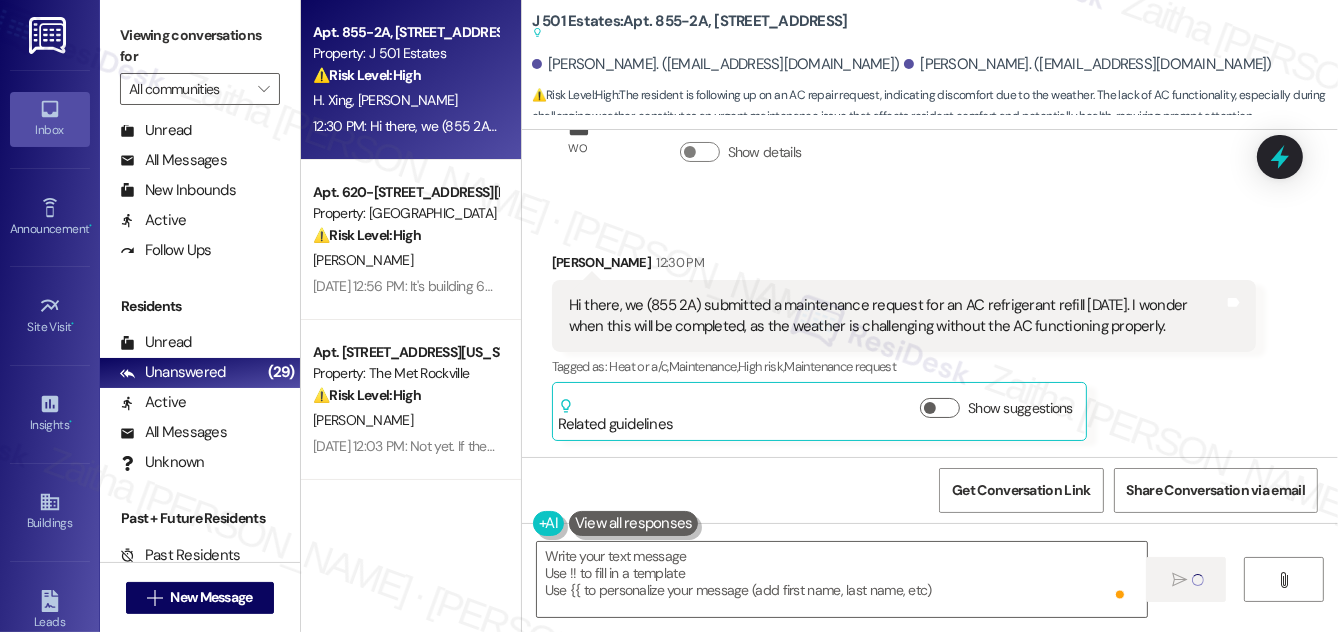 scroll, scrollTop: 0, scrollLeft: 0, axis: both 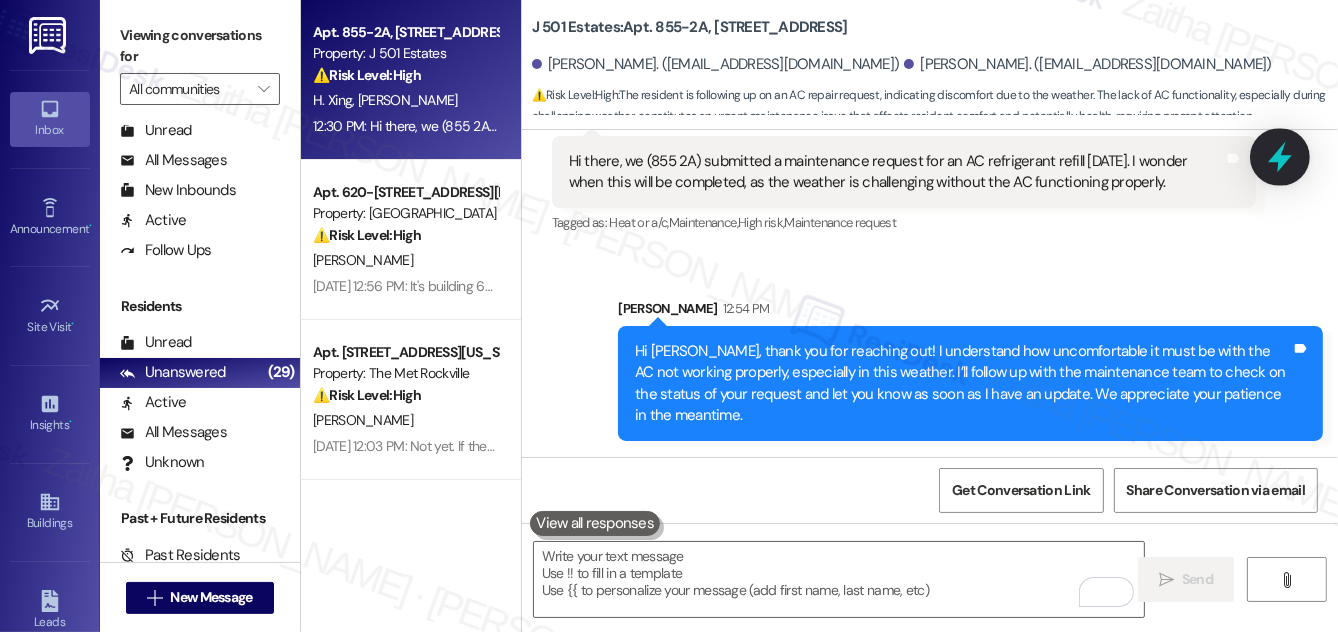 click 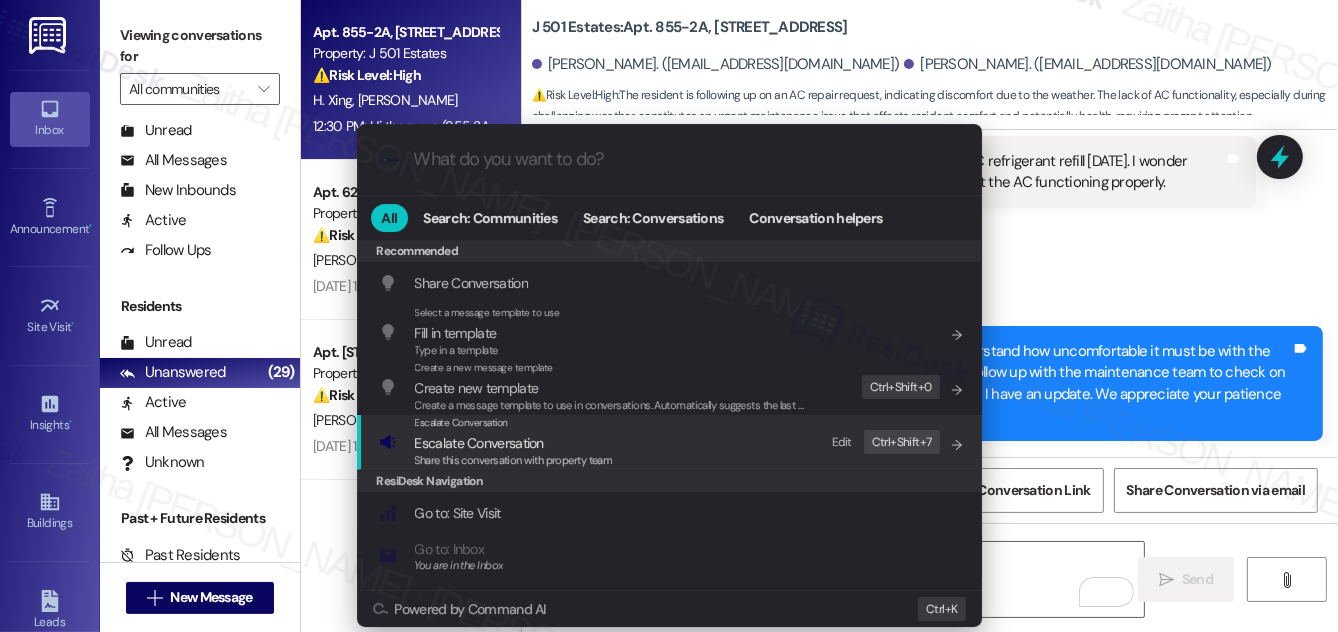 click on "Escalate Conversation" at bounding box center [479, 443] 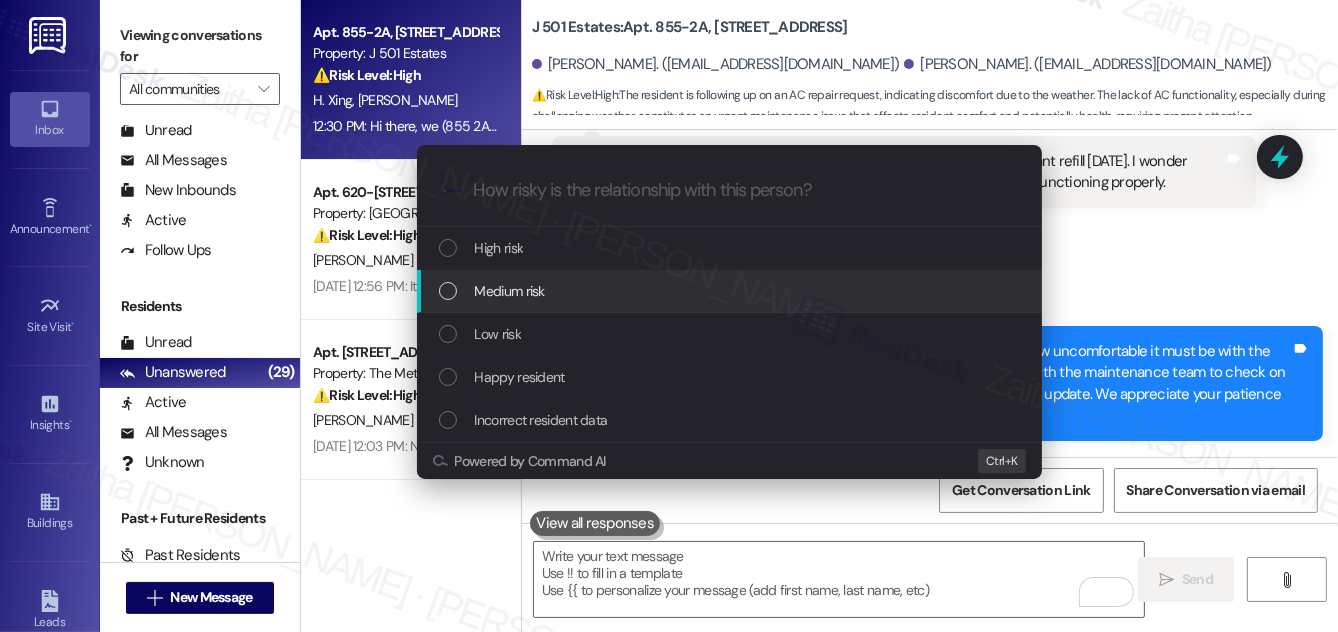 click on "Medium risk" at bounding box center [731, 291] 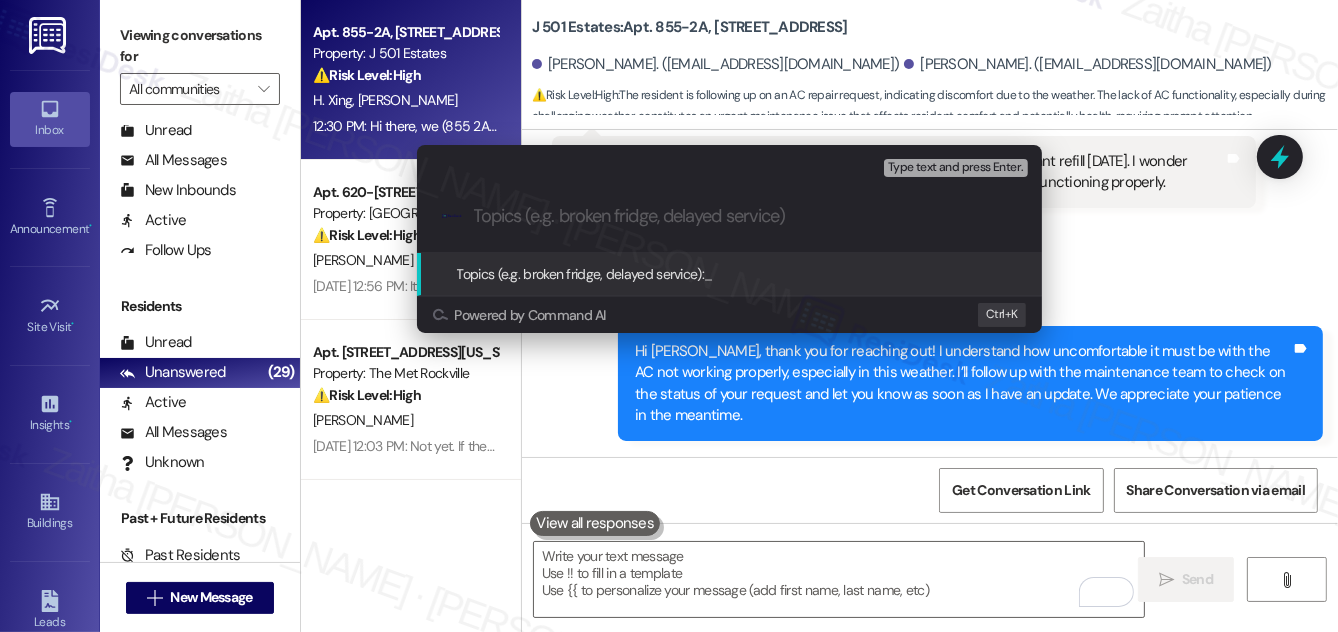 drag, startPoint x: 1136, startPoint y: 271, endPoint x: 1253, endPoint y: 176, distance: 150.71164 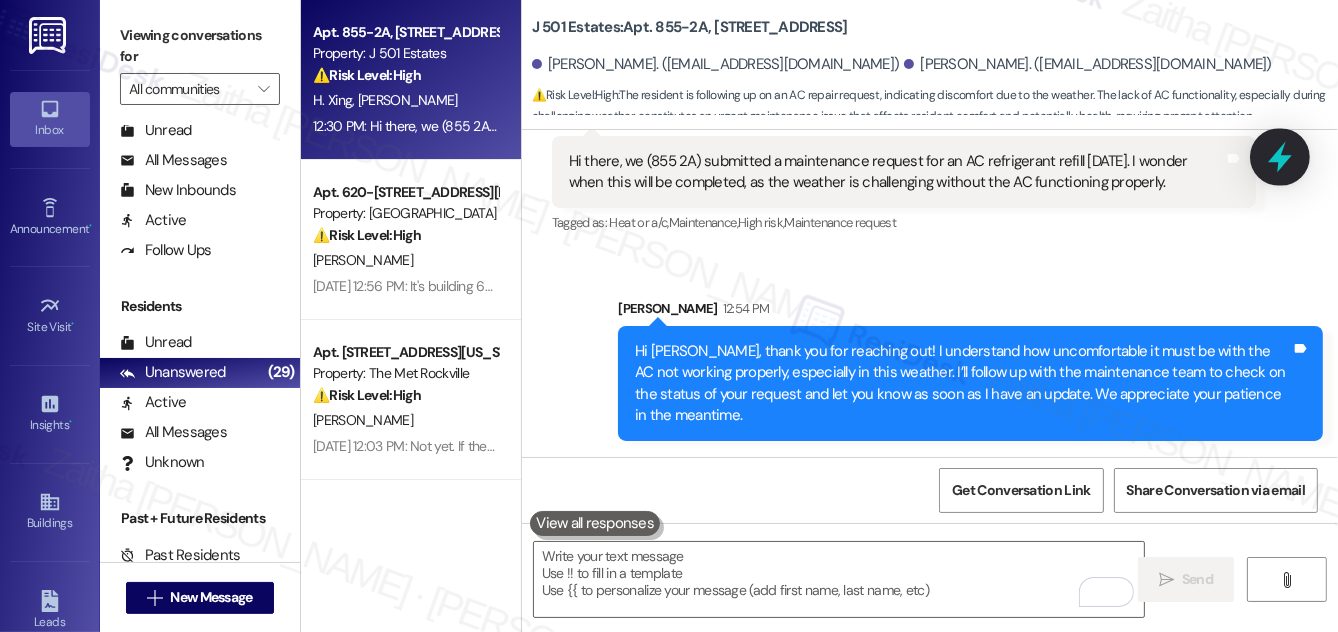 click 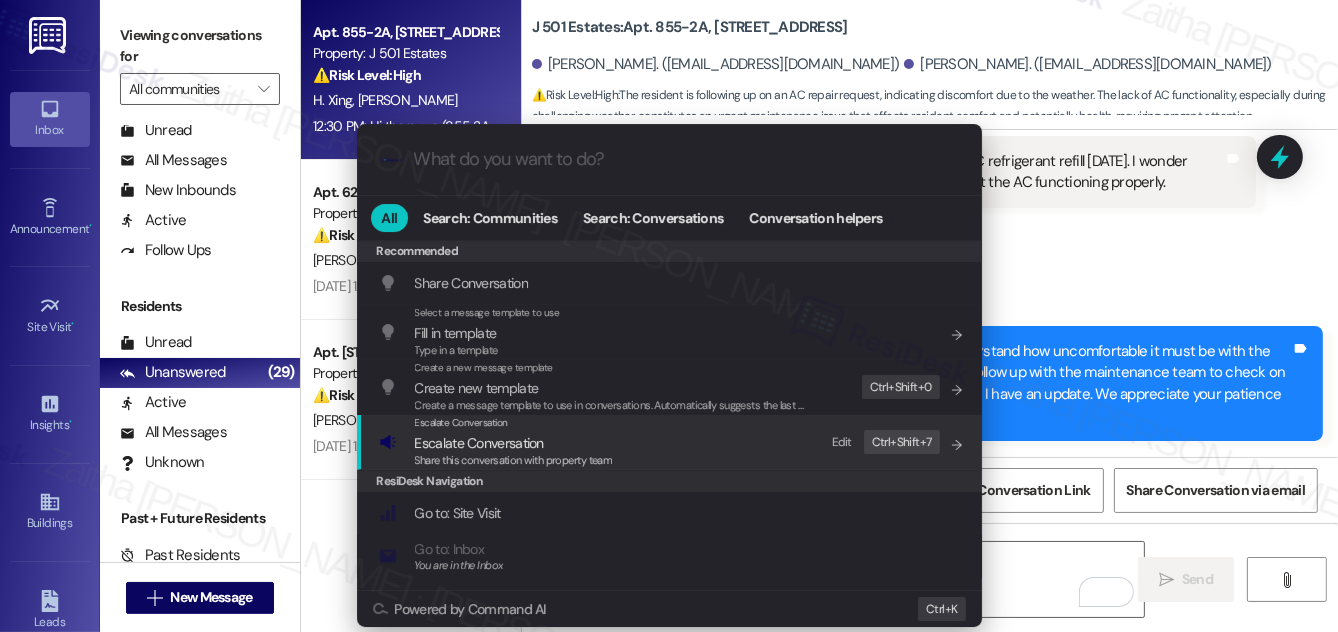 click on "Escalate Conversation" at bounding box center (479, 443) 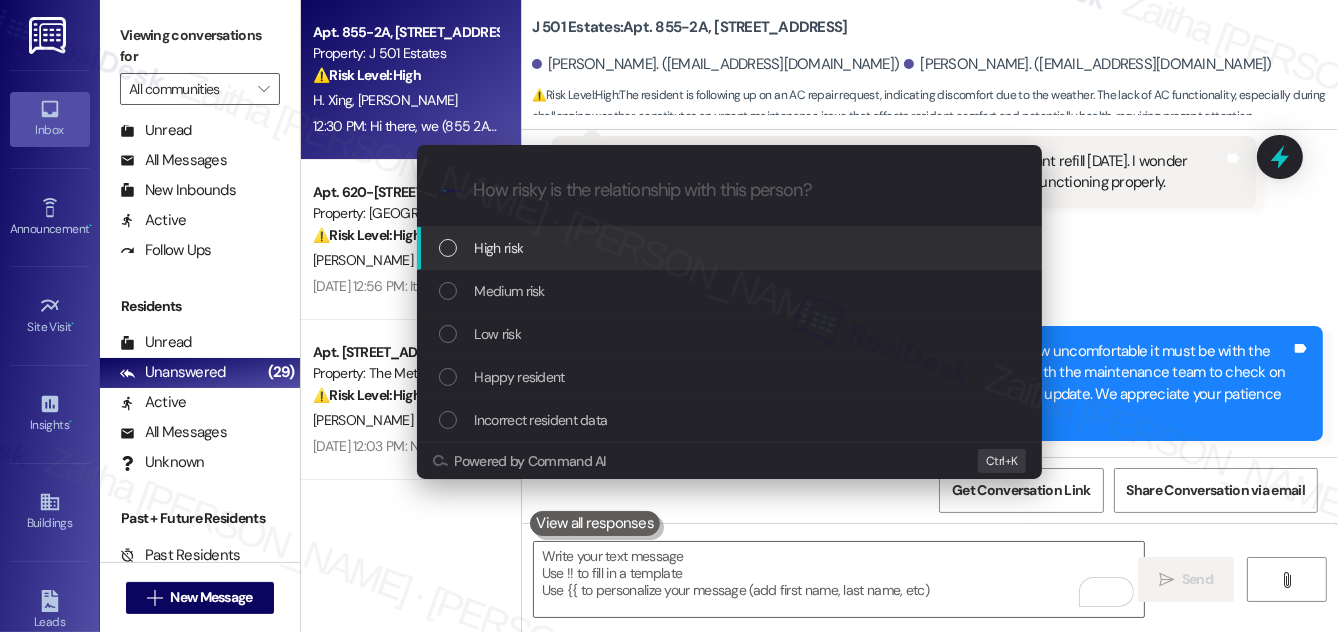 click on "High risk" at bounding box center (499, 248) 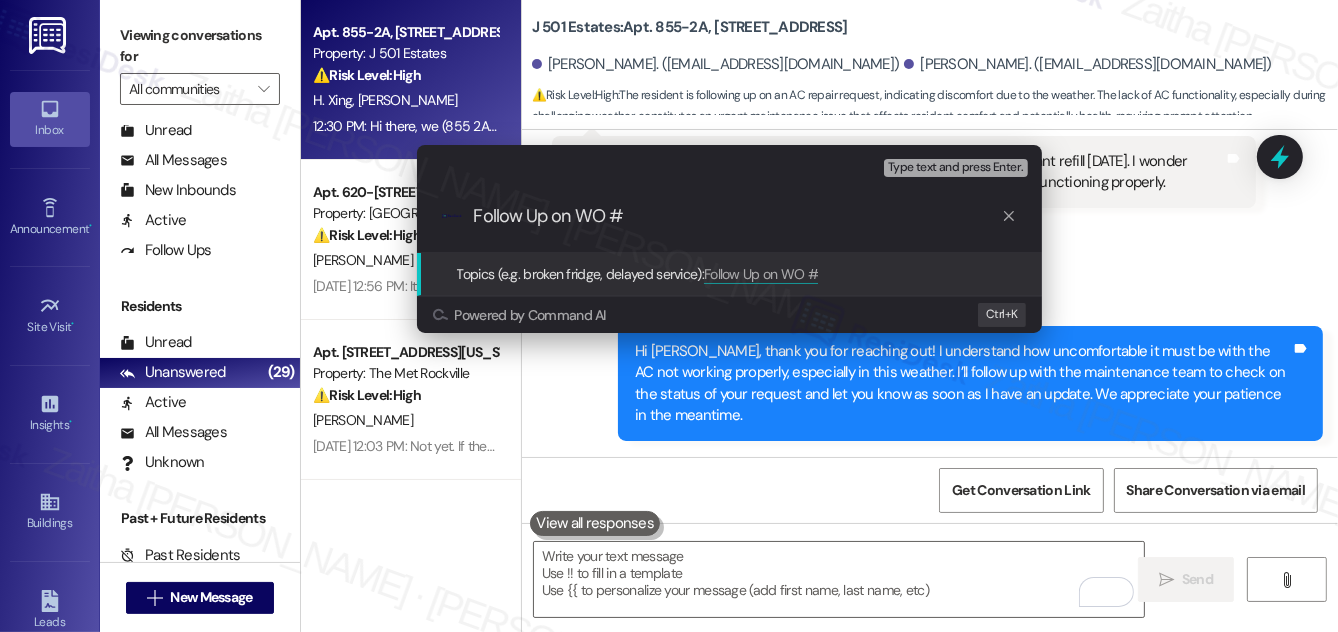 paste on "2174-1" 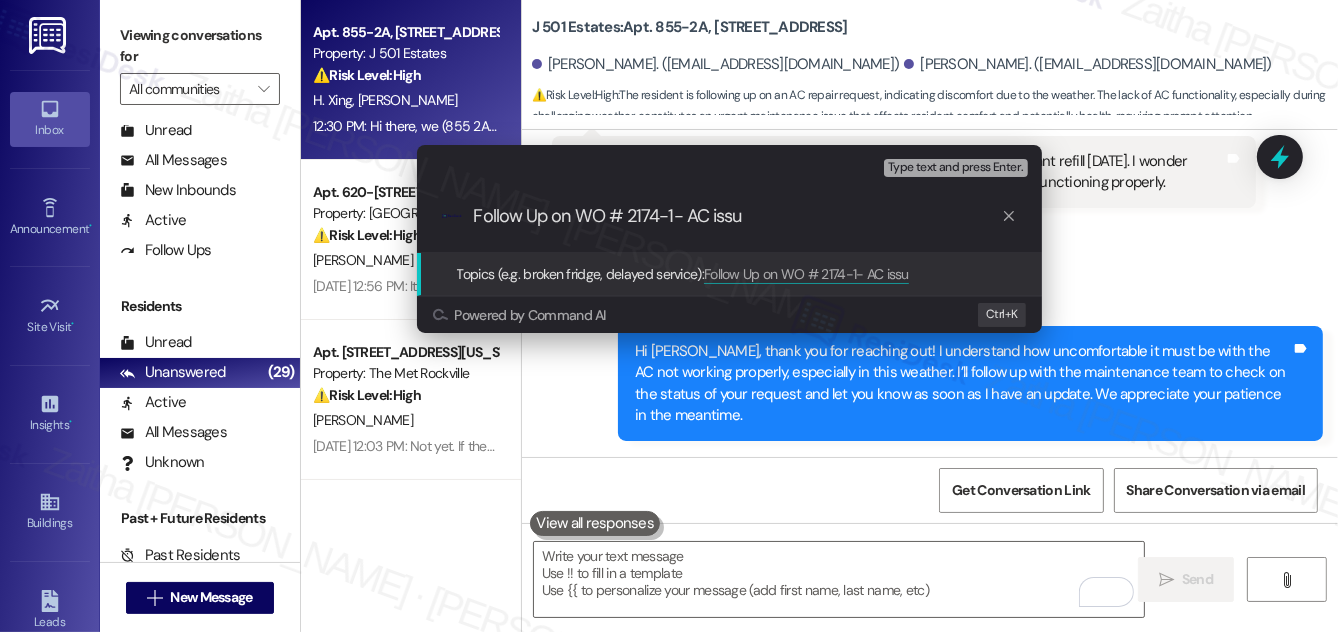 type on "Follow Up on WO # 2174-1- AC issue" 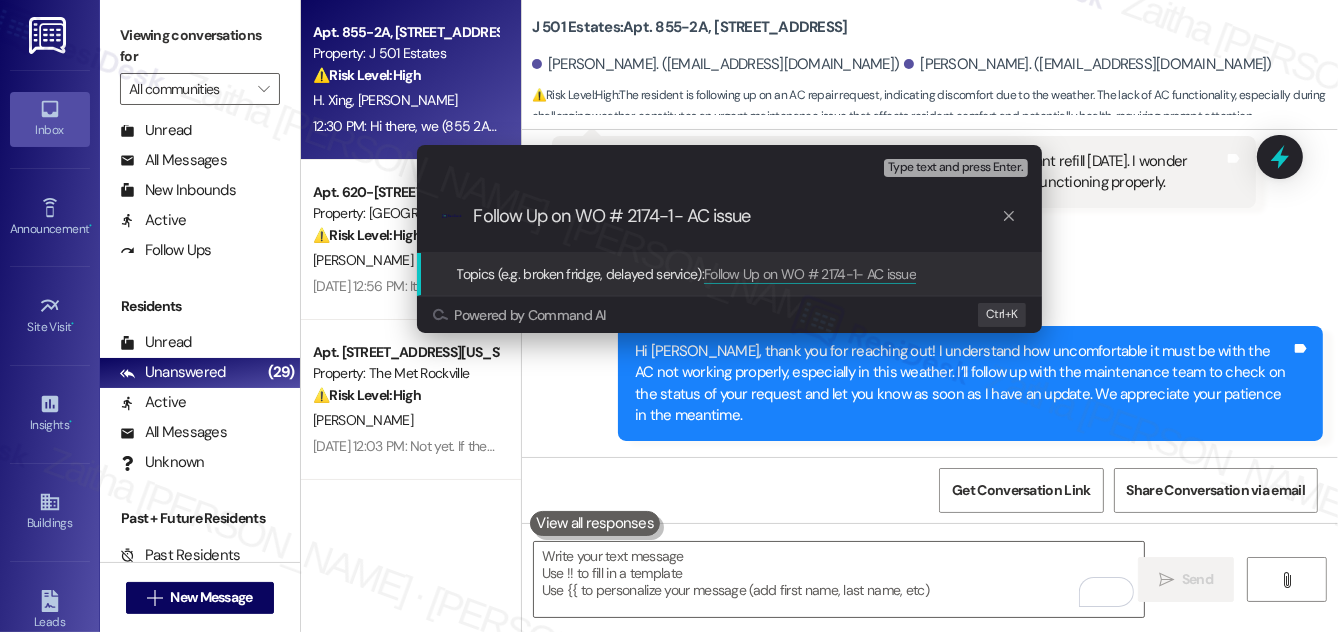 type 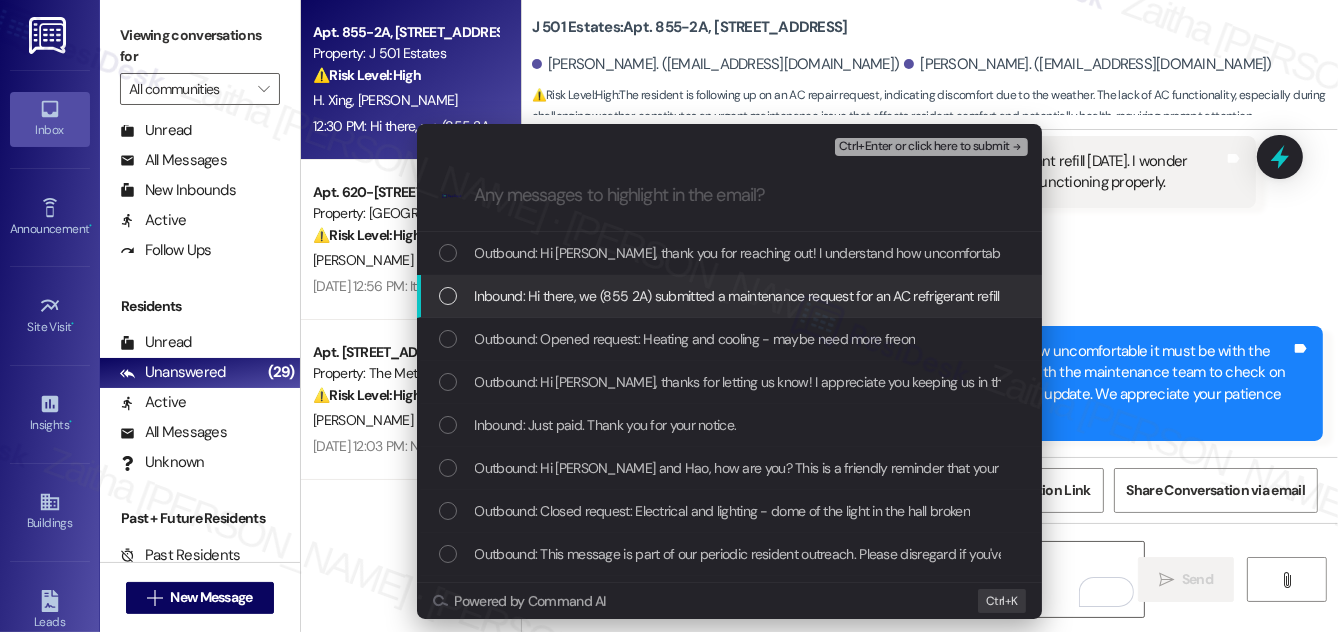 click on "Inbound: Hi there, we (855 2A) submitted a maintenance request for an AC refrigerant refill [DATE]. I wonder when this will be completed, as the weather is challenging without the AC functioning properly." at bounding box center [729, 296] 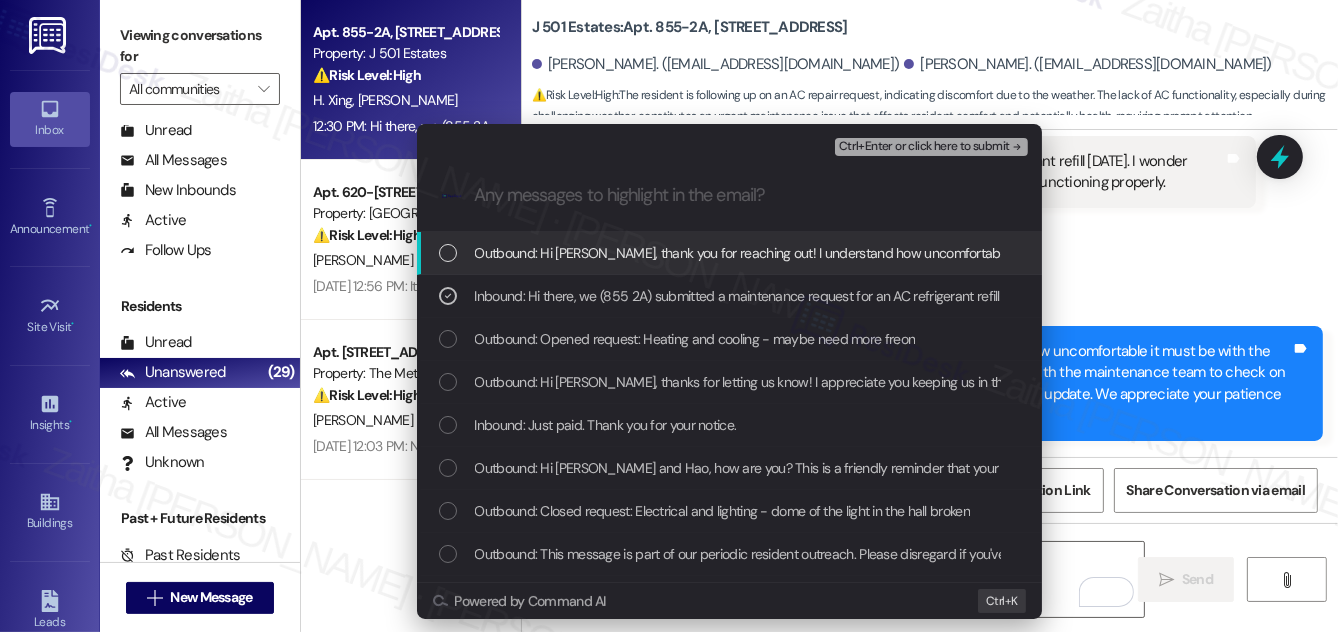click on "Ctrl+Enter or click here to submit" at bounding box center [924, 147] 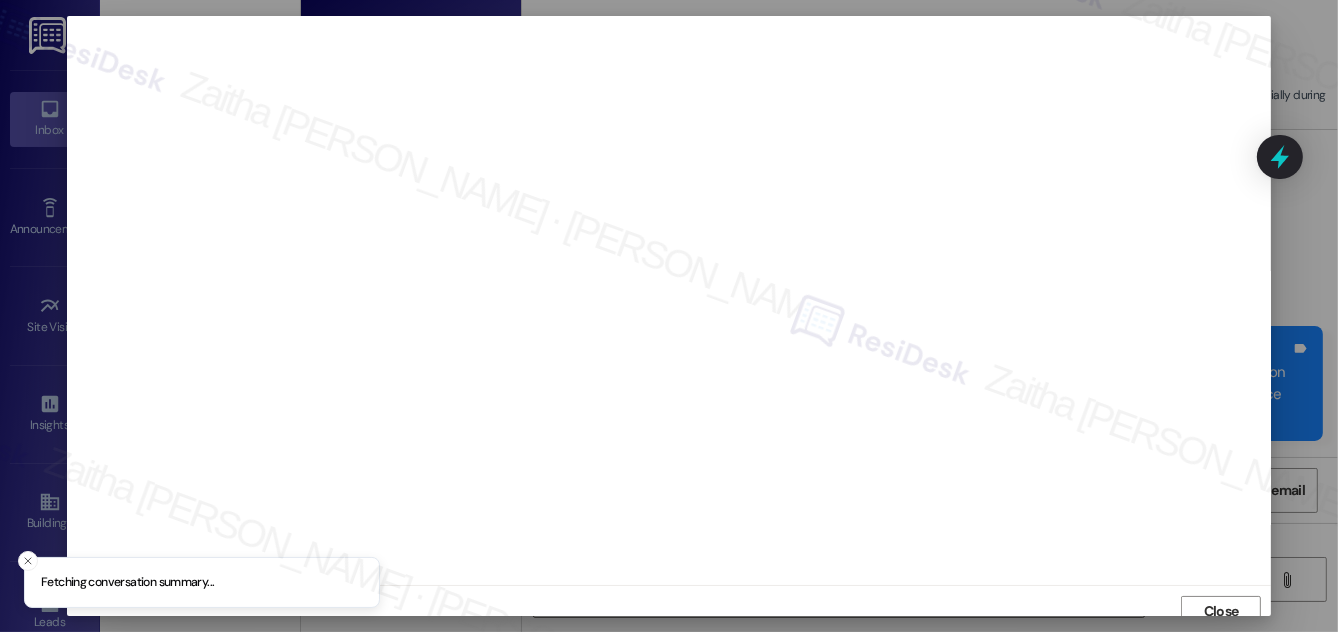 scroll, scrollTop: 11, scrollLeft: 0, axis: vertical 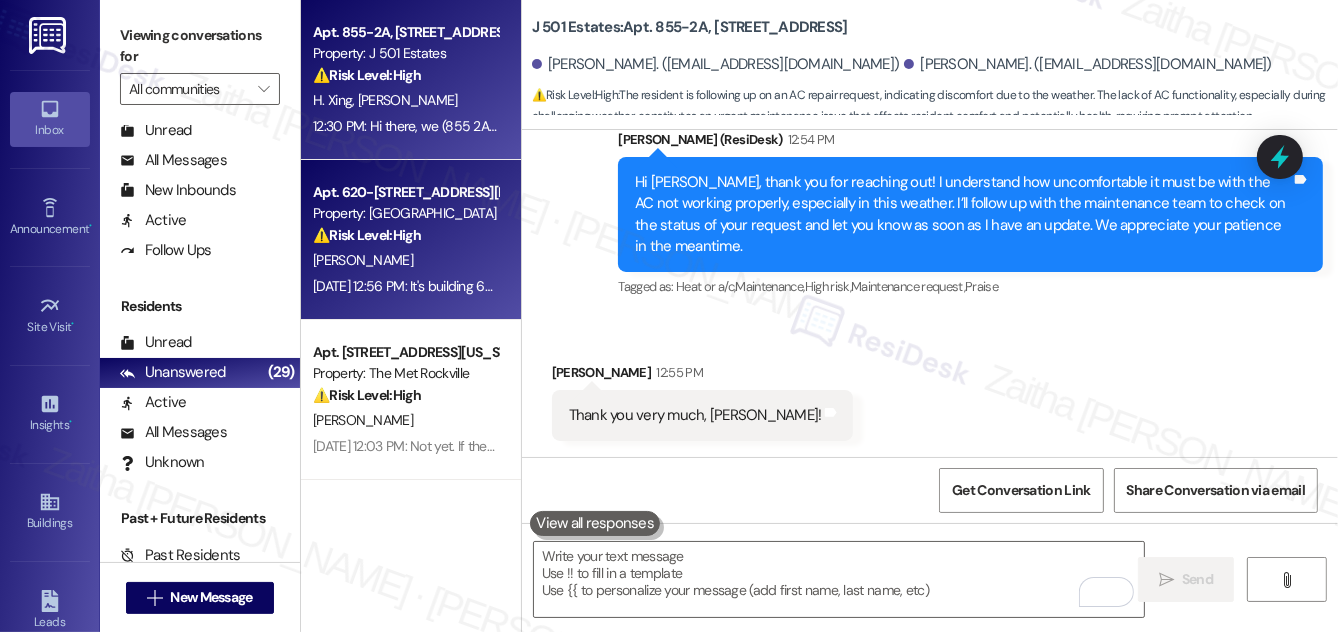 click on "⚠️  Risk Level:  High" at bounding box center (367, 235) 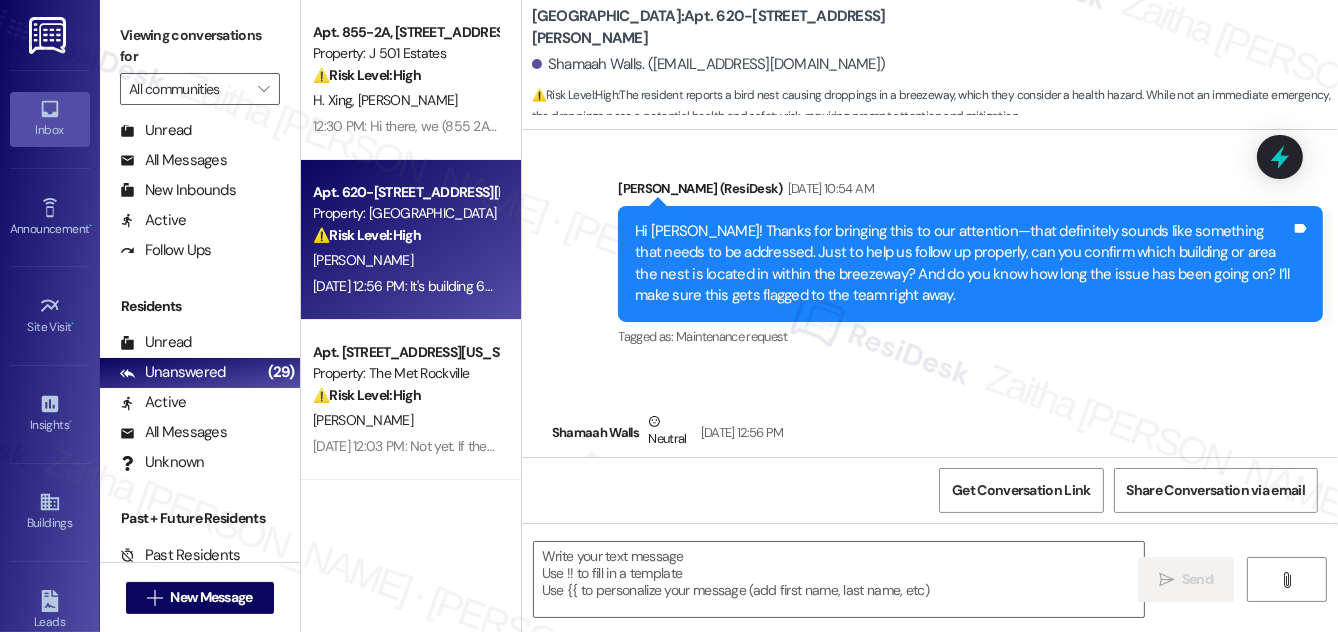 scroll, scrollTop: 695, scrollLeft: 0, axis: vertical 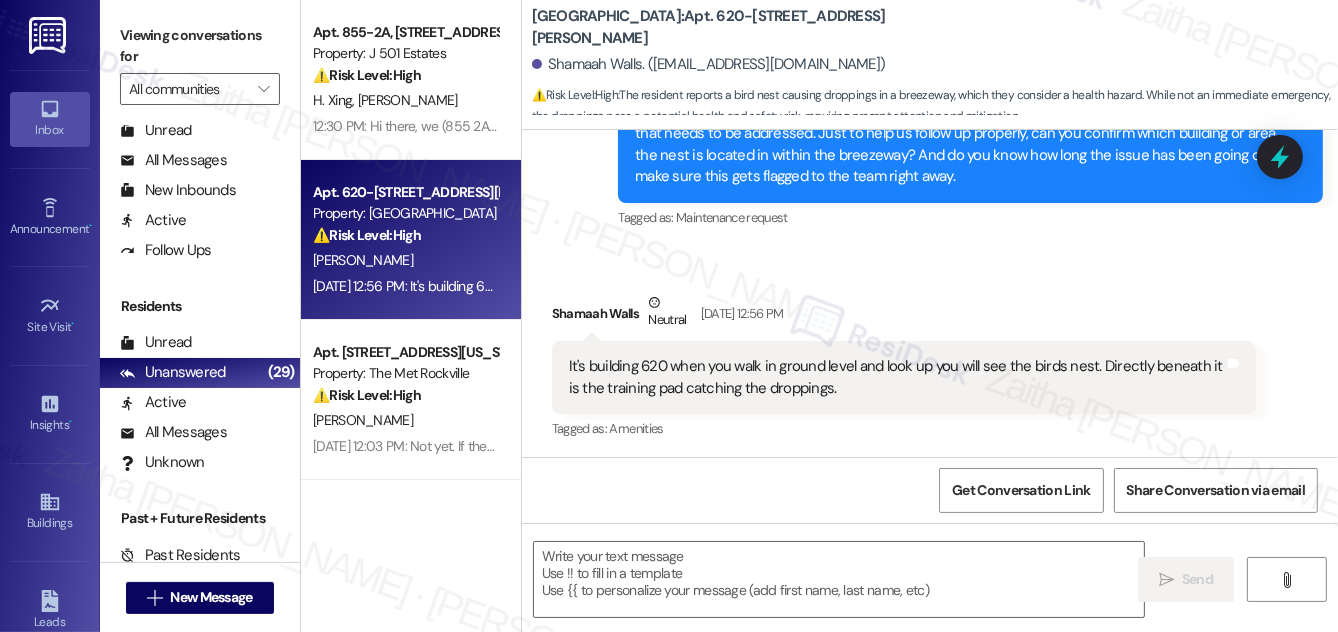type on "Fetching suggested responses. Please feel free to read through the conversation in the meantime." 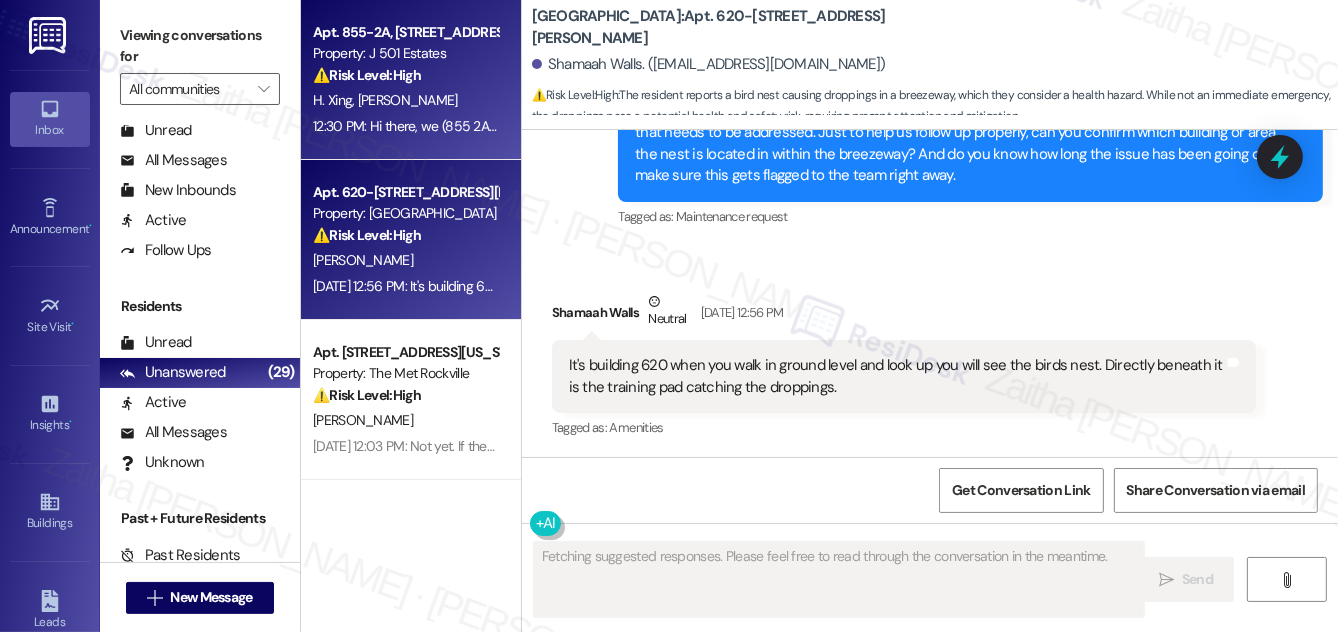 click on "⚠️  Risk Level:  High The resident is following up on an AC repair request, indicating discomfort due to the weather. The lack of AC functionality, especially during challenging weather, constitutes an urgent maintenance issue that affects resident comfort and potentially health, requiring prompt attention." at bounding box center (405, 75) 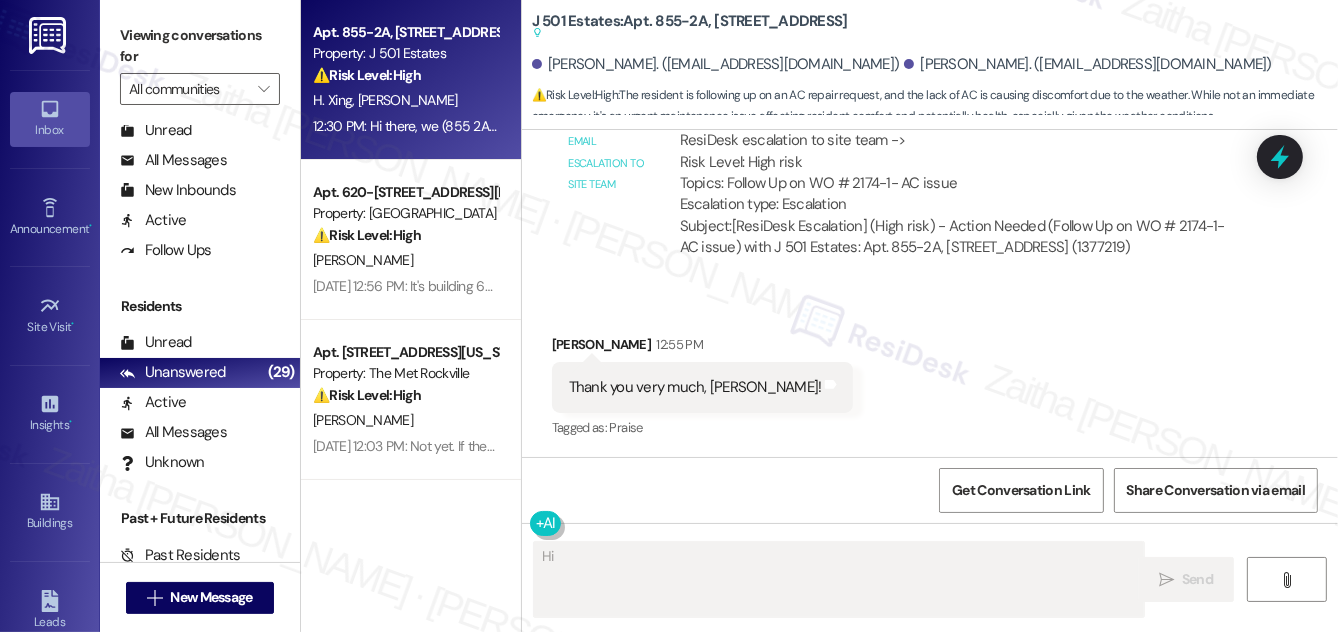 scroll, scrollTop: 3109, scrollLeft: 0, axis: vertical 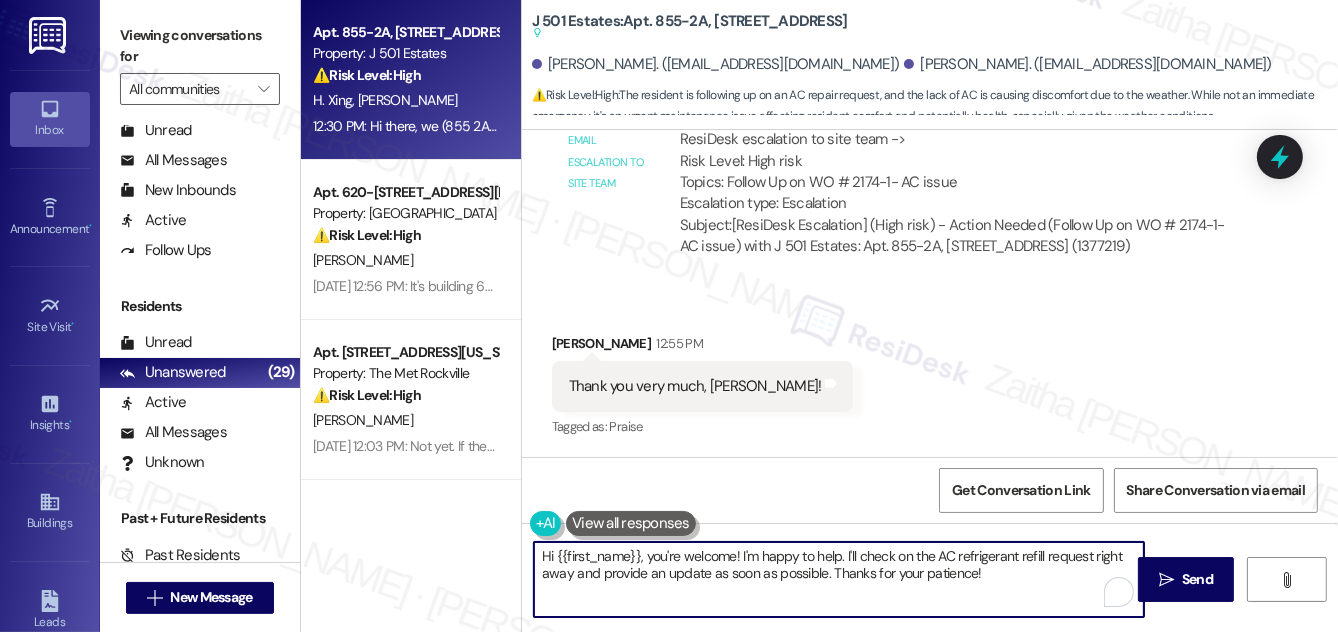 drag, startPoint x: 536, startPoint y: 554, endPoint x: 1017, endPoint y: 599, distance: 483.1004 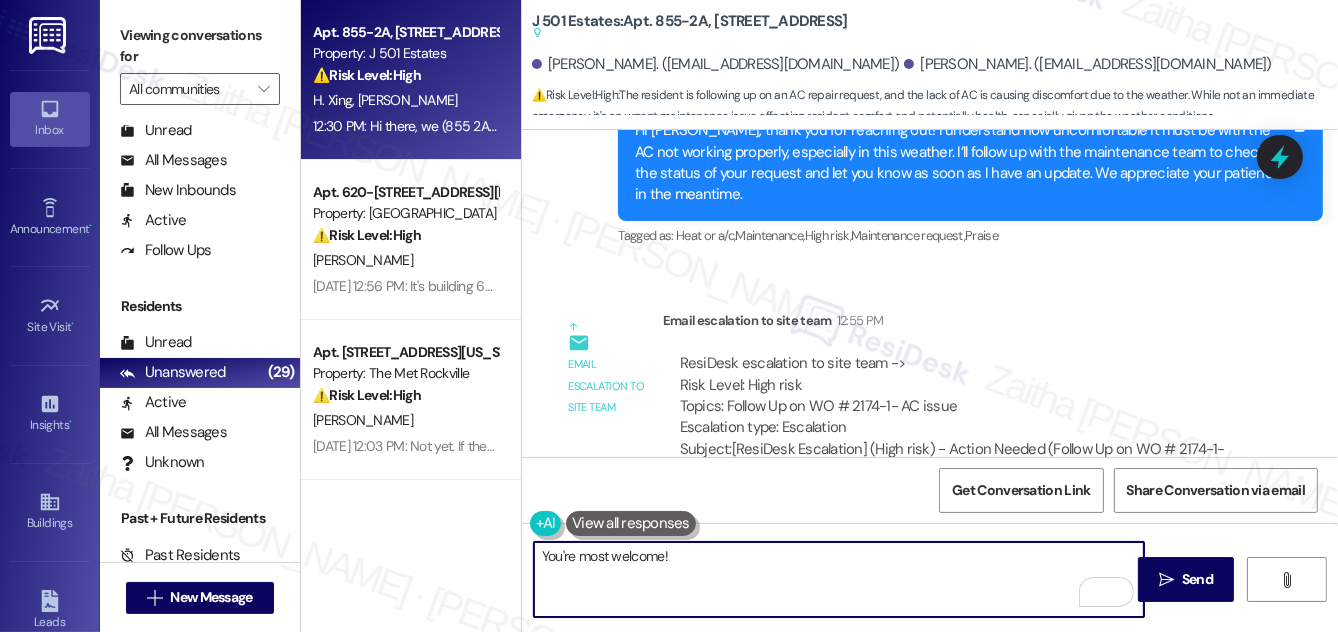 scroll, scrollTop: 3109, scrollLeft: 0, axis: vertical 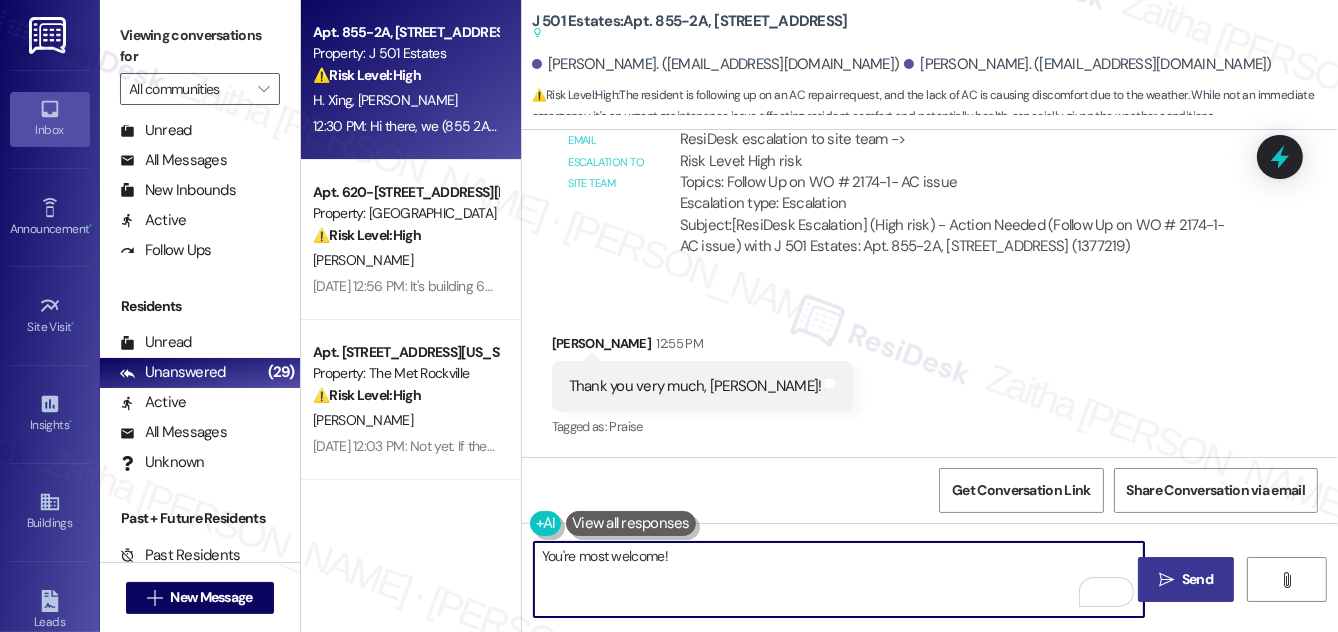 type on "You're most welcome!" 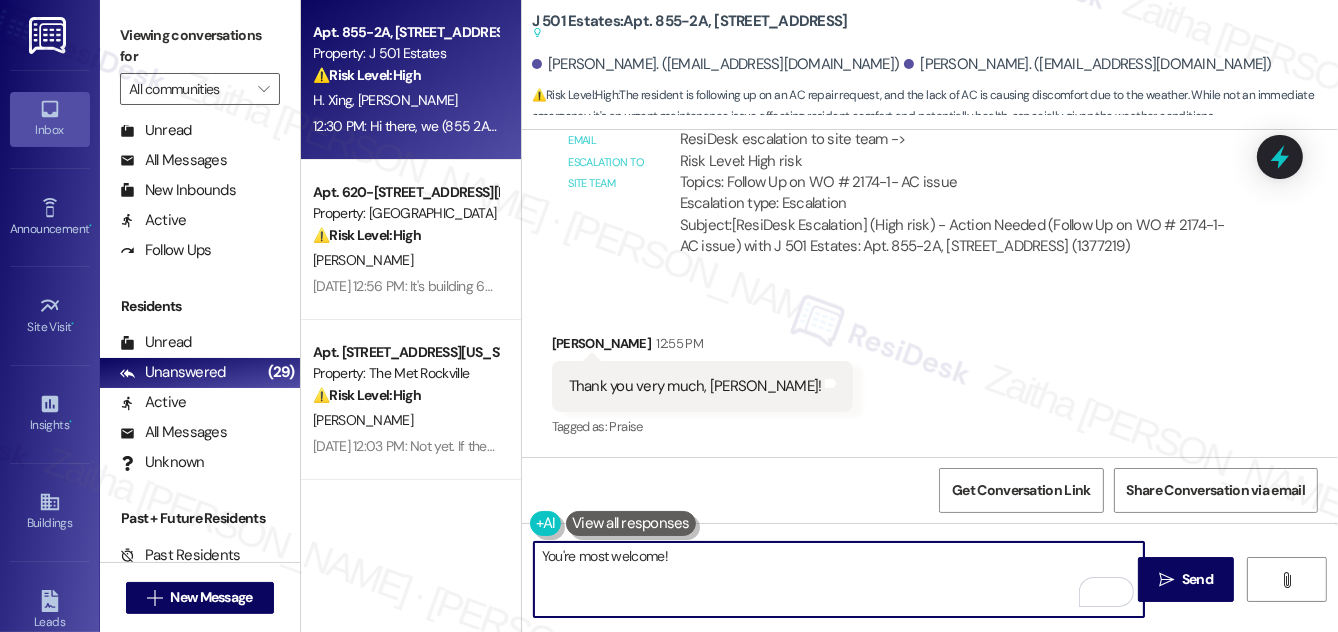 click on "Send" at bounding box center (1197, 579) 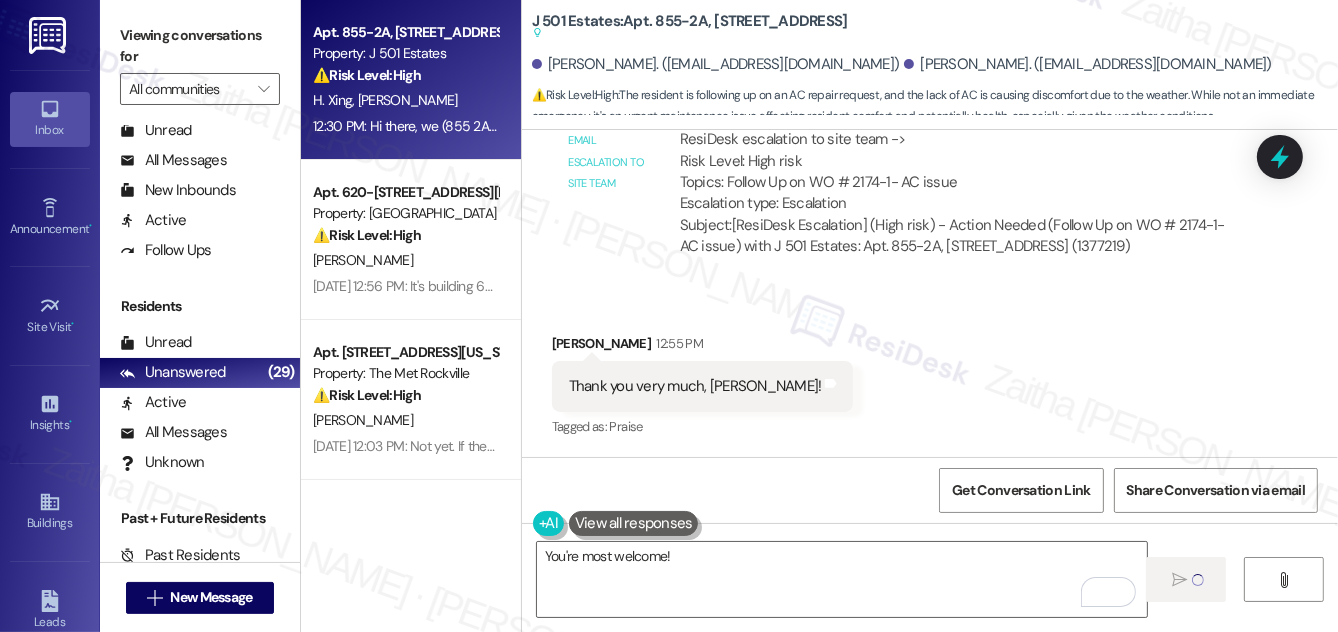 type 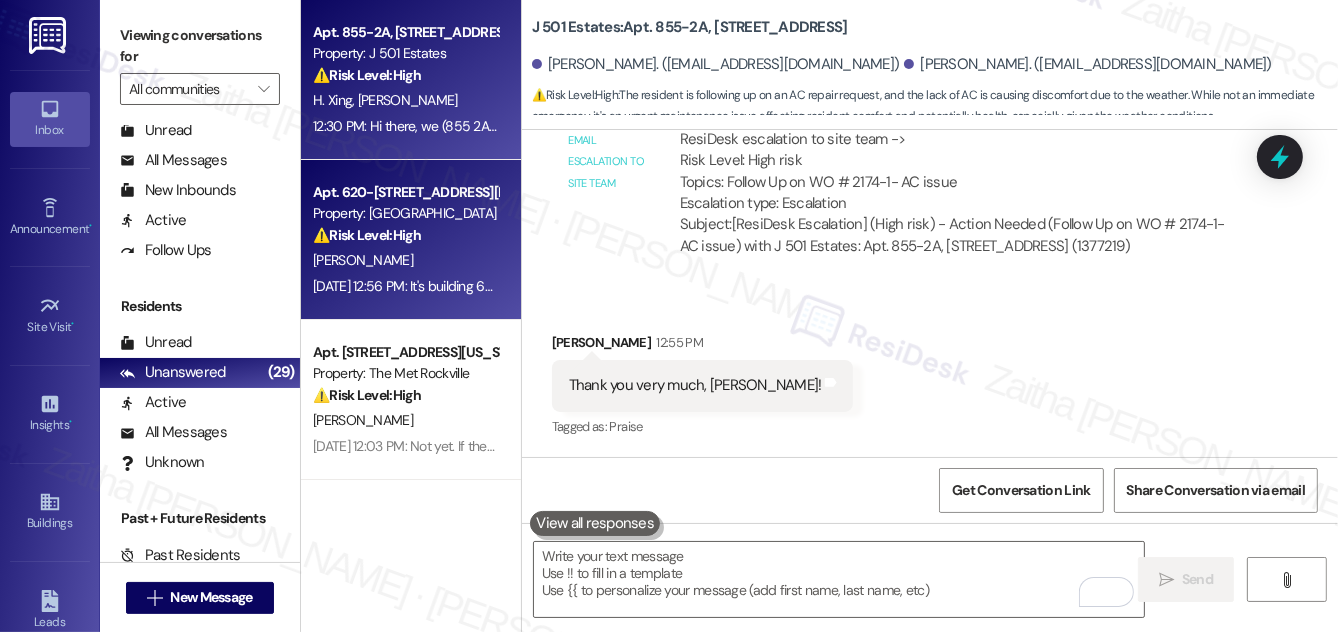 scroll, scrollTop: 3049, scrollLeft: 0, axis: vertical 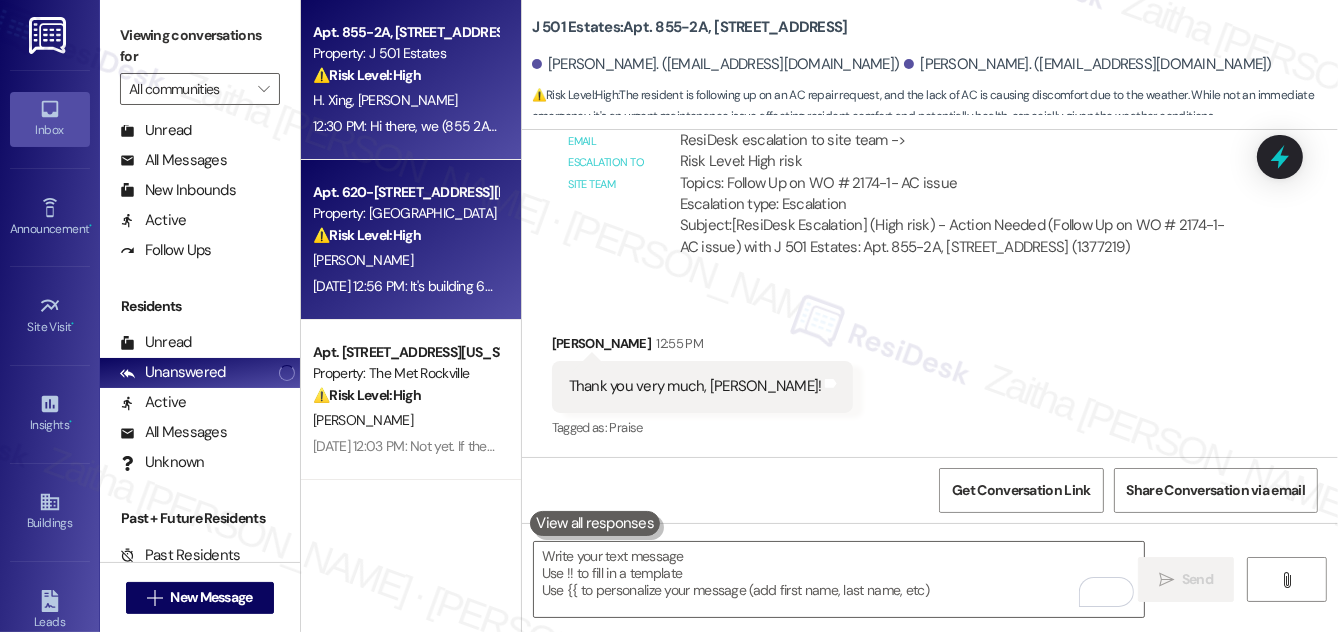 click on "[PERSON_NAME]" at bounding box center [405, 260] 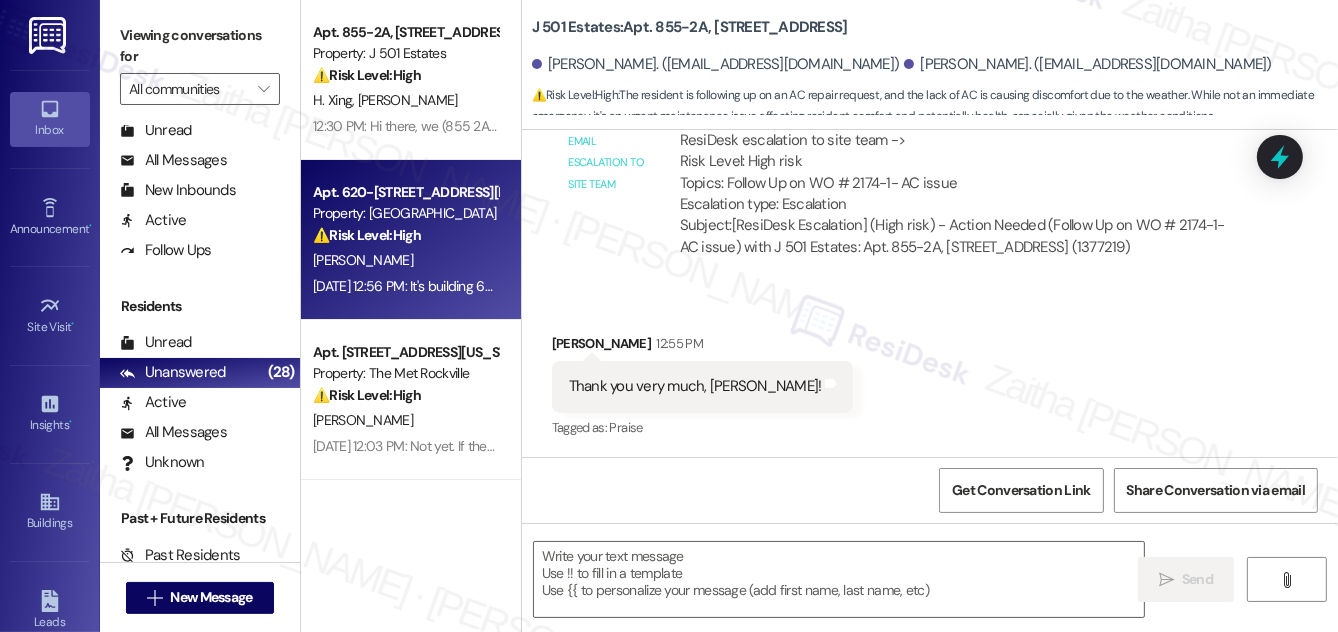 type on "Fetching suggested responses. Please feel free to read through the conversation in the meantime." 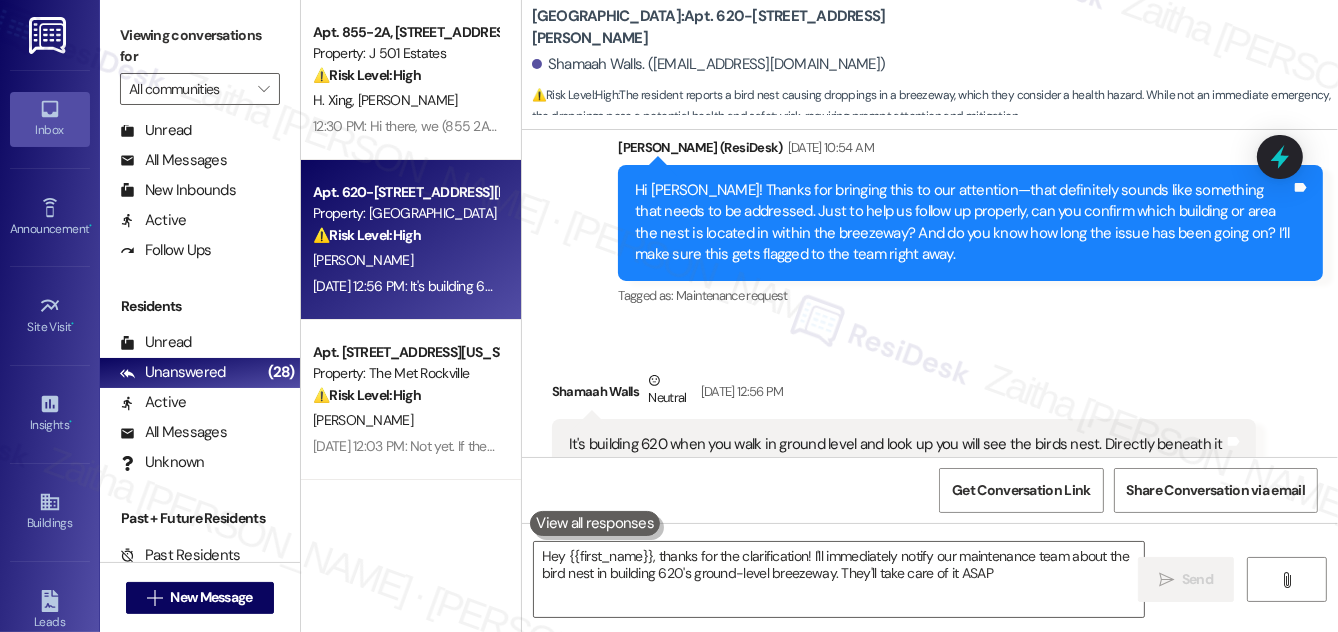 type on "Hey {{first_name}}, thanks for the clarification! I'll immediately notify our maintenance team about the bird nest in building 620's ground-level breezeway. They'll take care of it ASAP!" 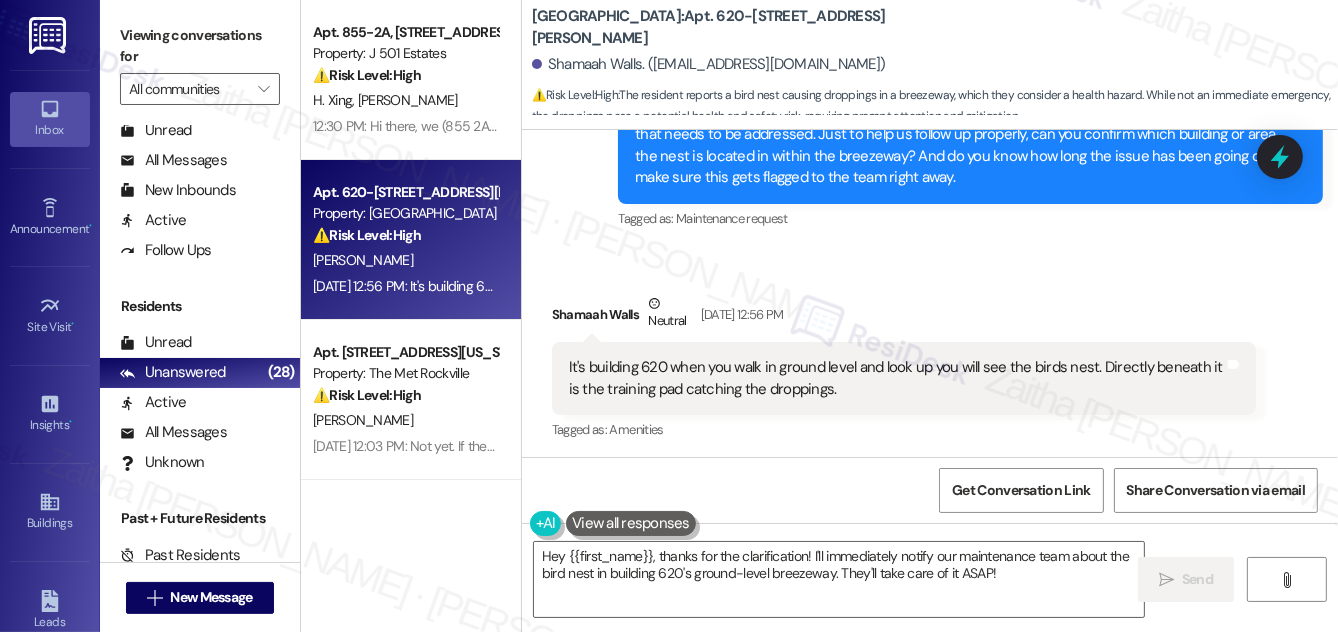 scroll, scrollTop: 695, scrollLeft: 0, axis: vertical 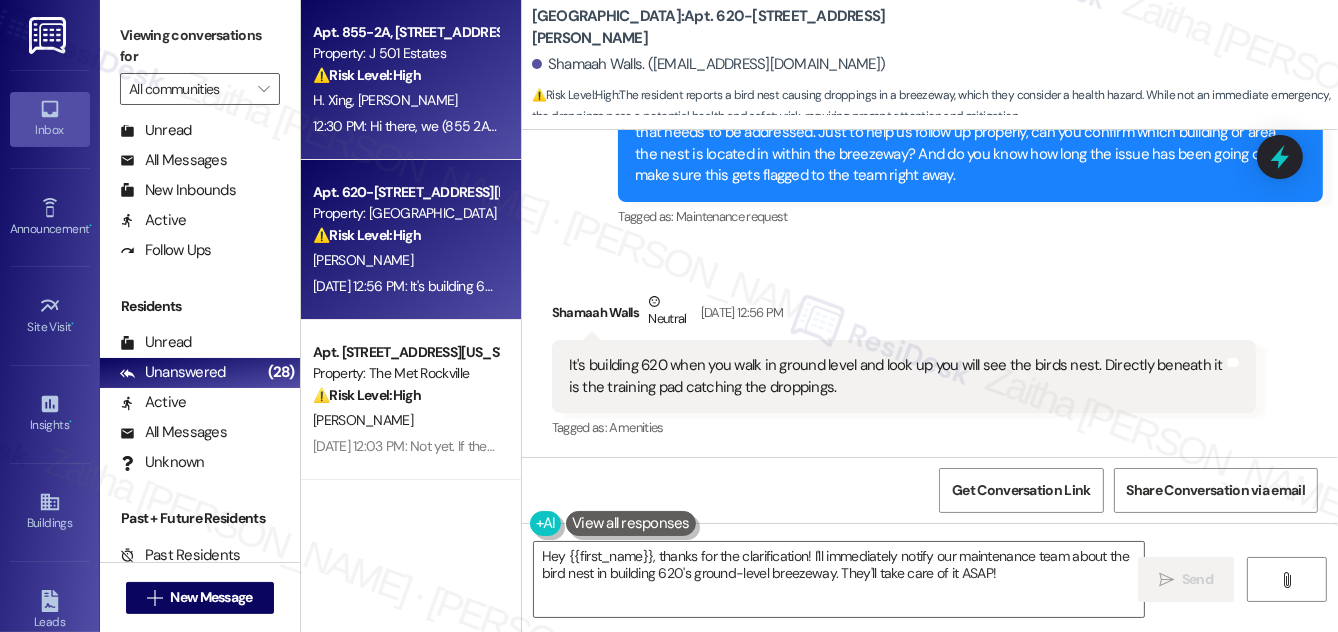 click on "⚠️  Risk Level:  High The resident is following up on an AC repair request, indicating discomfort due to the weather. The lack of AC functionality, especially during challenging weather, constitutes an urgent maintenance issue that affects resident comfort and potentially health, requiring prompt attention." at bounding box center [405, 75] 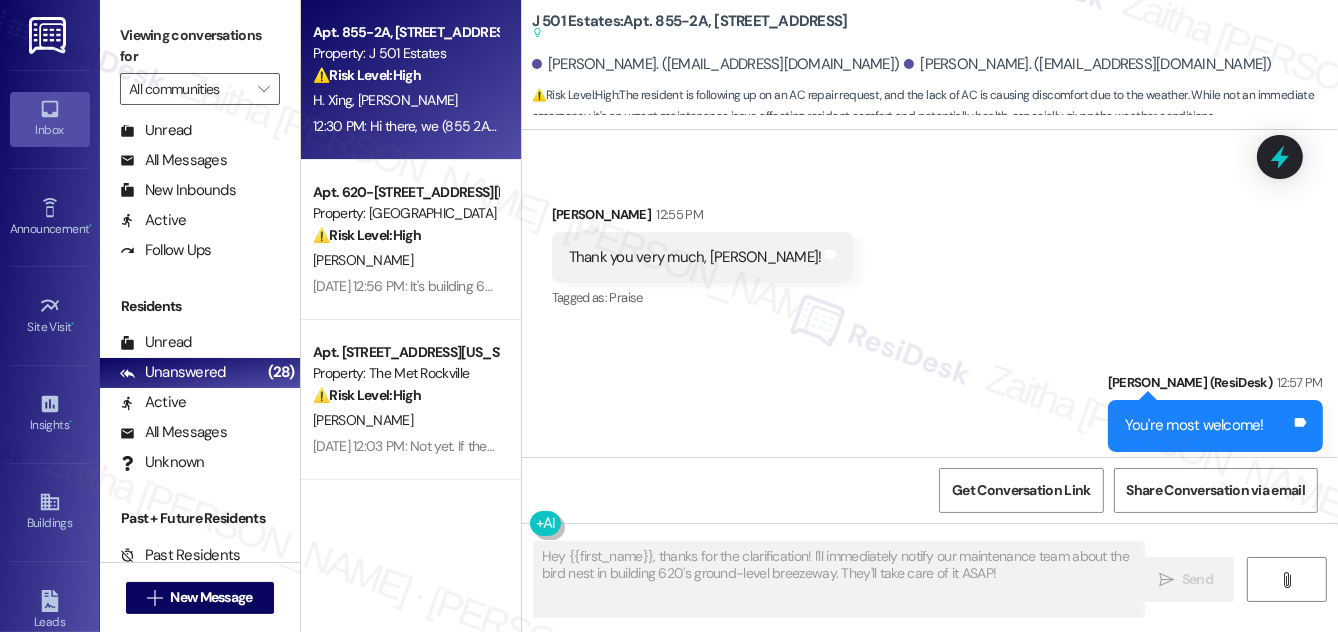 scroll, scrollTop: 3277, scrollLeft: 0, axis: vertical 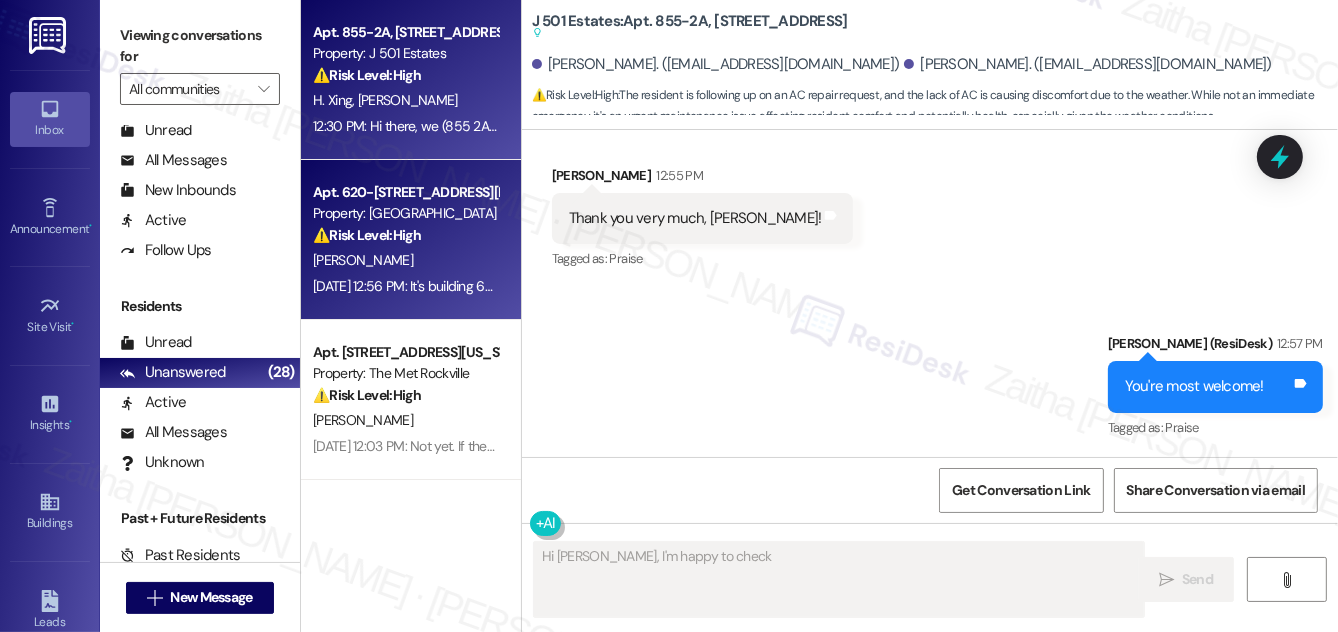 type on "Hi [PERSON_NAME], I'm happy to check on" 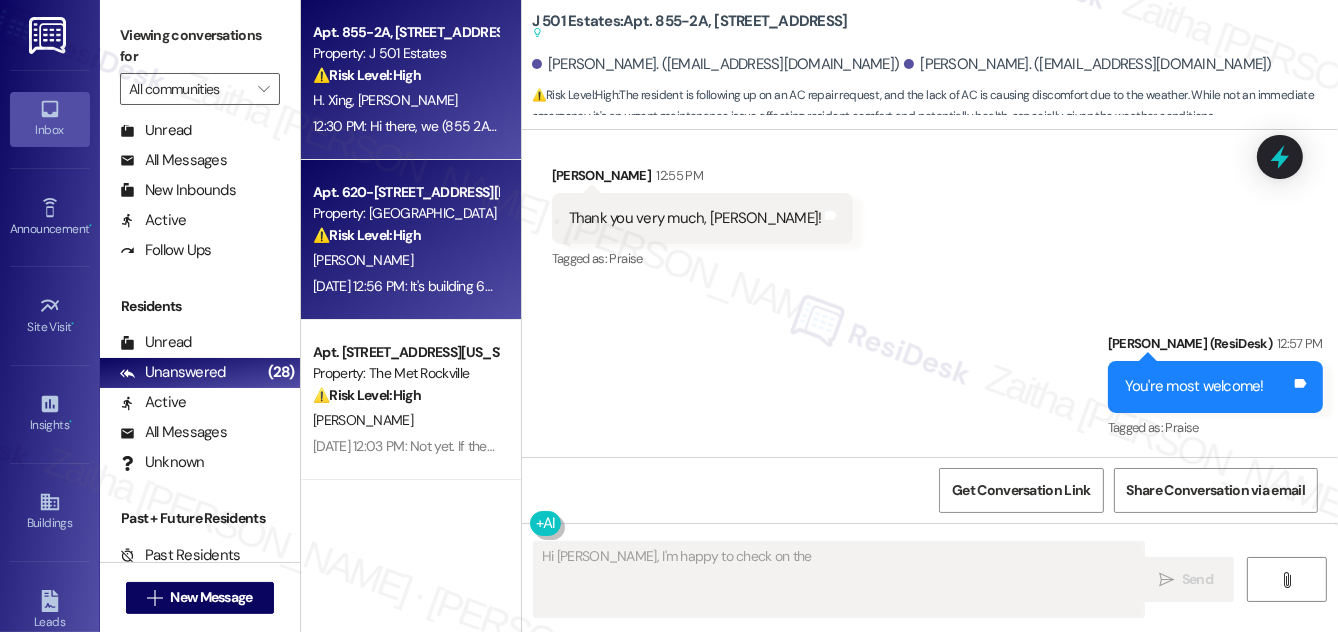 click on "[PERSON_NAME]" at bounding box center [405, 260] 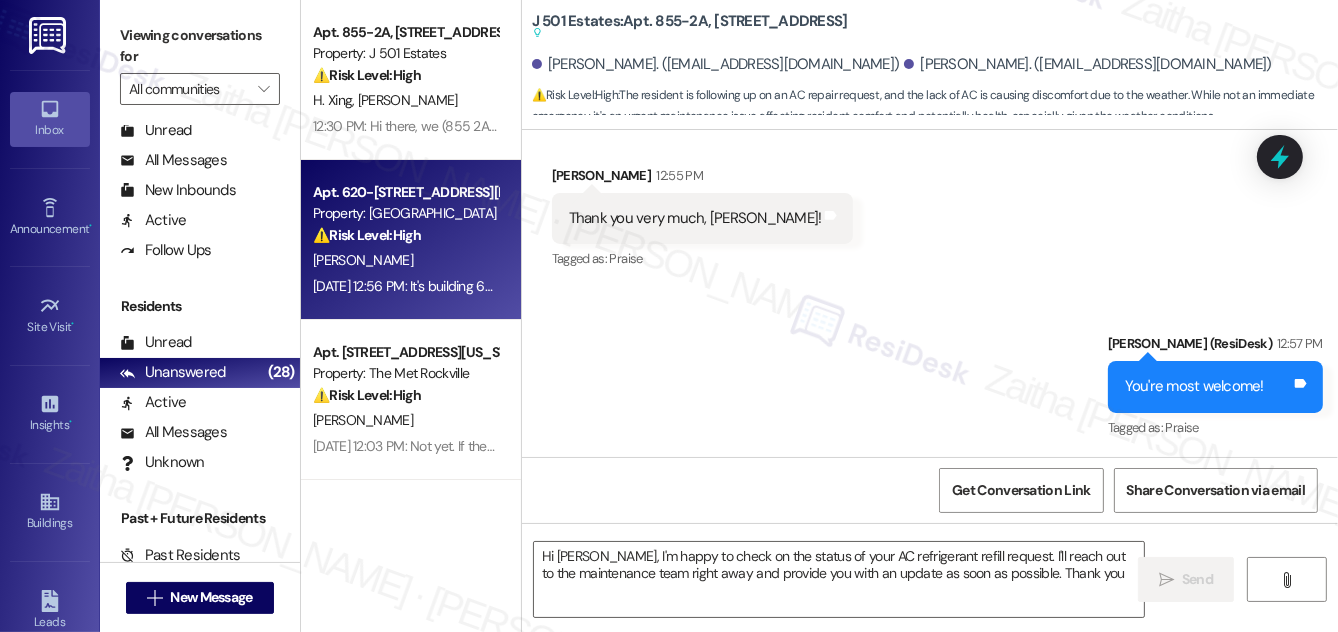 scroll, scrollTop: 696, scrollLeft: 0, axis: vertical 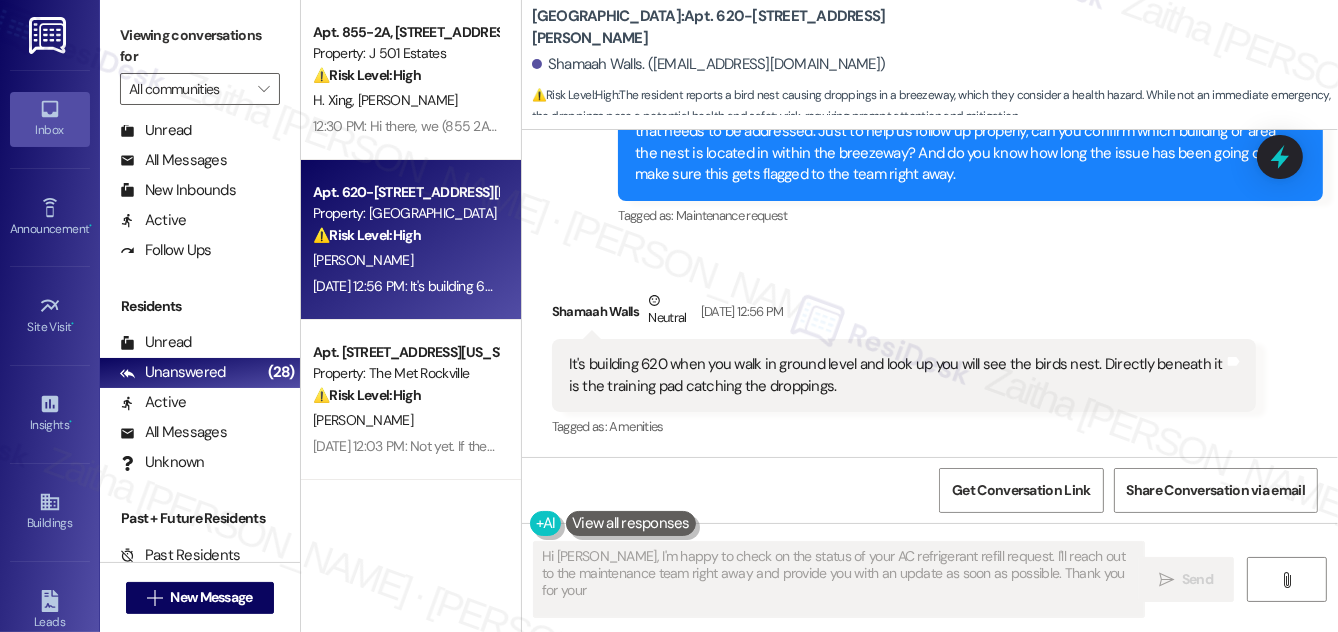 type on "Hi [PERSON_NAME], I'm happy to check on the status of your AC refrigerant refill request. I'll reach out to the maintenance team right away and provide you with an update as soon as possible. Thank you for your patience" 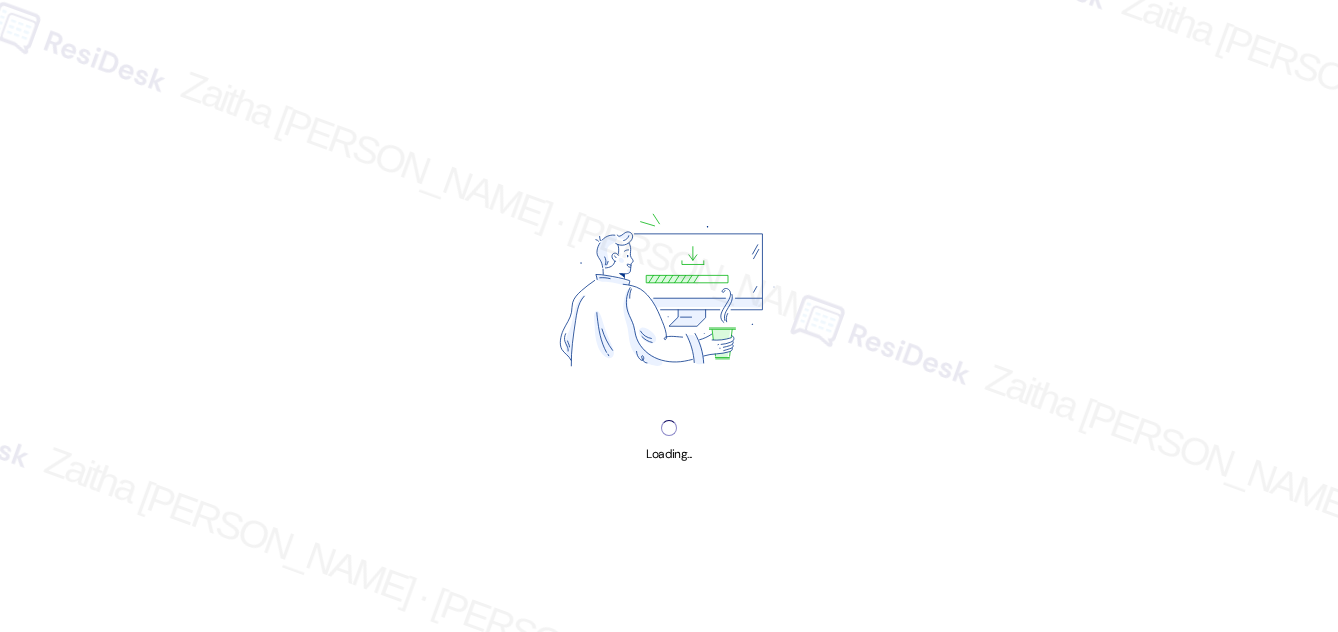 scroll, scrollTop: 0, scrollLeft: 0, axis: both 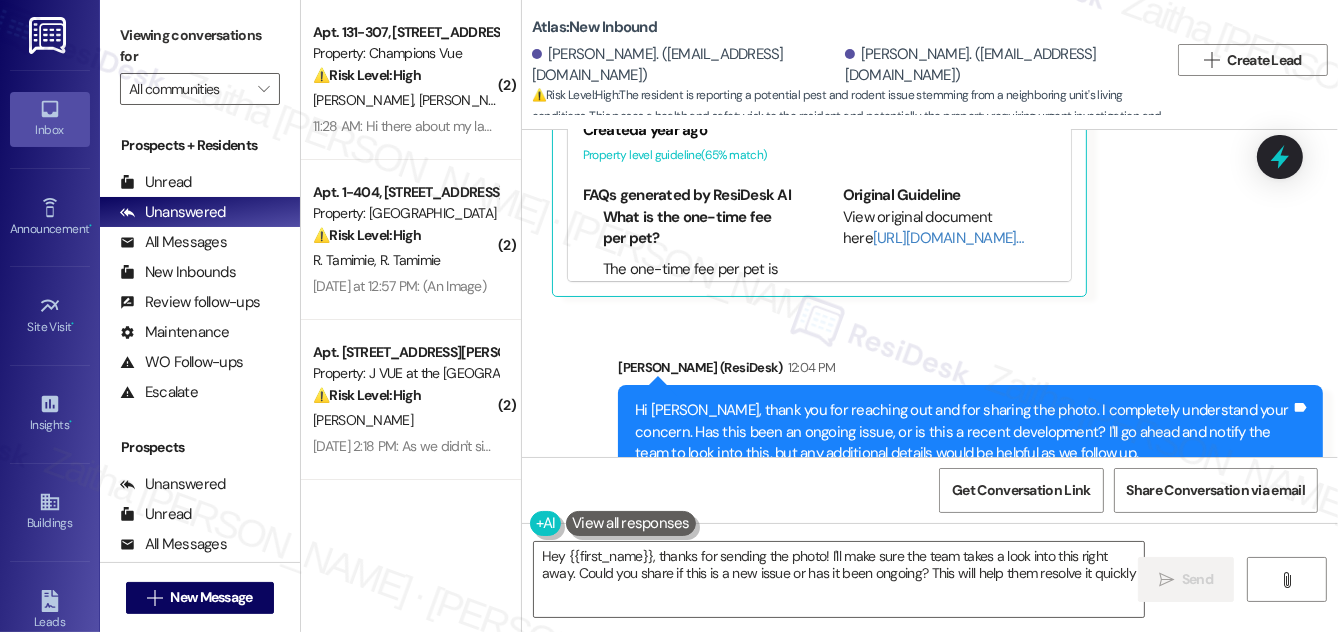 type on "Hey {{first_name}}, thanks for sending the photo! I'll make sure the team takes a look into this right away. Could you share if this is a new issue or has it been ongoing? This will help them resolve it quickly!" 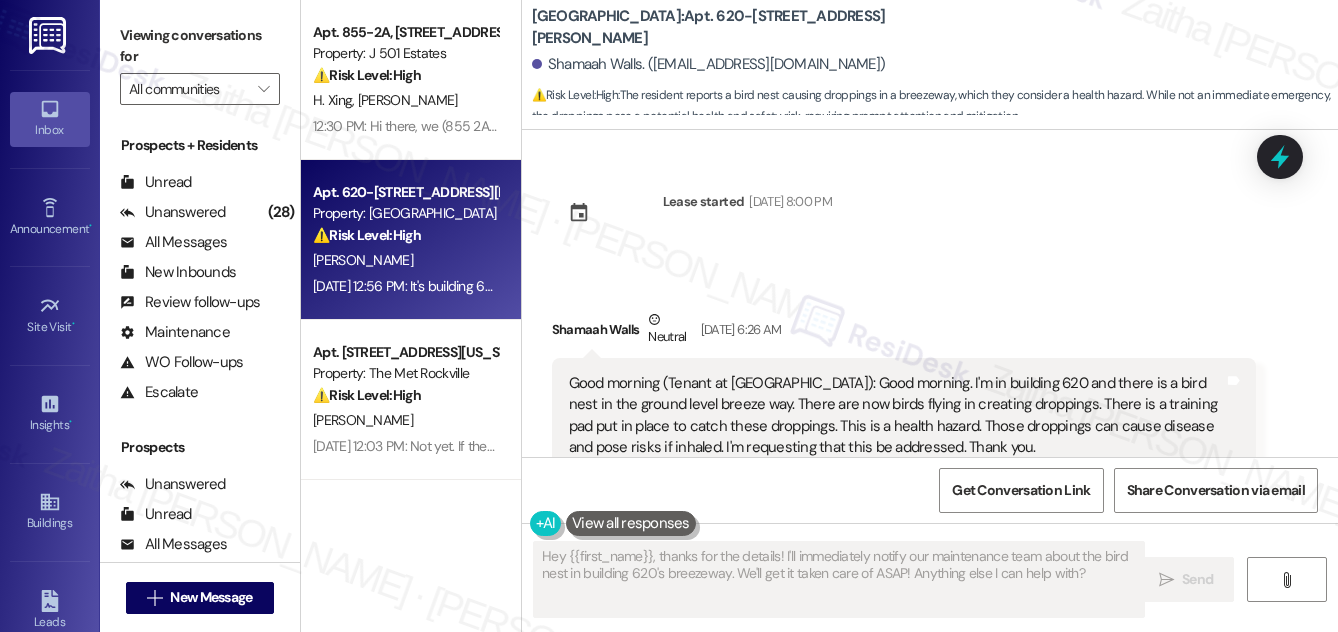 scroll, scrollTop: 0, scrollLeft: 0, axis: both 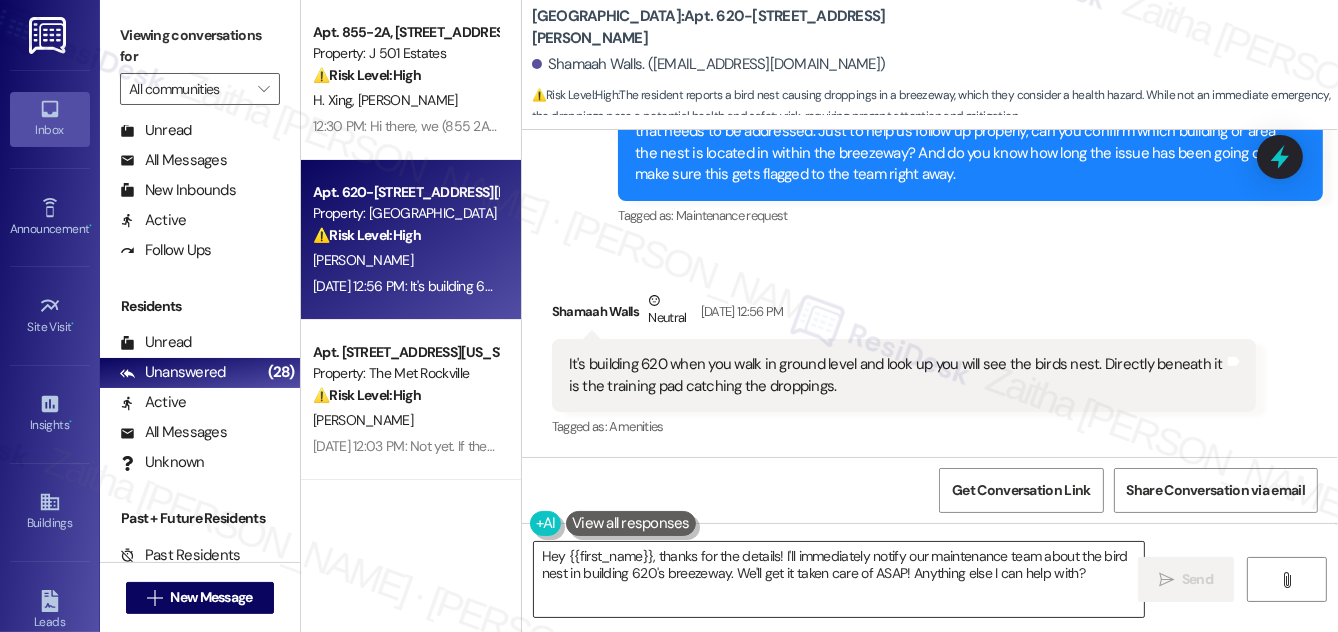 click on "Hey {{first_name}}, thanks for the details! I'll immediately notify our maintenance team about the bird nest in building 620's breezeway. We'll get it taken care of ASAP. Anything else I can help with?" at bounding box center (839, 579) 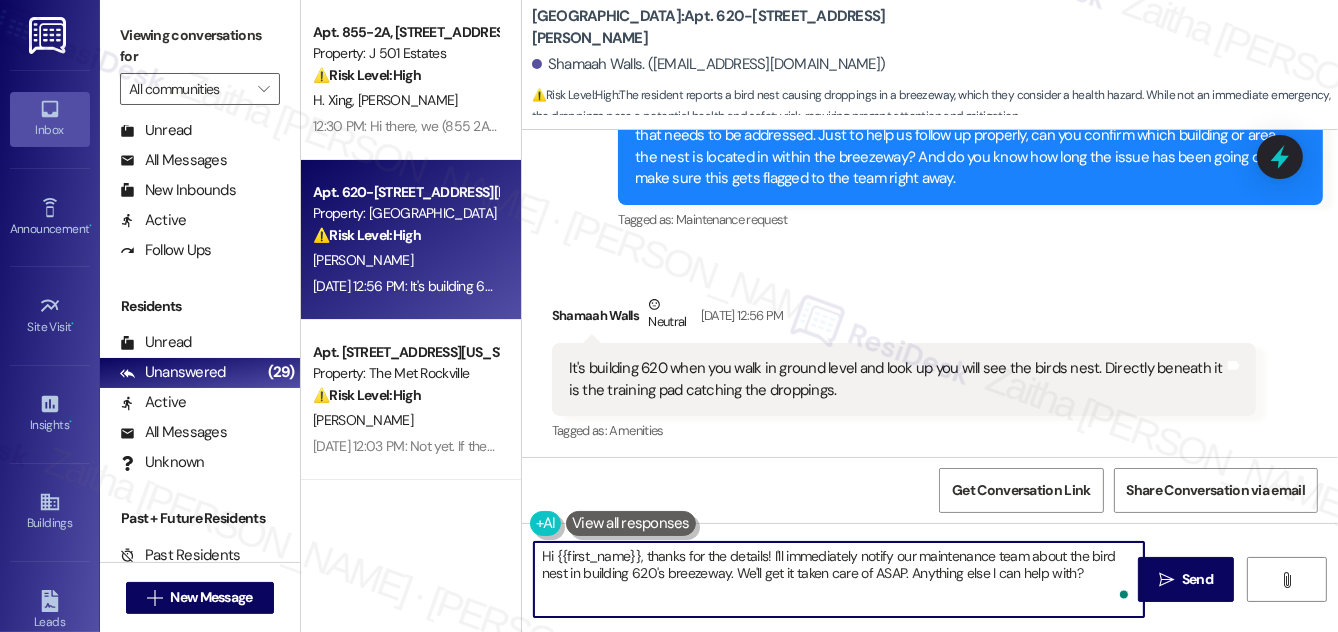 scroll, scrollTop: 696, scrollLeft: 0, axis: vertical 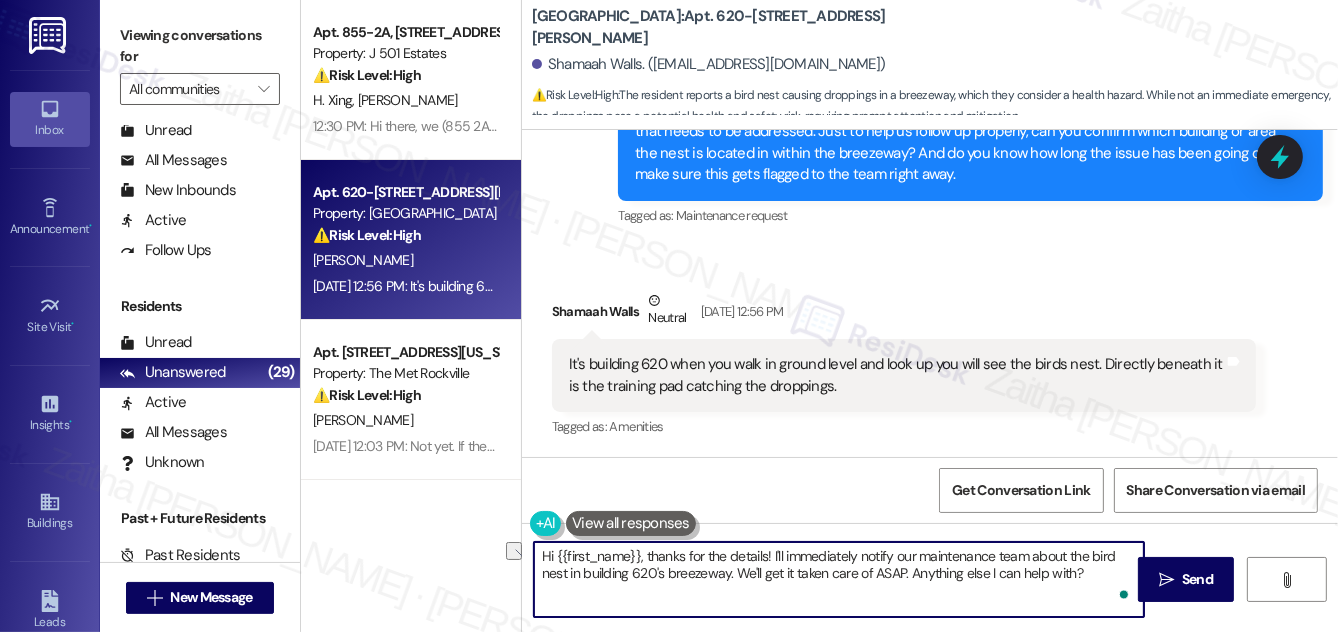 drag, startPoint x: 731, startPoint y: 570, endPoint x: 1096, endPoint y: 572, distance: 365.0055 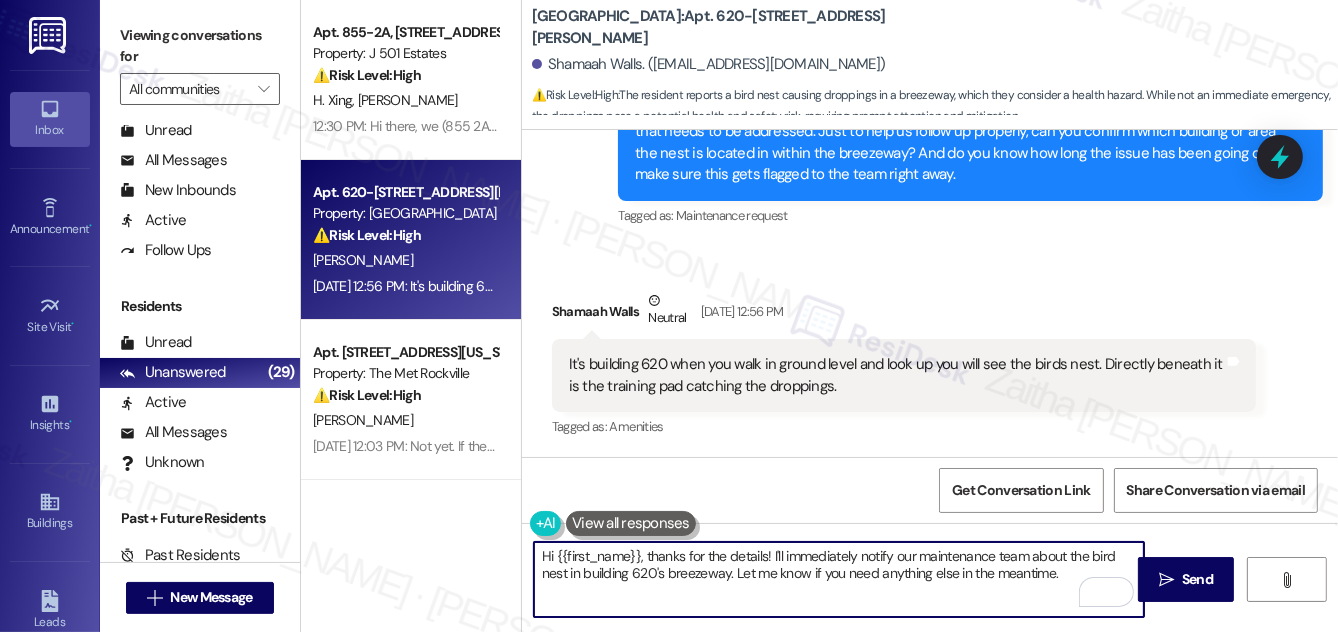 click on "Hi {{first_name}}, thanks for the details! I'll immediately notify our maintenance team about the bird nest in building 620's breezeway. Let me know if you need anything else in the meantime." at bounding box center [839, 579] 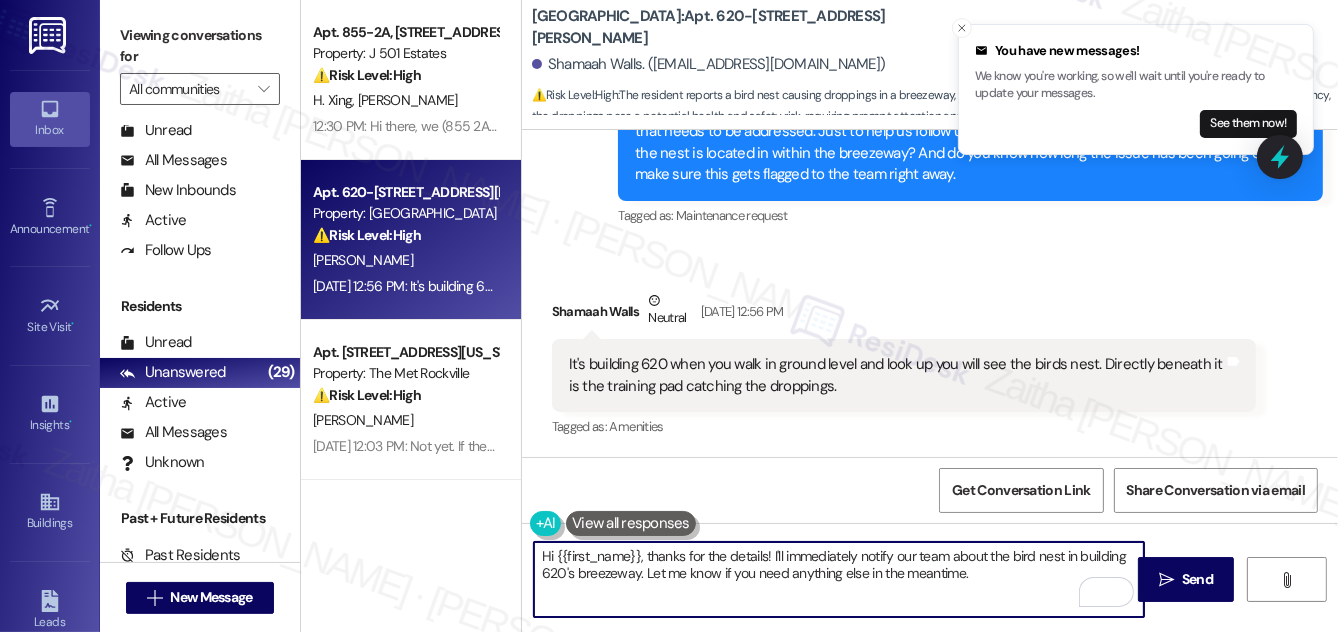 click on "Hi {{first_name}}, thanks for the details! I'll immediately notify our team about the bird nest in building 620's breezeway. Let me know if you need anything else in the meantime." at bounding box center [839, 579] 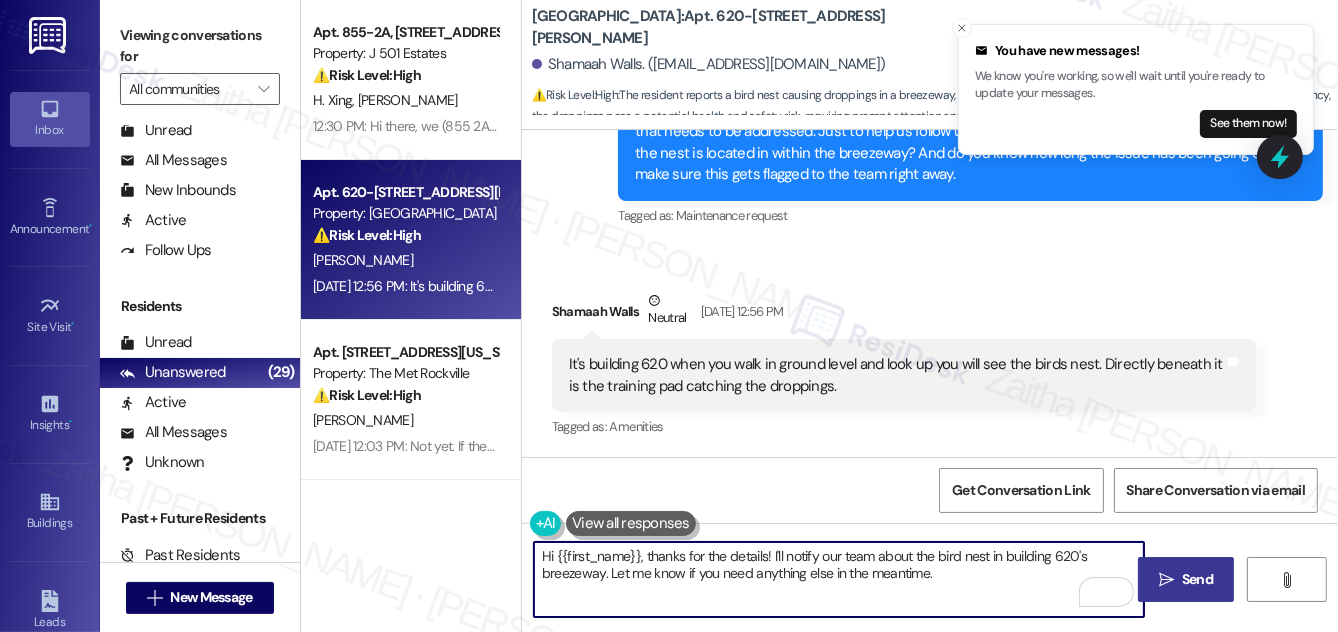 type on "Hi {{first_name}}, thanks for the details! I'll notify our team about the bird nest in building 620's breezeway. Let me know if you need anything else in the meantime." 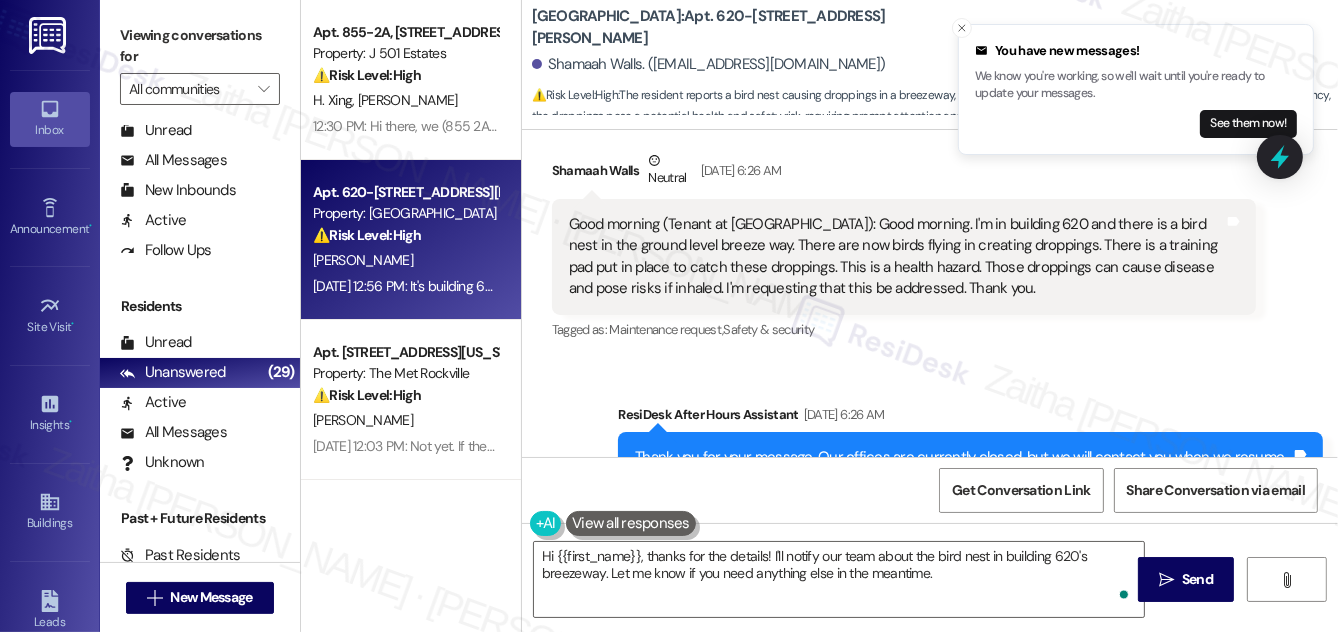 scroll, scrollTop: 150, scrollLeft: 0, axis: vertical 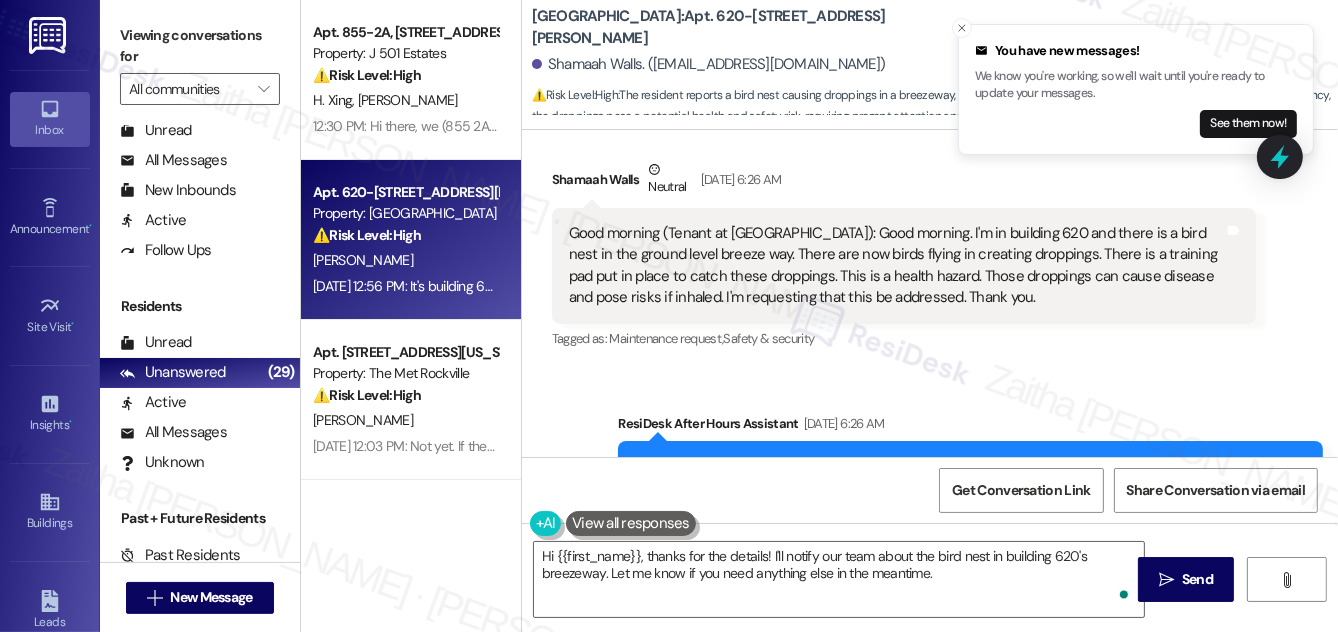 drag, startPoint x: 810, startPoint y: 271, endPoint x: 1114, endPoint y: 302, distance: 305.5765 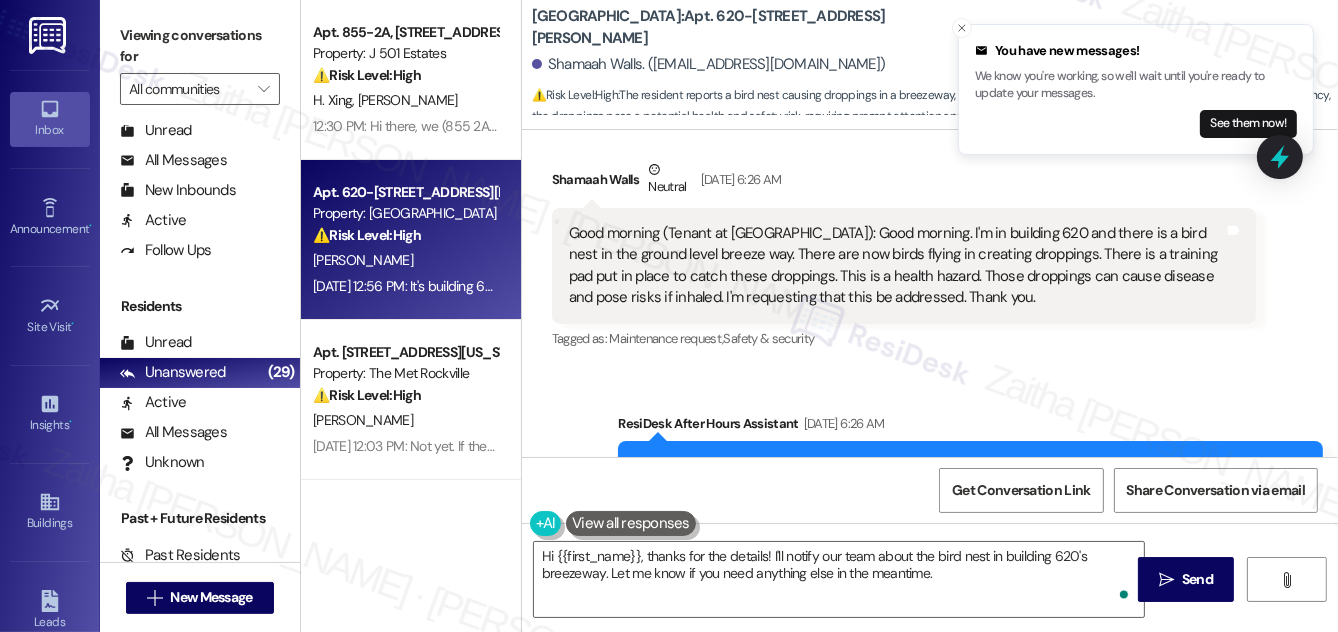 click on "Good morning (Tenant at [GEOGRAPHIC_DATA]): Good morning. I'm in building 620 and there is a bird nest in the ground level breeze way. There are now birds flying in creating droppings. There is a training pad put in place to catch these droppings. This is a health hazard. Those droppings can cause disease and pose risks if inhaled. I'm requesting that this be addressed. Thank you." at bounding box center [897, 266] 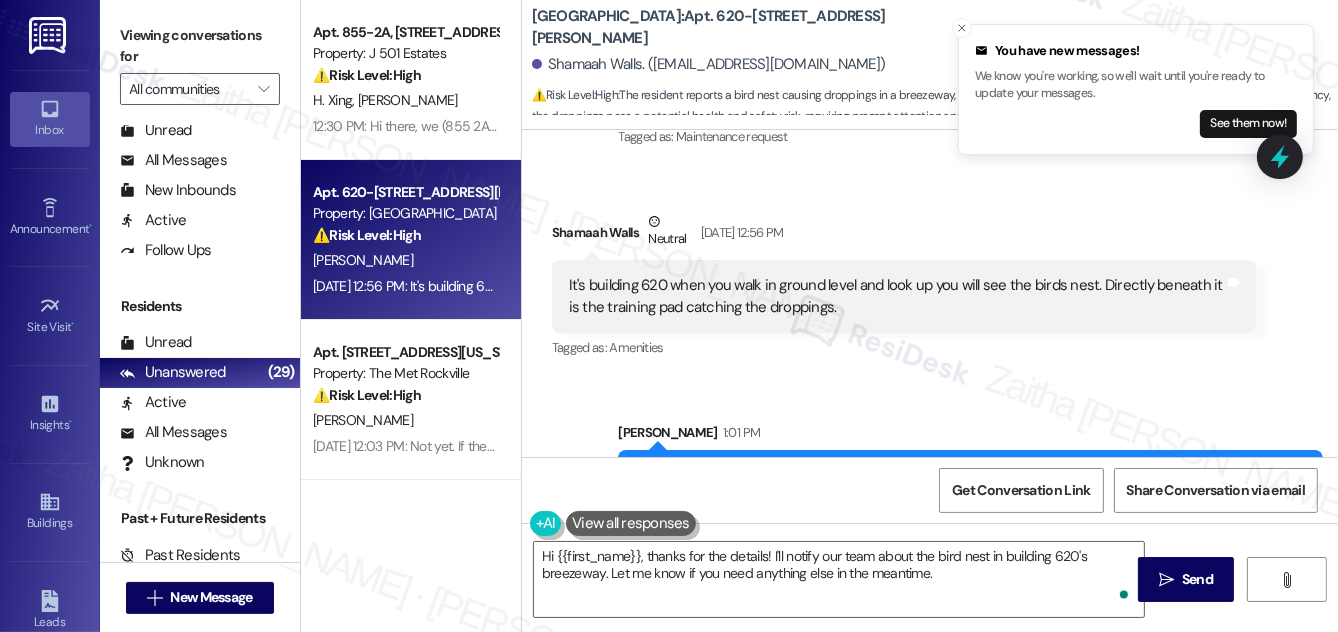 scroll, scrollTop: 857, scrollLeft: 0, axis: vertical 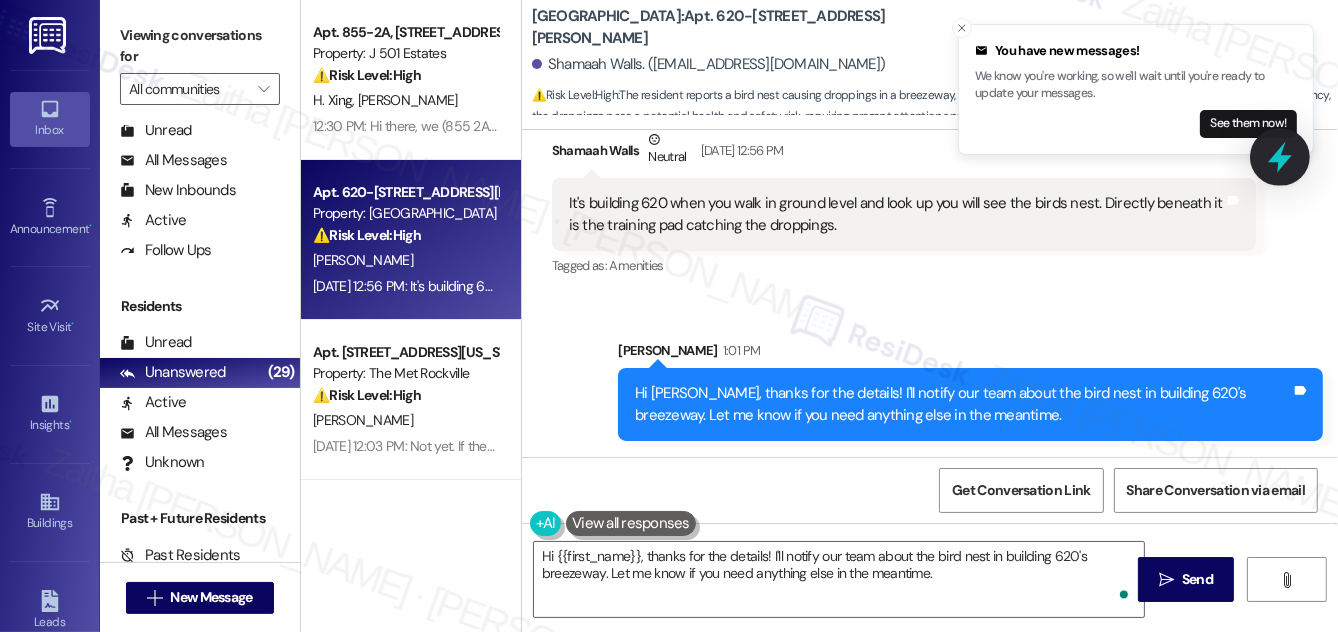 click 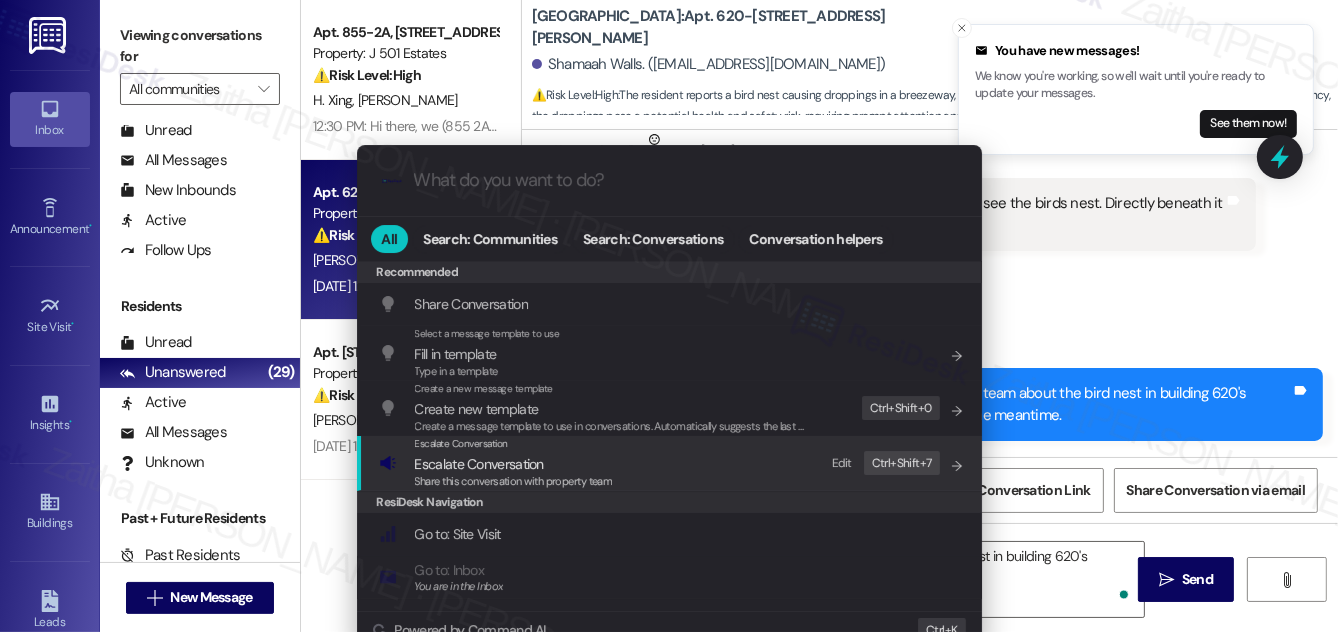 click on "Escalate Conversation" at bounding box center [479, 464] 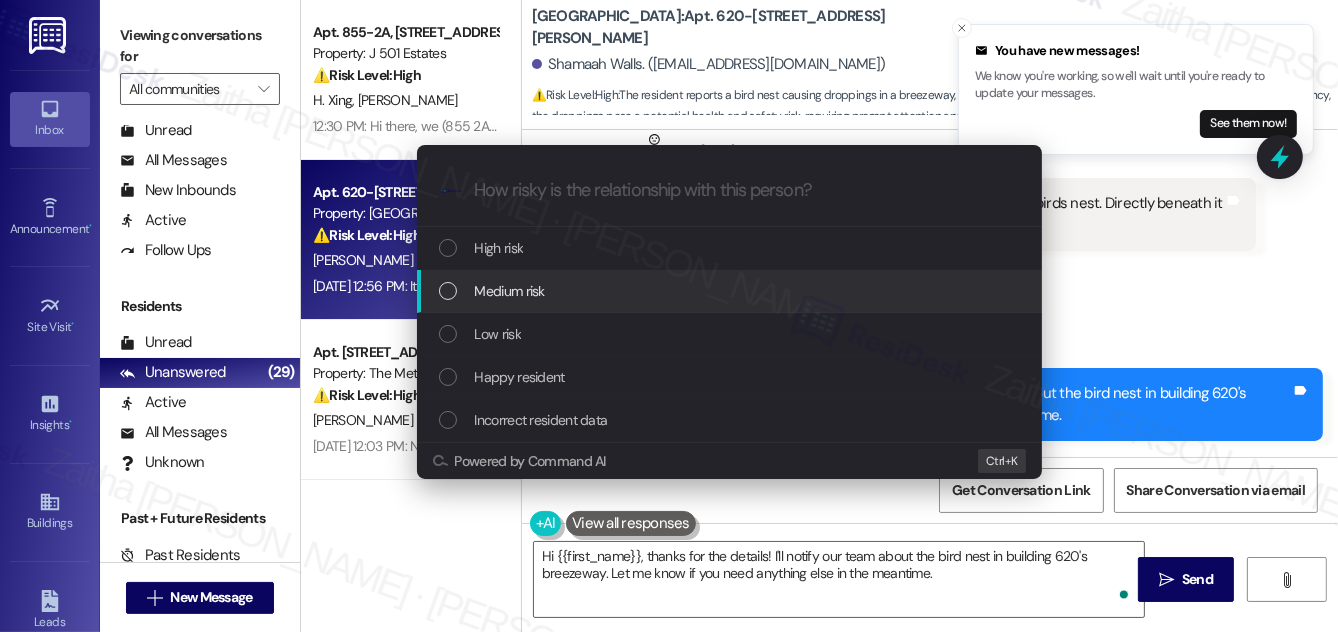 click on "Medium risk" at bounding box center (731, 291) 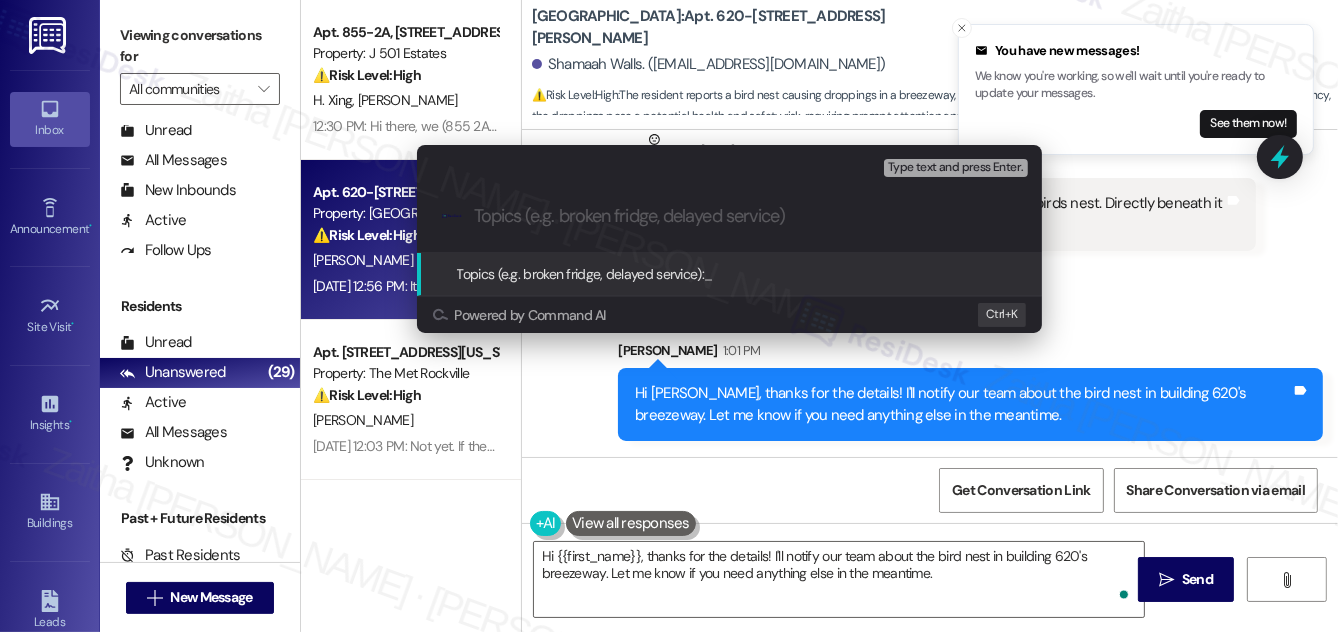 paste on "Health Hazard Concern: Bird Nest and Droppings in Breezeway" 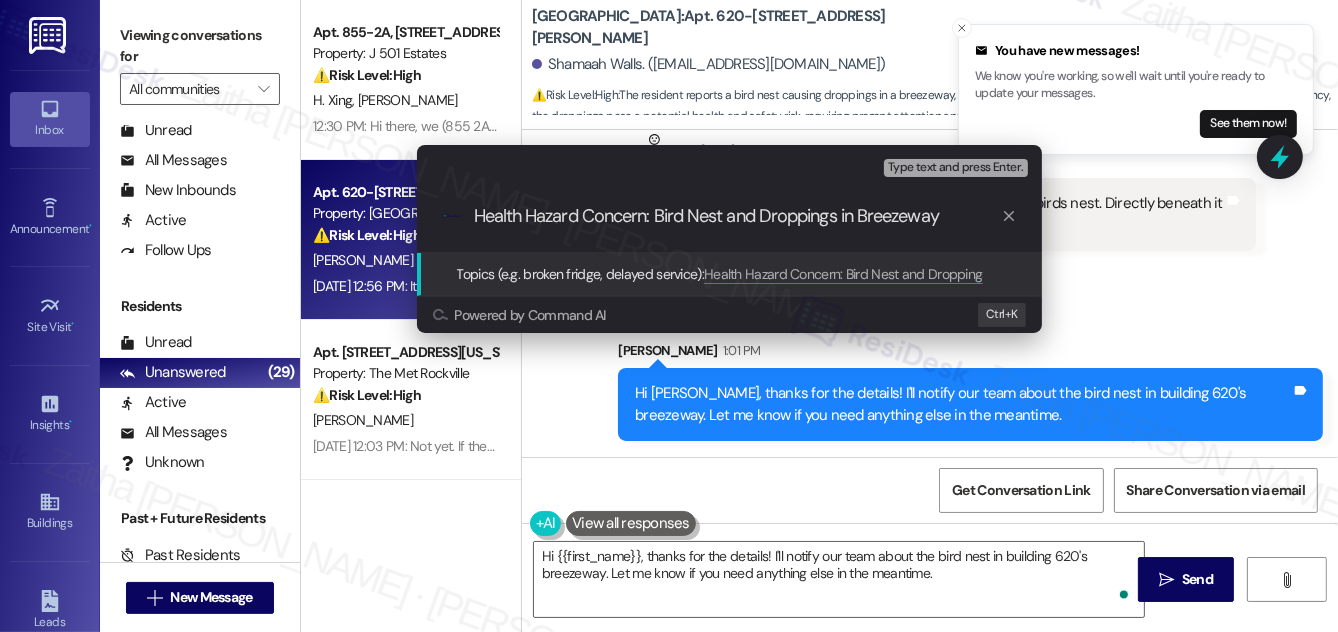 type 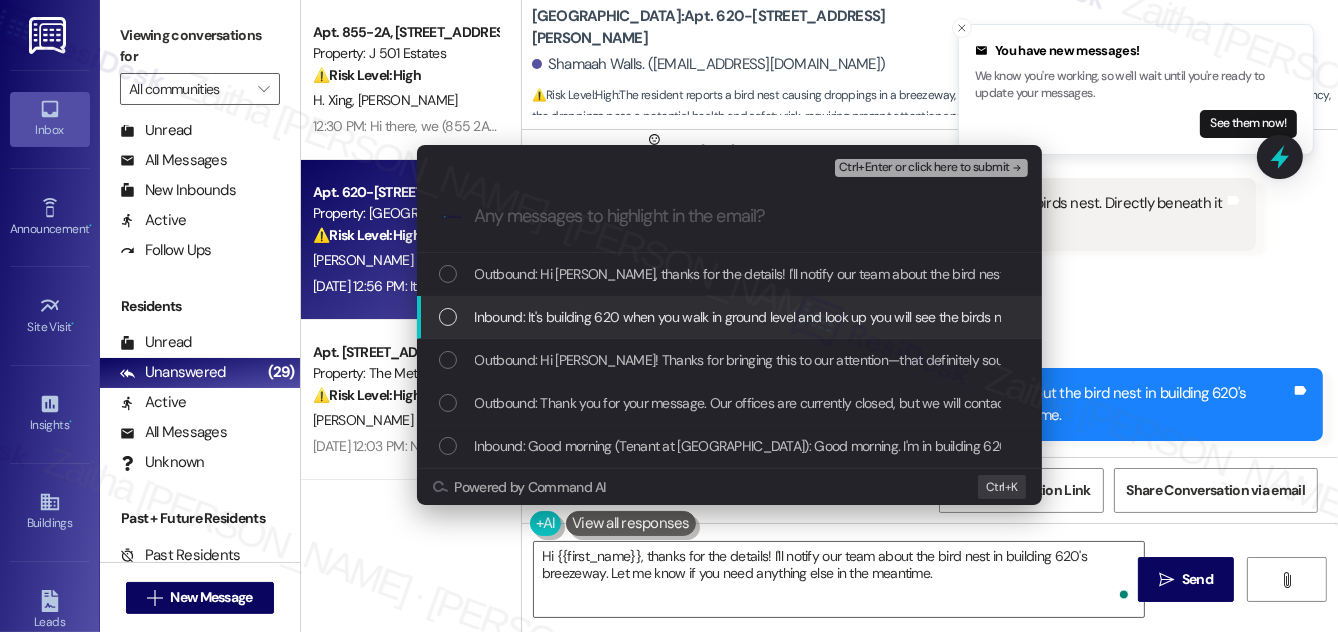 click at bounding box center [448, 317] 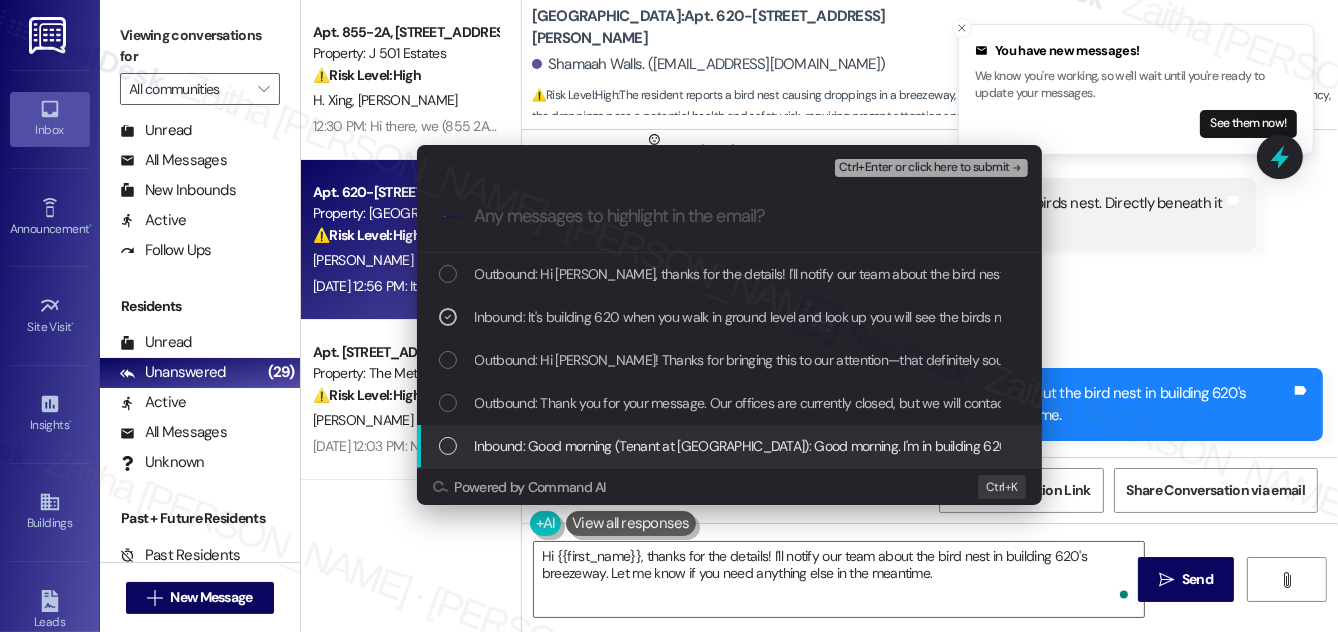 click at bounding box center (448, 446) 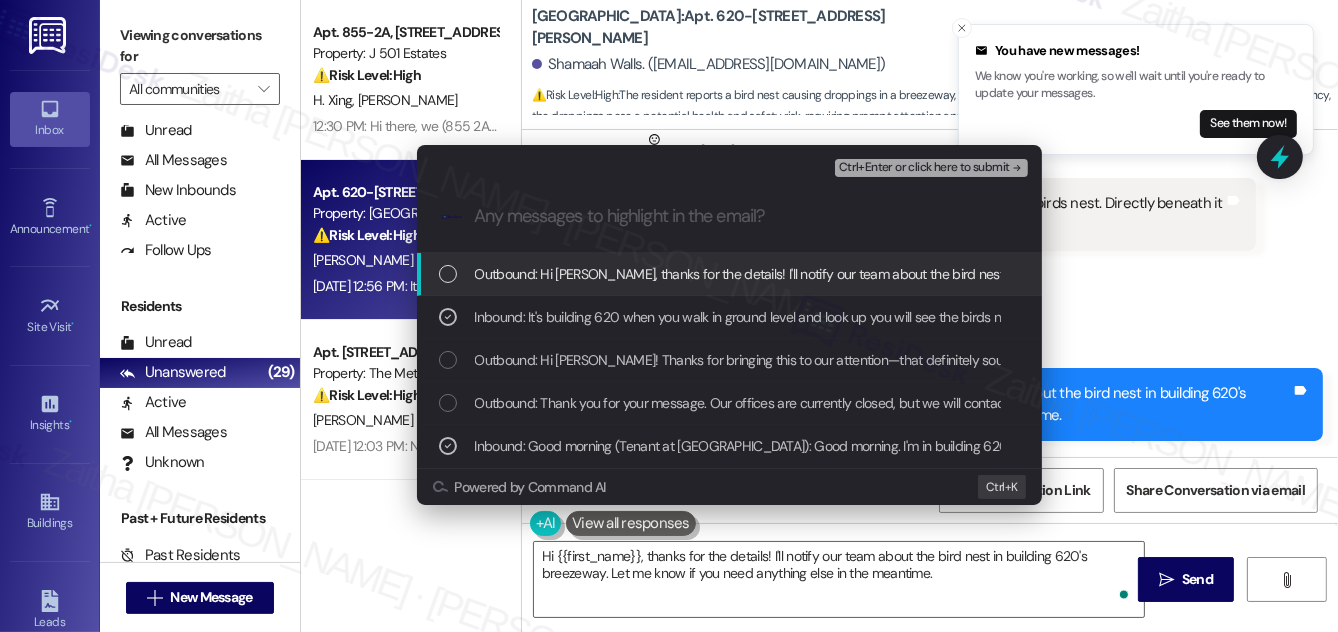 click on "Ctrl+Enter or click here to submit" at bounding box center (924, 168) 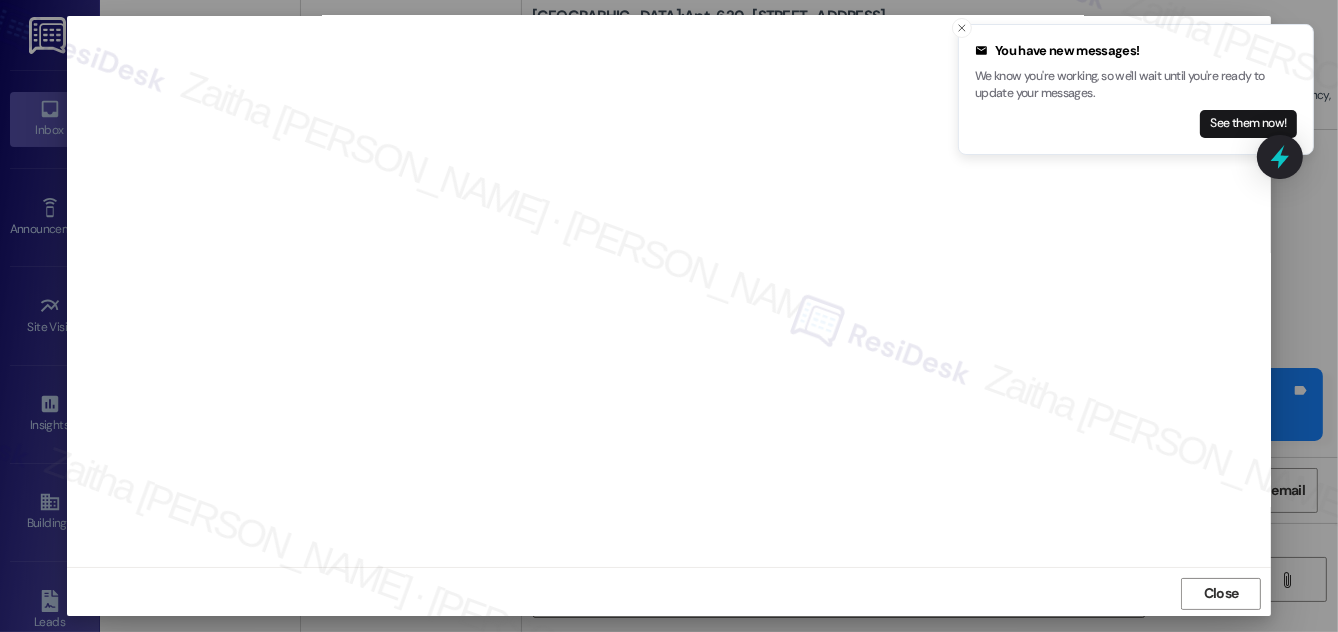 scroll, scrollTop: 21, scrollLeft: 0, axis: vertical 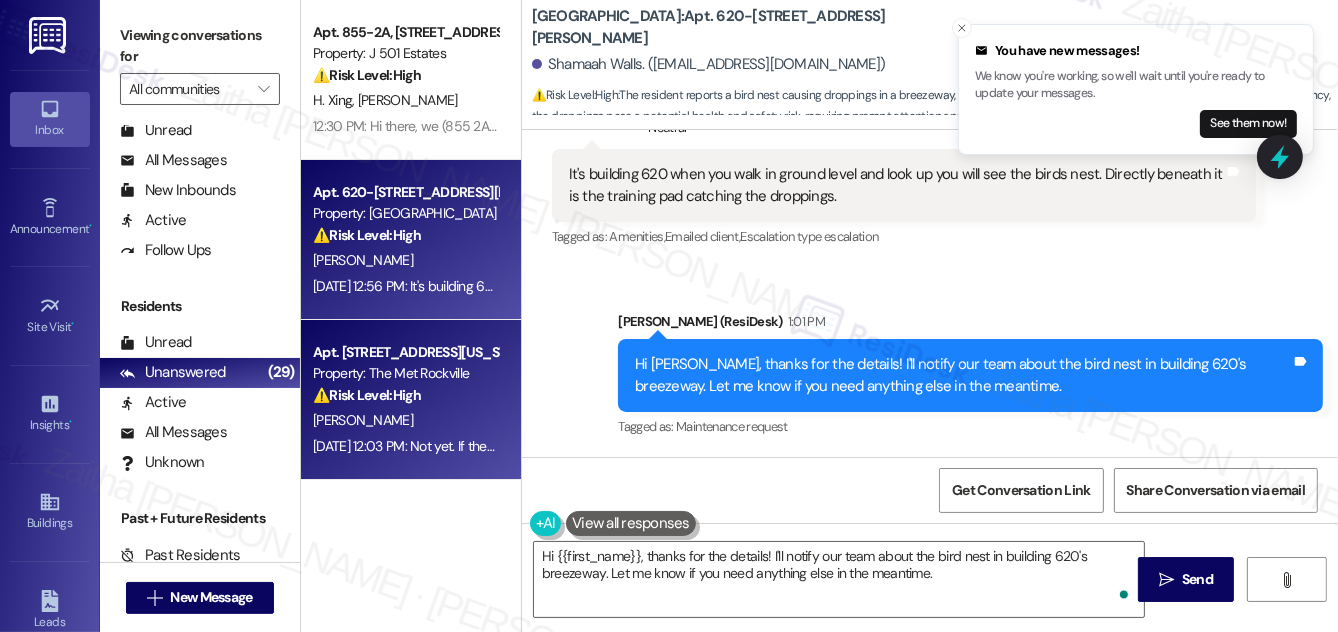 click on "[PERSON_NAME]" at bounding box center (405, 420) 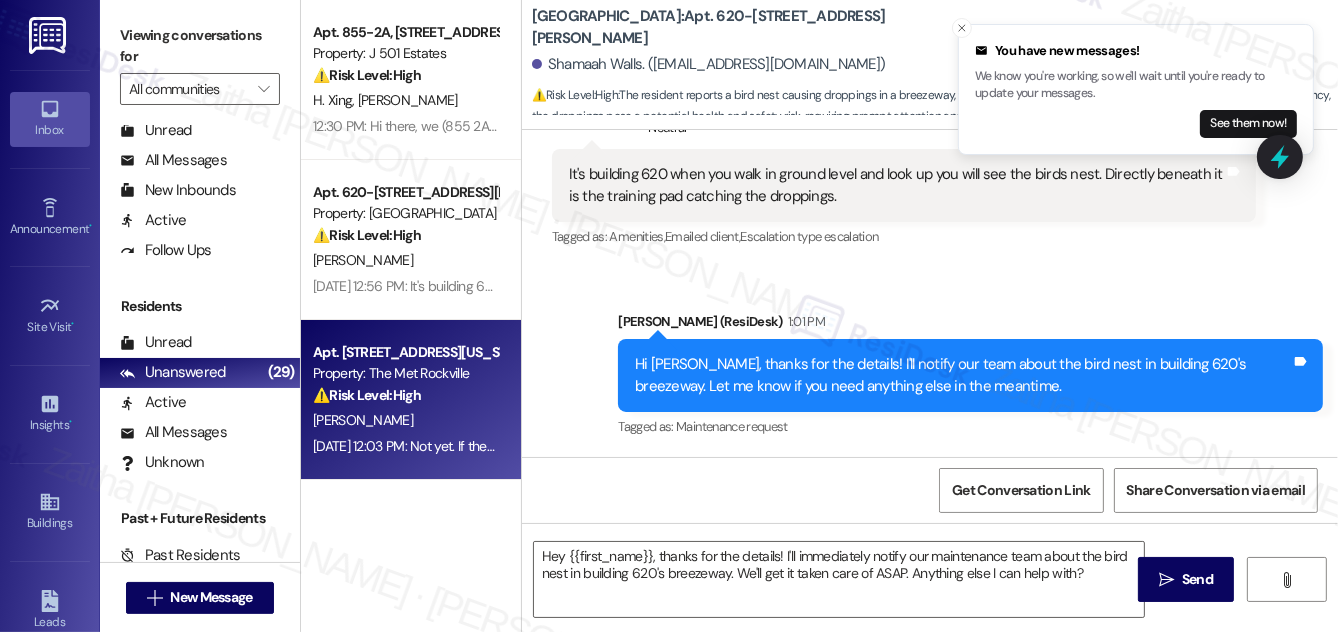 type on "Fetching suggested responses. Please feel free to read through the conversation in the meantime." 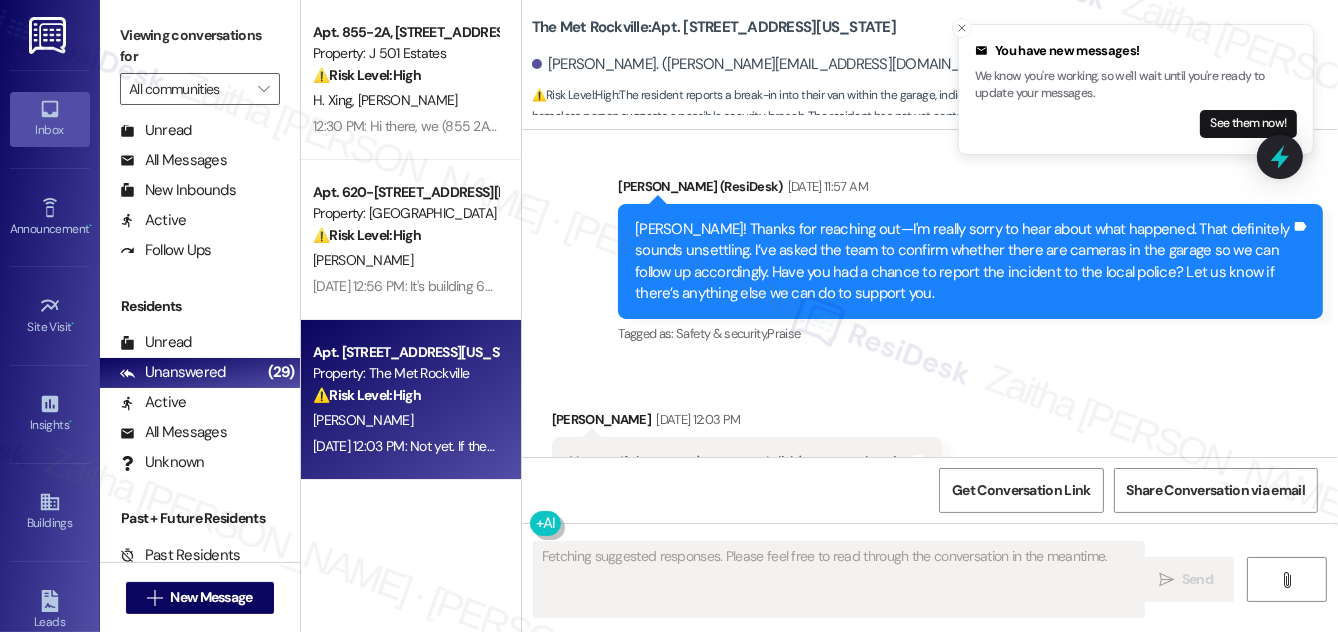 scroll, scrollTop: 2744, scrollLeft: 0, axis: vertical 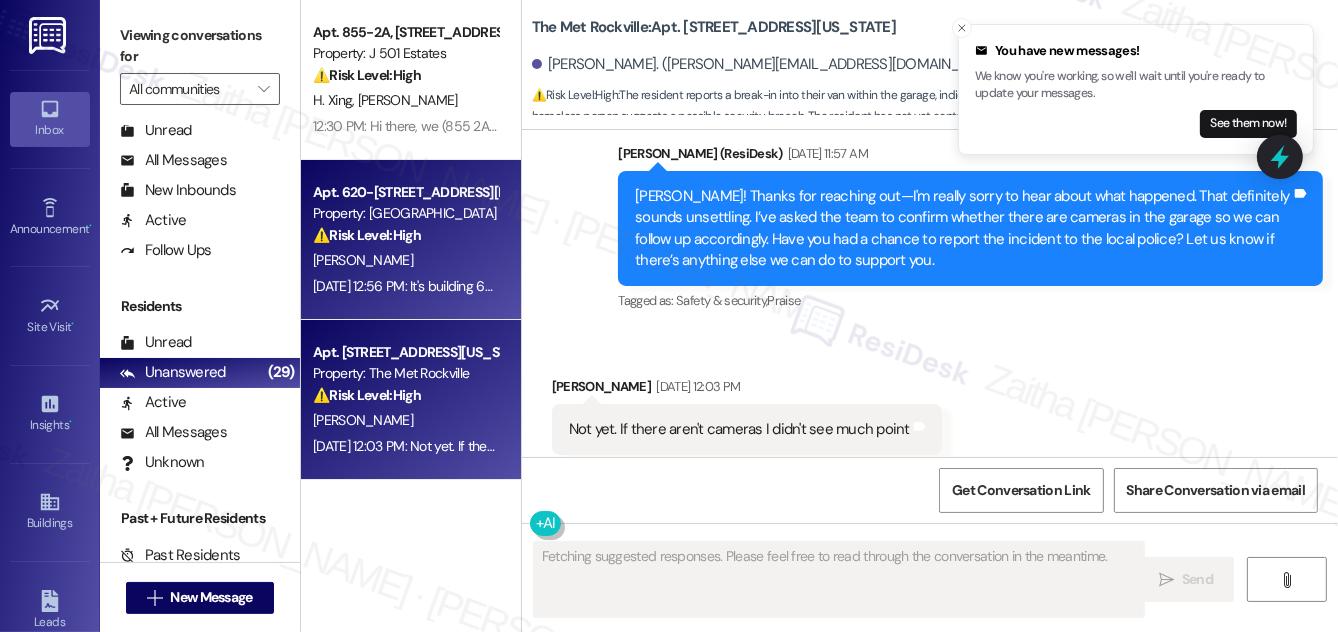 click on "[PERSON_NAME]" at bounding box center (405, 260) 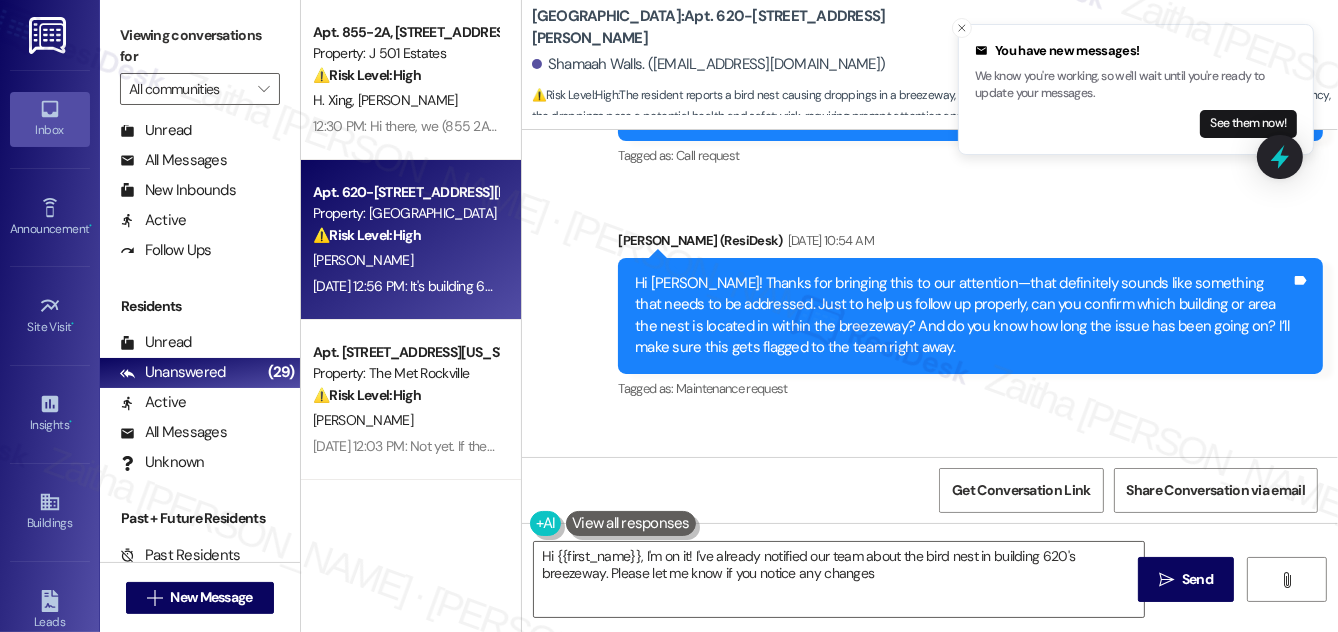 scroll, scrollTop: 886, scrollLeft: 0, axis: vertical 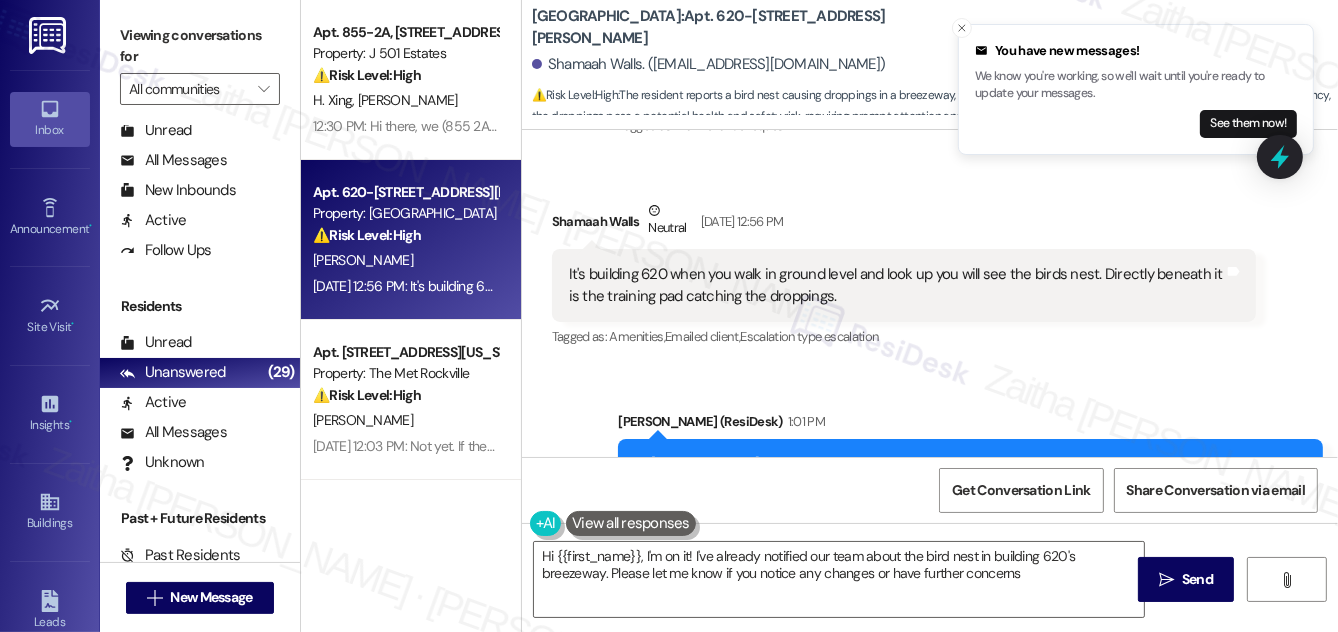 type on "Hi {{first_name}}, I'm on it! I've already notified our team about the bird nest in building 620's breezeway. Please let me know if you notice any changes or have further concerns!" 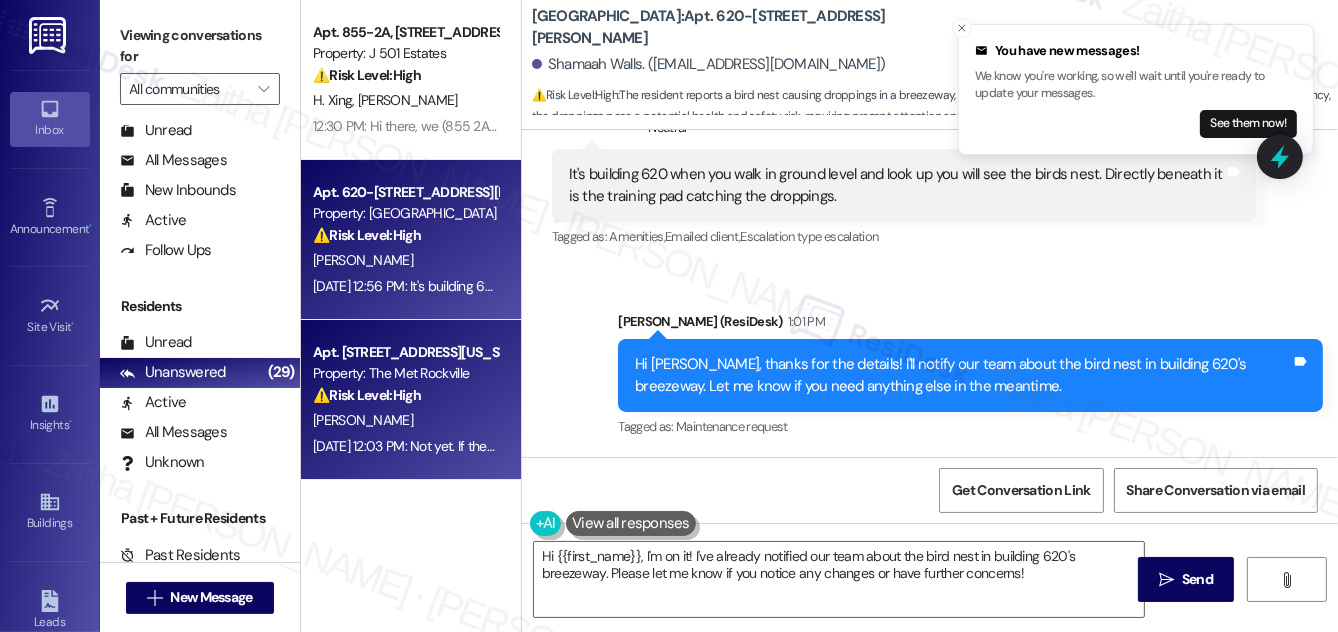 click on "⚠️  Risk Level:  High The resident reports a break-in into their van within the garage, indicating a security concern and potential liability. The presence of a homeless person suggests a possible security breach. The resident has not yet contacted the police, and the lack of cameras exacerbates the issue." at bounding box center [405, 395] 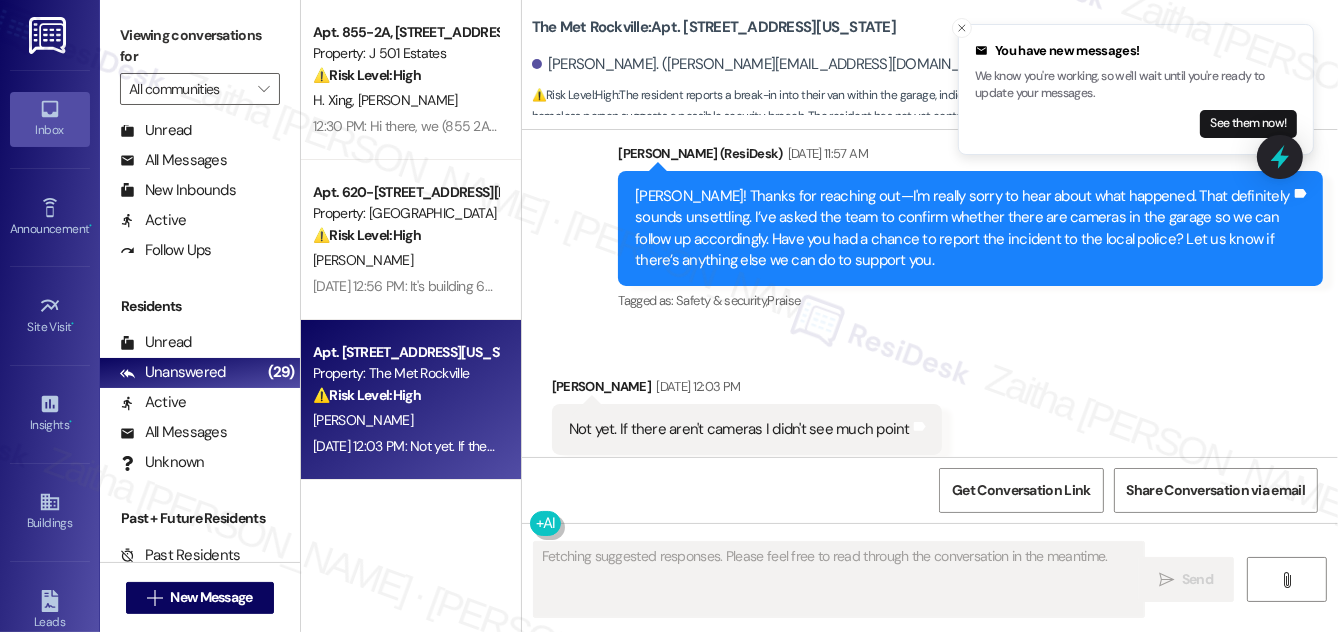 scroll, scrollTop: 2745, scrollLeft: 0, axis: vertical 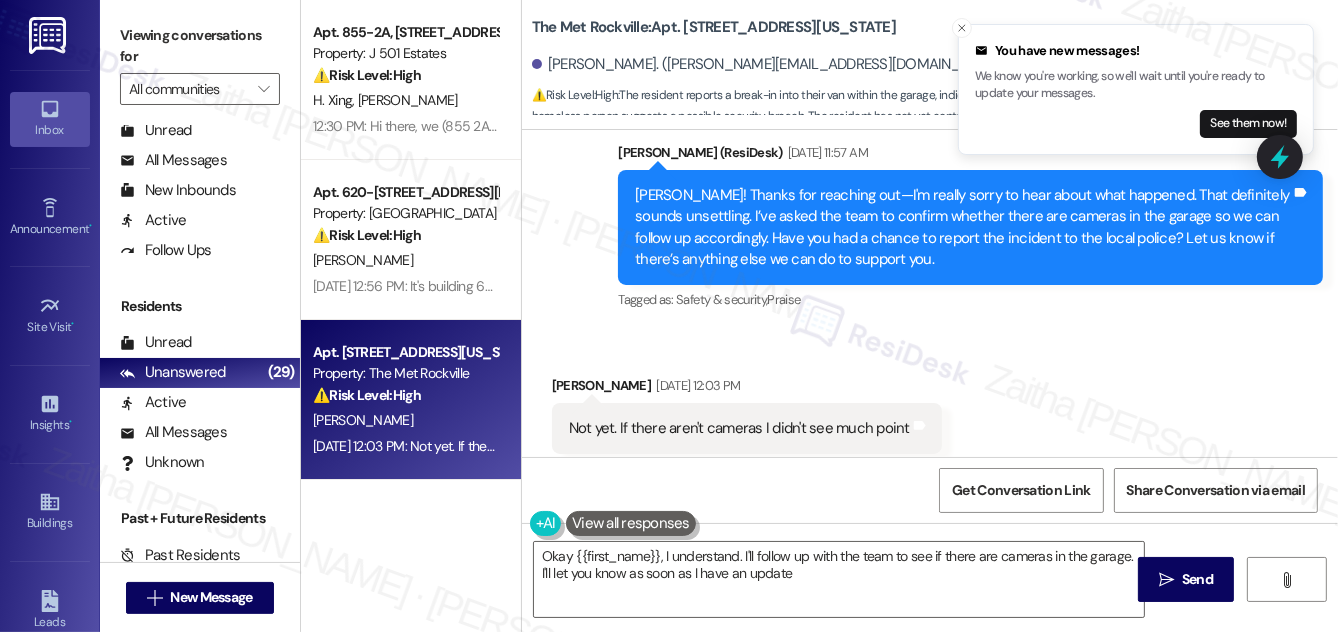 type on "Okay {{first_name}}, I understand. I'll follow up with the team to see if there are cameras in the garage. I'll let you know as soon as I have an update!" 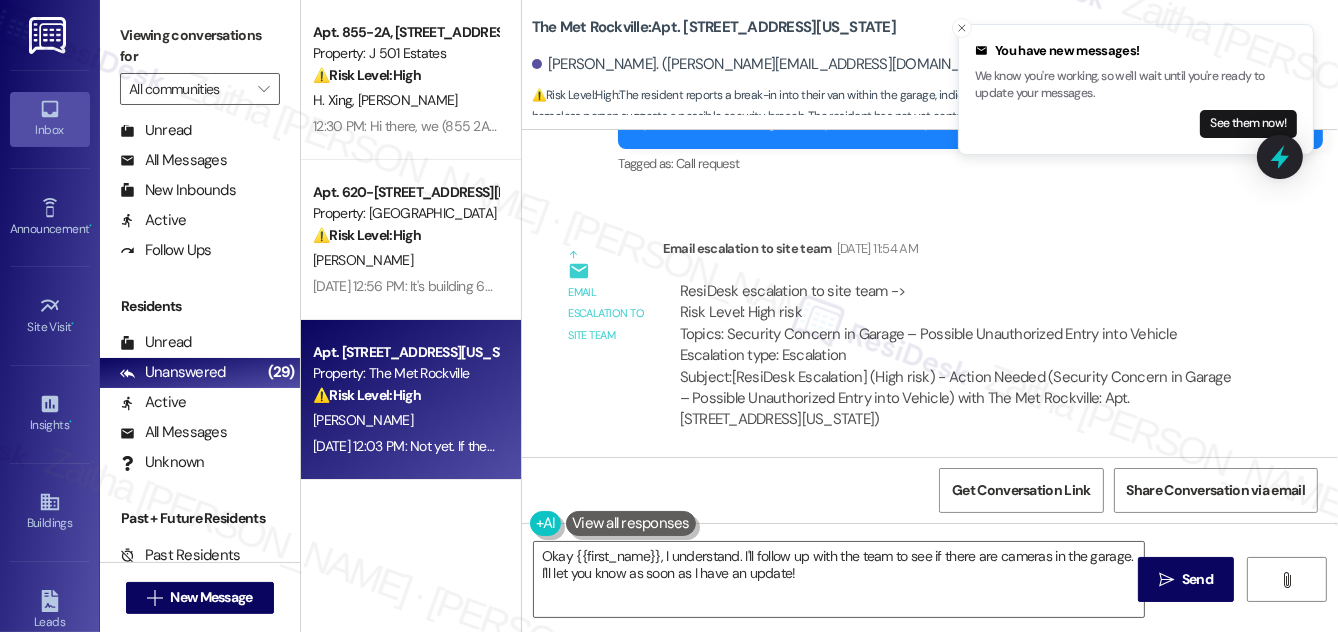 scroll, scrollTop: 2654, scrollLeft: 0, axis: vertical 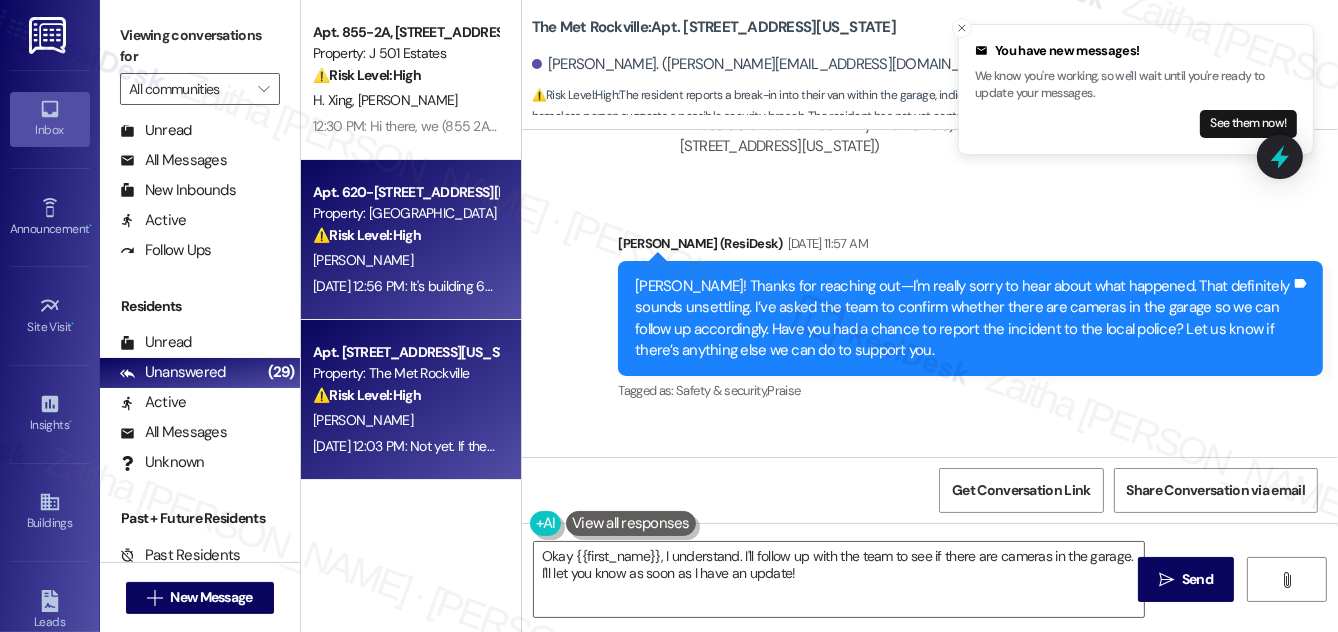 click on "[PERSON_NAME]" at bounding box center (405, 260) 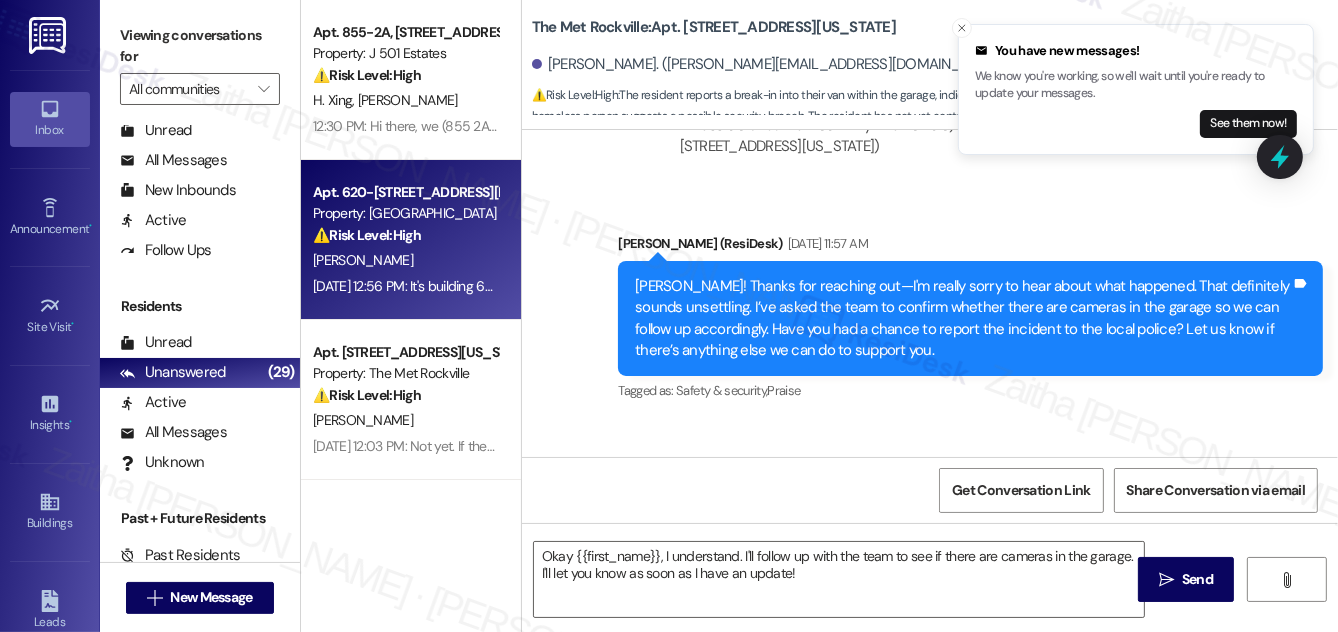 type on "Fetching suggested responses. Please feel free to read through the conversation in the meantime." 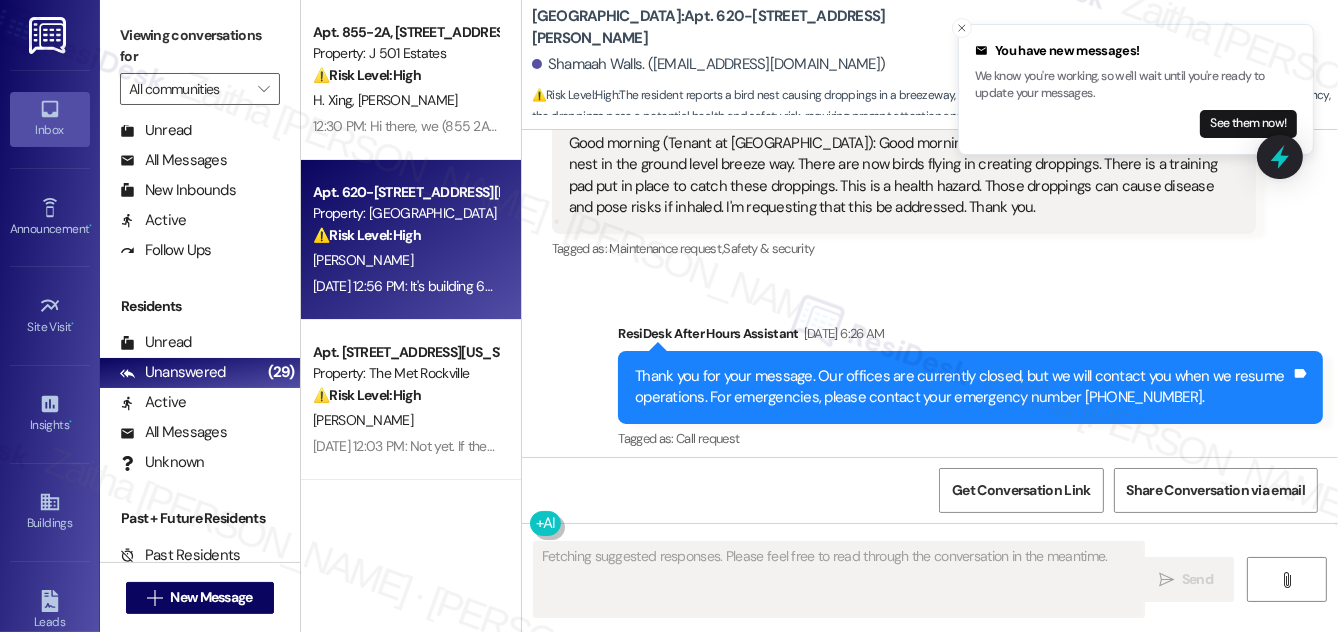scroll, scrollTop: 0, scrollLeft: 0, axis: both 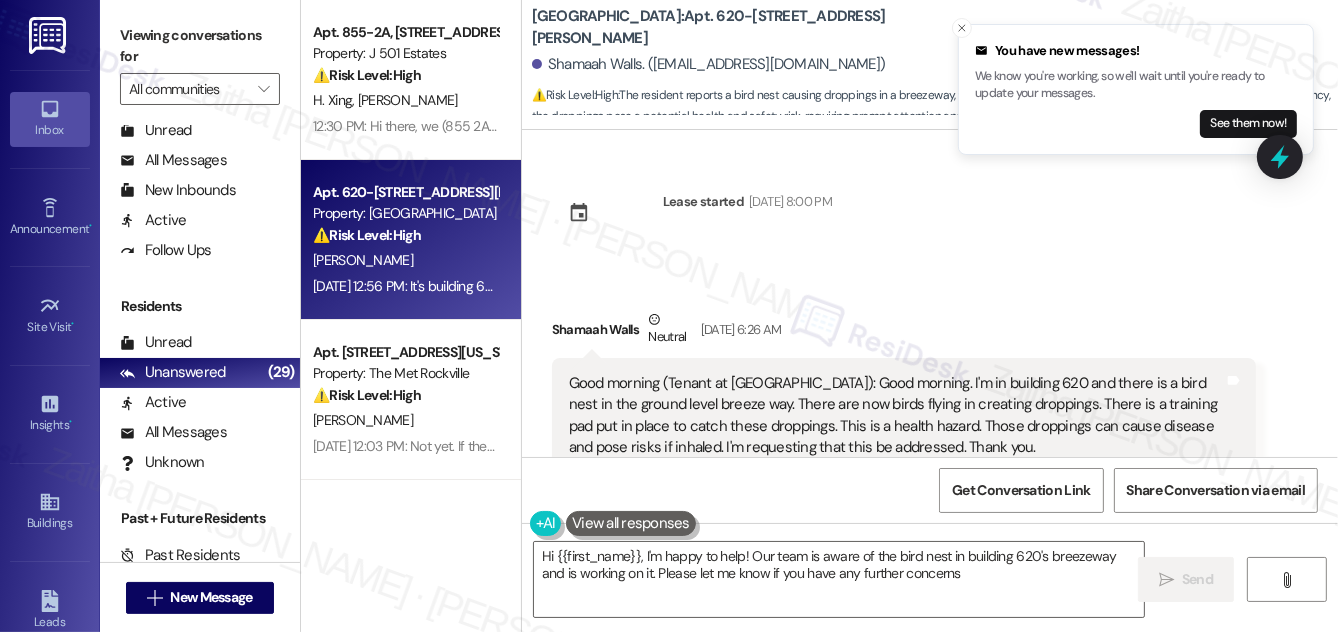 type on "Hi {{first_name}}, I'm happy to help! Our team is aware of the bird nest in building 620's breezeway and is working on it. Please let me know if you have any further concerns!" 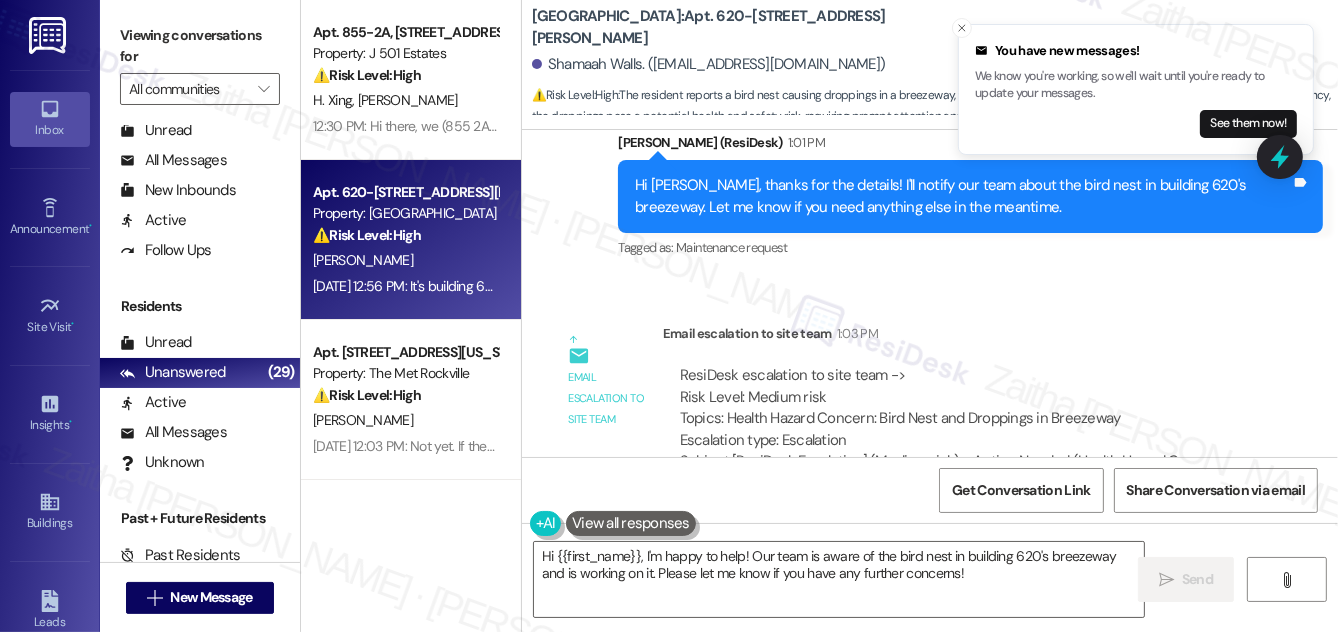 scroll, scrollTop: 1154, scrollLeft: 0, axis: vertical 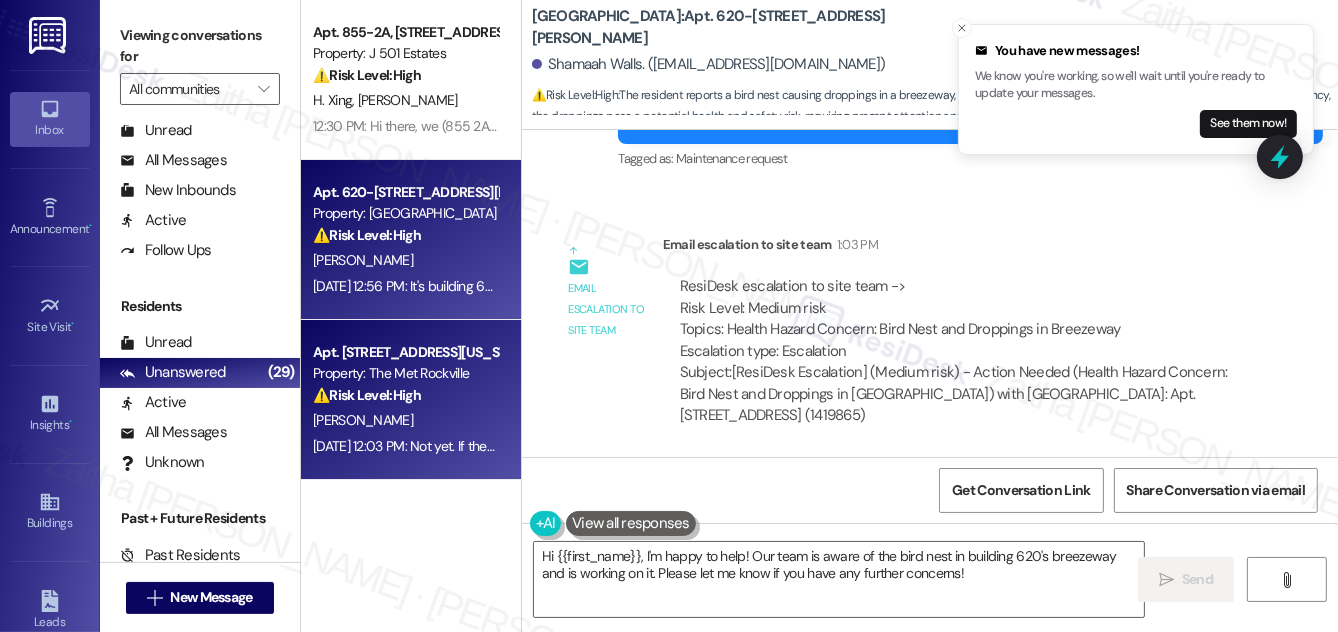 click on "⚠️  Risk Level:  High The resident reports a break-in into their van within the garage, indicating a security concern and potential liability. The presence of a homeless person suggests a possible security breach. The resident has not yet contacted the police, and the lack of cameras exacerbates the issue." at bounding box center [405, 395] 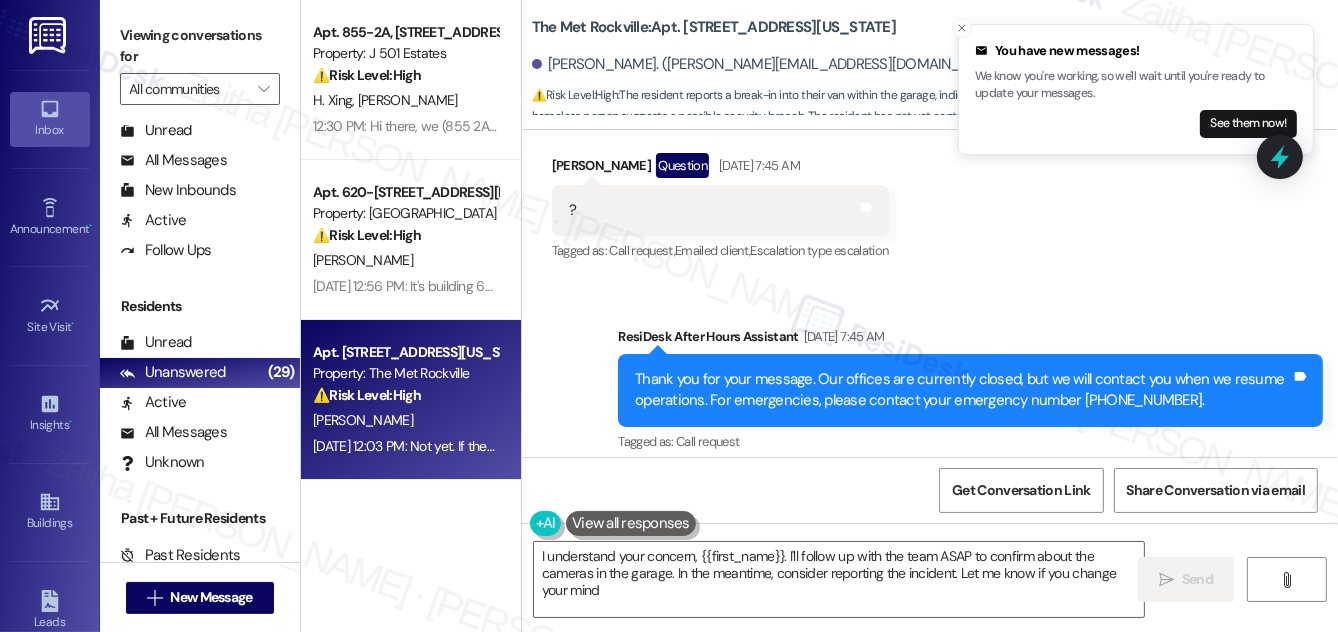 type on "I understand your concern, {{first_name}}. I'll follow up with the team ASAP to confirm about the cameras in the garage. In the meantime, consider reporting the incident. Let me know if you change your mind!" 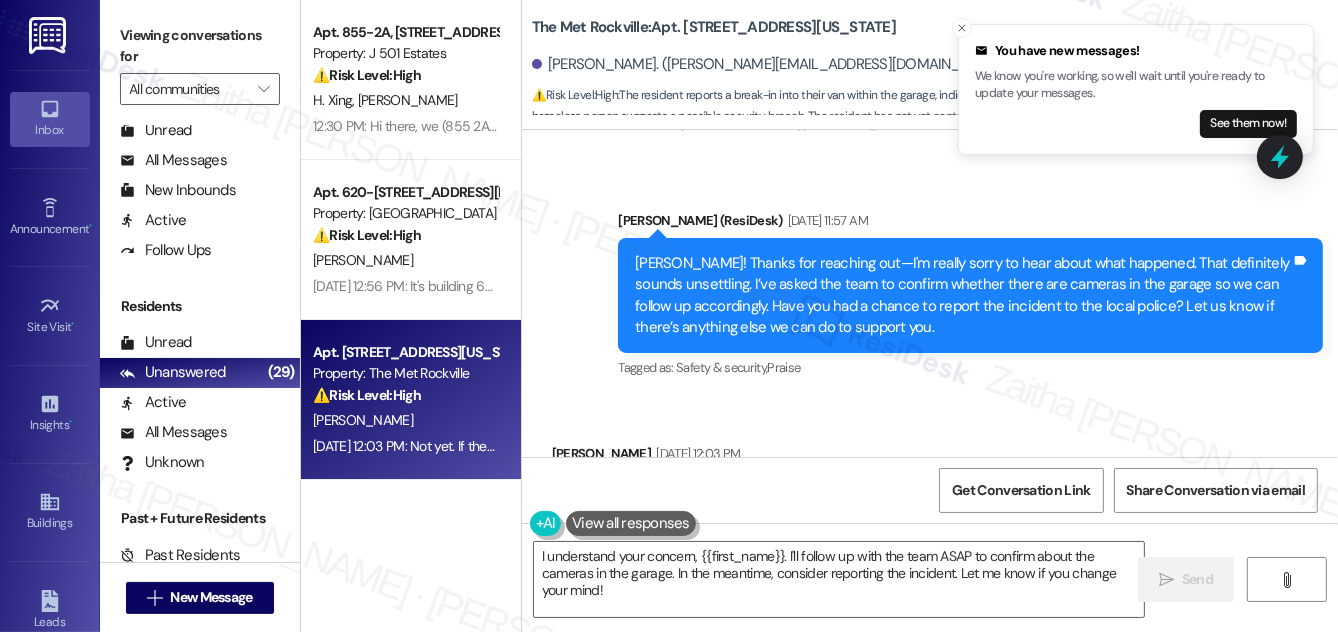 scroll, scrollTop: 2745, scrollLeft: 0, axis: vertical 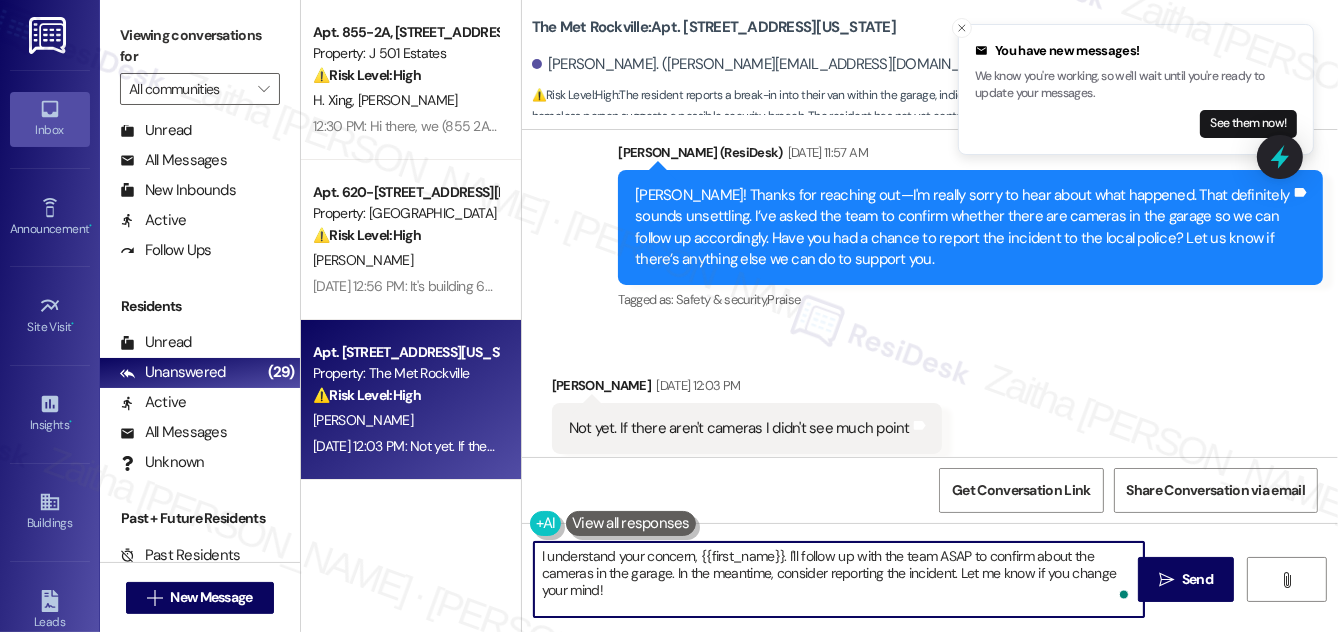 drag, startPoint x: 571, startPoint y: 568, endPoint x: 647, endPoint y: 595, distance: 80.65358 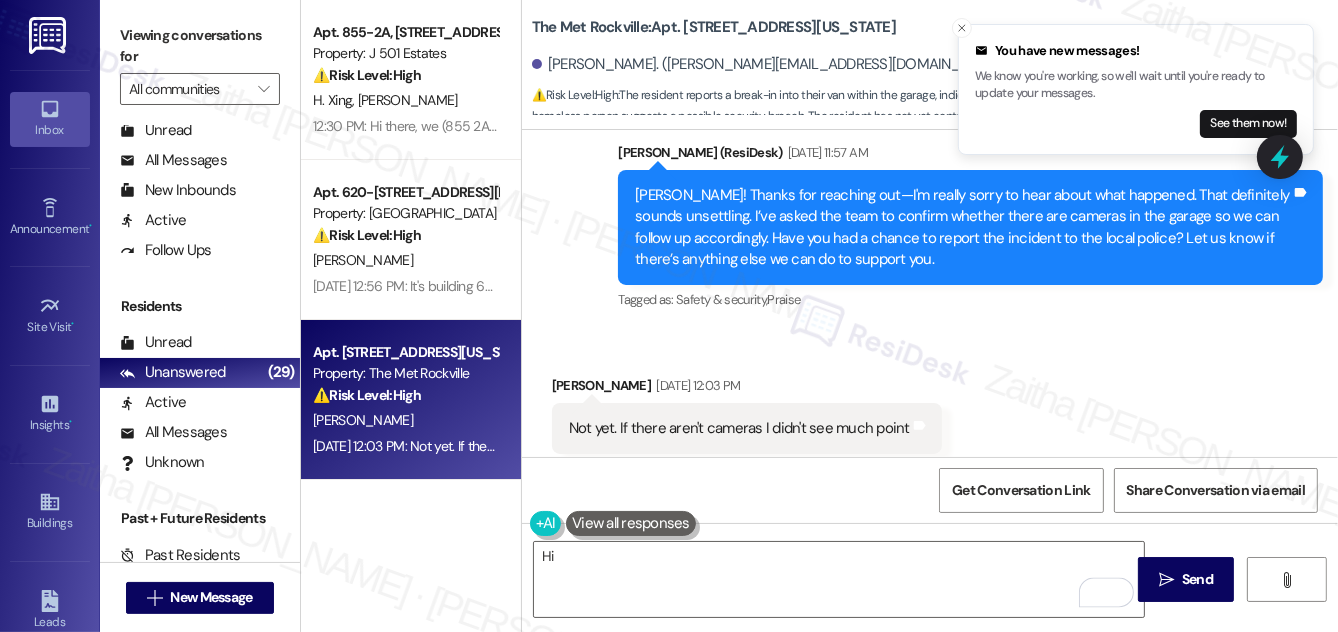 click on "Gregory Mueller. (greg.mueller87@gmail.com)" at bounding box center [770, 64] 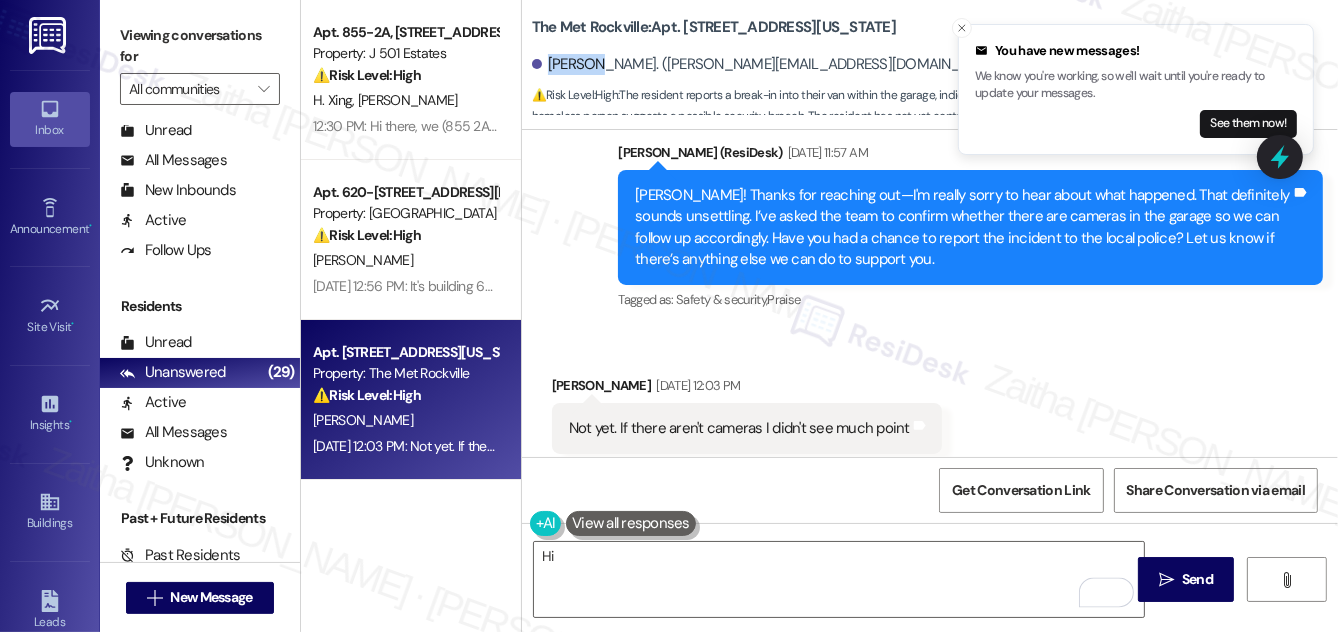 click on "Gregory Mueller. (greg.mueller87@gmail.com)" at bounding box center (770, 64) 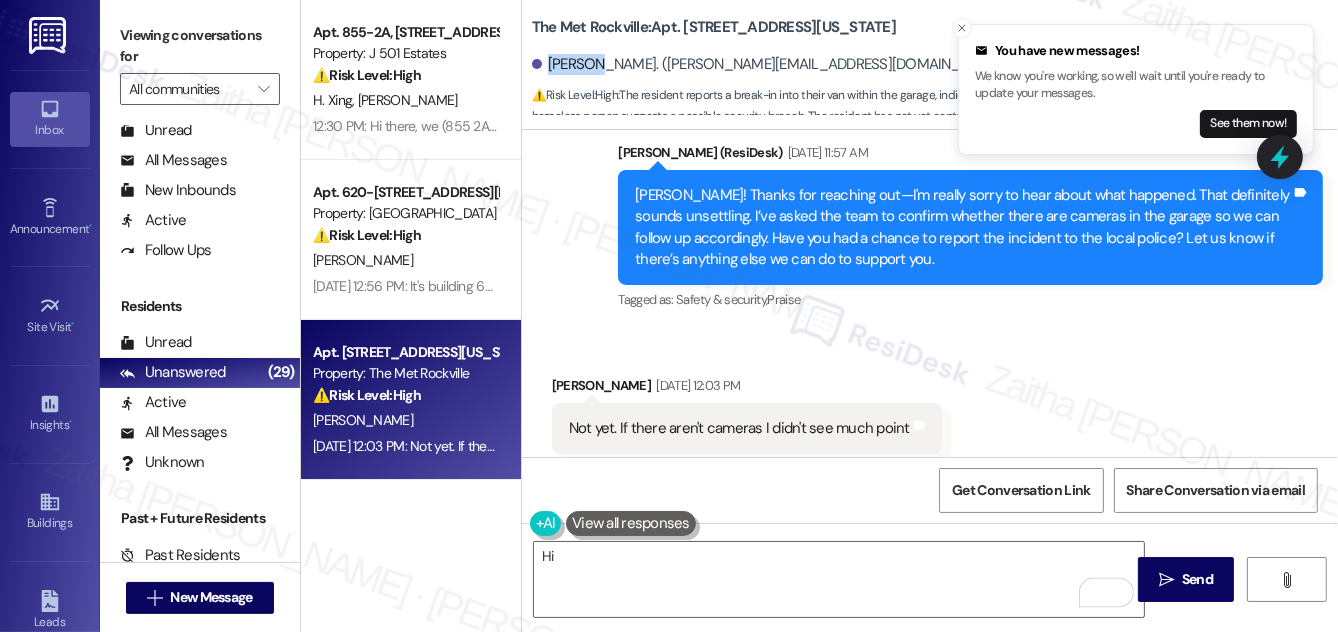 copy on "Gregory" 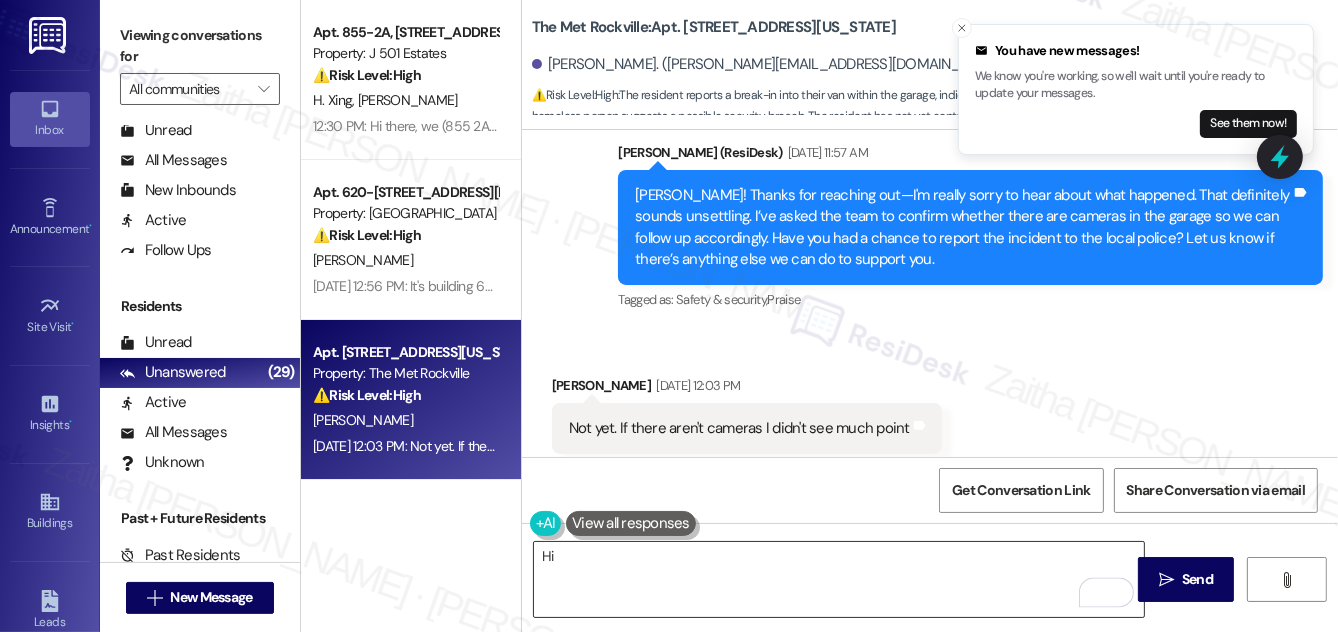 click on "Hi" at bounding box center [839, 579] 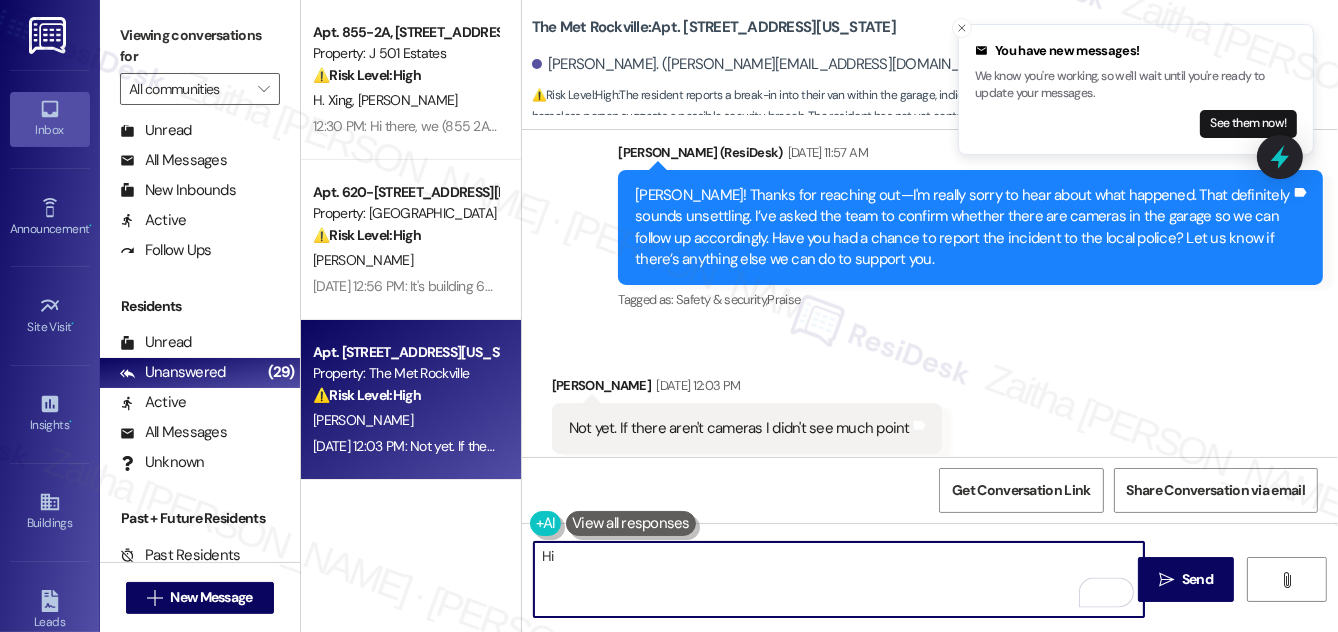paste on "Gregory" 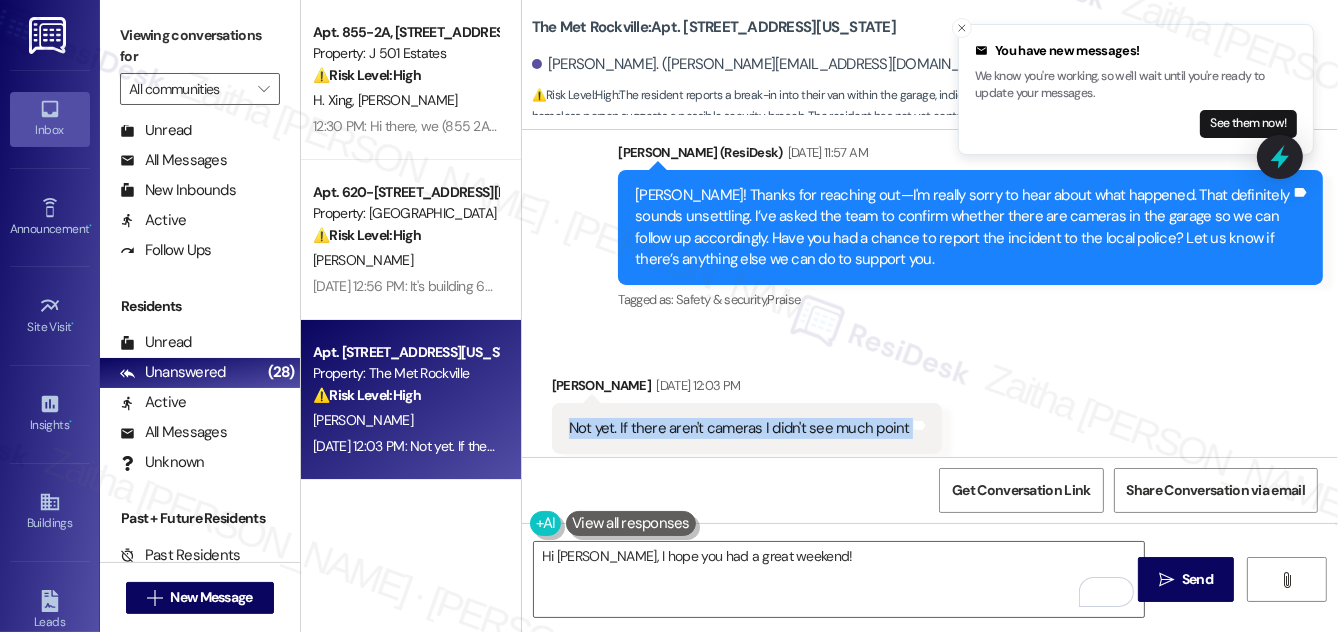 drag, startPoint x: 560, startPoint y: 387, endPoint x: 930, endPoint y: 387, distance: 370 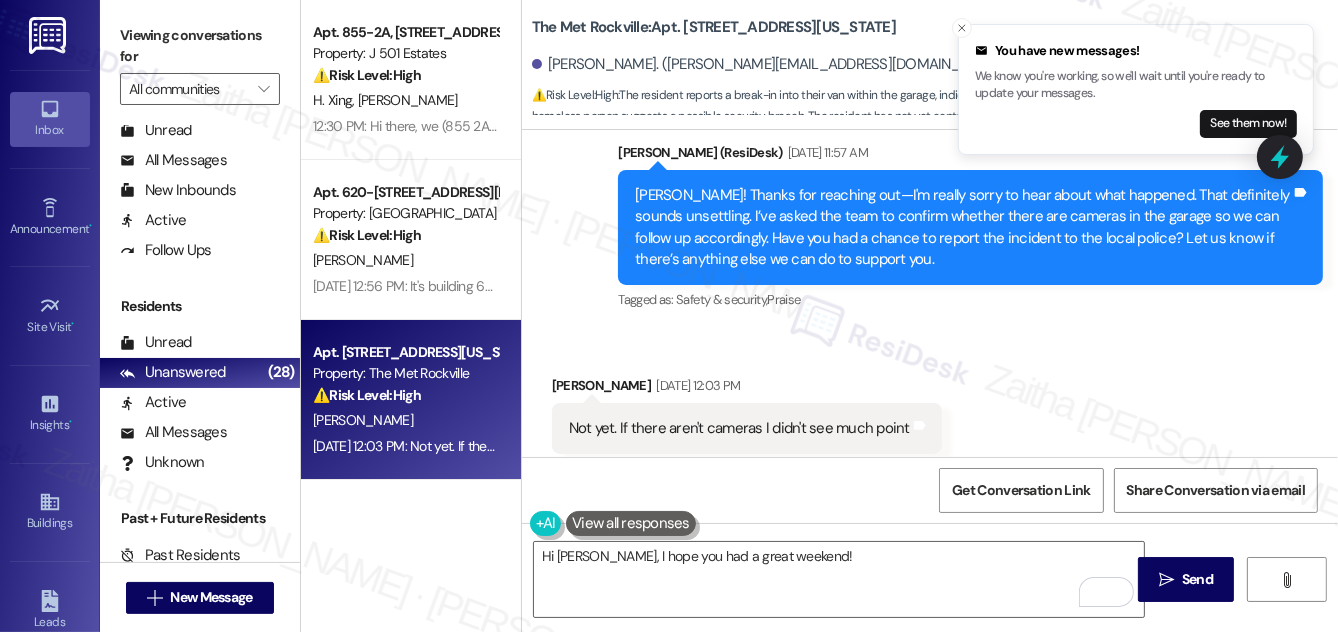 click on "Received via SMS Gregory Mueller Jul 11, 2025 at 12:03 PM Not yet. If there aren't cameras I didn't see much point Tags and notes Tagged as:   Safety & security Click to highlight conversations about Safety & security" at bounding box center (930, 414) 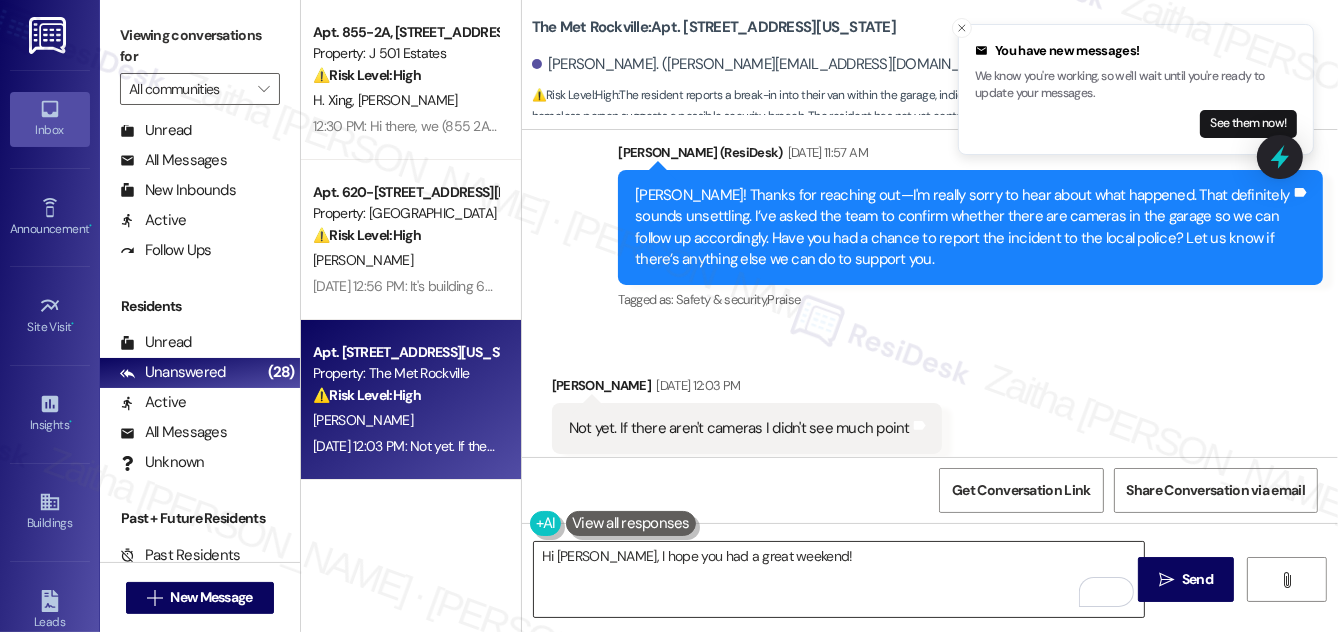 click on "Hi Gregory, I hope you had a great weekend!" at bounding box center [839, 579] 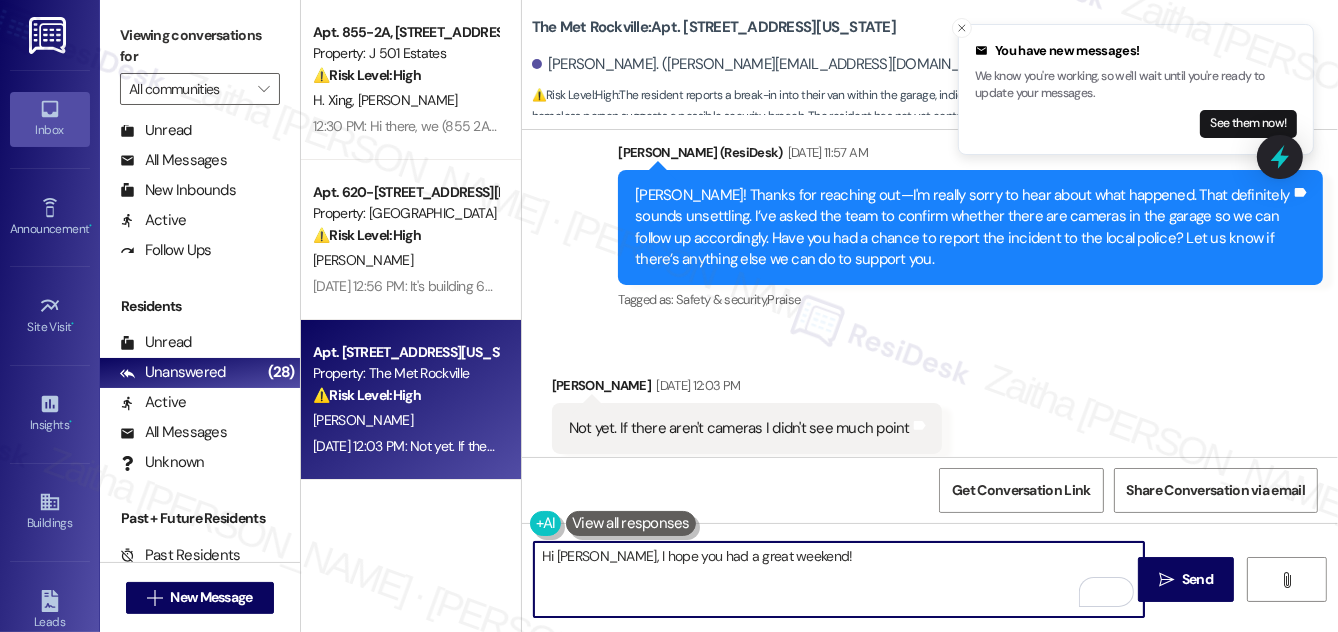 paste on "Totally understandable—if there aren’t cameras in place, it can feel like there’s not much that can be done." 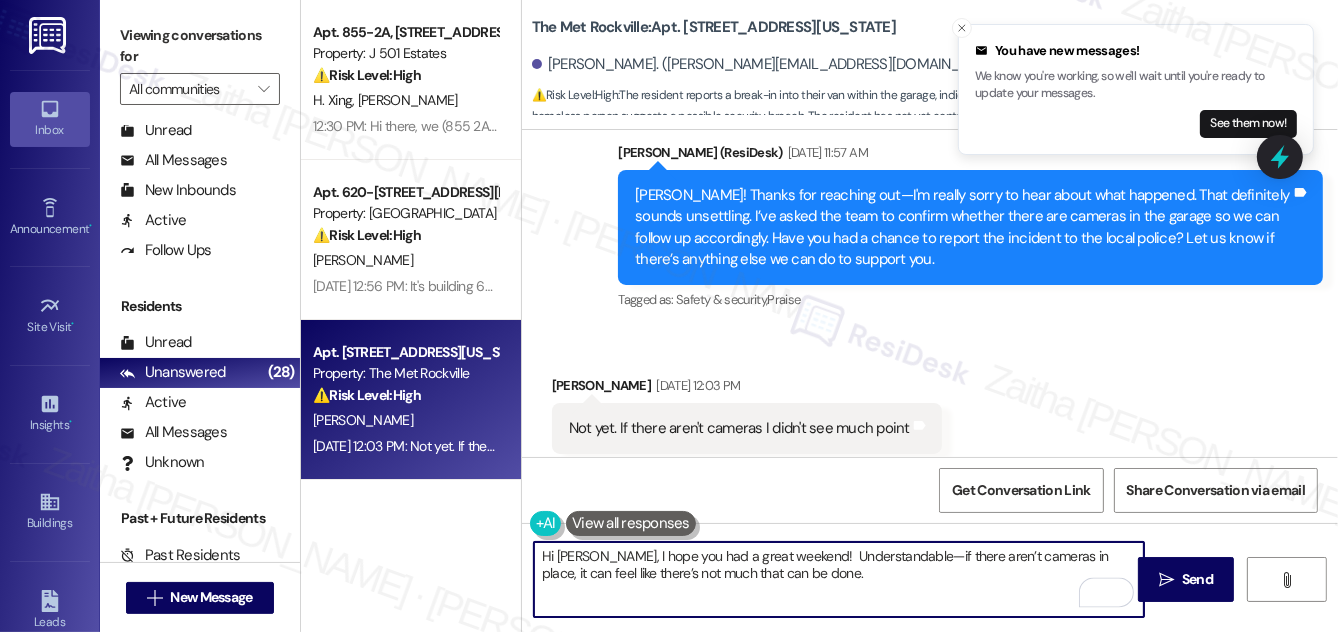 click on "Hi Gregory, I hope you had a great weekend!  Understandable—if there aren’t cameras in place, it can feel like there’s not much that can be done." at bounding box center (839, 579) 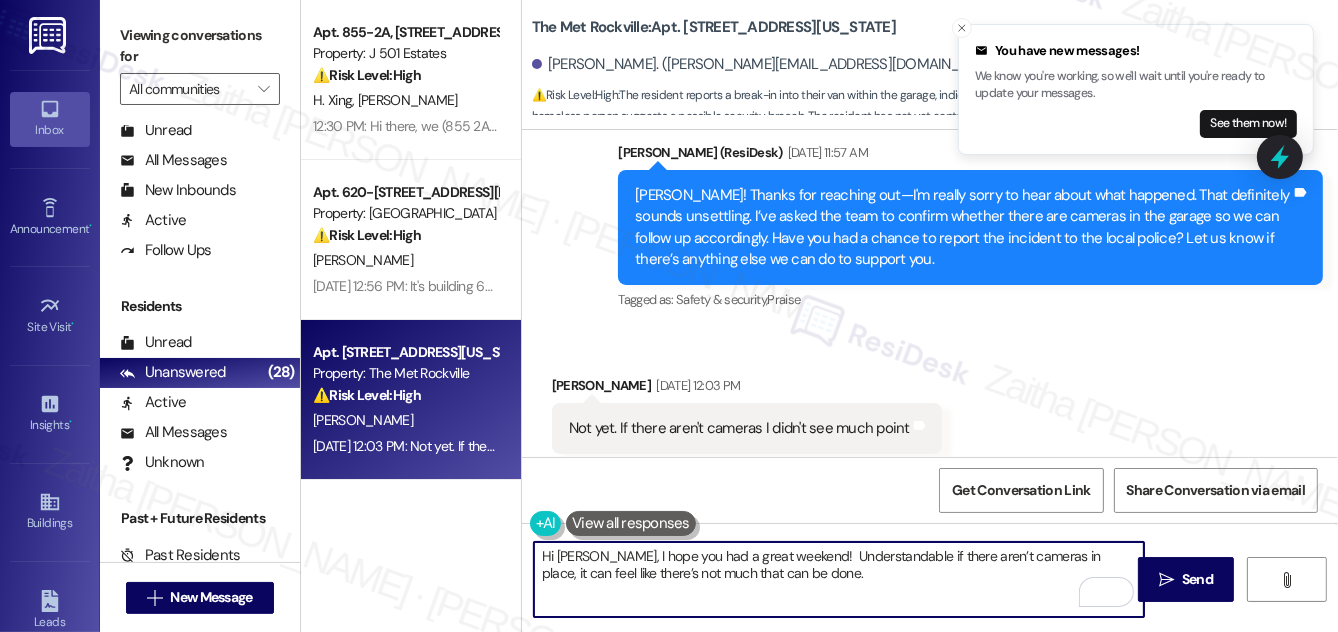 click on "Hi Gregory, I hope you had a great weekend!  Understandable if there aren’t cameras in place, it can feel like there’s not much that can be done." at bounding box center (839, 579) 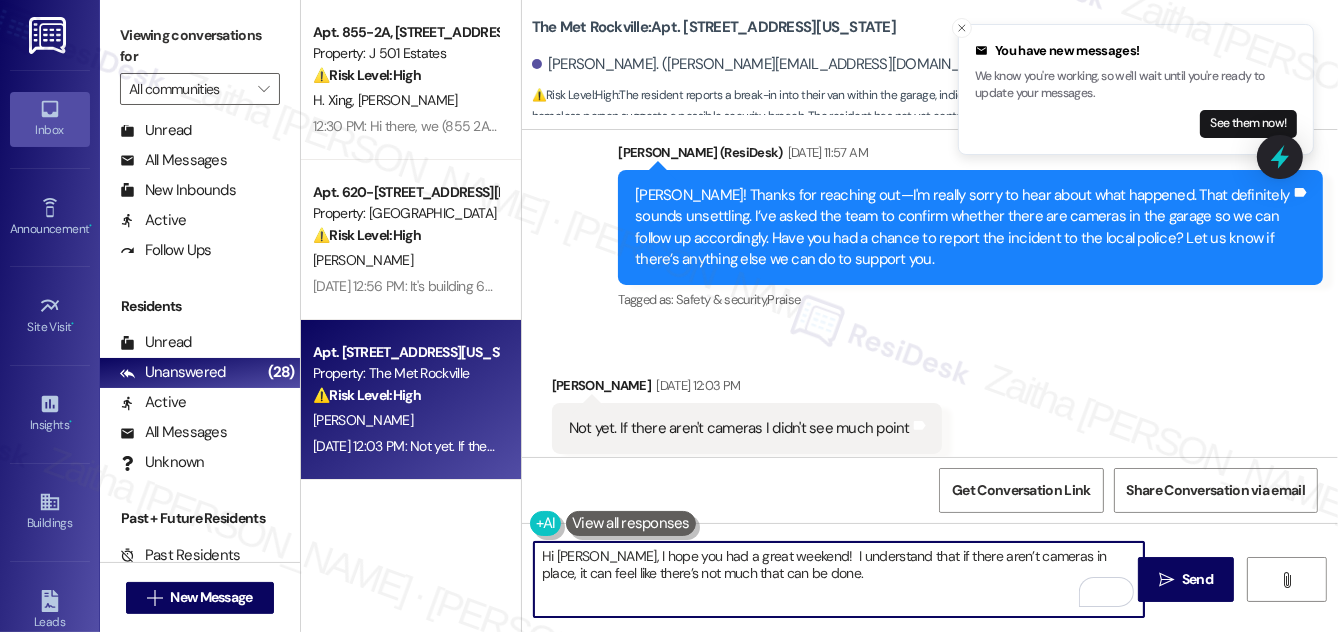 click on "Hi Gregory, I hope you had a great weekend!  I understand that if there aren’t cameras in place, it can feel like there’s not much that can be done." at bounding box center (839, 579) 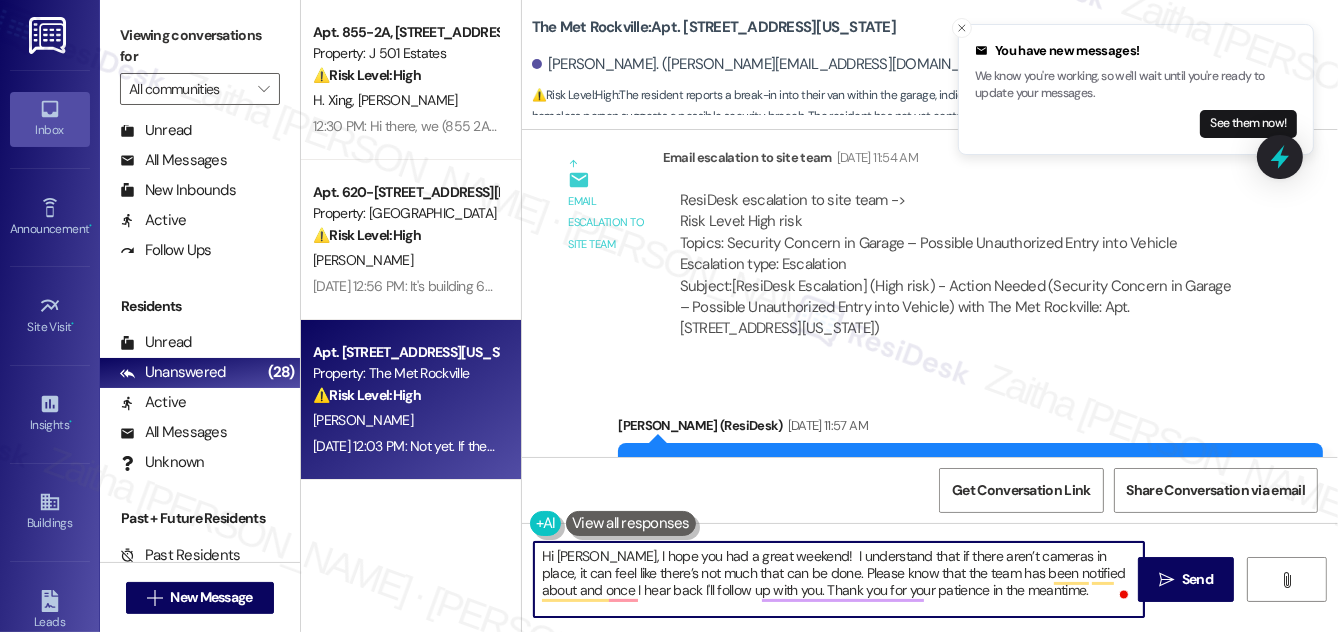 scroll, scrollTop: 2745, scrollLeft: 0, axis: vertical 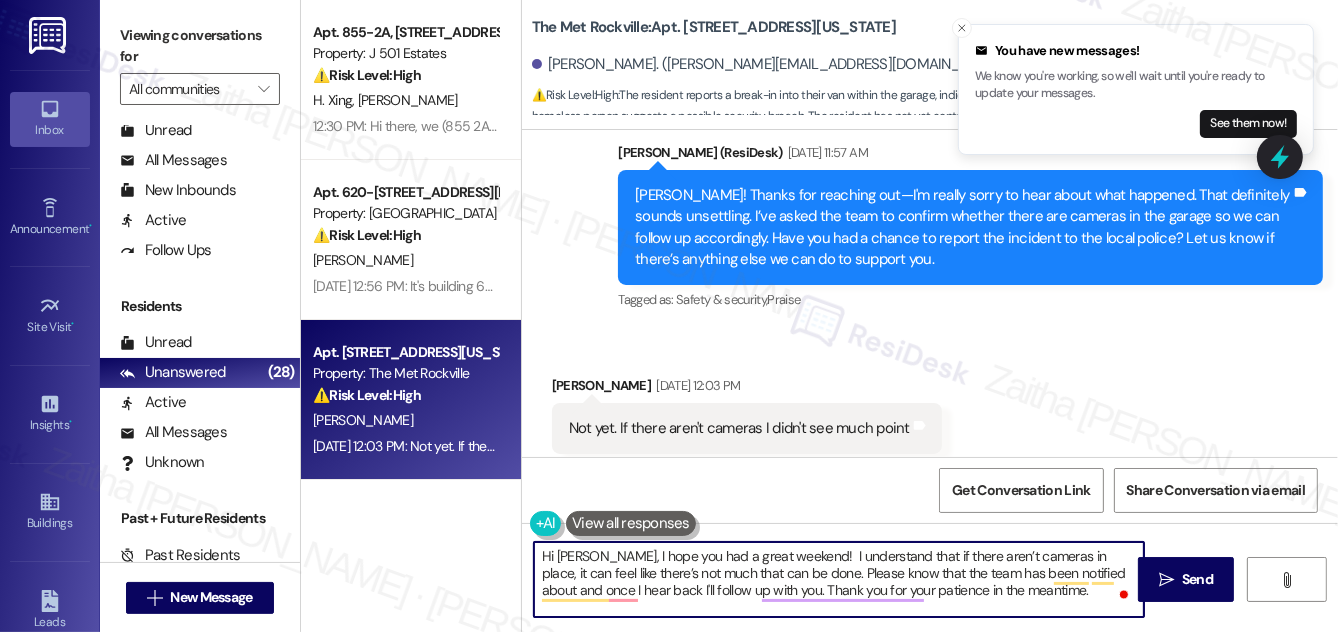 paste on ", and I'll follow up with you once I hear back" 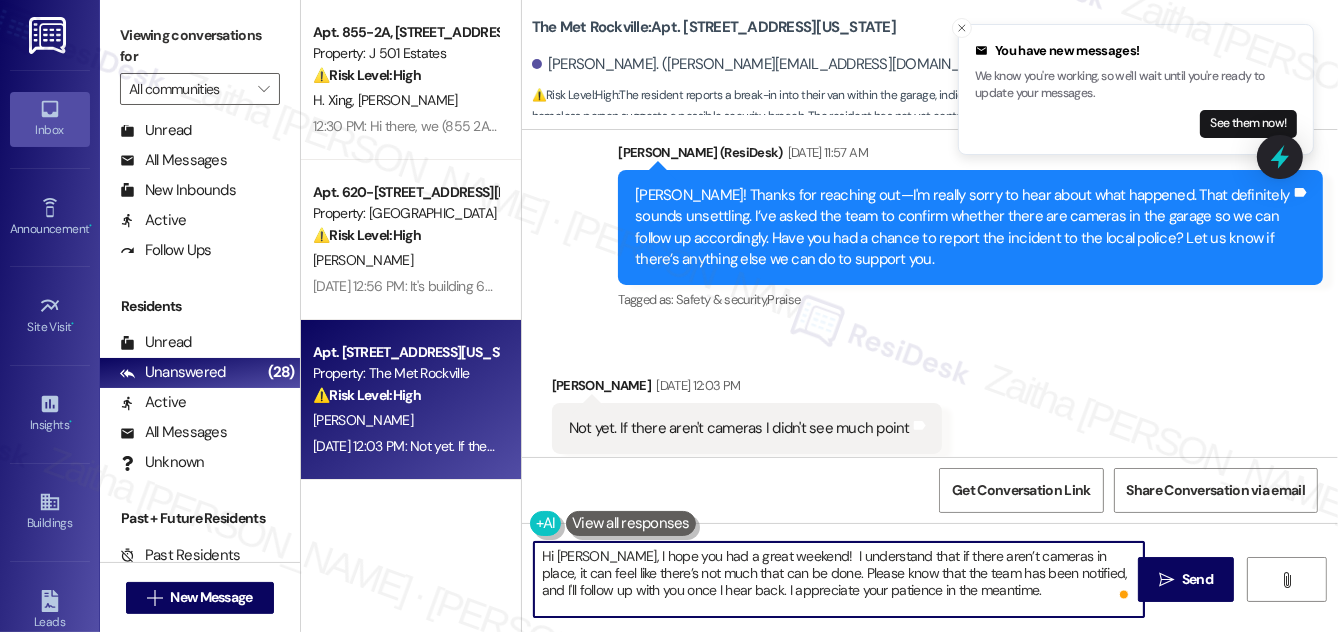 click on "Hi Gregory, I hope you had a great weekend!  I understand that if there aren’t cameras in place, it can feel like there’s not much that can be done. Please know that the team has been notified, and I'll follow up with you once I hear back. I appreciate your patience in the meantime." at bounding box center [839, 579] 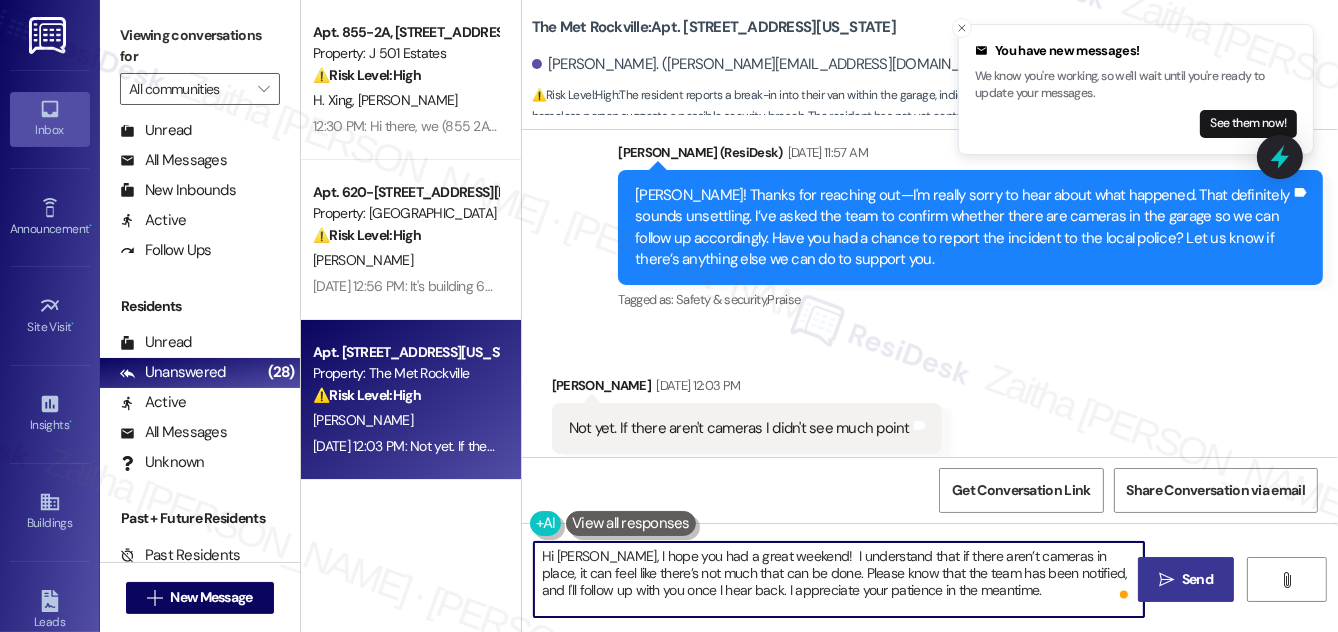 type on "Hi Gregory, I hope you had a great weekend!  I understand that if there aren’t cameras in place, it can feel like there’s not much that can be done. Please know that the team has been notified, and I'll follow up with you once I hear back. I appreciate your patience in the meantime." 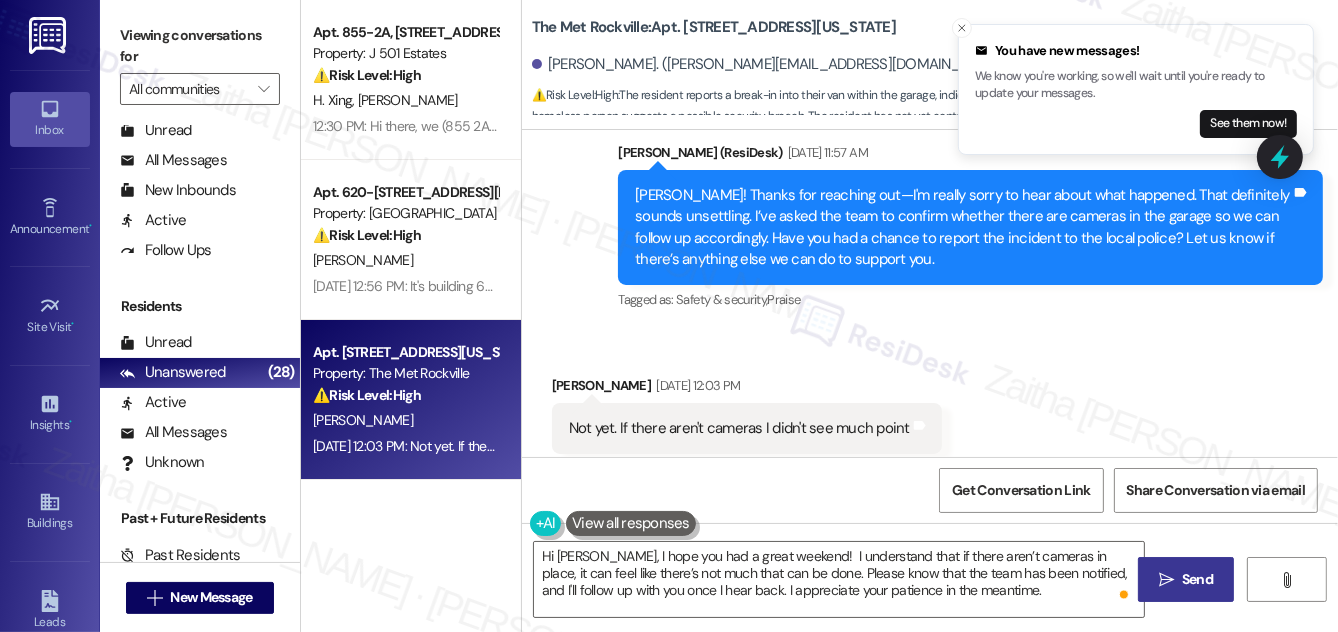 click on "Send" at bounding box center (1197, 579) 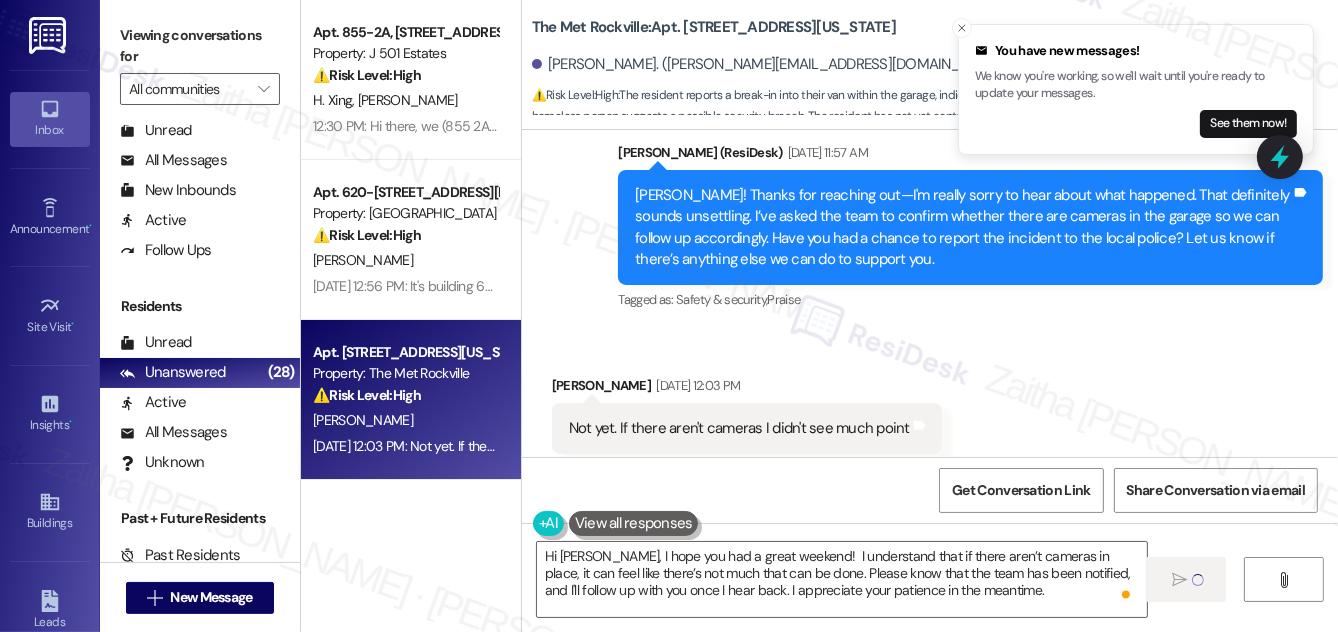 type 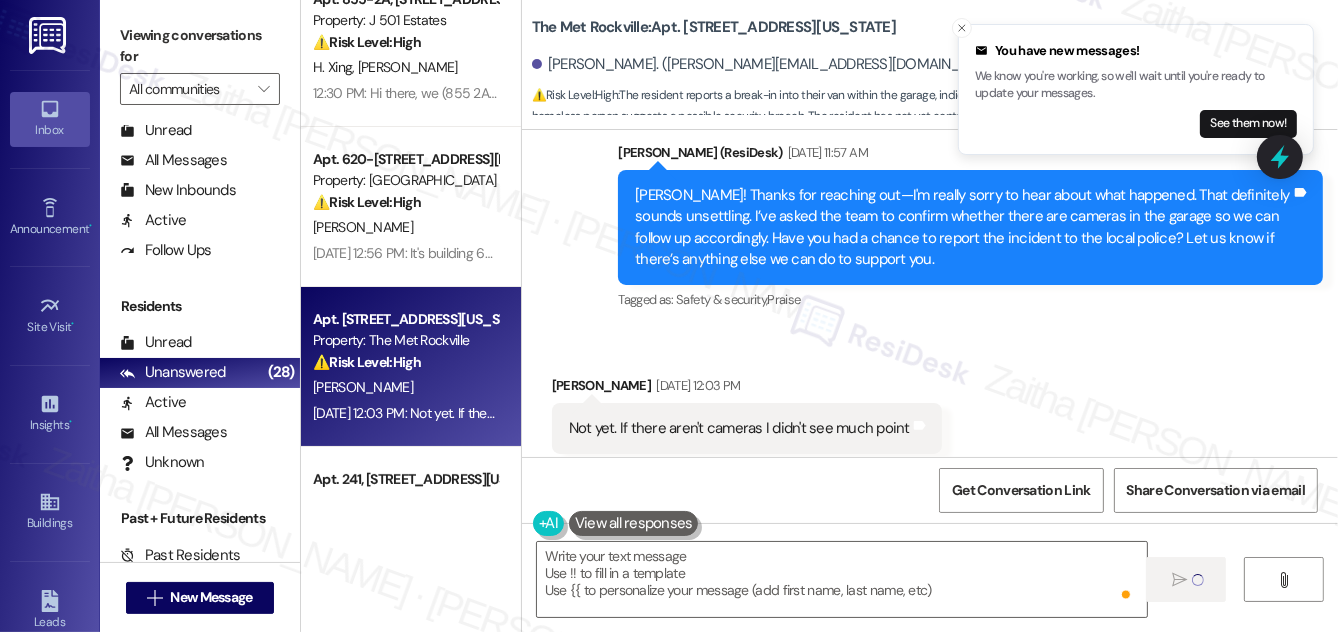 scroll, scrollTop: 90, scrollLeft: 0, axis: vertical 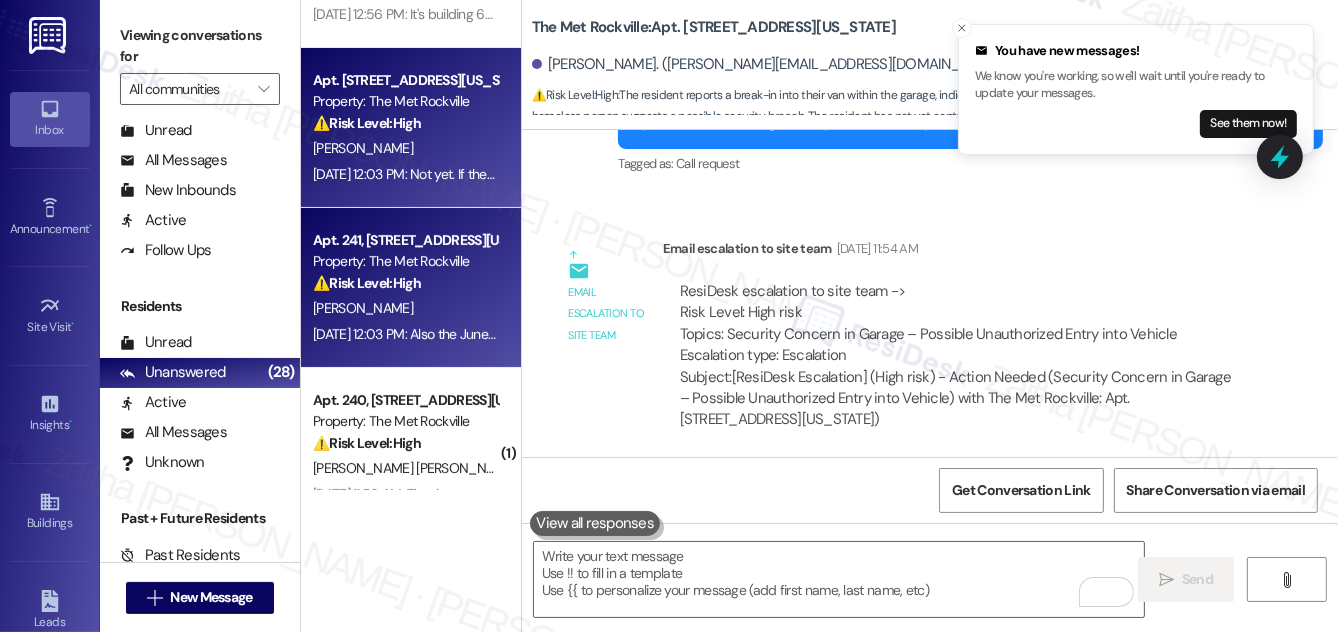 click on "[PERSON_NAME]" at bounding box center (405, 308) 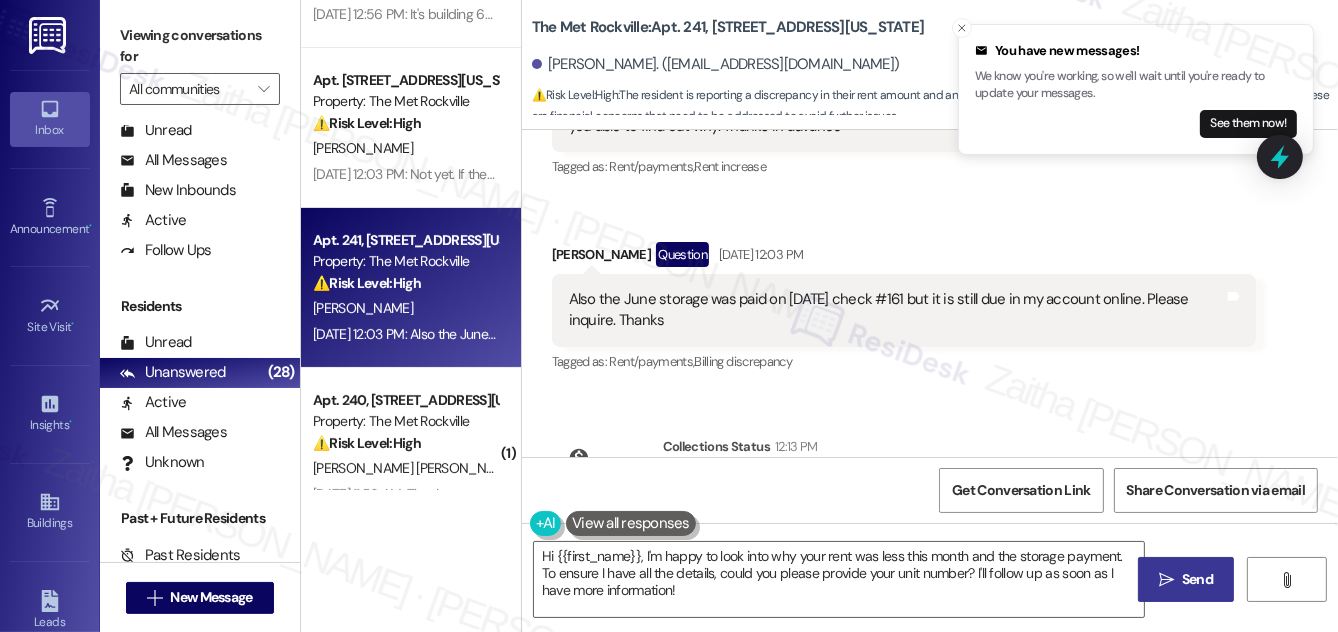 scroll, scrollTop: 2525, scrollLeft: 0, axis: vertical 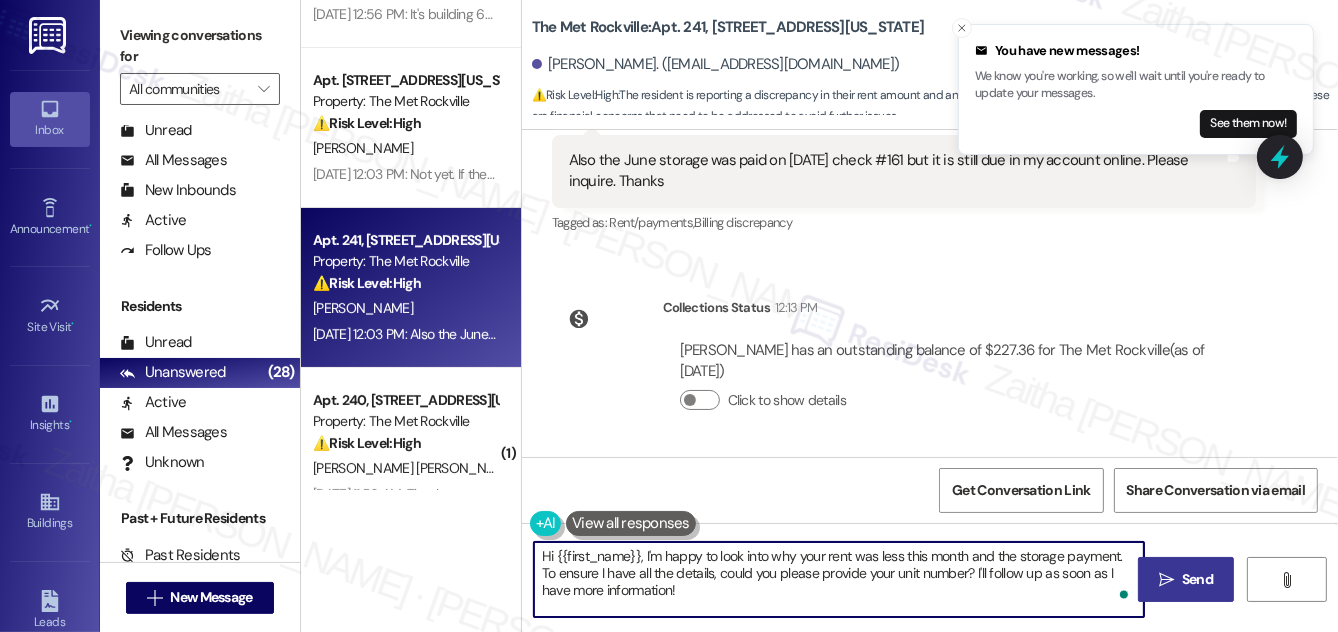 drag, startPoint x: 640, startPoint y: 550, endPoint x: 716, endPoint y: 598, distance: 89.88882 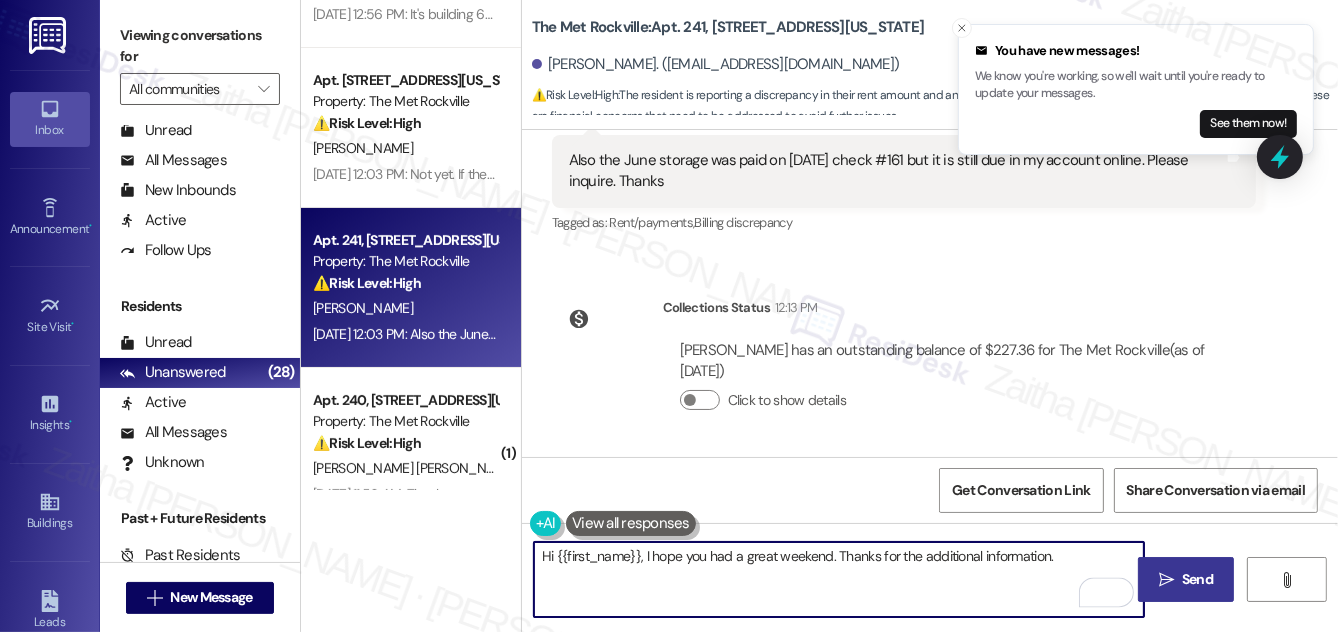 click on "Hi {{first_name}}, I hope you had a great weekend. Thanks for the additional information." at bounding box center (839, 579) 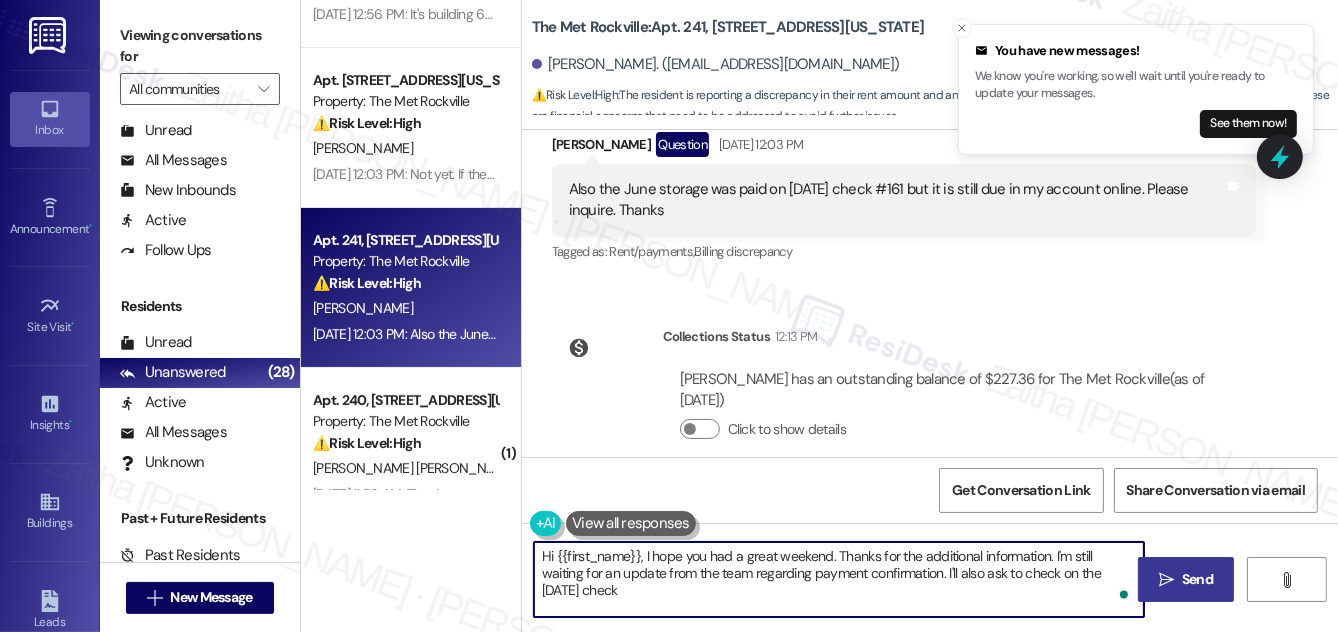 scroll, scrollTop: 2525, scrollLeft: 0, axis: vertical 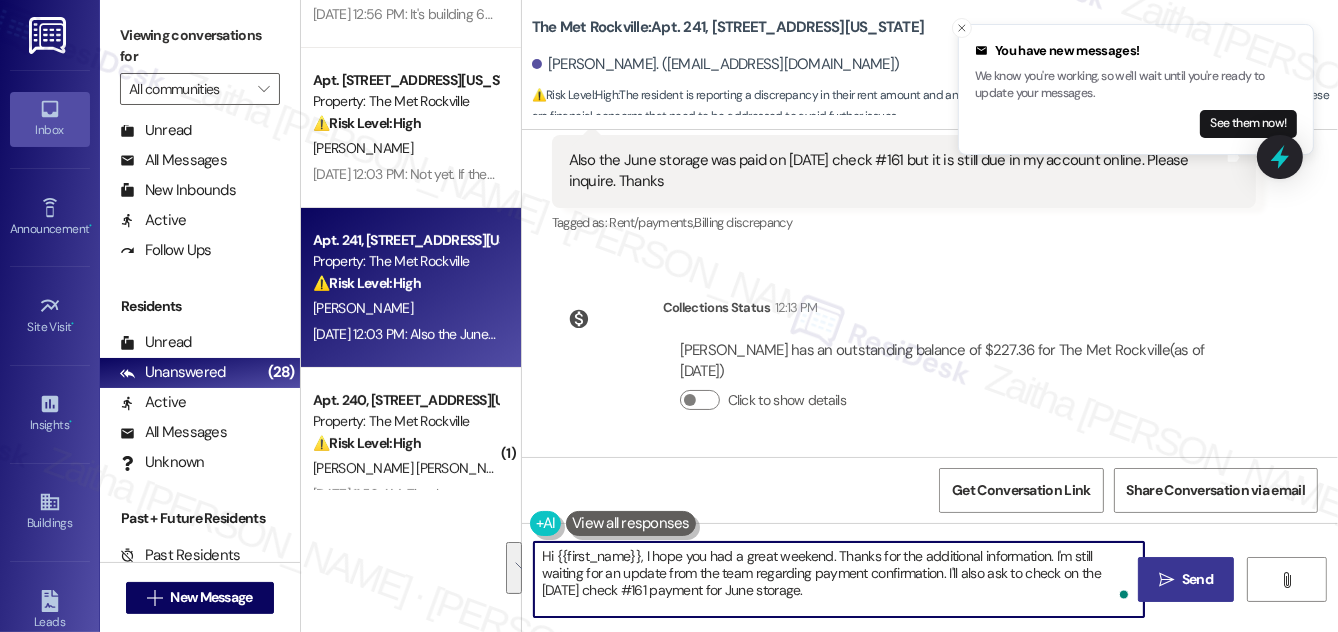 drag, startPoint x: 544, startPoint y: 560, endPoint x: 797, endPoint y: 604, distance: 256.79758 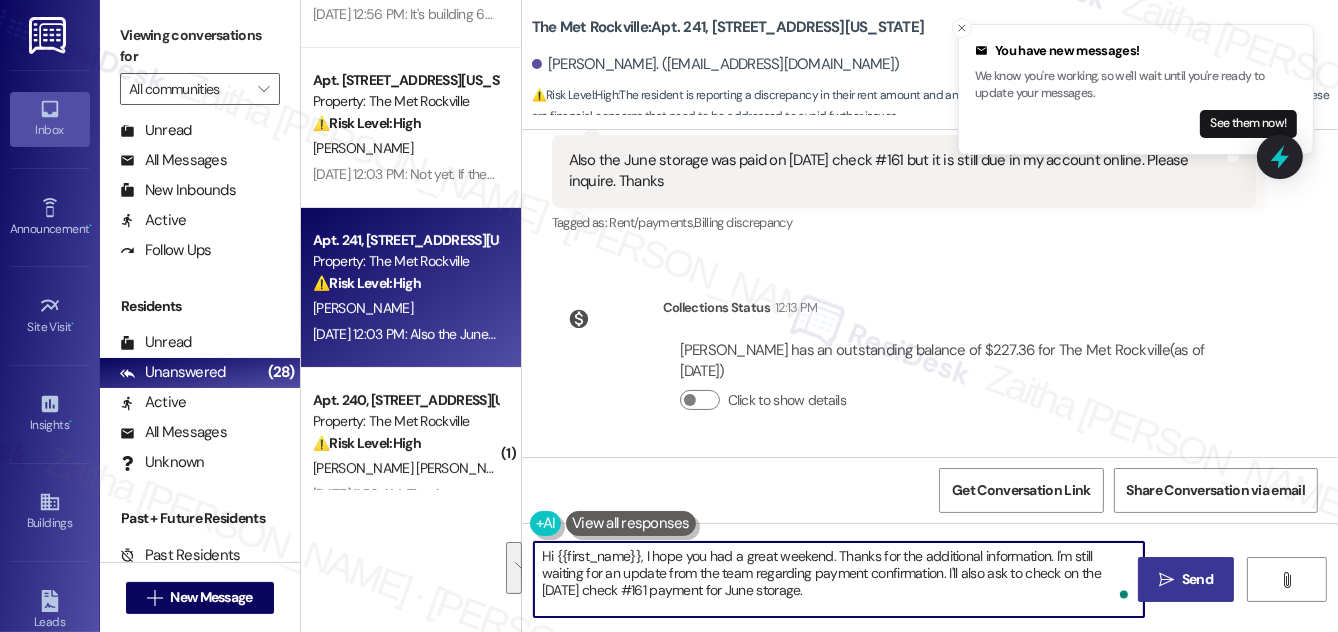 type on "Hi {{first_name}}, I hope you had a great weekend. Thanks for the additional information. I'm still waiting for an update from the team regarding payment confirmation. I'll also ask to check on the July 7th check #161 payment for June storage." 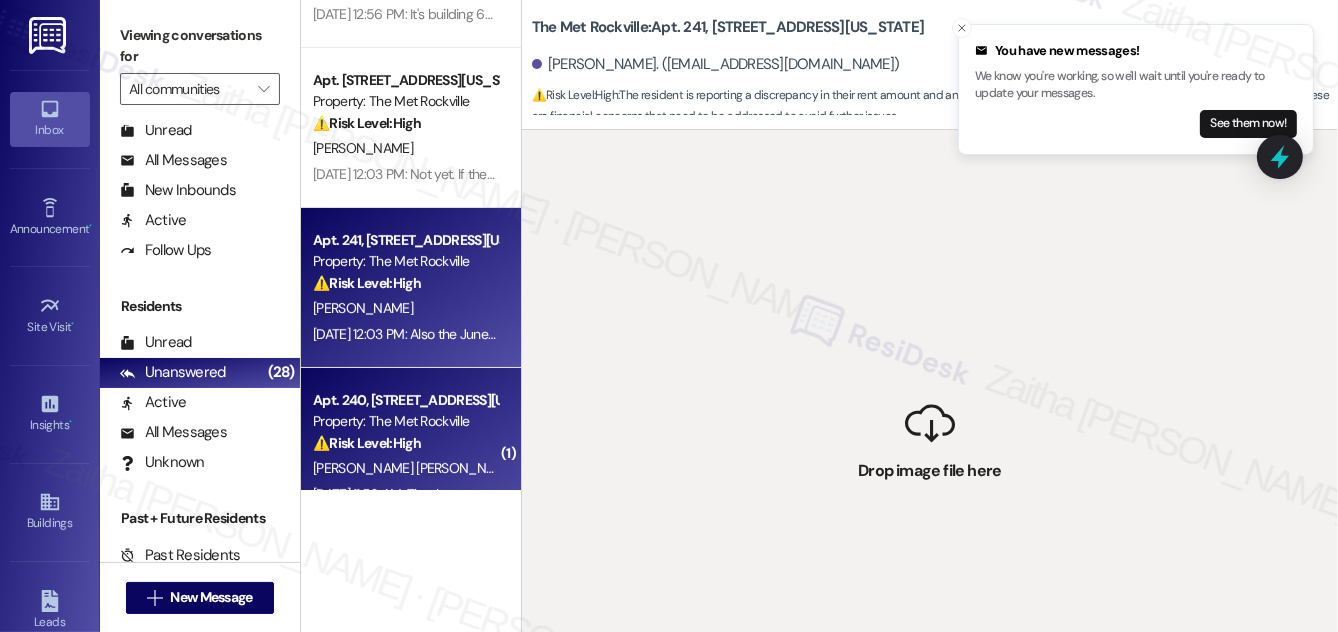 click on "⚠️  Risk Level:  High" at bounding box center (367, 443) 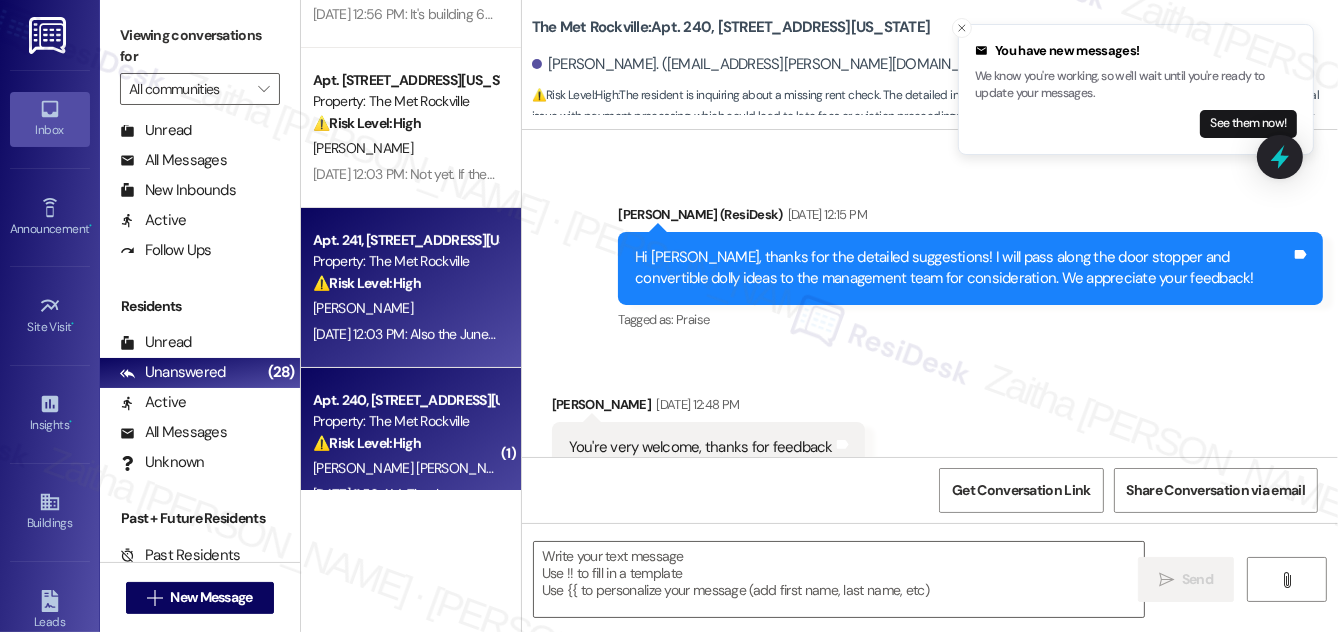 click on "[PERSON_NAME]" at bounding box center [405, 308] 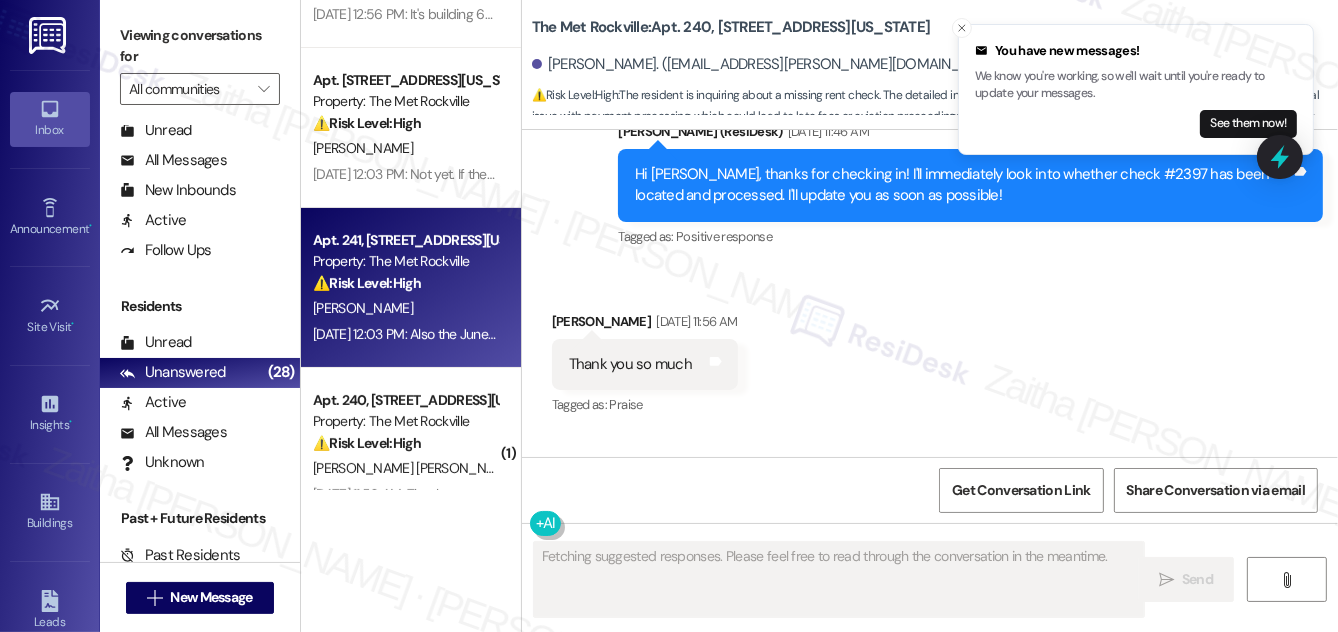 scroll, scrollTop: 2525, scrollLeft: 0, axis: vertical 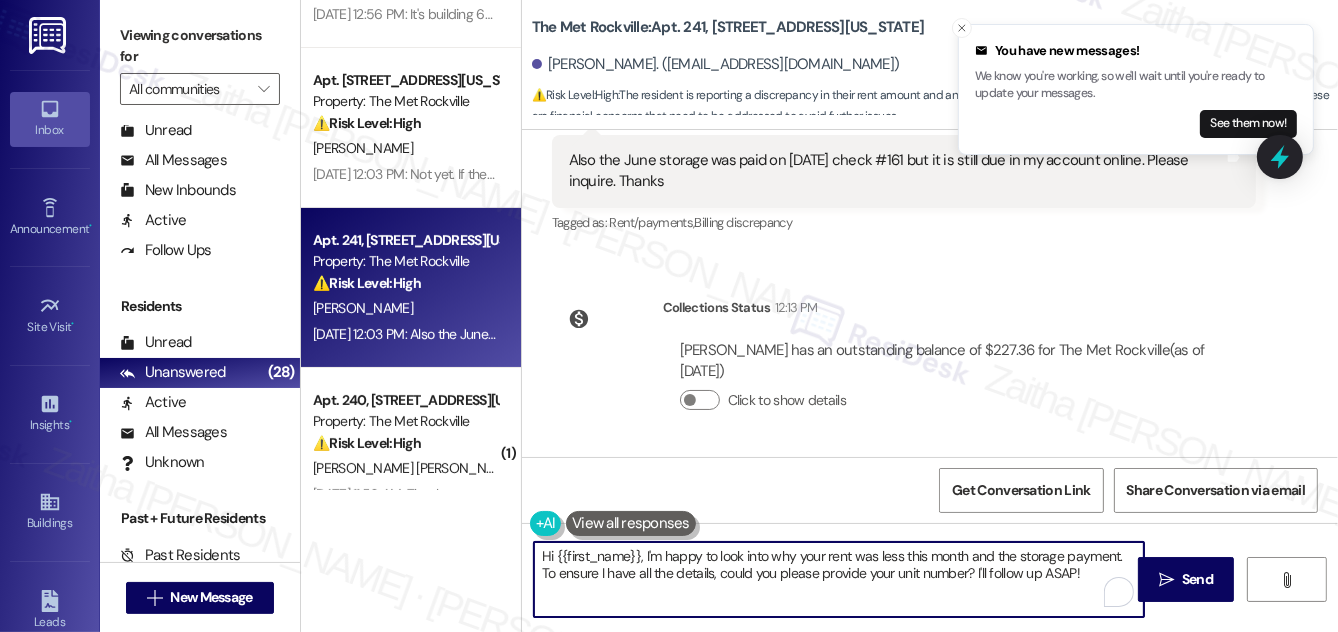 click on "Hi {{first_name}}, I'm happy to look into why your rent was less this month and the storage payment. To ensure I have all the details, could you please provide your unit number? I'll follow up ASAP!" at bounding box center [839, 579] 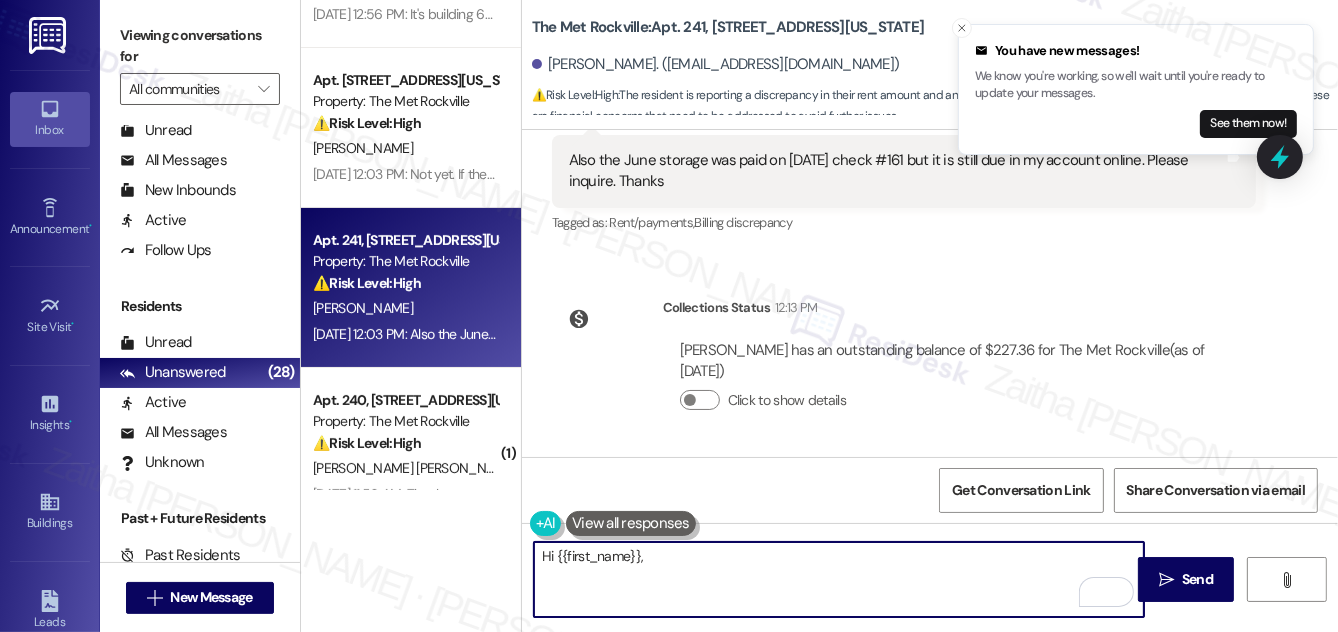 paste on "I hope you had a great weekend. Thank you for the additional information. I’m still waiting on an update from the team regarding the payment confirmation. I’ll also follow up specifically about the July 7th check #161 for the June storage payment." 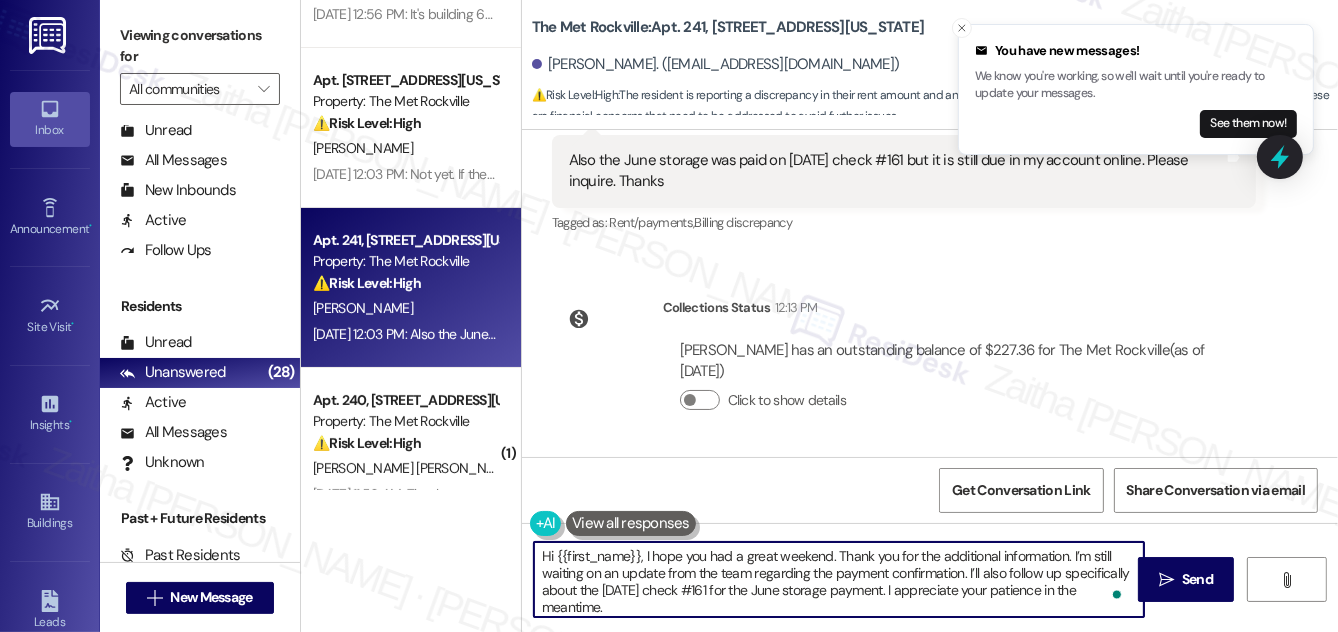 type on "Hi {{first_name}}, I hope you had a great weekend. Thank you for the additional information. I’m still waiting on an update from the team regarding the payment confirmation. I’ll also follow up specifically about the July 7th check #161 for the June storage payment. I appreciate your patience in the meantime." 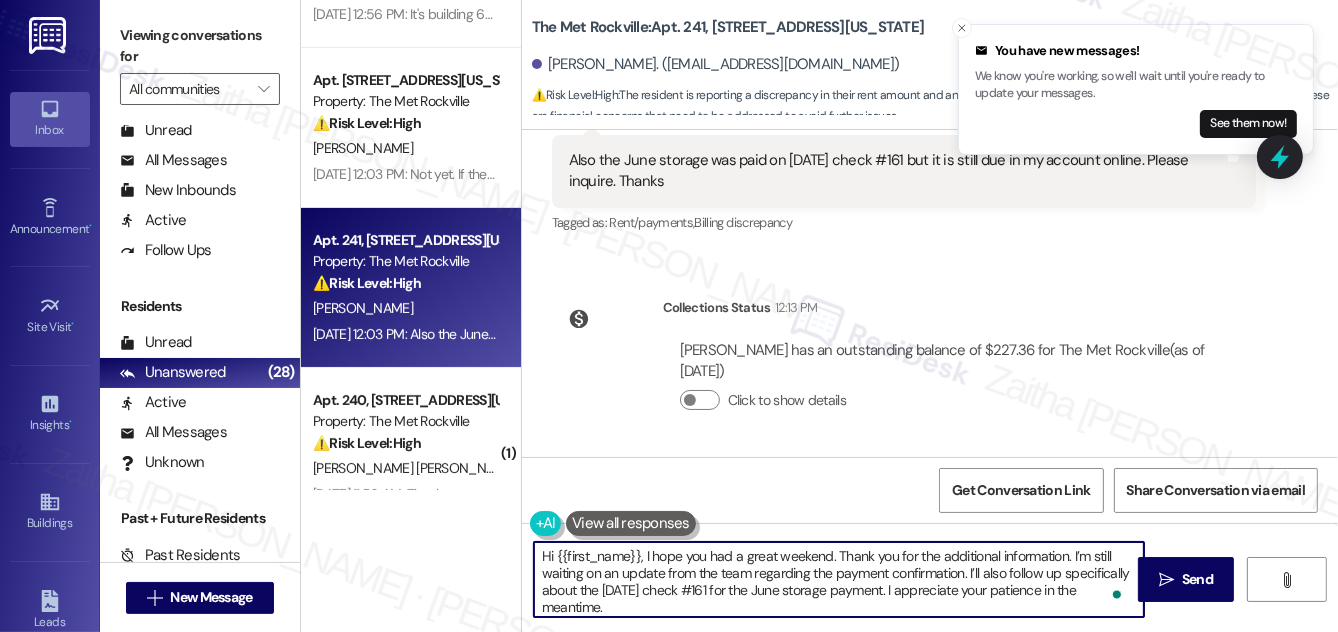 scroll, scrollTop: 4, scrollLeft: 0, axis: vertical 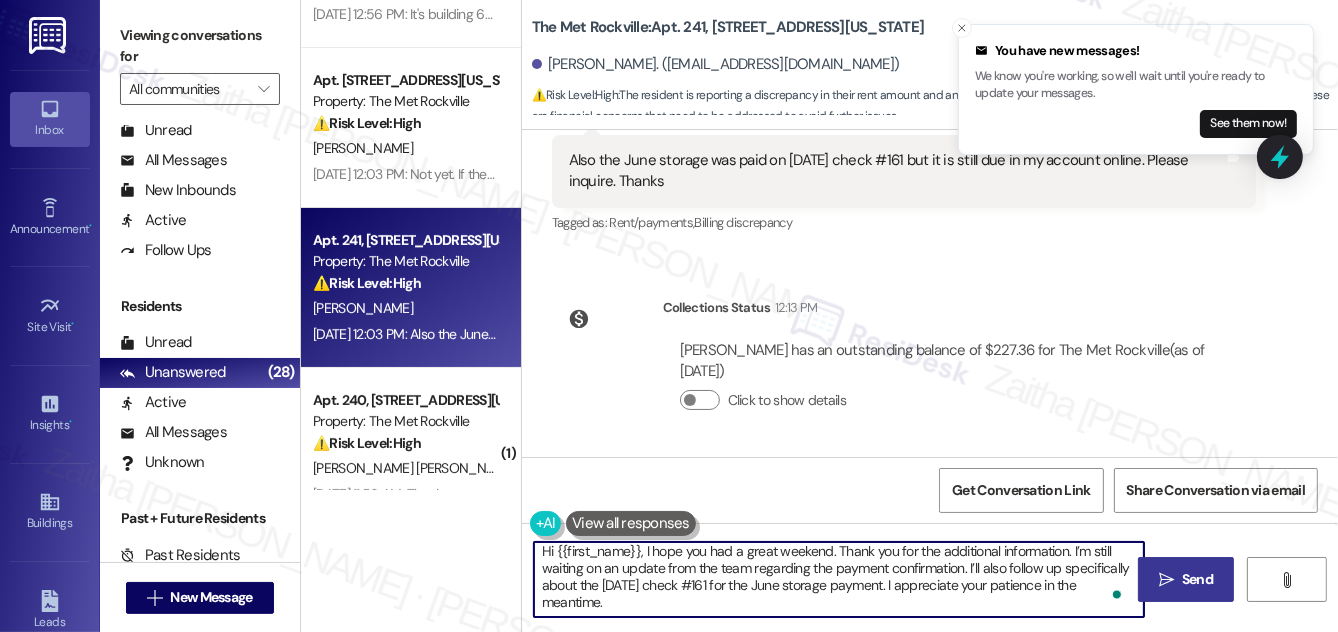 click on " Send" at bounding box center [1186, 579] 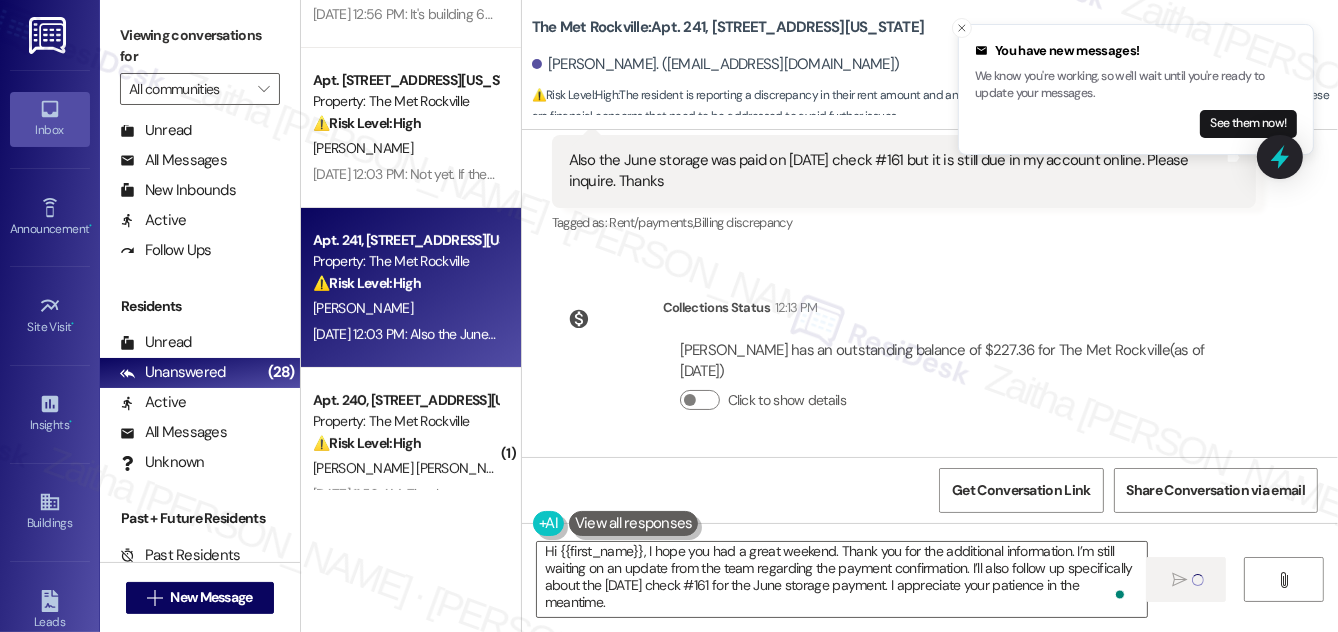 type 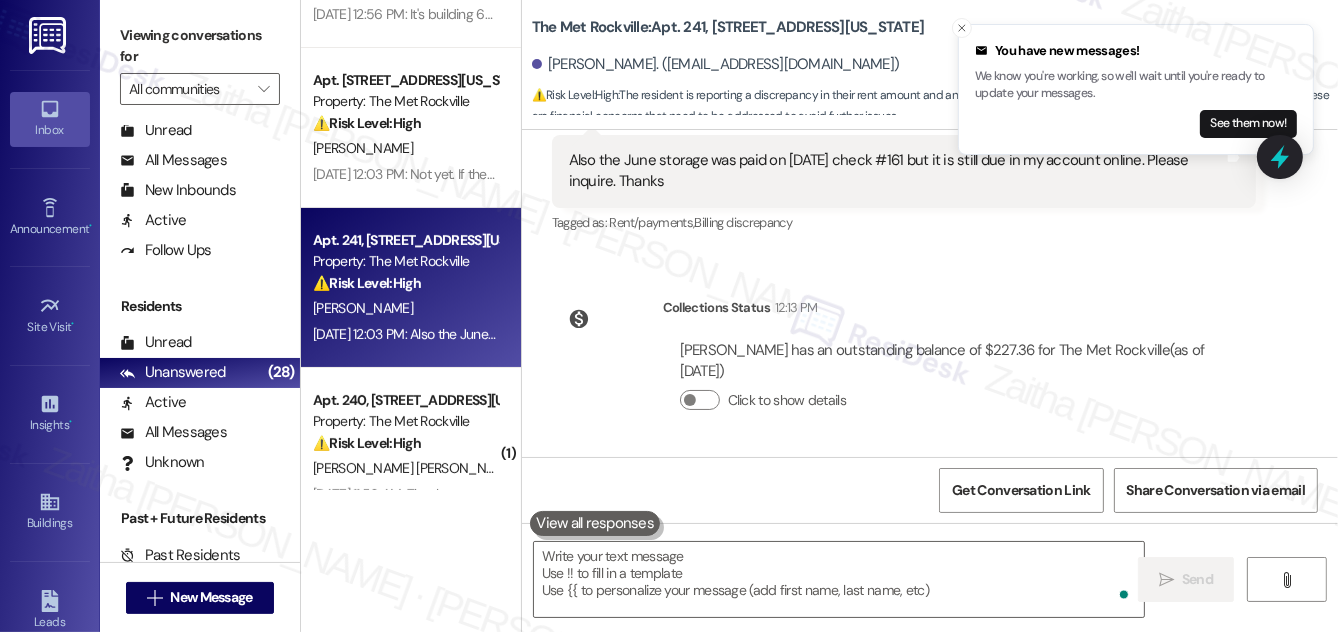 scroll, scrollTop: 0, scrollLeft: 0, axis: both 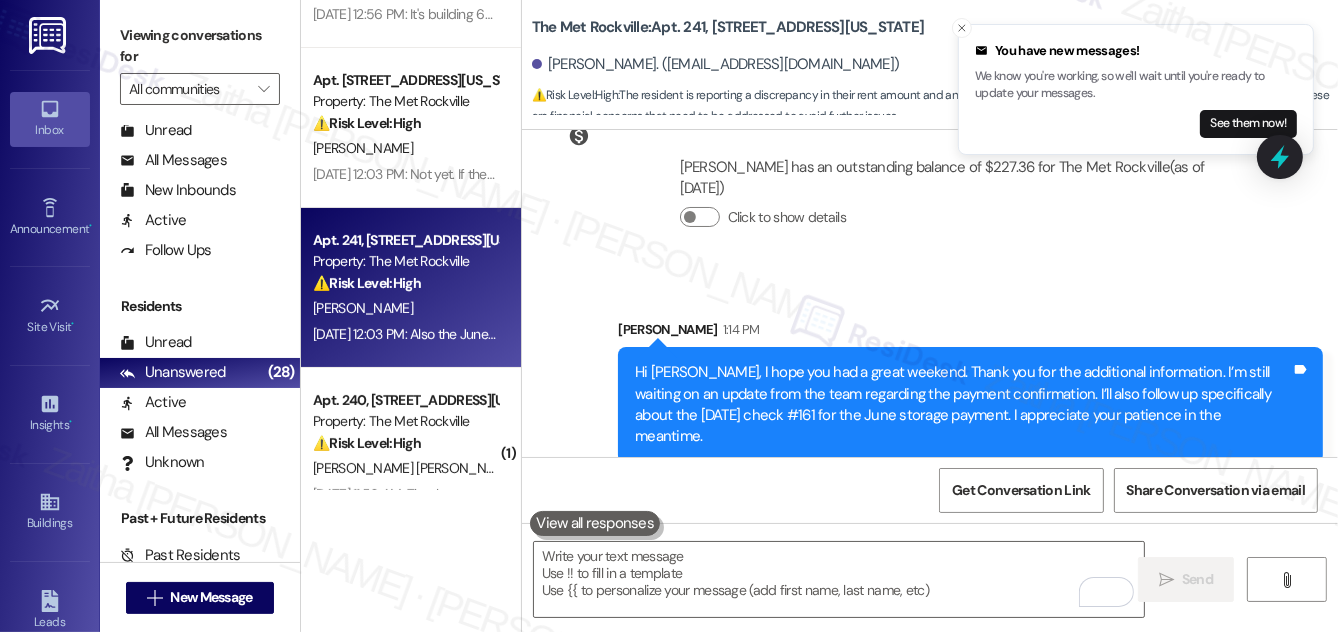 click 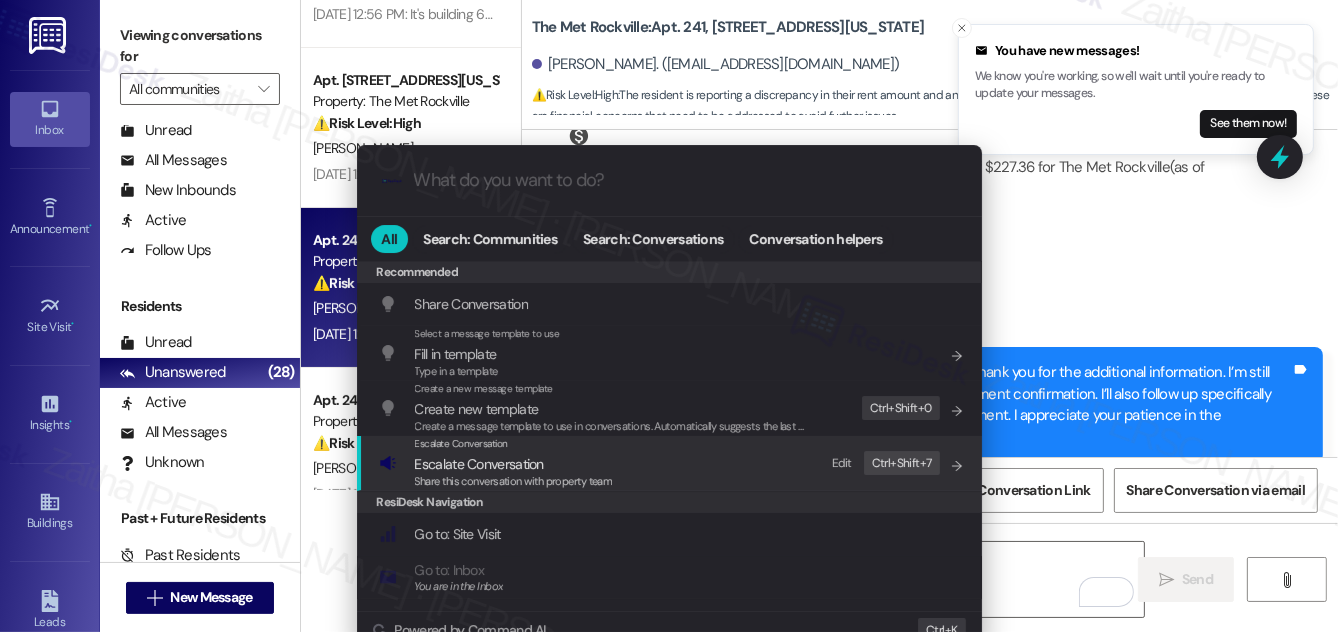 click on "Escalate Conversation" at bounding box center [479, 464] 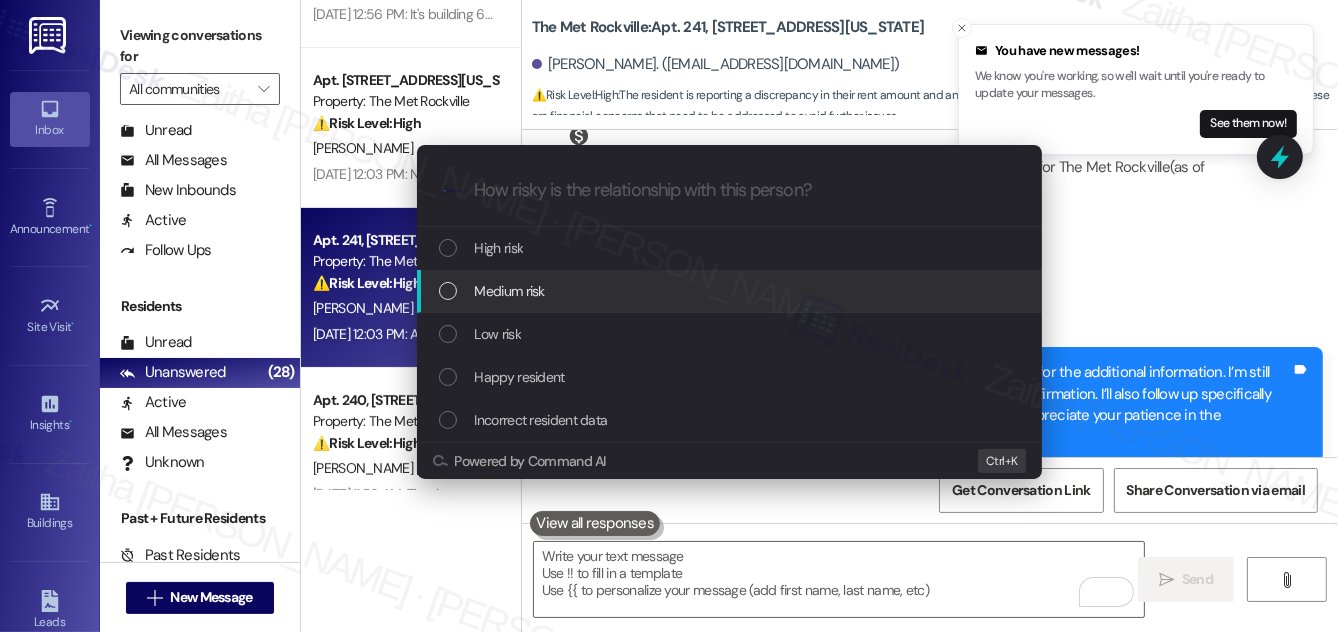 click on "Medium risk" at bounding box center [510, 291] 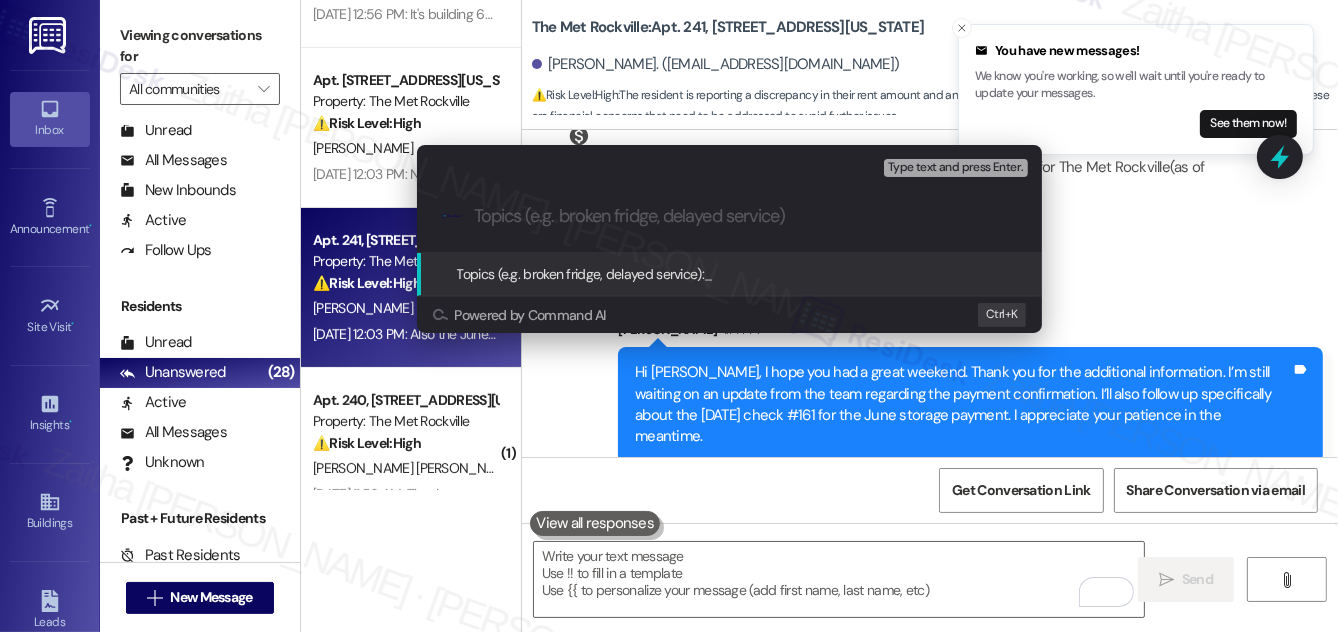 paste on "Pending Payment Confirmation and Check #161 Follow-Up" 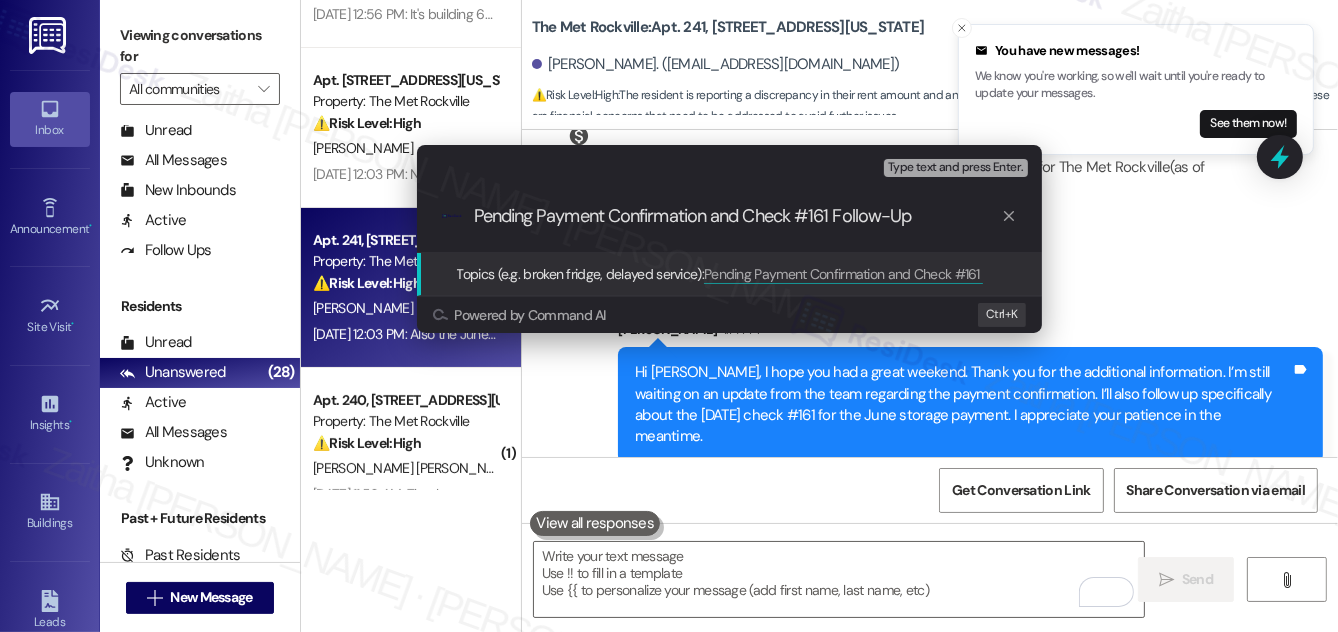 type 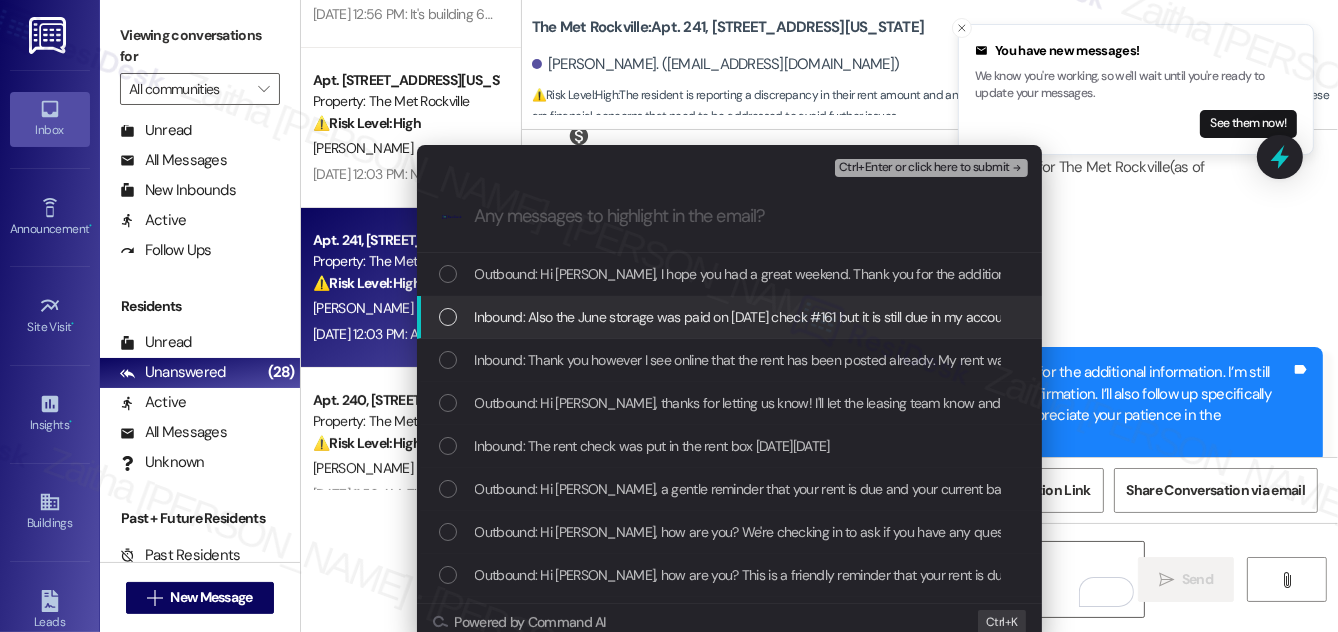 click on "Inbound: Also the June storage was paid on July 7th check #161 but it is still due in my account online.  Please inquire.  Thanks" at bounding box center (729, 317) 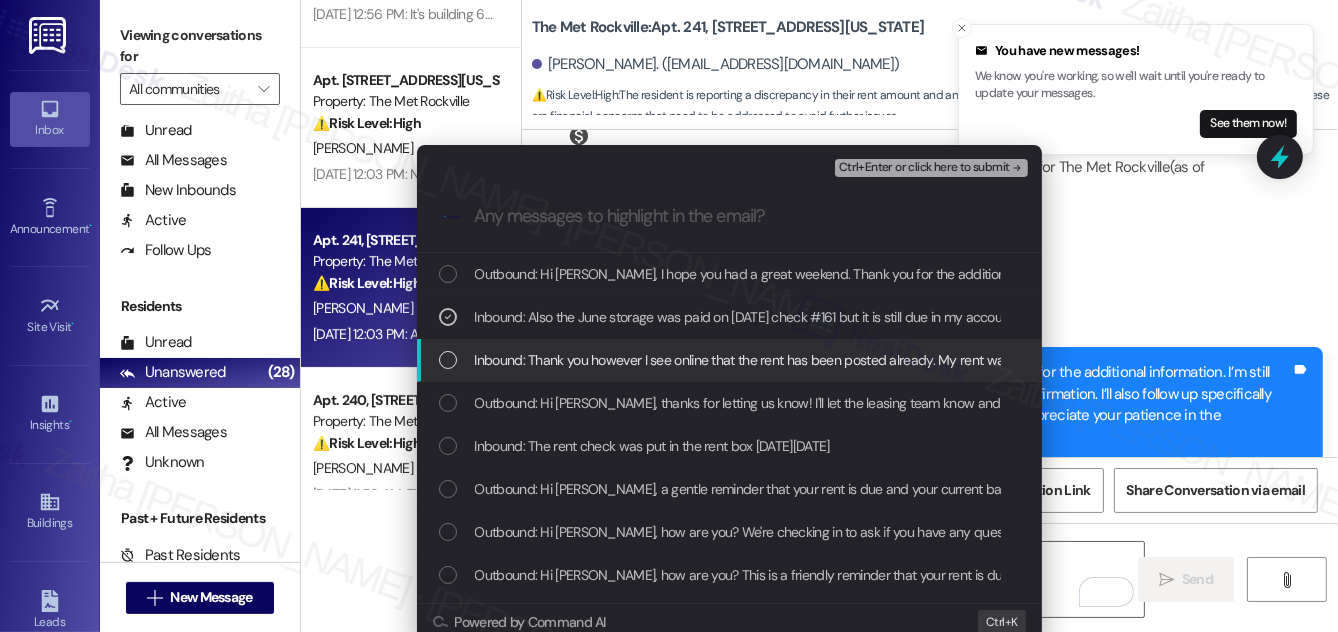 click on "Inbound: Thank you however I see online that the rent has been posted already.  My rent was less this month are you able to find out why.  Thanks in advance" at bounding box center [729, 360] 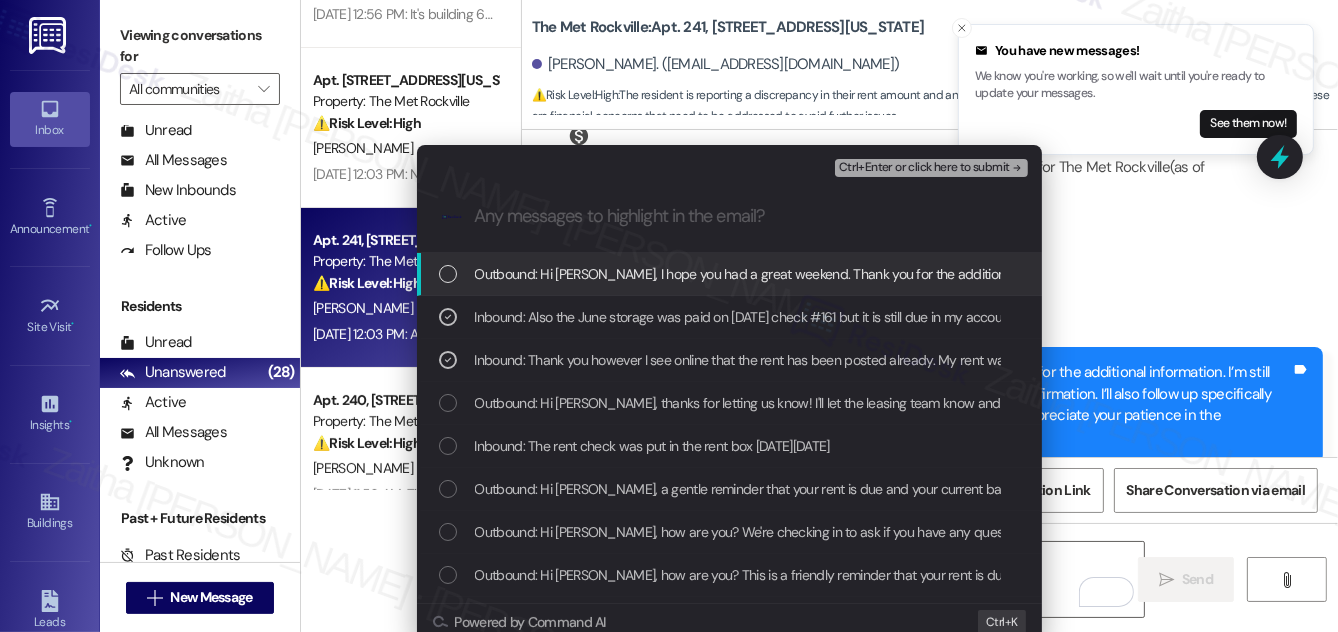 click on "Ctrl+Enter or click here to submit" at bounding box center (924, 168) 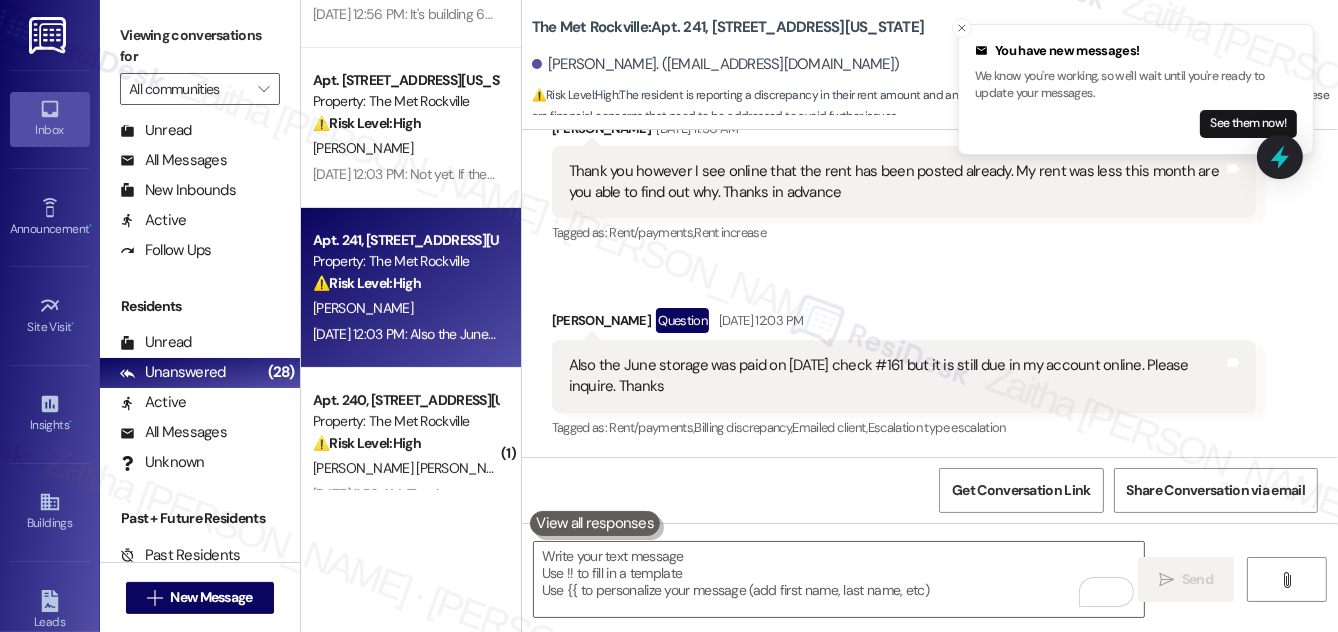 scroll, scrollTop: 2737, scrollLeft: 0, axis: vertical 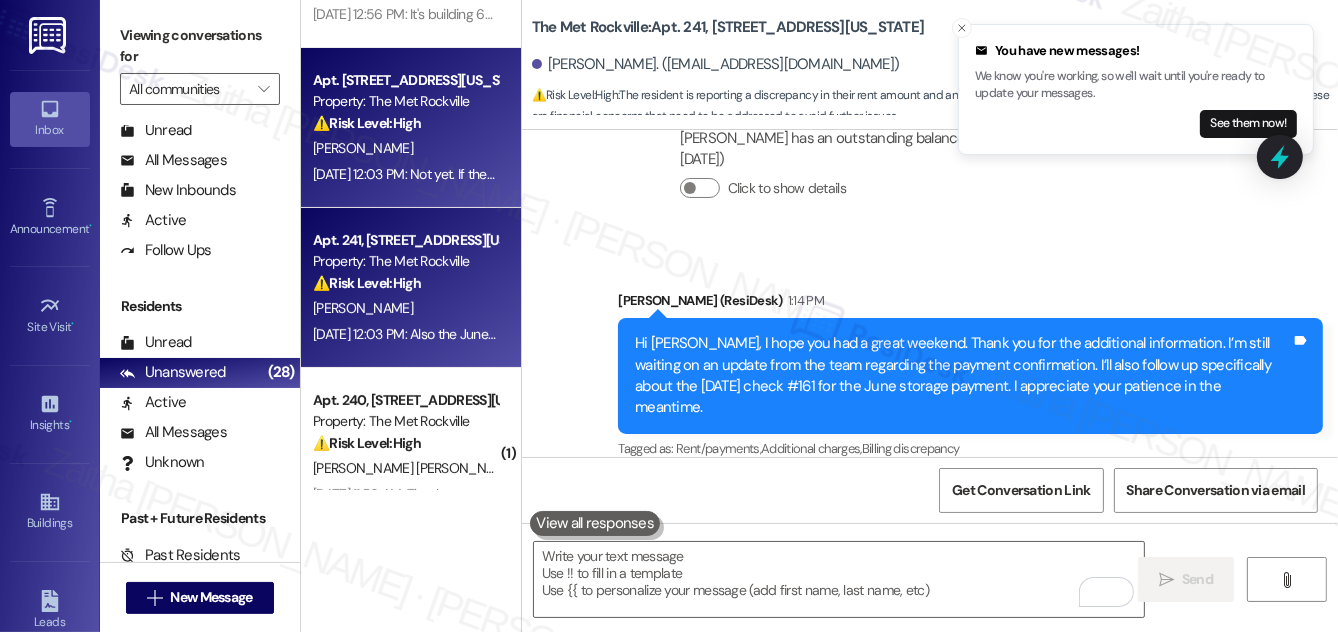 click on "[PERSON_NAME]" at bounding box center [405, 148] 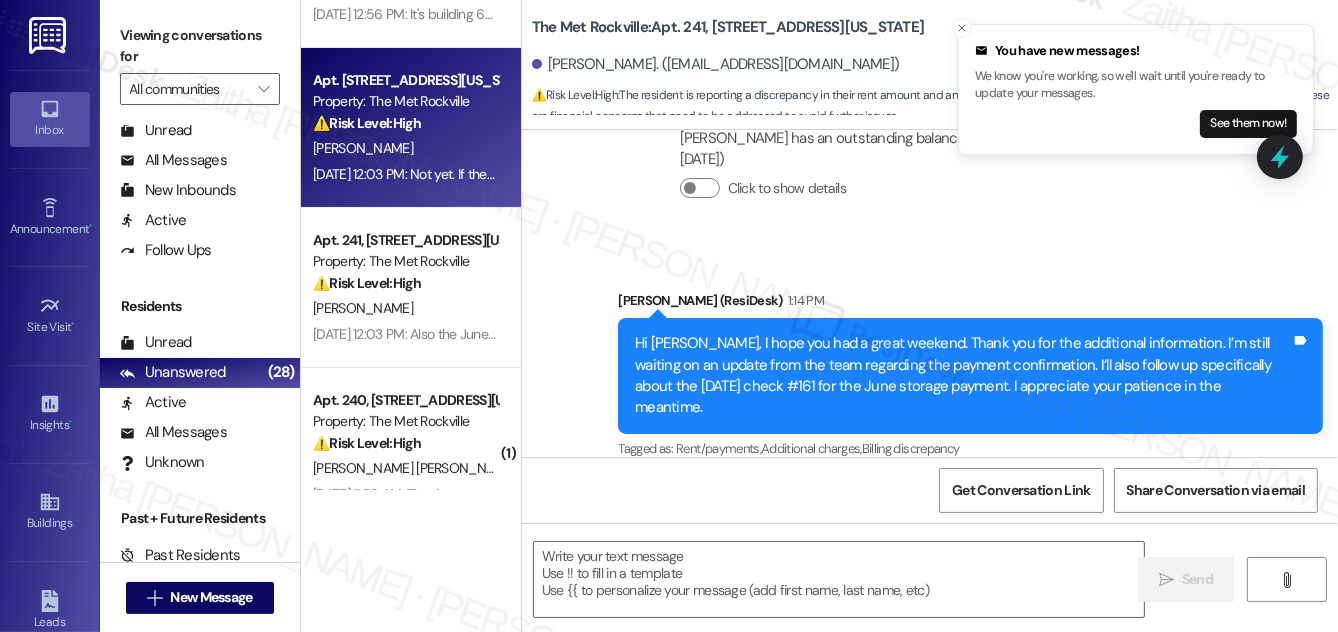 type on "Fetching suggested responses. Please feel free to read through the conversation in the meantime." 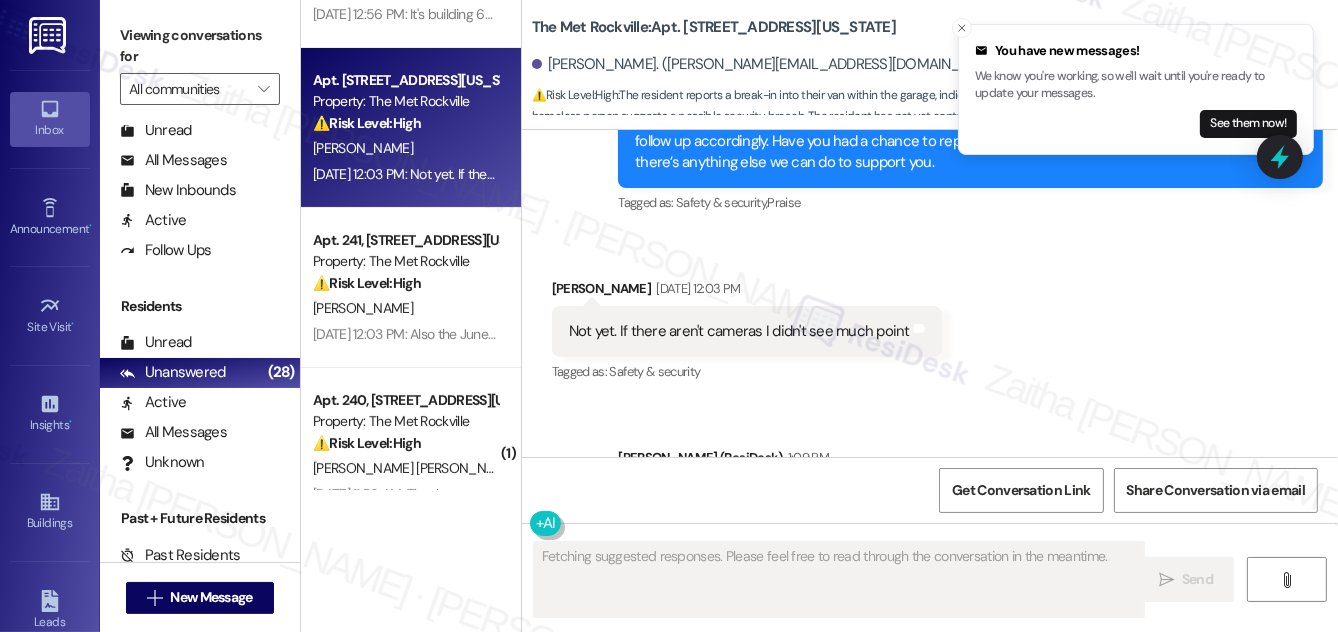 scroll, scrollTop: 2957, scrollLeft: 0, axis: vertical 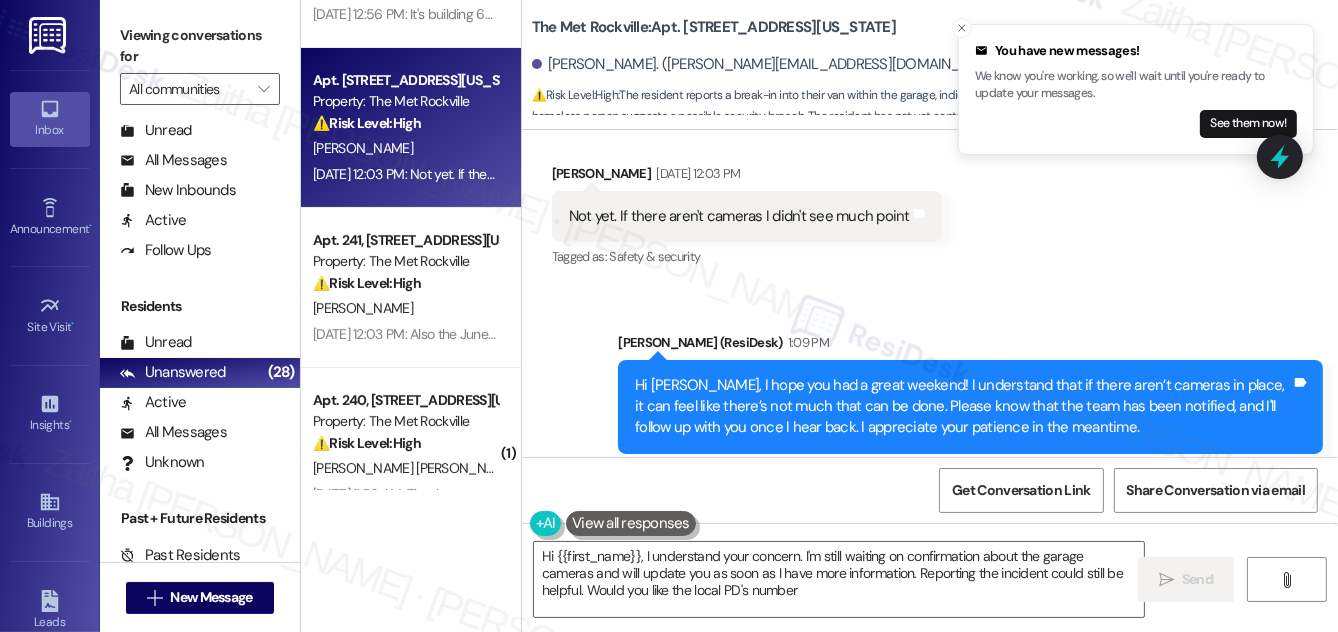 type on "Hi {{first_name}}, I understand your concern. I'm still waiting on confirmation about the garage cameras and will update you as soon as I have more information. Reporting the incident could still be helpful. Would you like the local PD's number?" 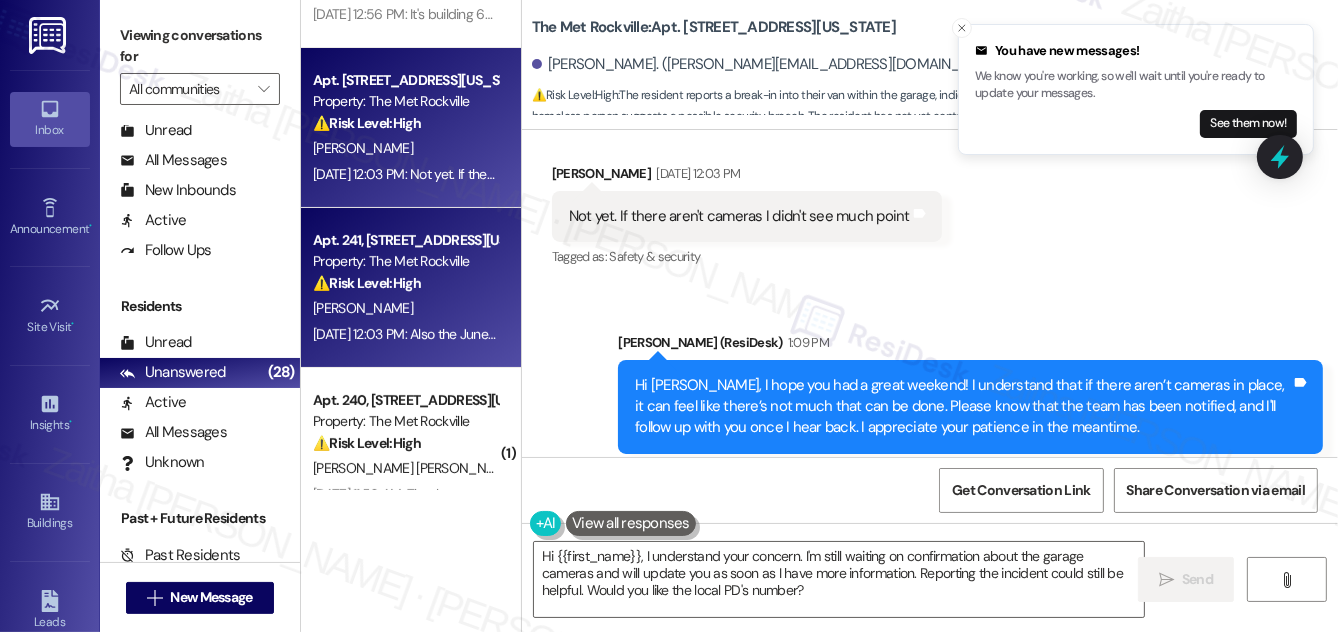 click on "[PERSON_NAME]" at bounding box center (405, 308) 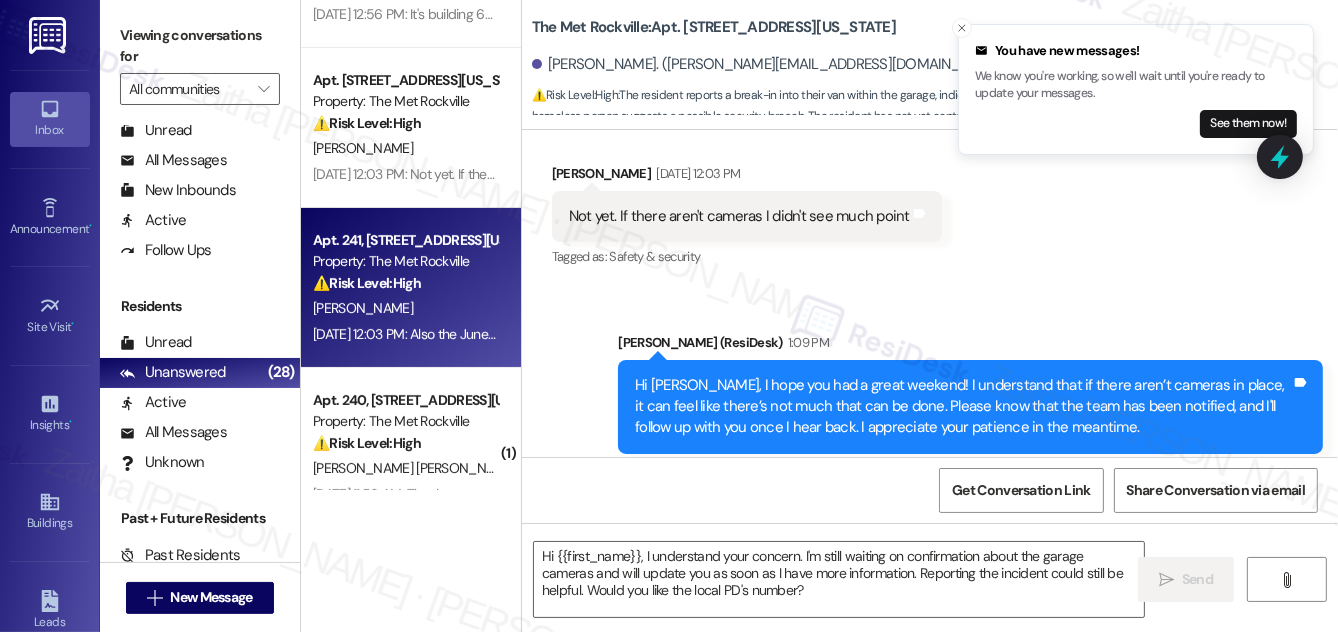 type on "Fetching suggested responses. Please feel free to read through the conversation in the meantime." 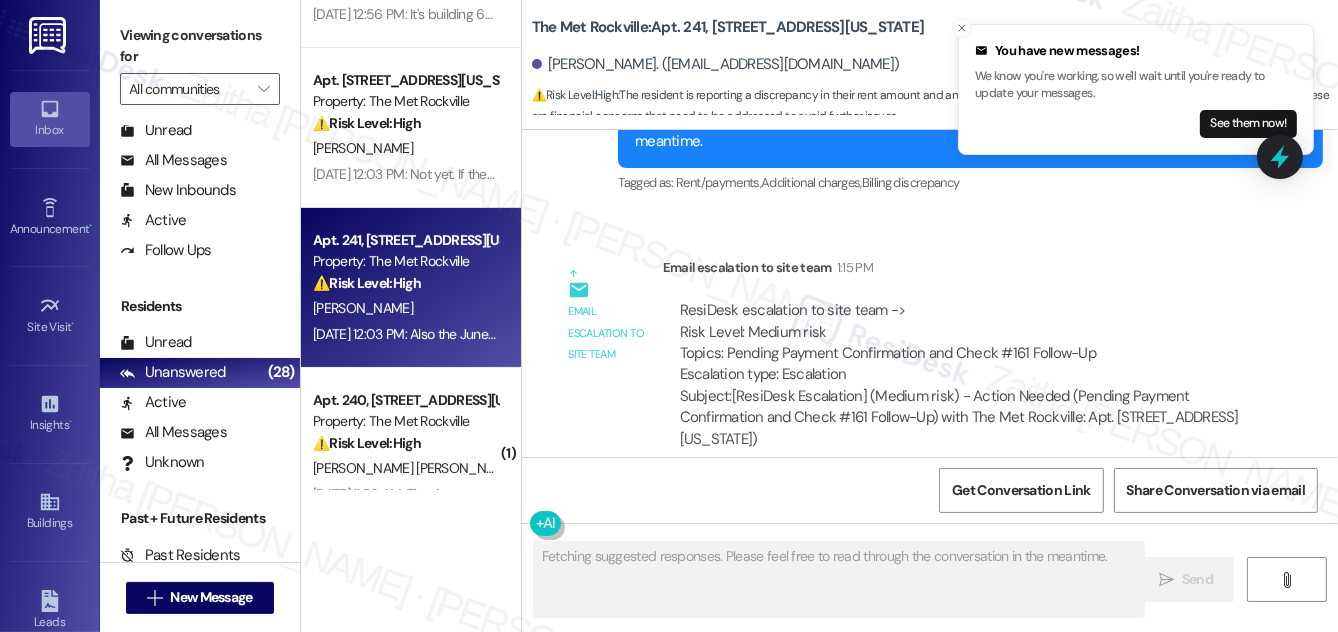 scroll, scrollTop: 3005, scrollLeft: 0, axis: vertical 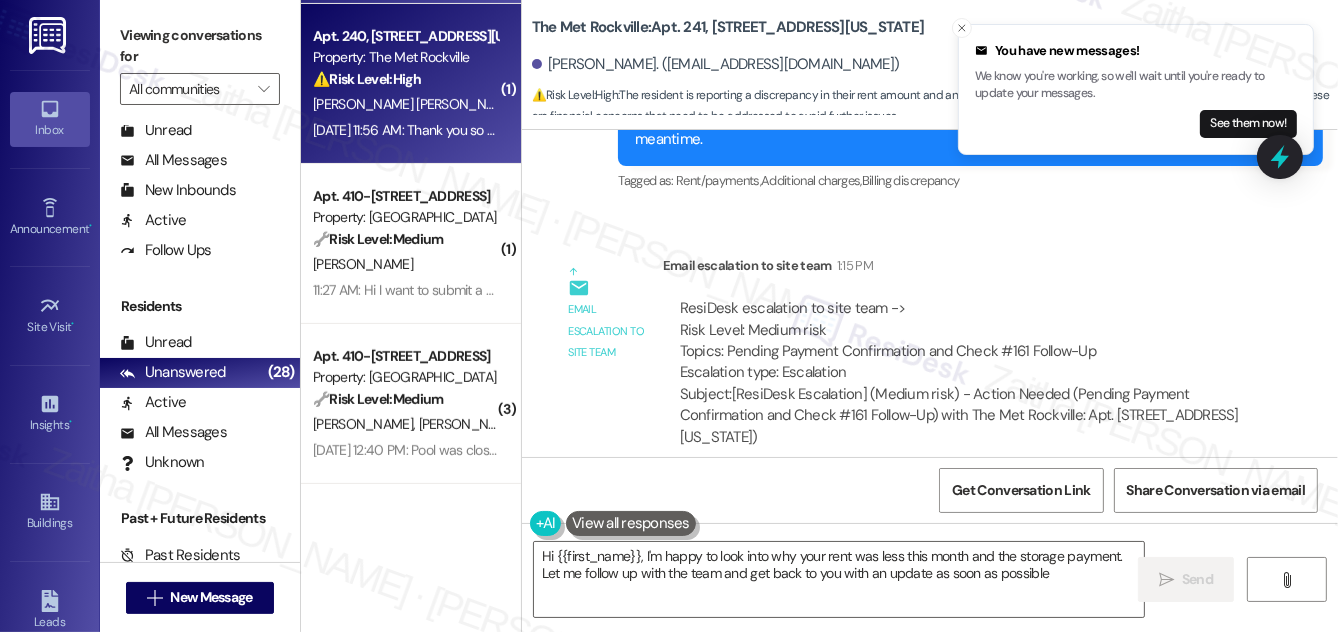 type on "Hi {{first_name}}, I'm happy to look into why your rent was less this month and the storage payment. Let me follow up with the team and get back to you with an update as soon as possible!" 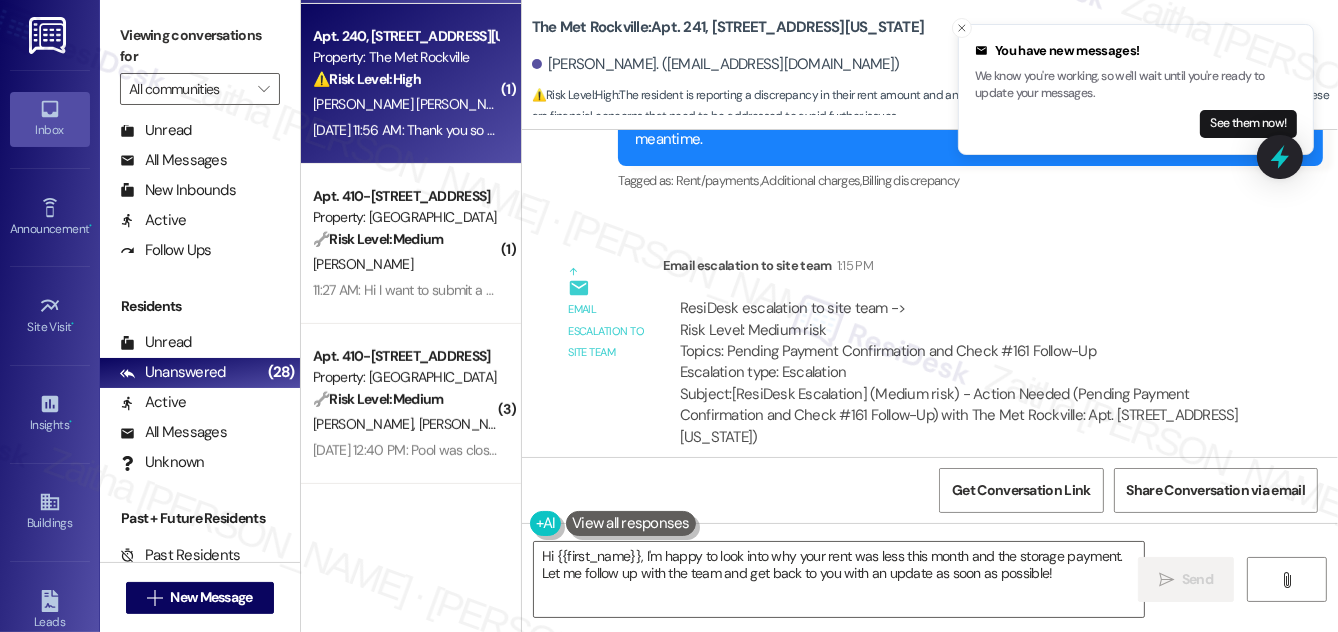 click on "[PERSON_NAME] [PERSON_NAME]" at bounding box center [405, 104] 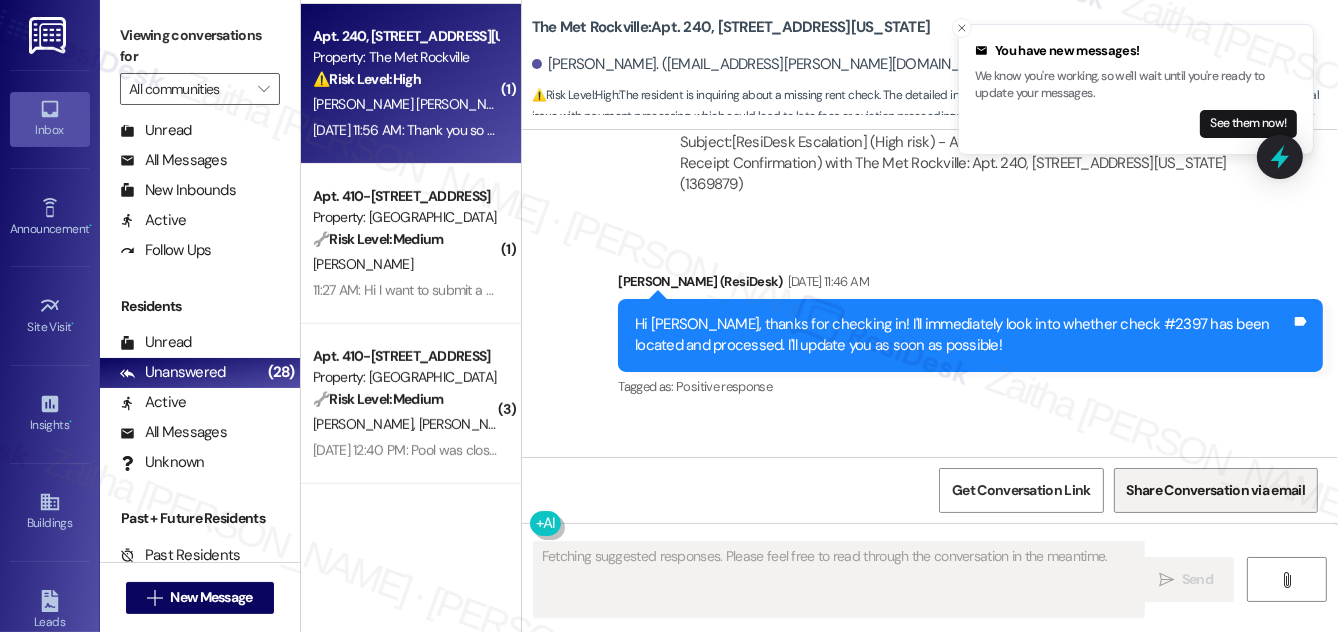 scroll, scrollTop: 5029, scrollLeft: 0, axis: vertical 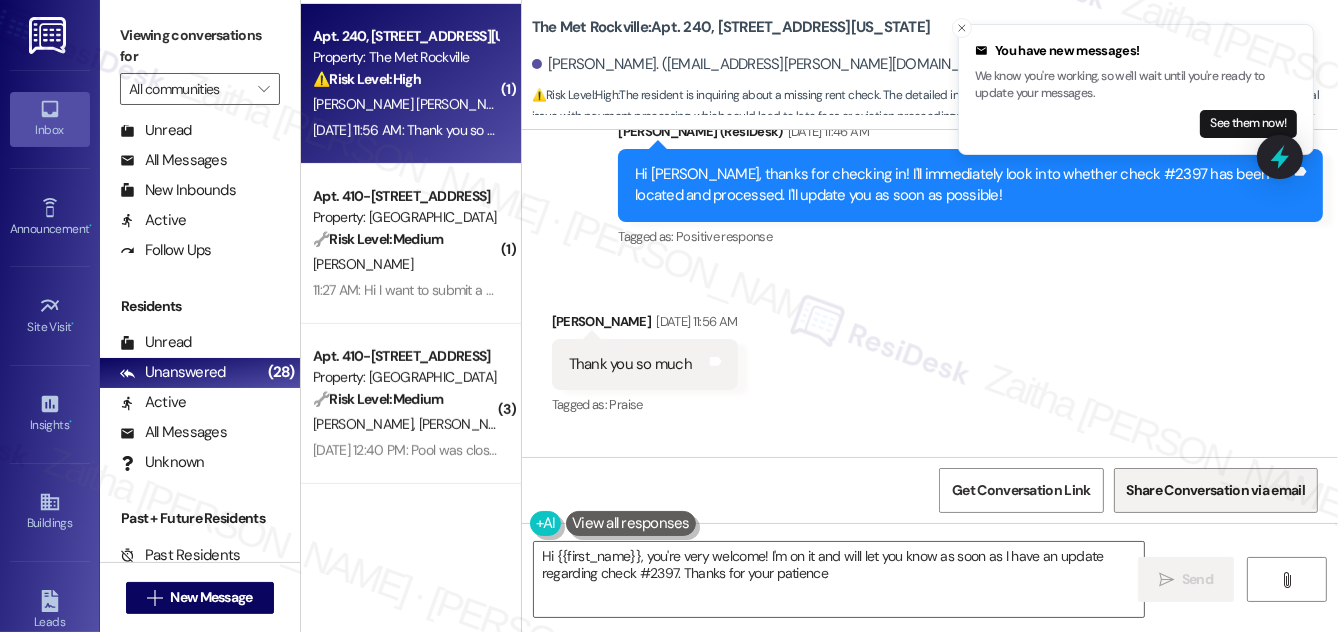 type on "Hi {{first_name}}, you're very welcome! I'm on it and will let you know as soon as I have an update regarding check #2397. Thanks for your patience!" 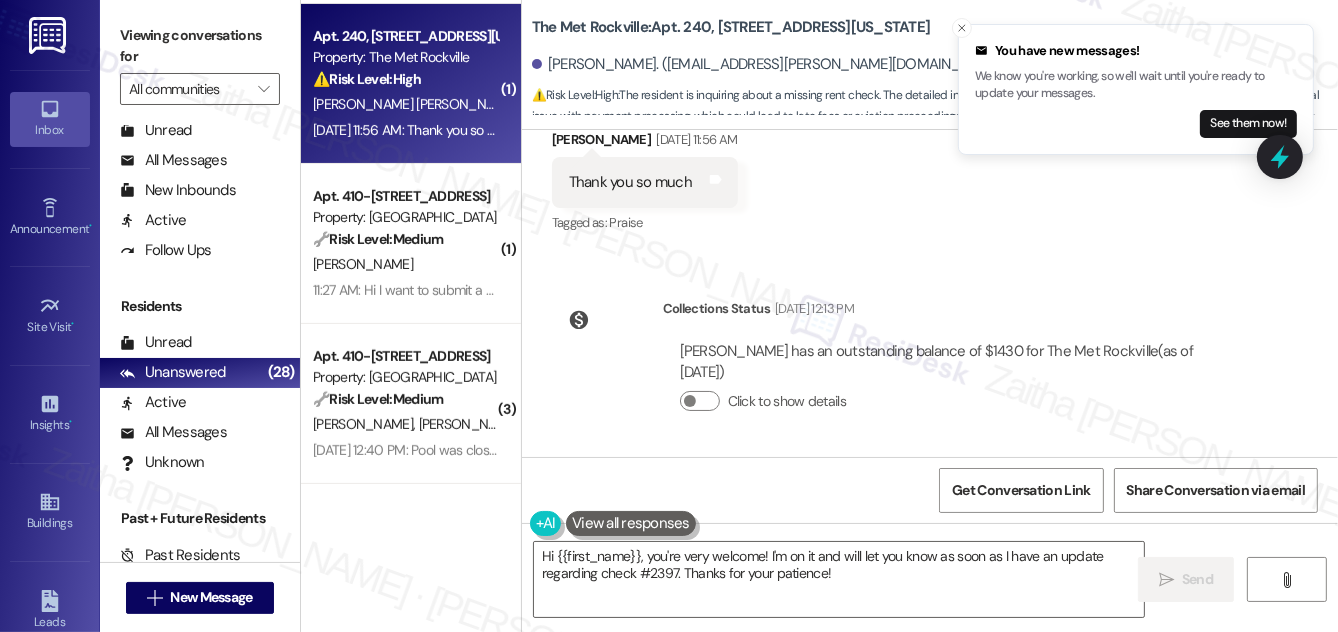 scroll, scrollTop: 5235, scrollLeft: 0, axis: vertical 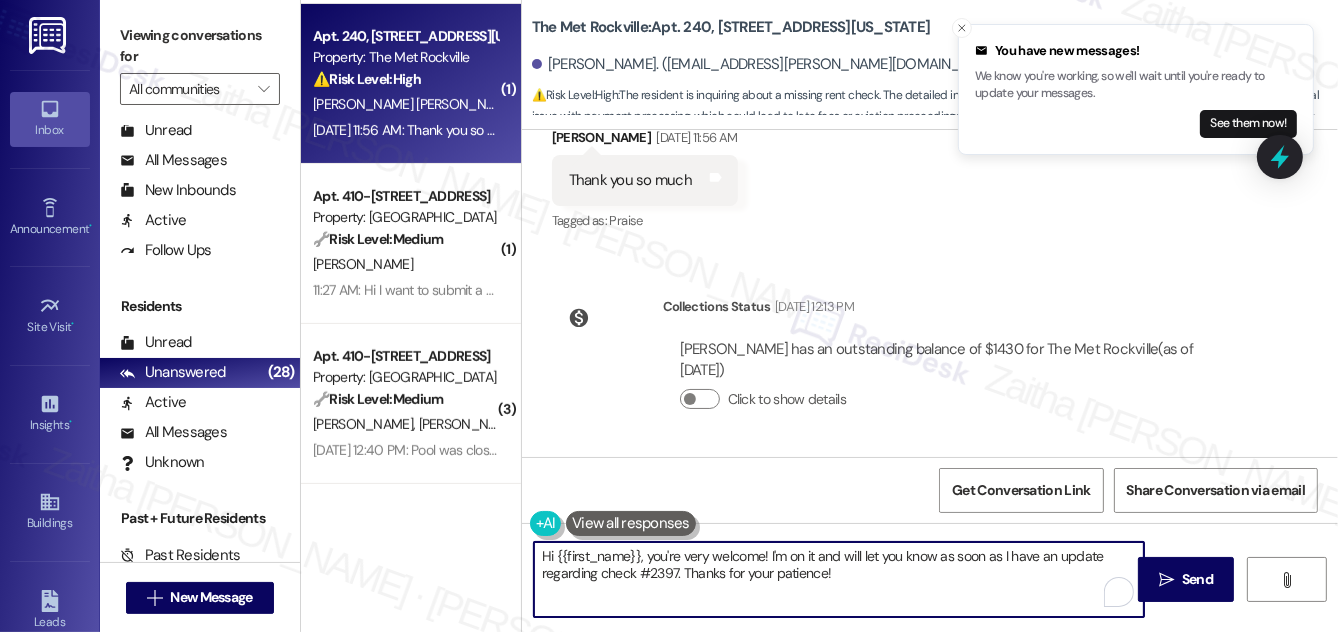 click on "Hi {{first_name}}, you're very welcome! I'm on it and will let you know as soon as I have an update regarding check #2397. Thanks for your patience!" at bounding box center (839, 579) 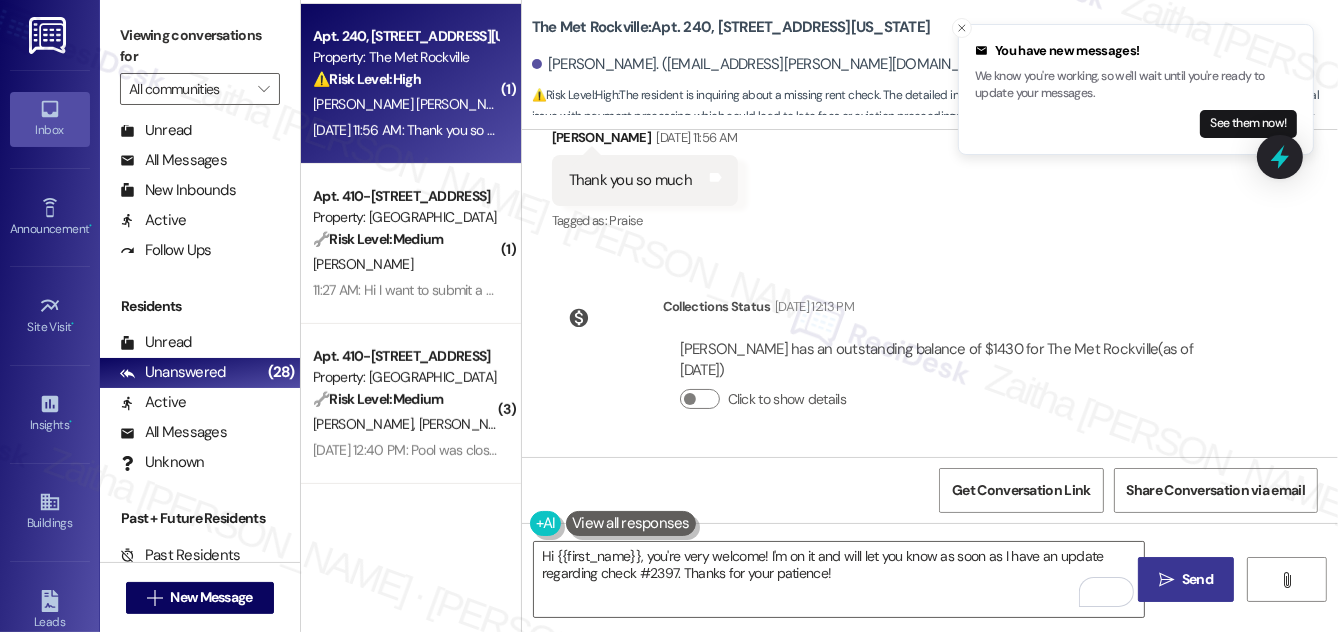 click on "Send" at bounding box center [1197, 579] 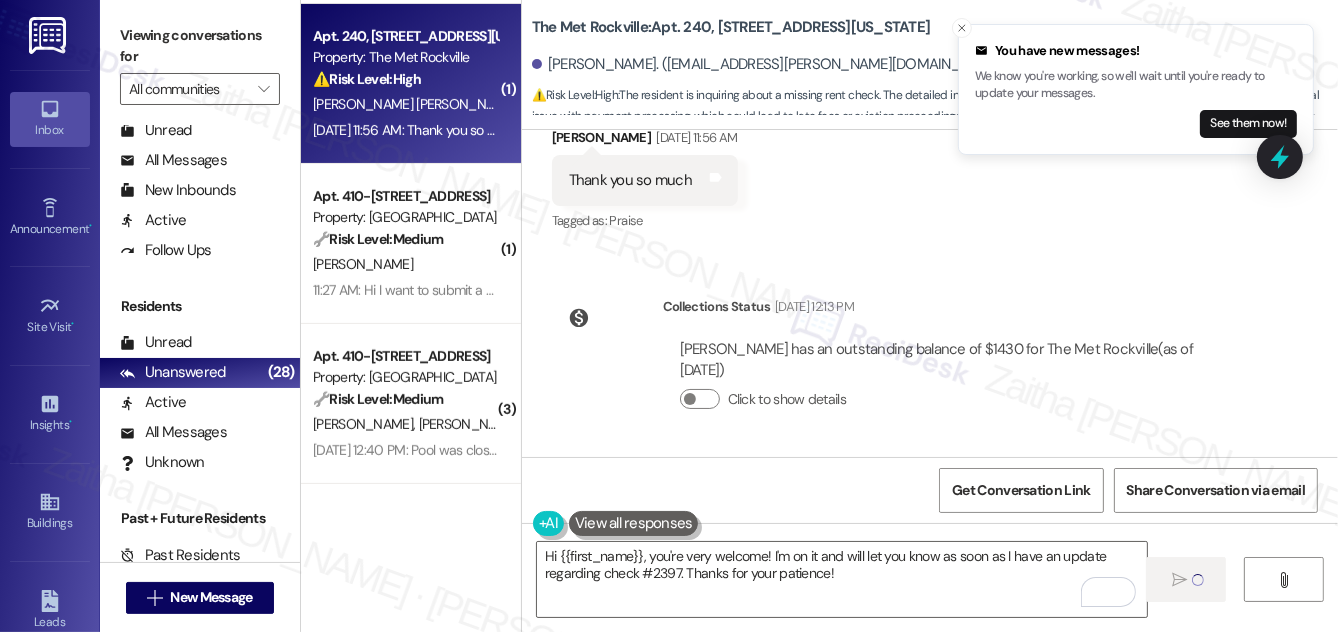 type 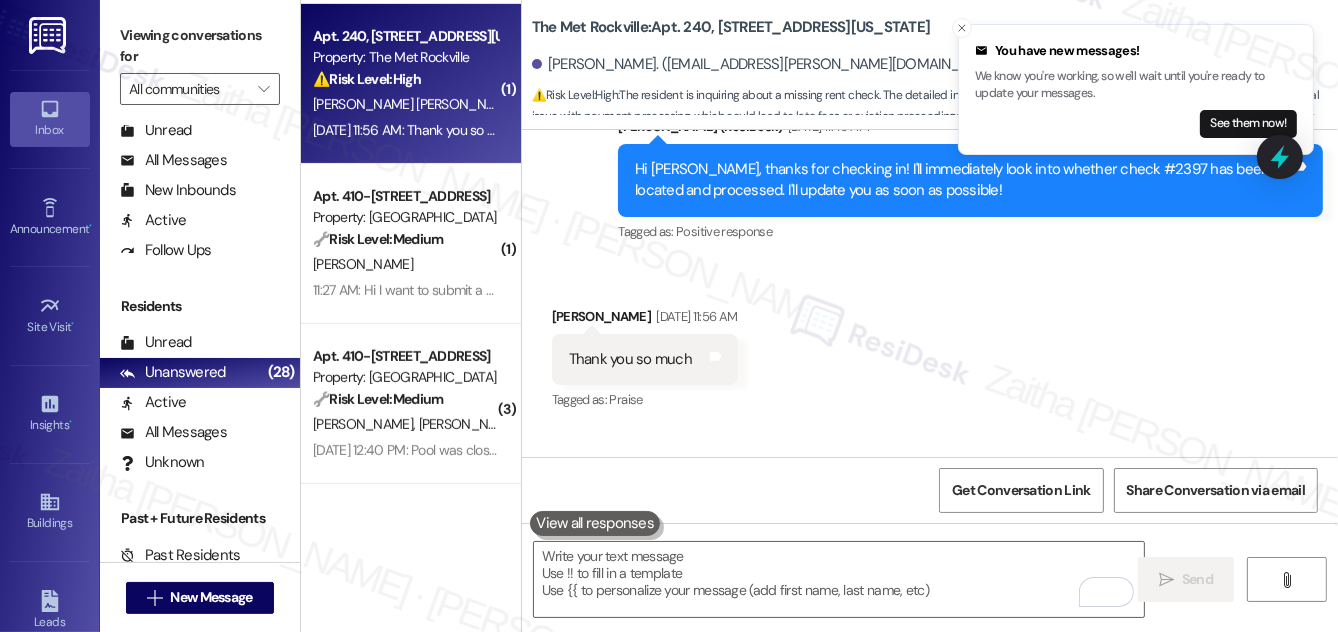 scroll, scrollTop: 5029, scrollLeft: 0, axis: vertical 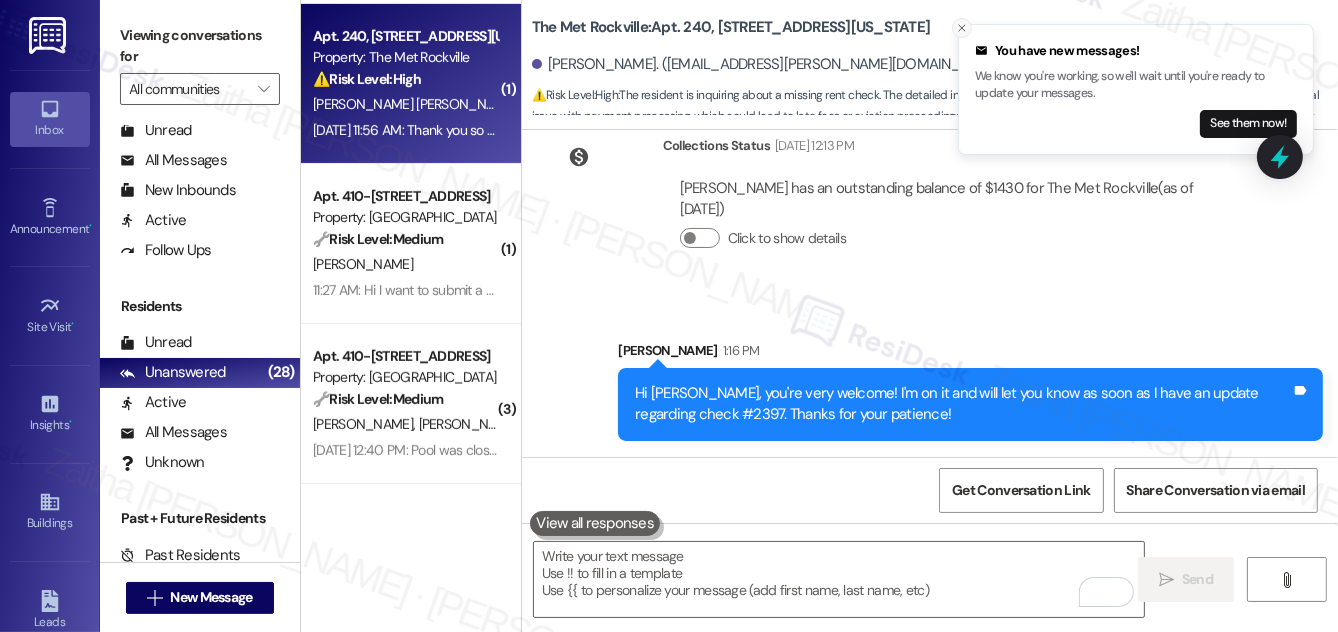 click at bounding box center (962, 28) 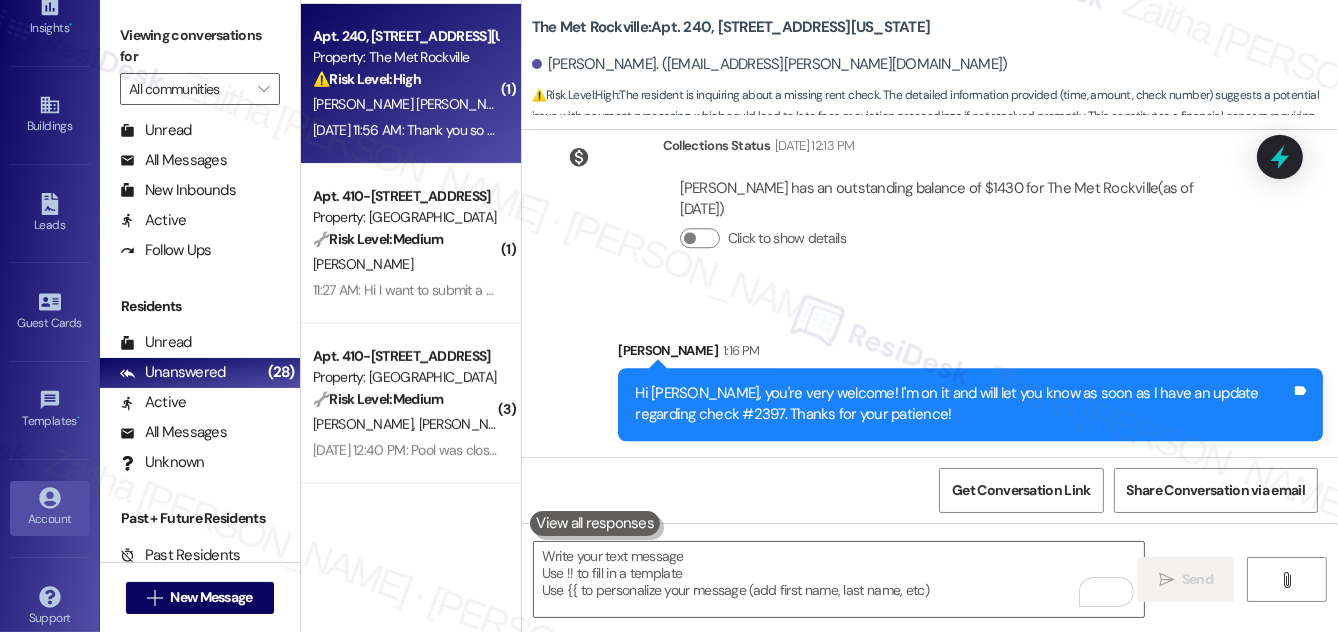 scroll, scrollTop: 412, scrollLeft: 0, axis: vertical 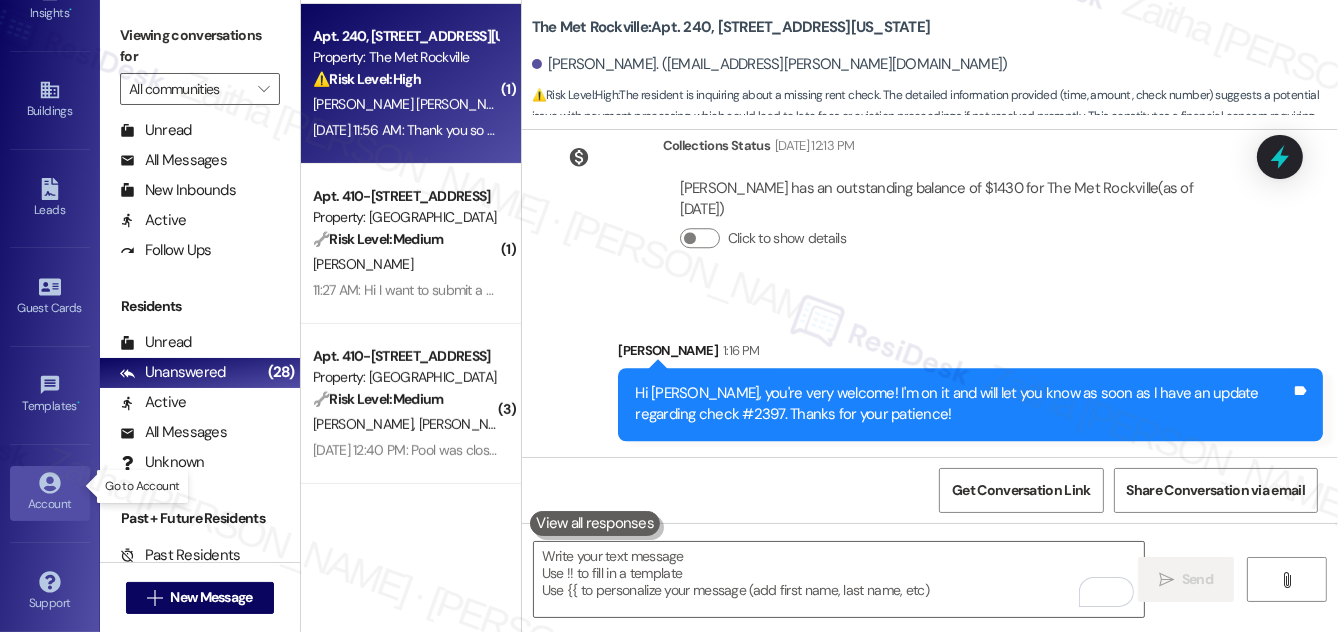 click on "Account" at bounding box center (50, 504) 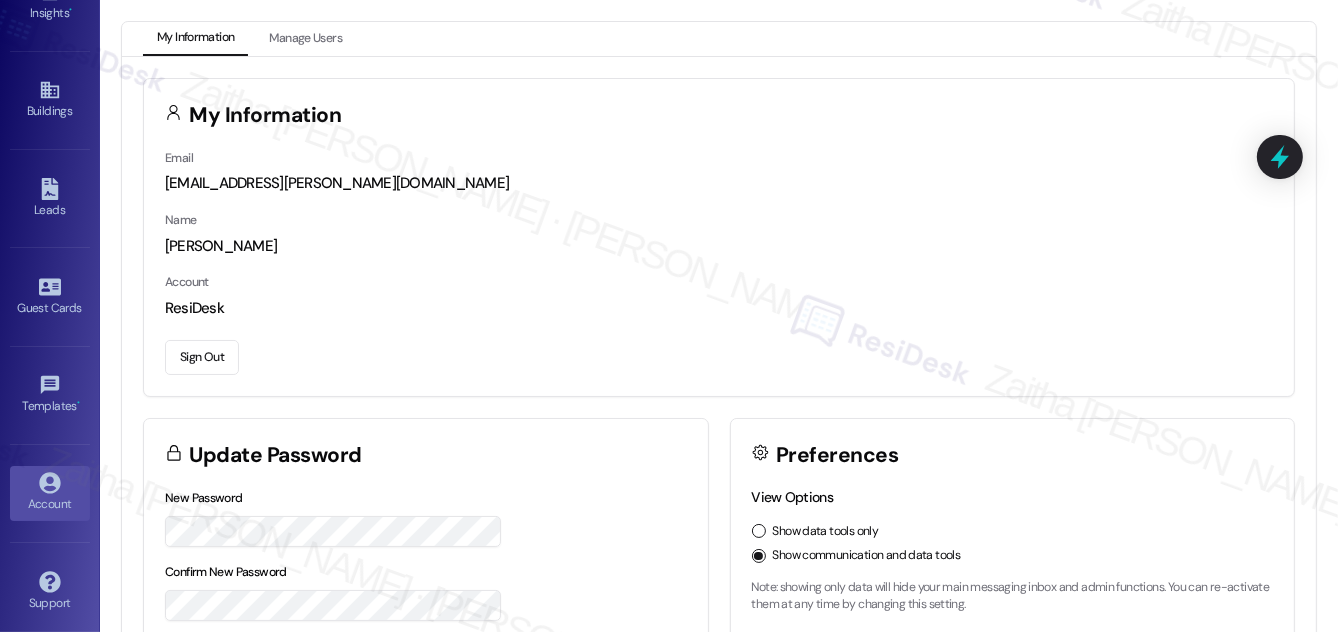 click on "Sign Out" at bounding box center (202, 357) 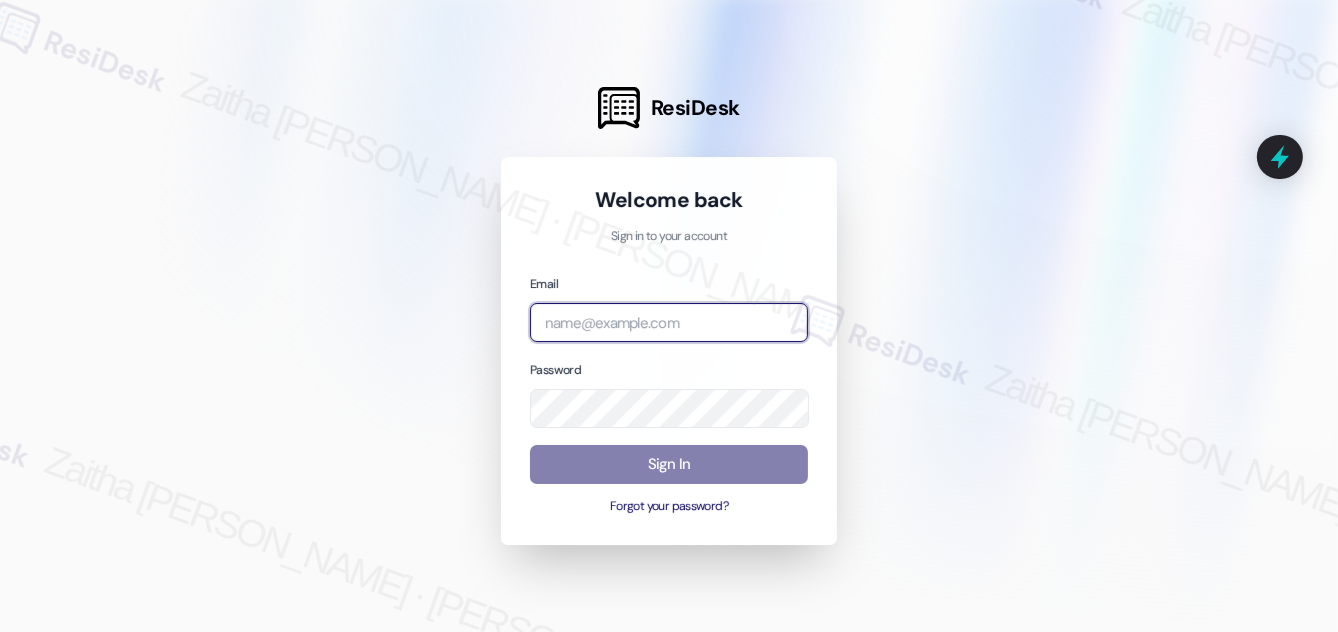 click at bounding box center [669, 322] 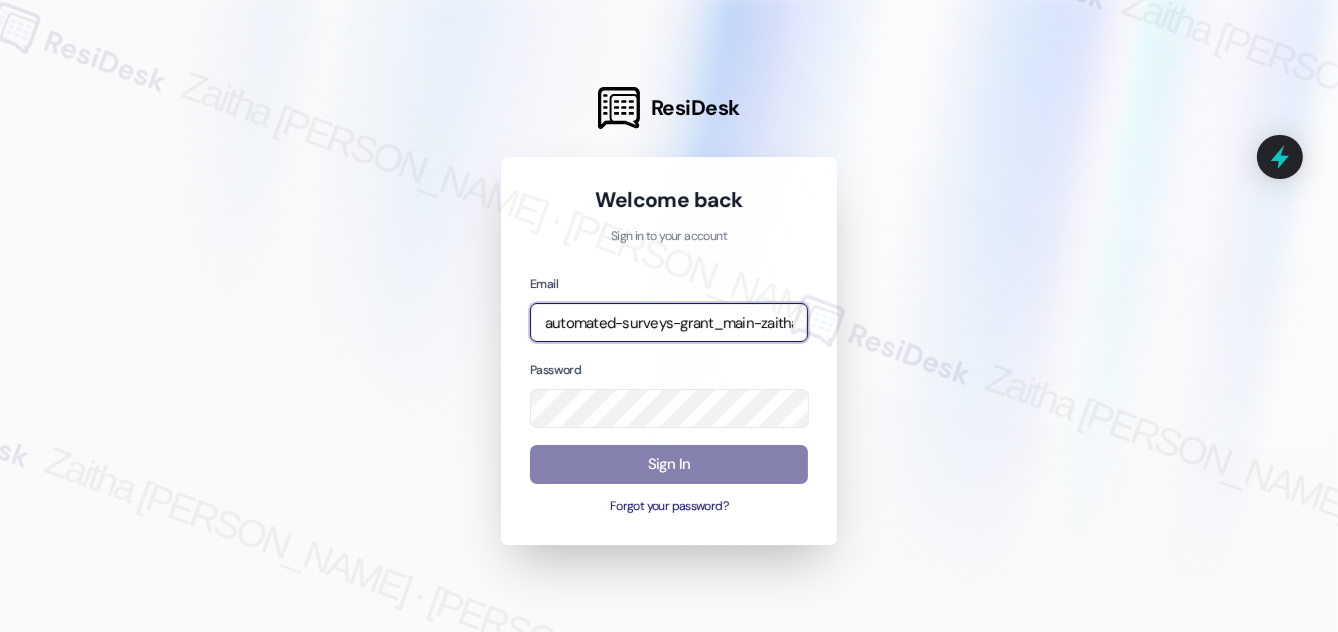 type on "automated-surveys-grant_main-zaitha.mae.garcia@grant_main.com" 